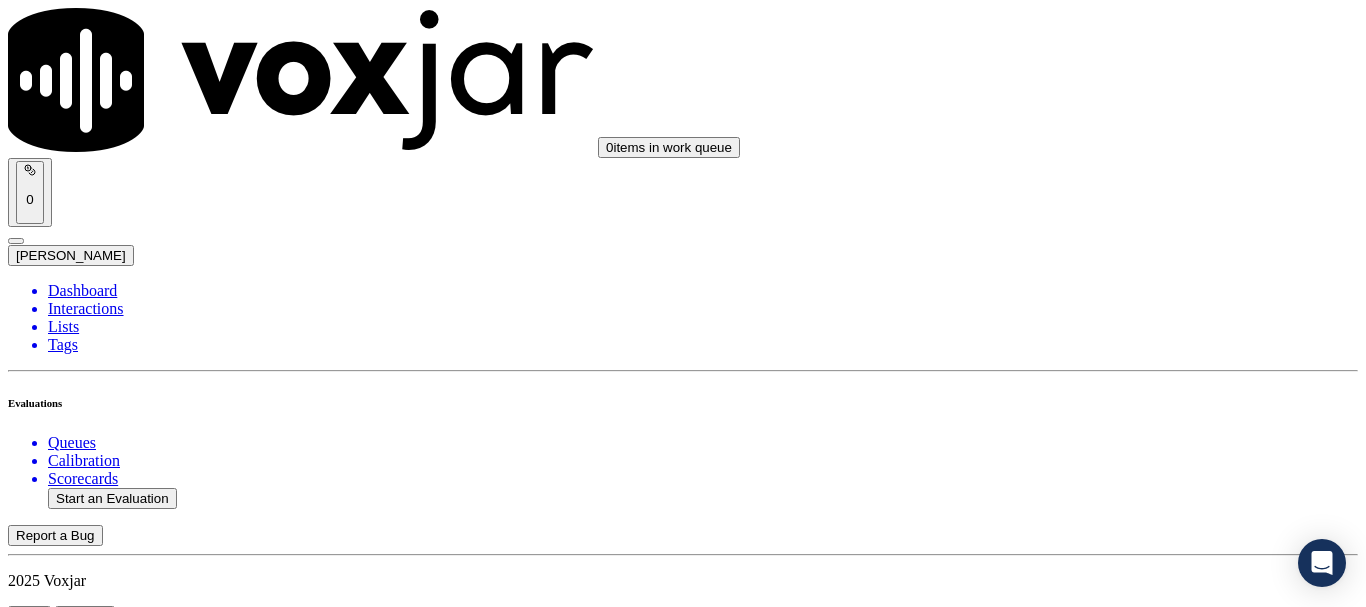 scroll, scrollTop: 0, scrollLeft: 0, axis: both 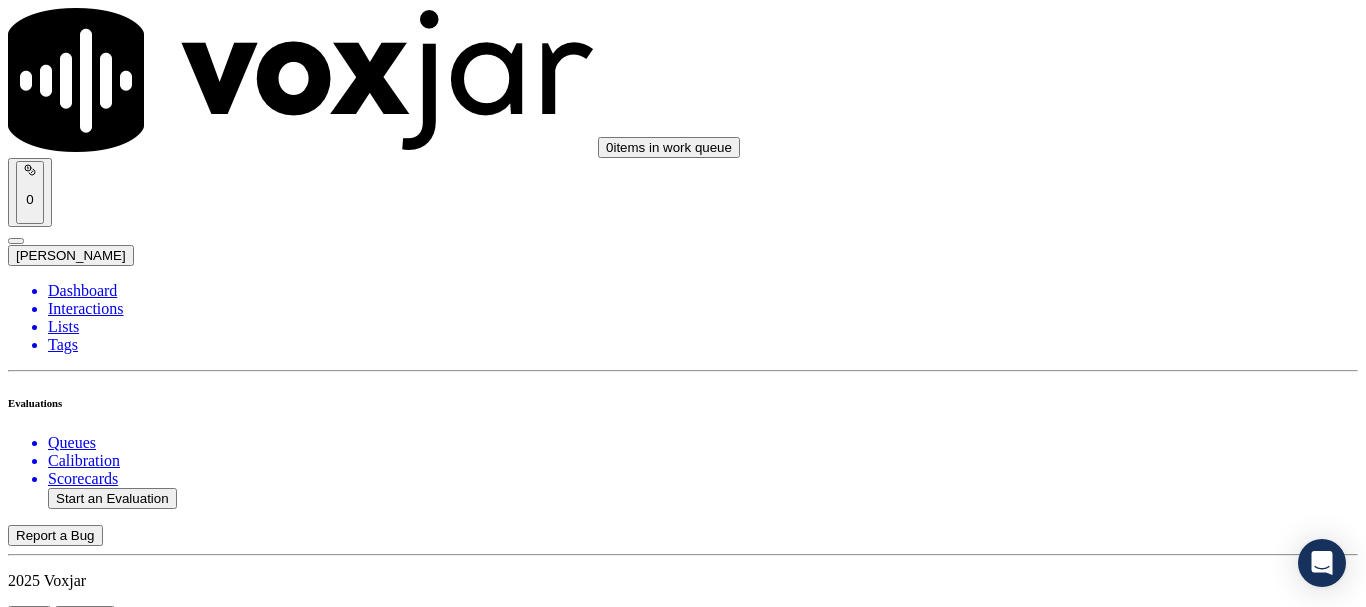 click on "Start an Evaluation" 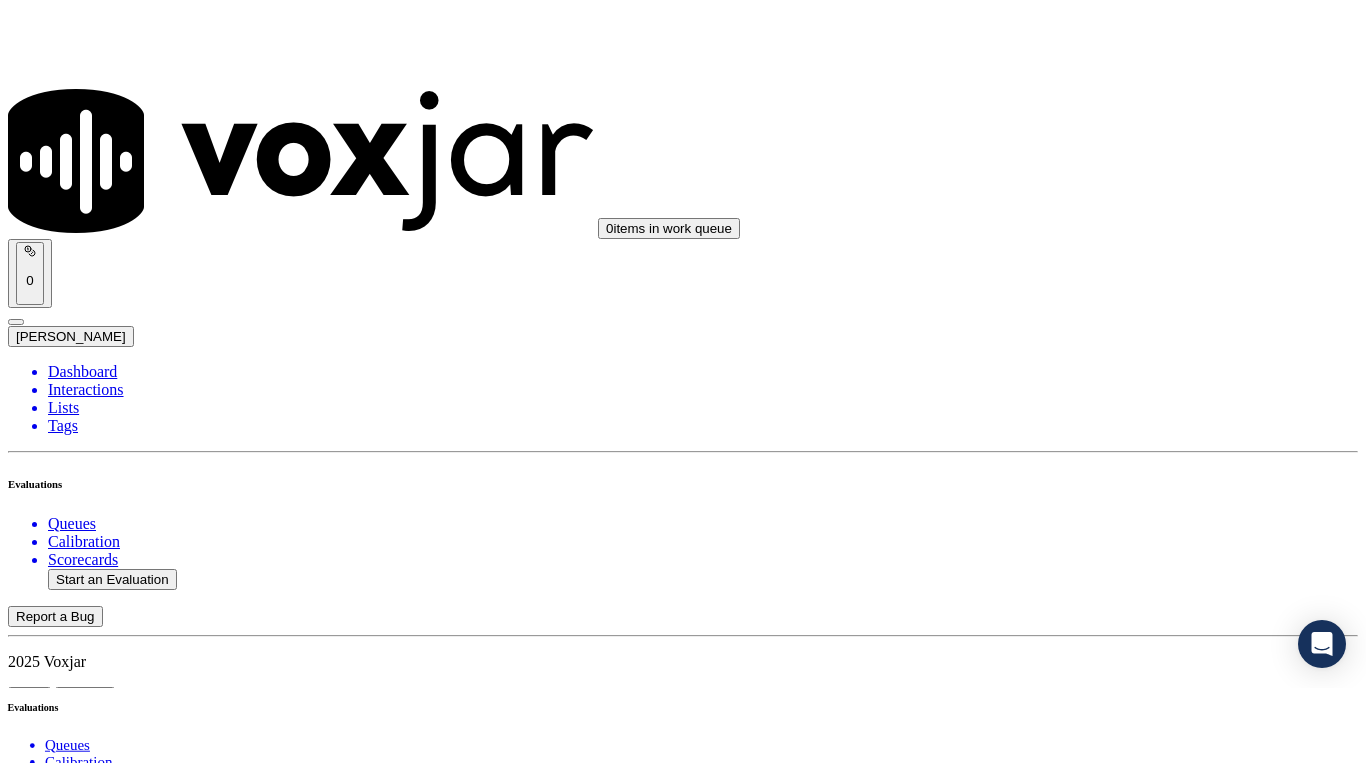 scroll, scrollTop: 175, scrollLeft: 0, axis: vertical 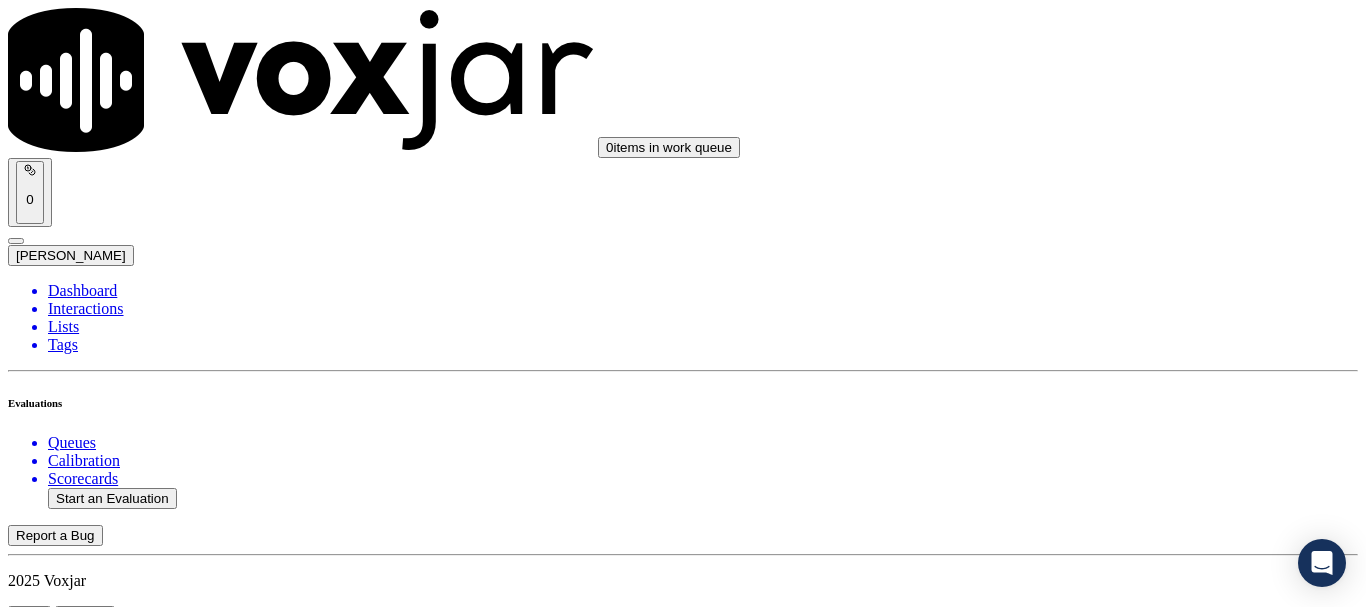 click on "Sale Interaction" 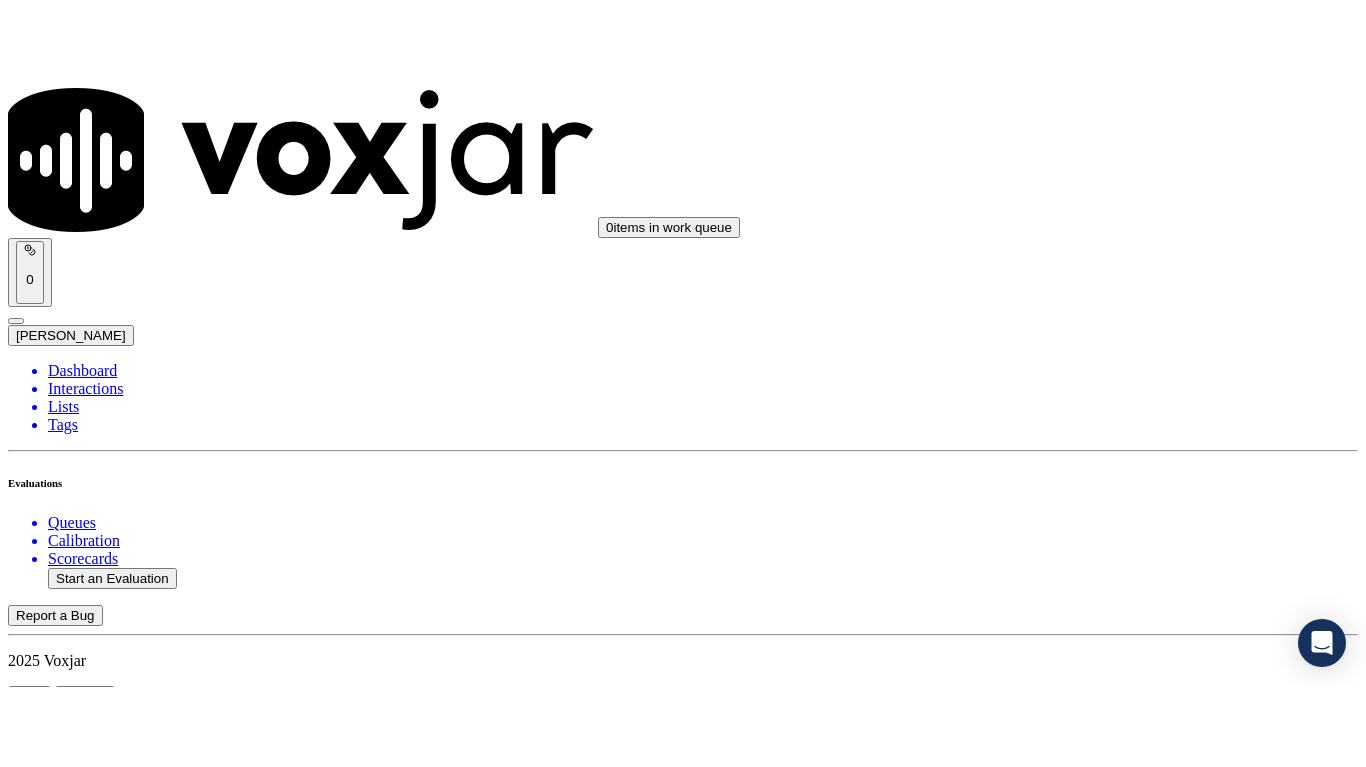 scroll, scrollTop: 251, scrollLeft: 0, axis: vertical 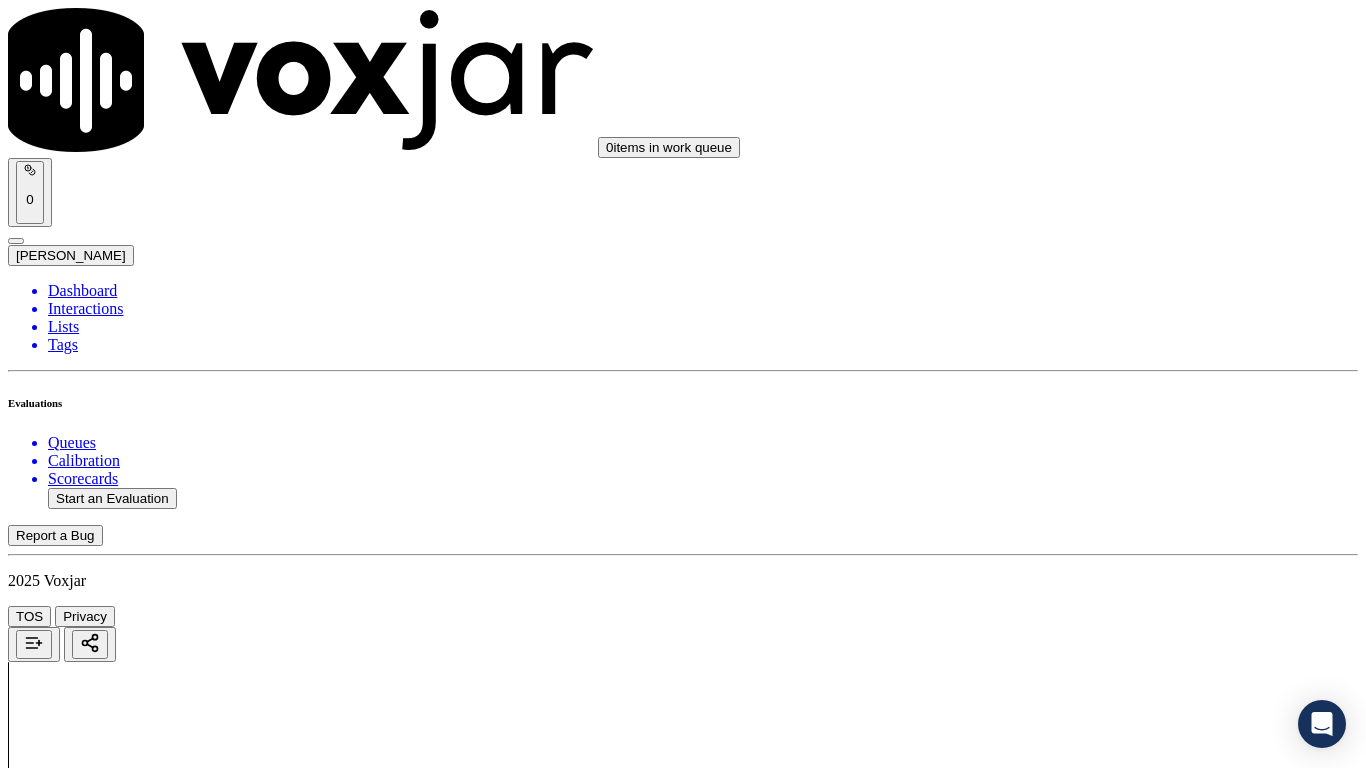 click on "Upload interaction to start evaluation" at bounding box center (124, 2692) 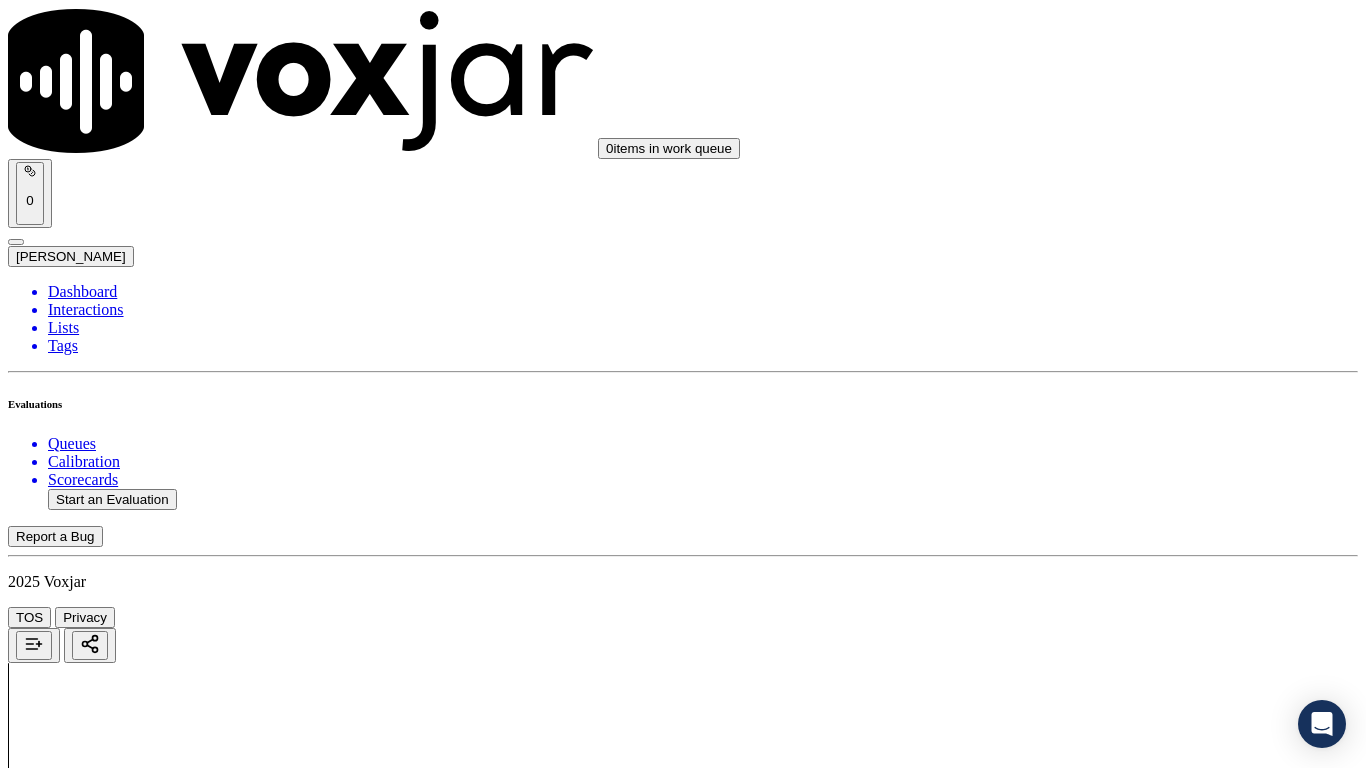 scroll, scrollTop: 251, scrollLeft: 0, axis: vertical 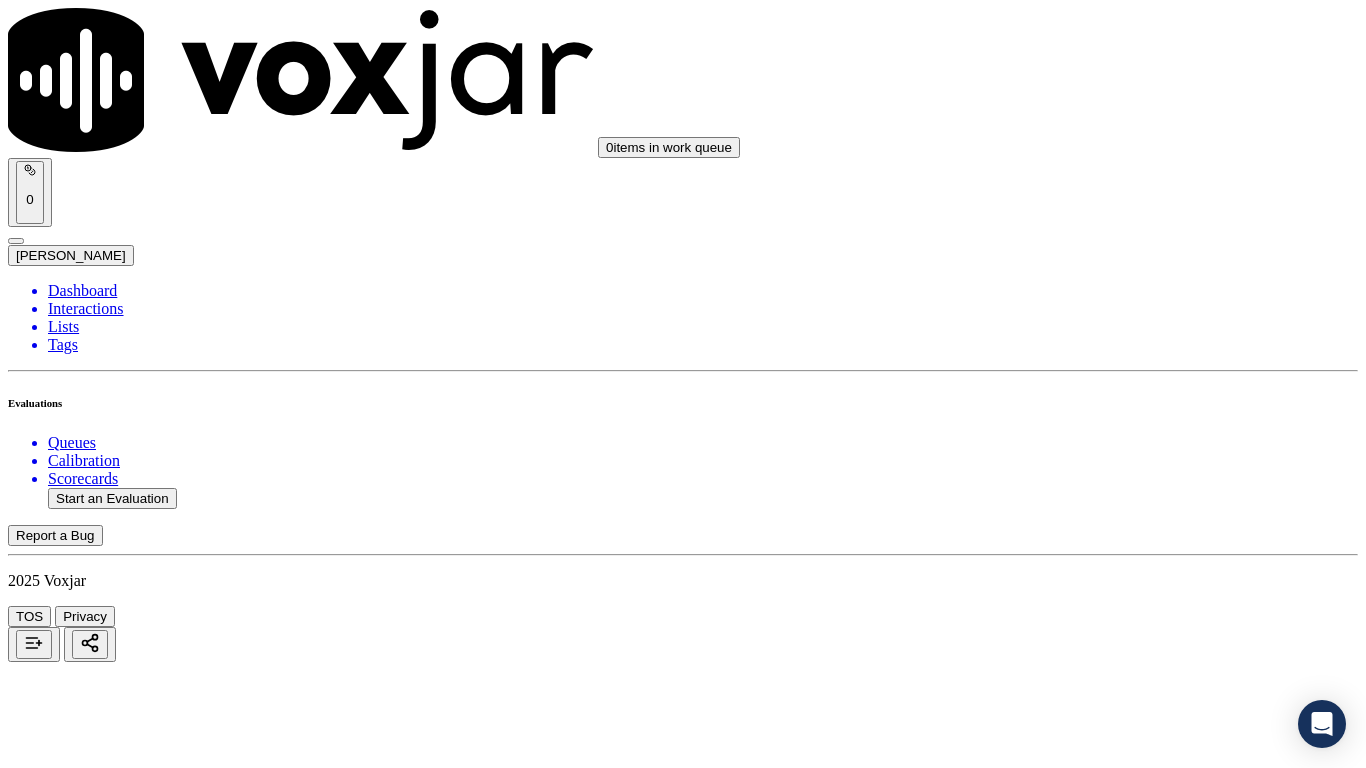 click 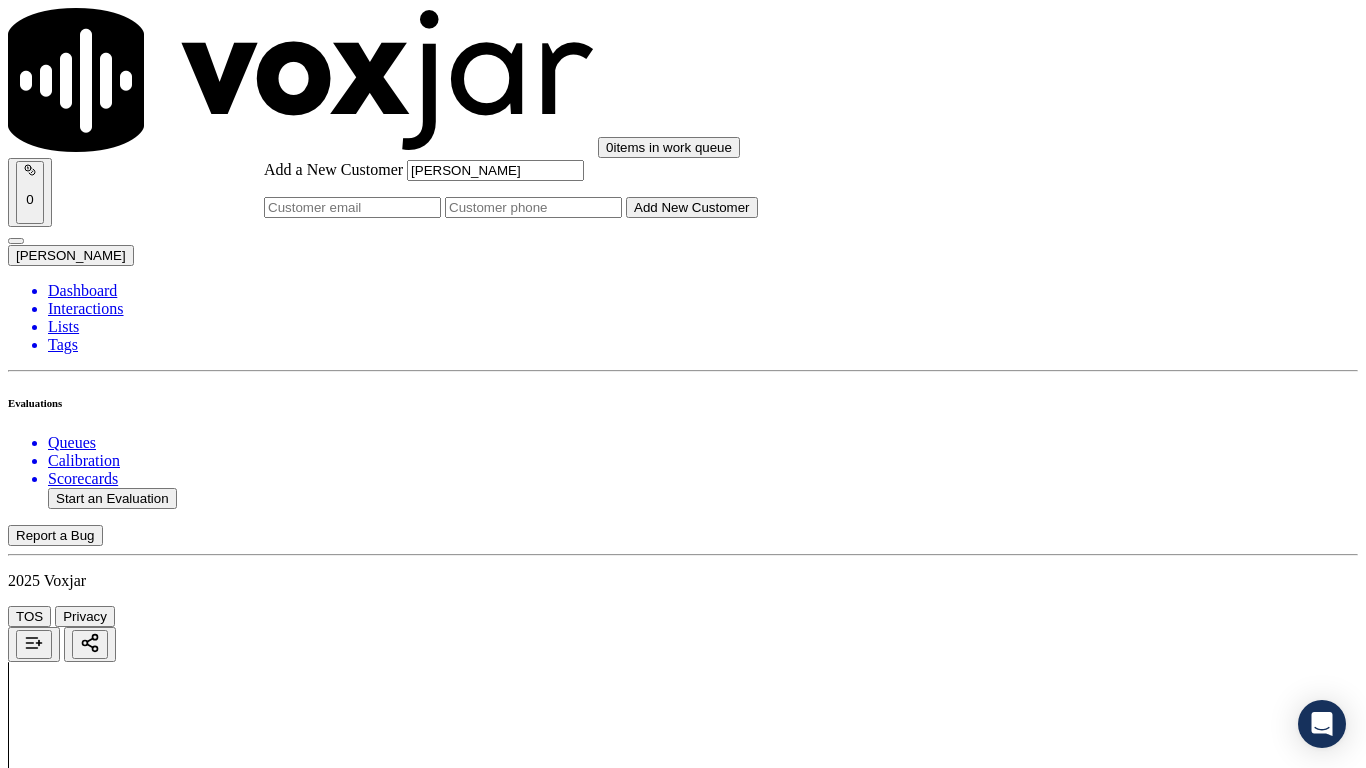 type on "[PERSON_NAME]" 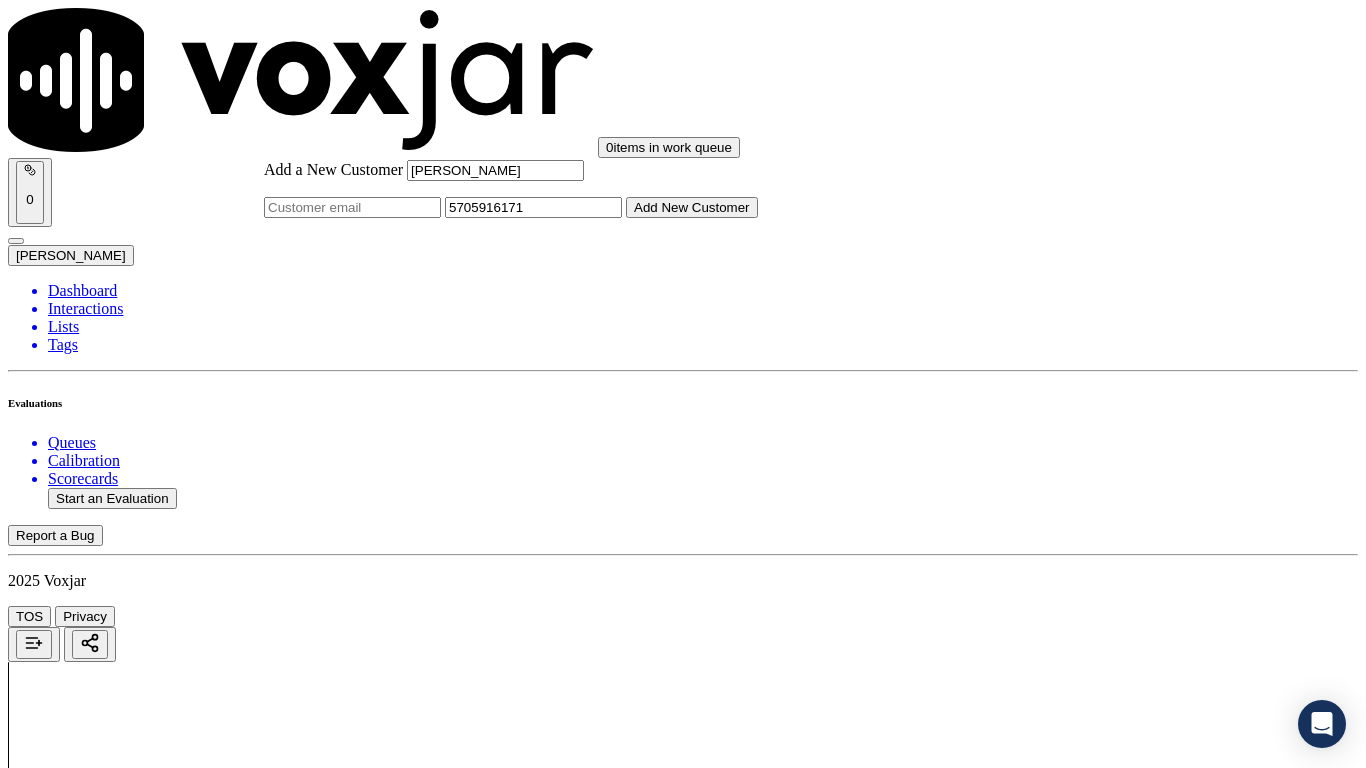 click on "Add New Customer" 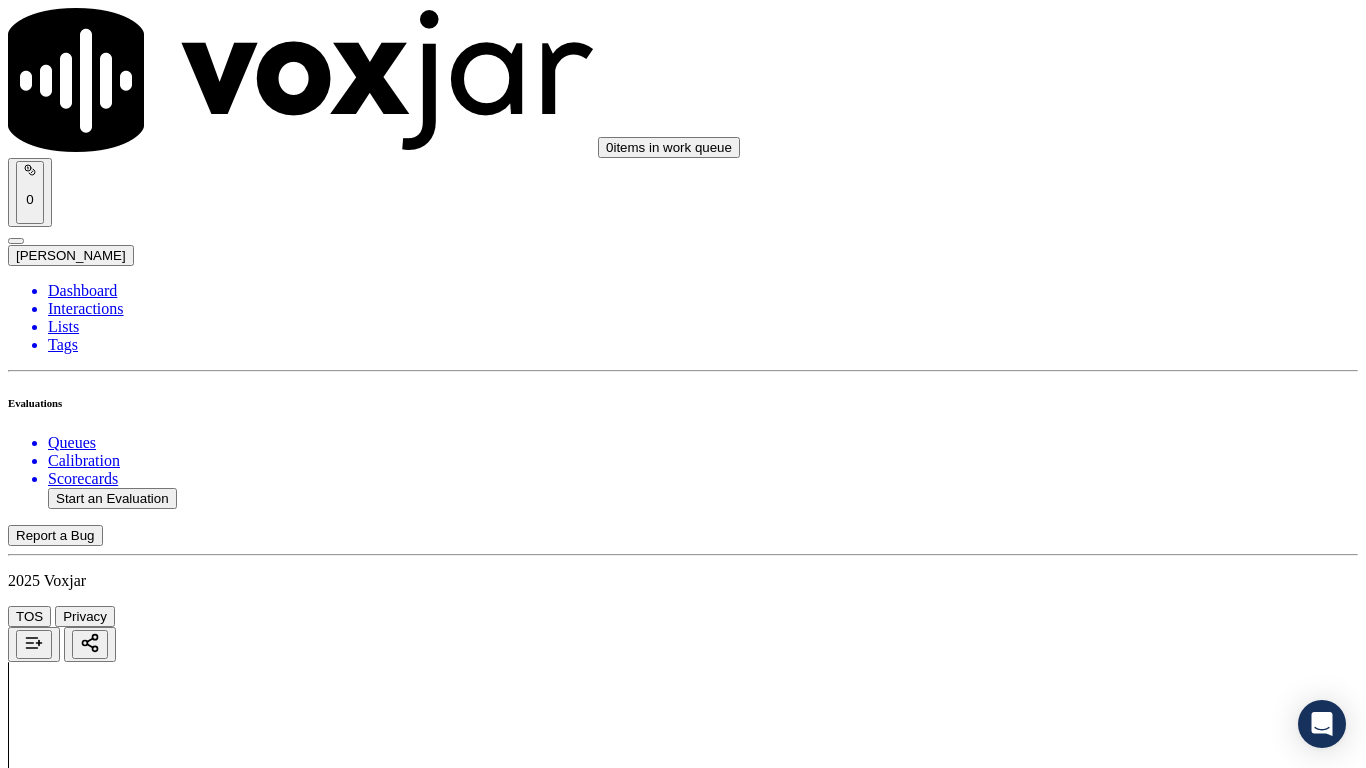 click on "[PERSON_NAME]" at bounding box center (683, 2164) 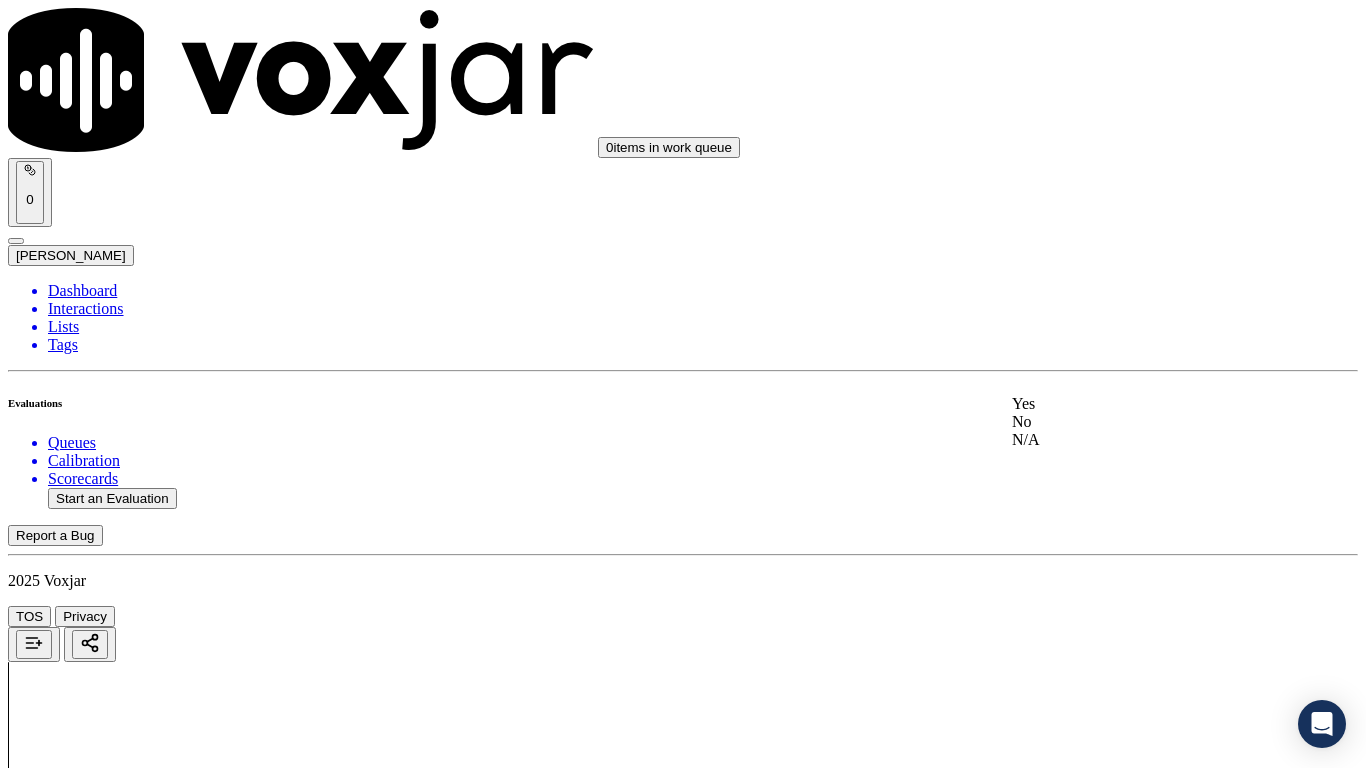 click on "Yes" at bounding box center (1139, 404) 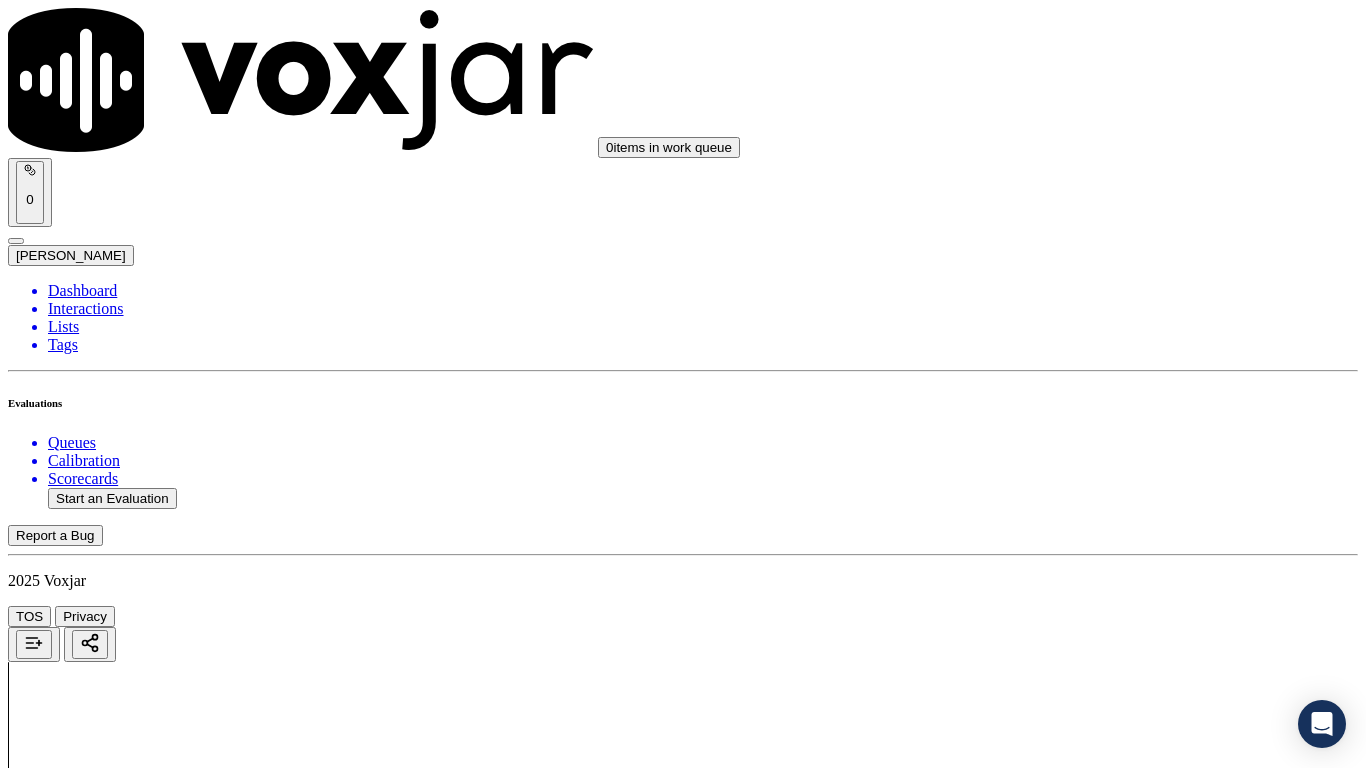 click on "Select an answer" at bounding box center [67, 2625] 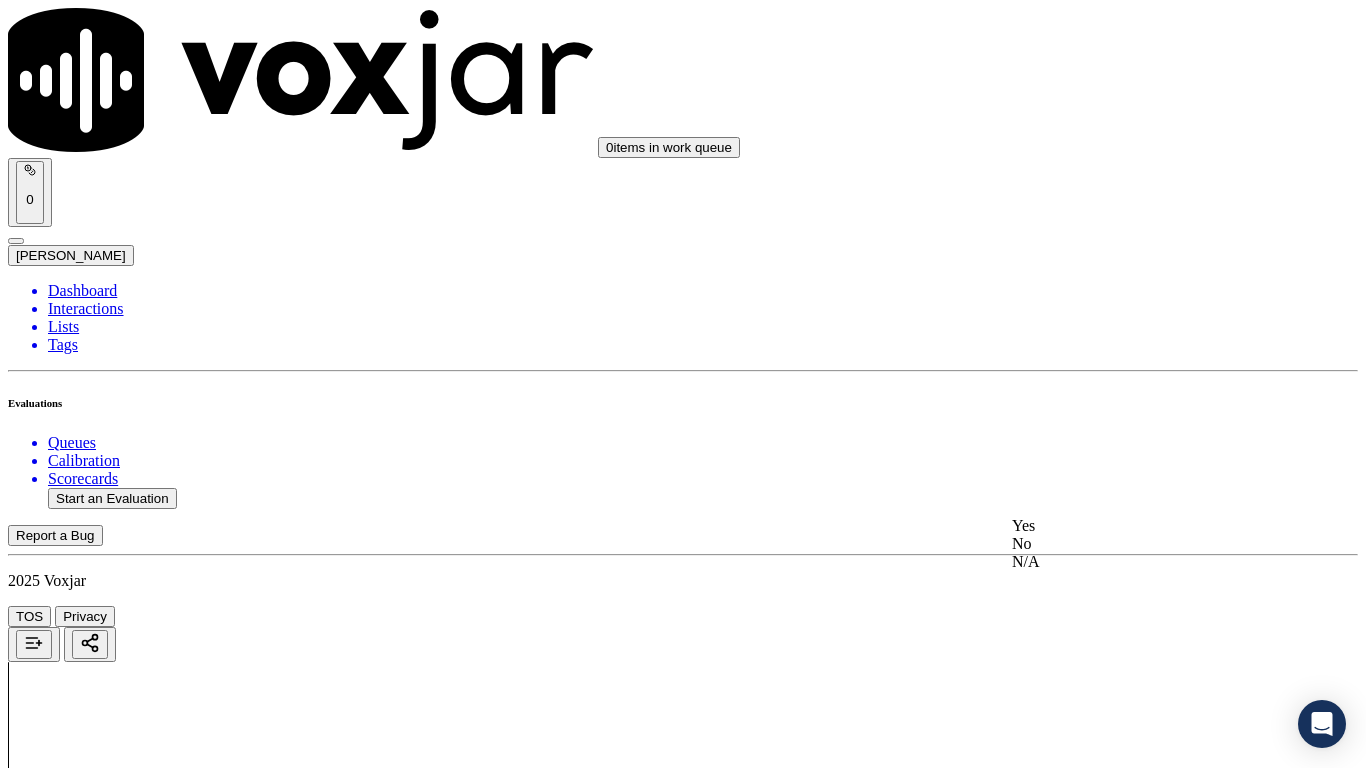 click on "Yes" at bounding box center [1139, 526] 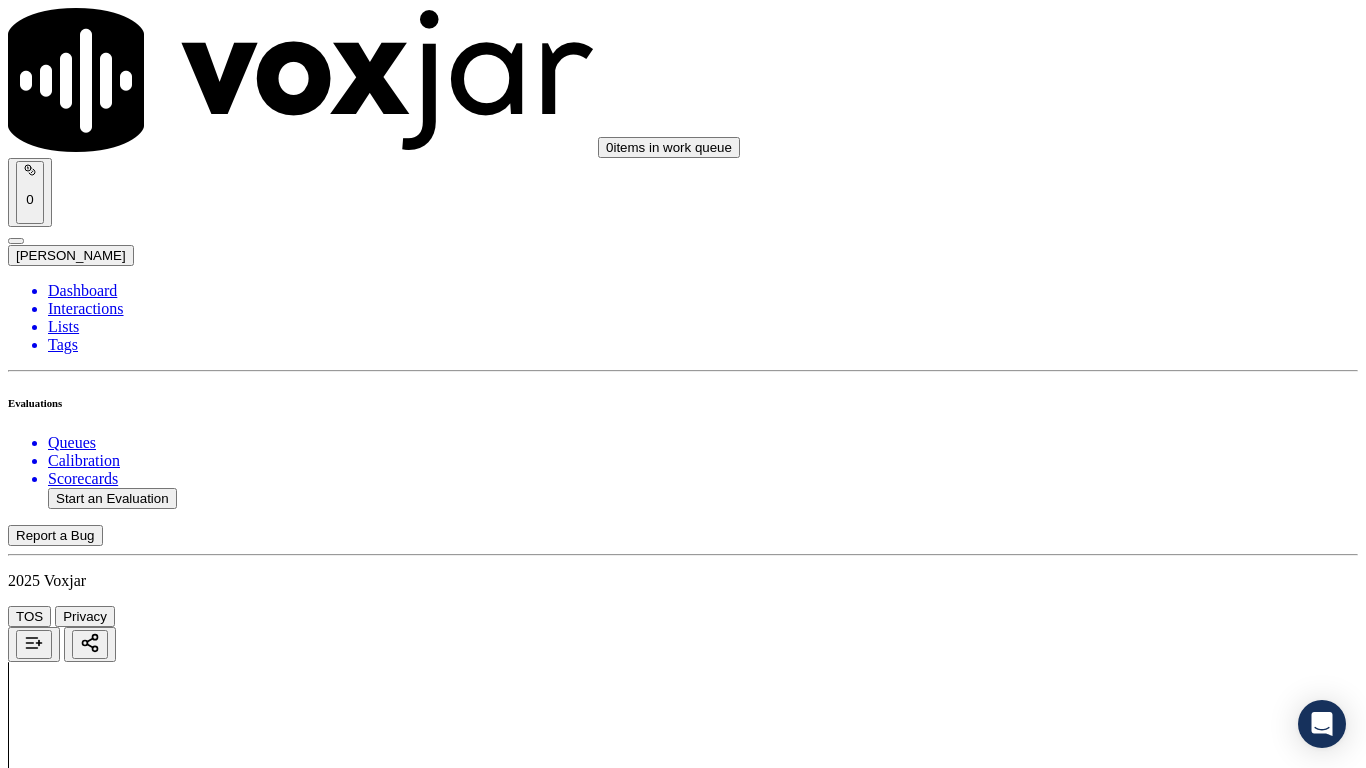 scroll, scrollTop: 600, scrollLeft: 0, axis: vertical 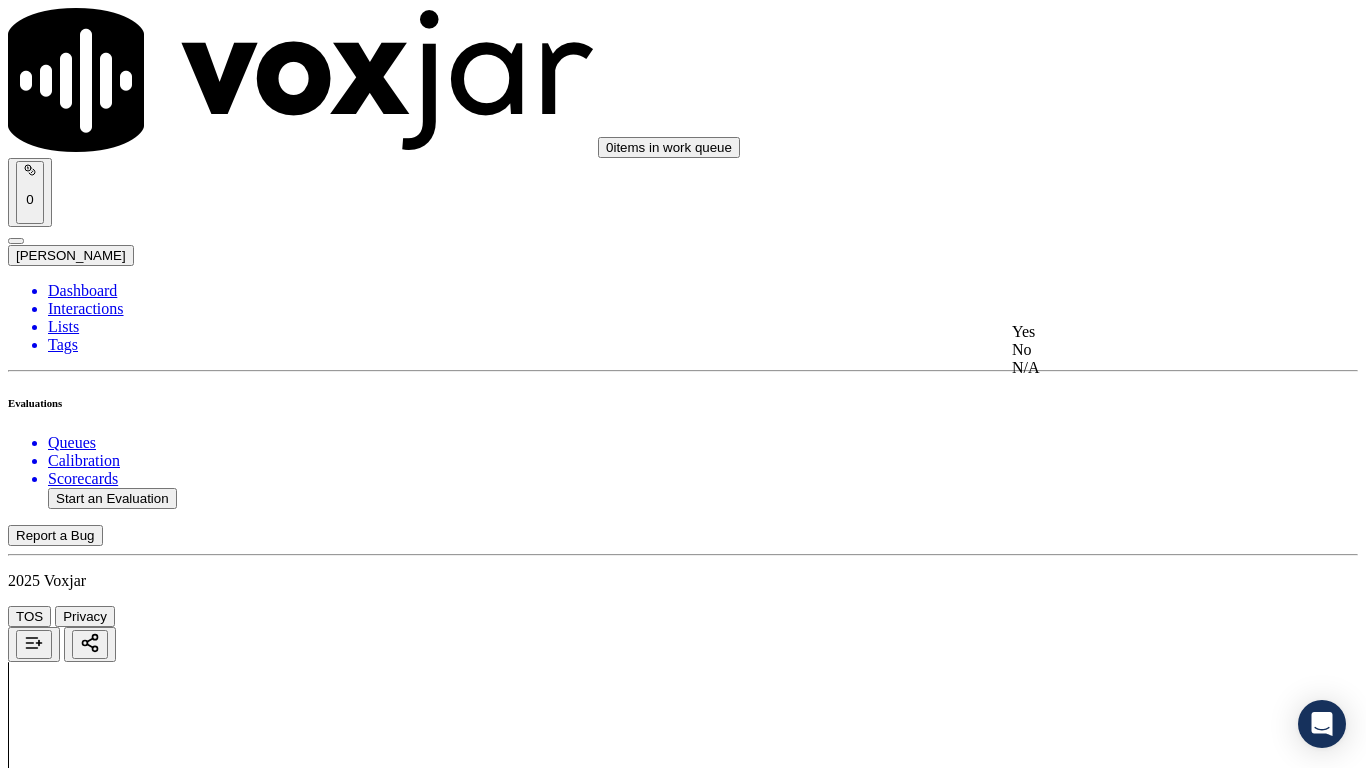 click on "Yes" at bounding box center [1139, 332] 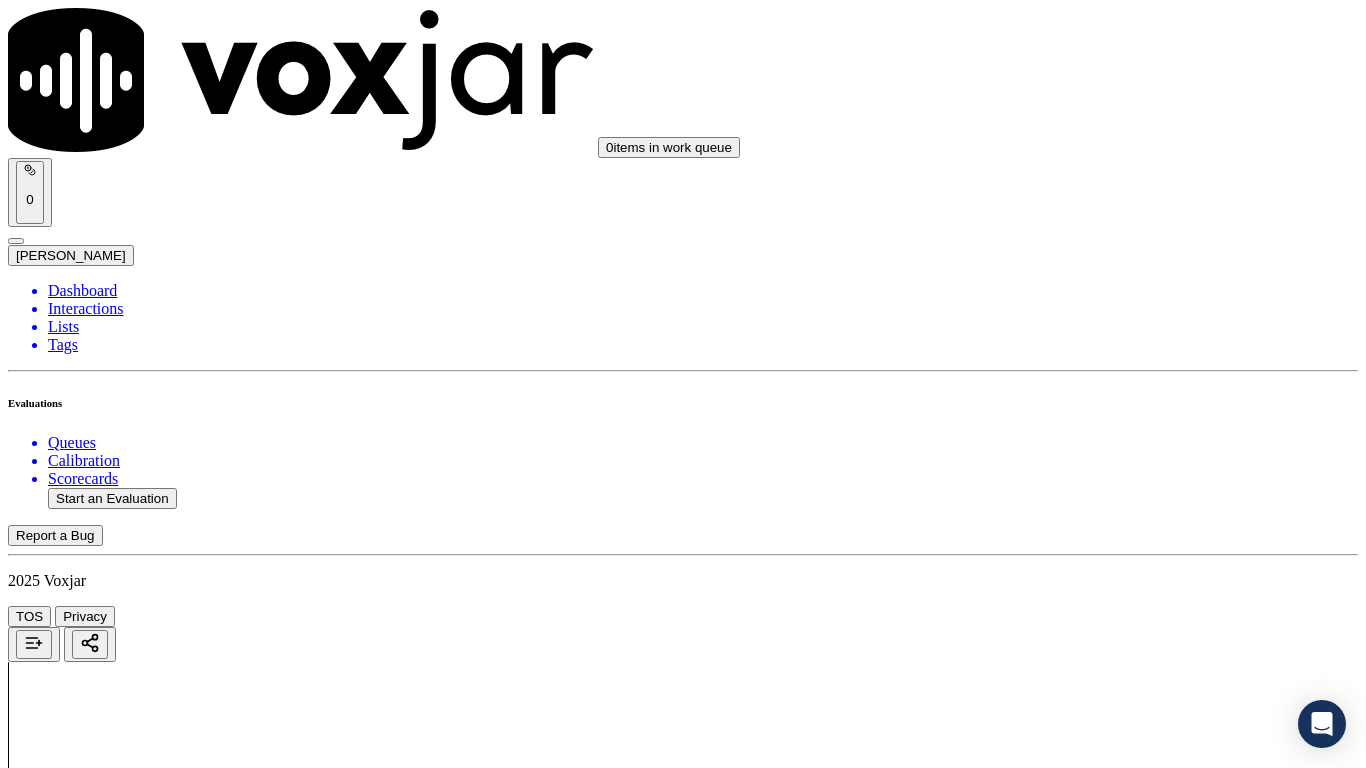 click on "Select an answer" at bounding box center (67, 3112) 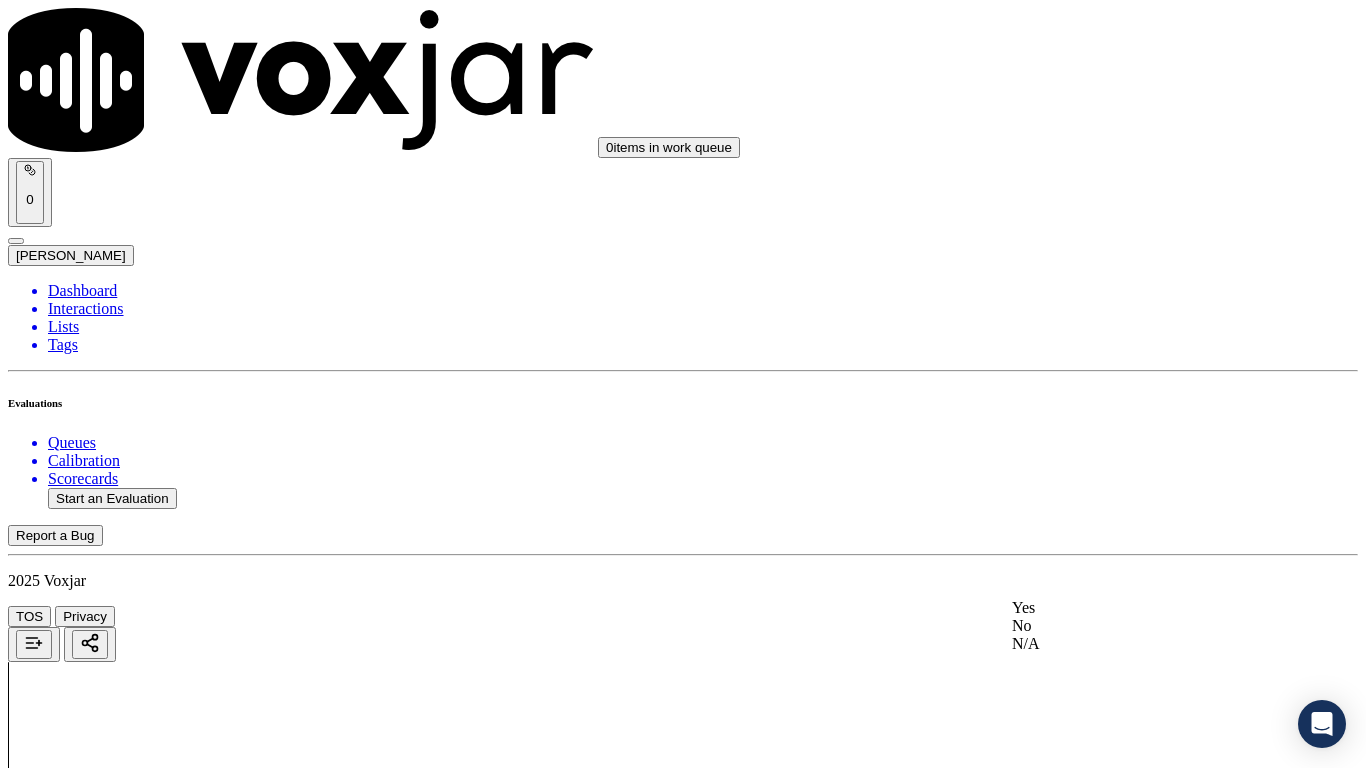 click on "N/A" 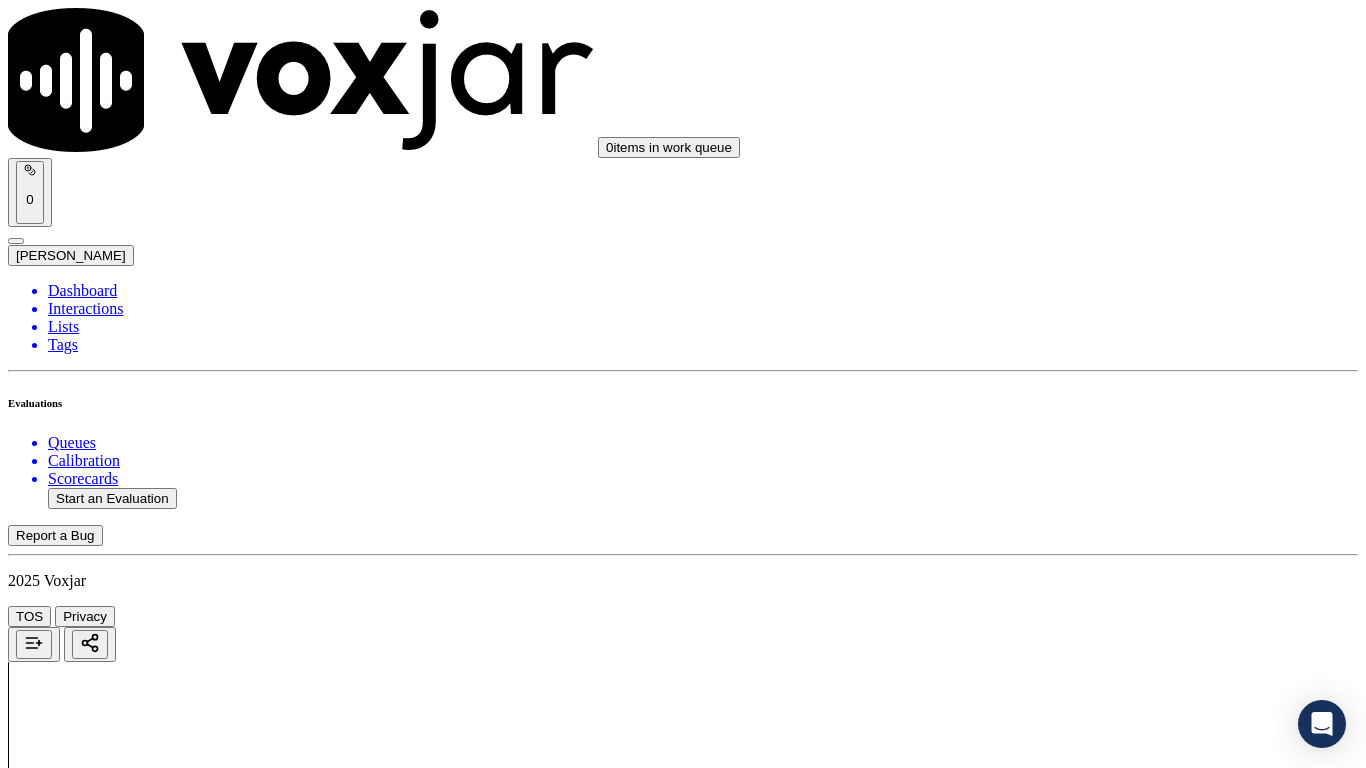 scroll, scrollTop: 1300, scrollLeft: 0, axis: vertical 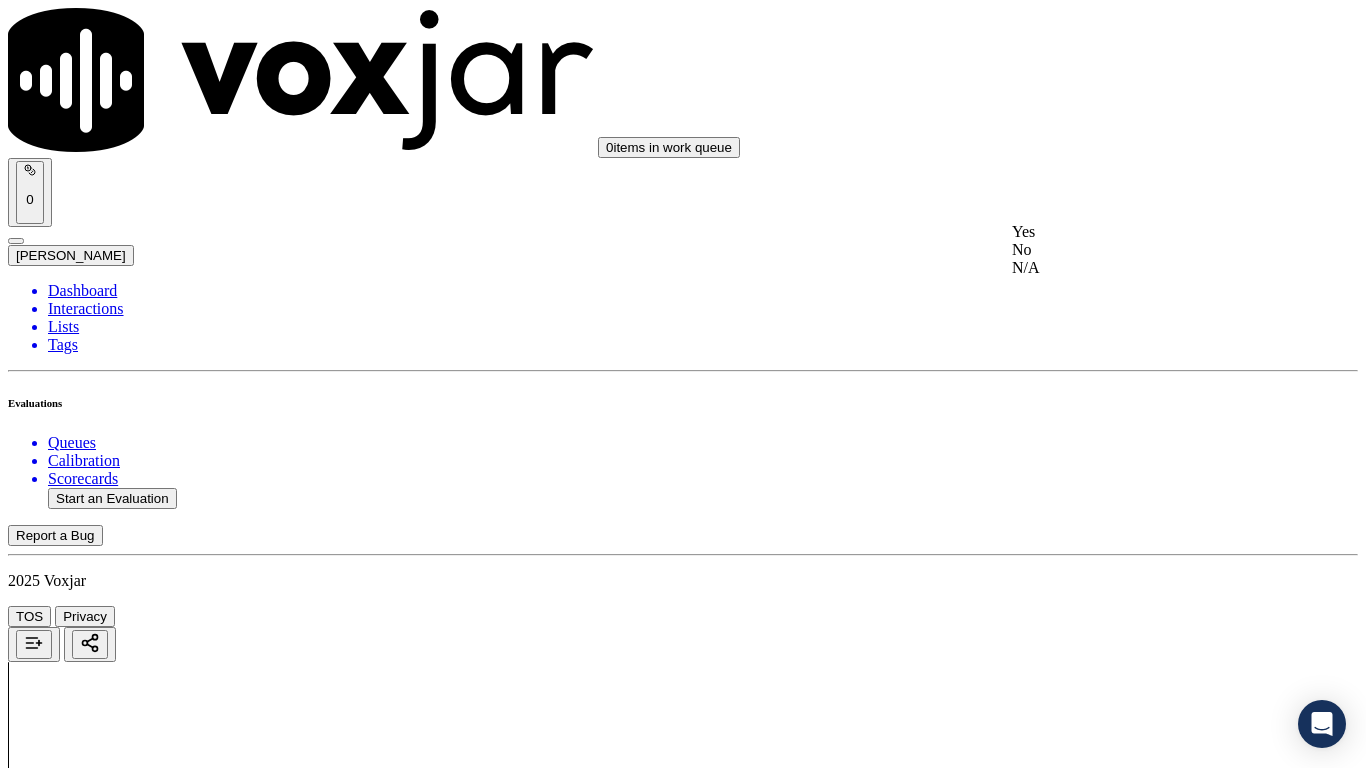 click on "N/A" 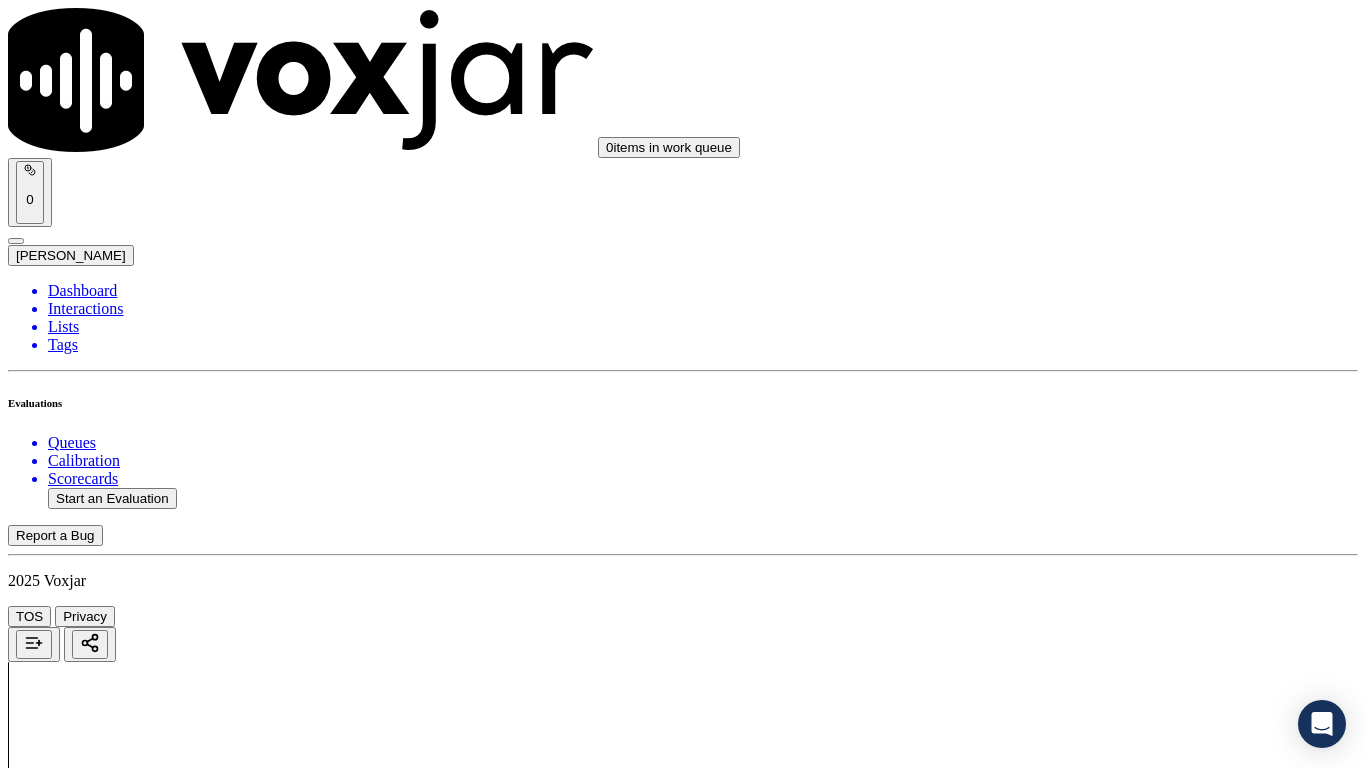 click on "Select an answer" at bounding box center [67, 3571] 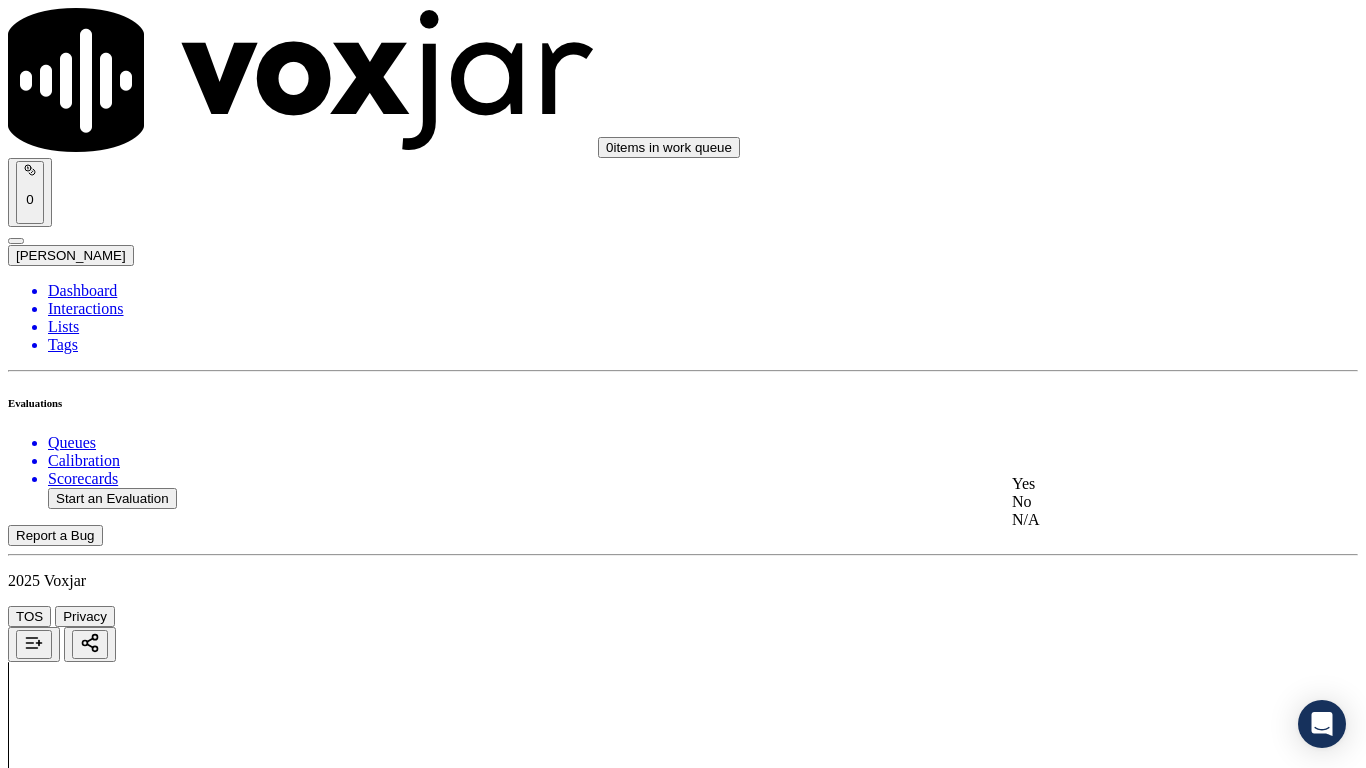 click on "Yes" at bounding box center (1139, 484) 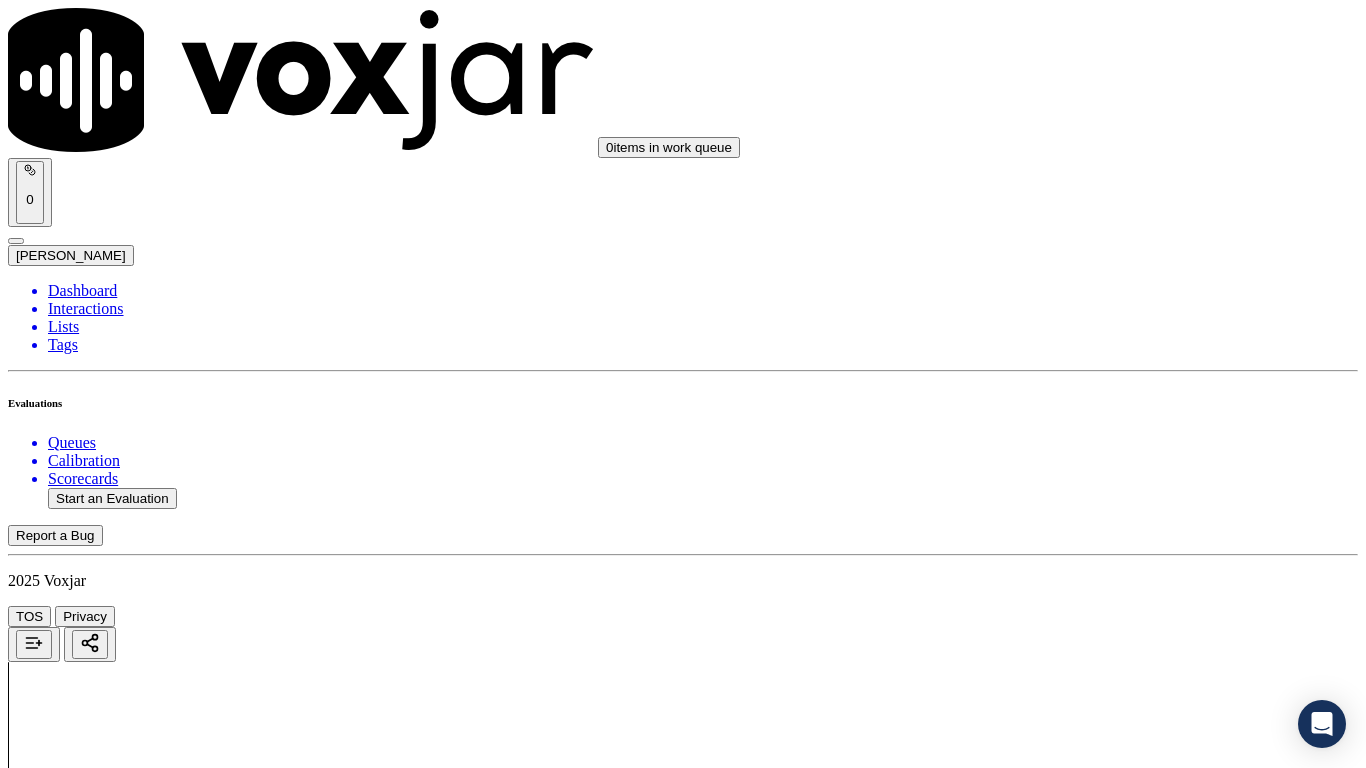 scroll, scrollTop: 1800, scrollLeft: 0, axis: vertical 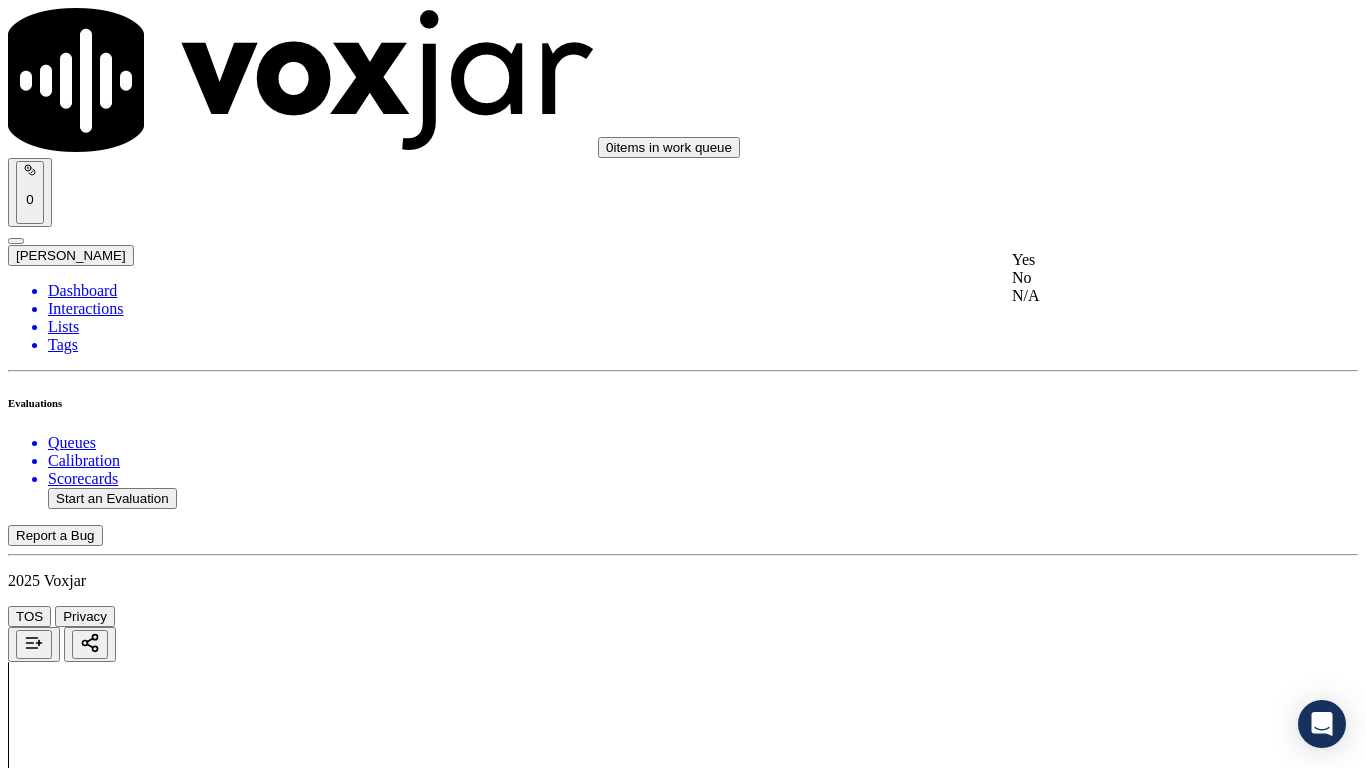 click on "Yes" at bounding box center (1139, 260) 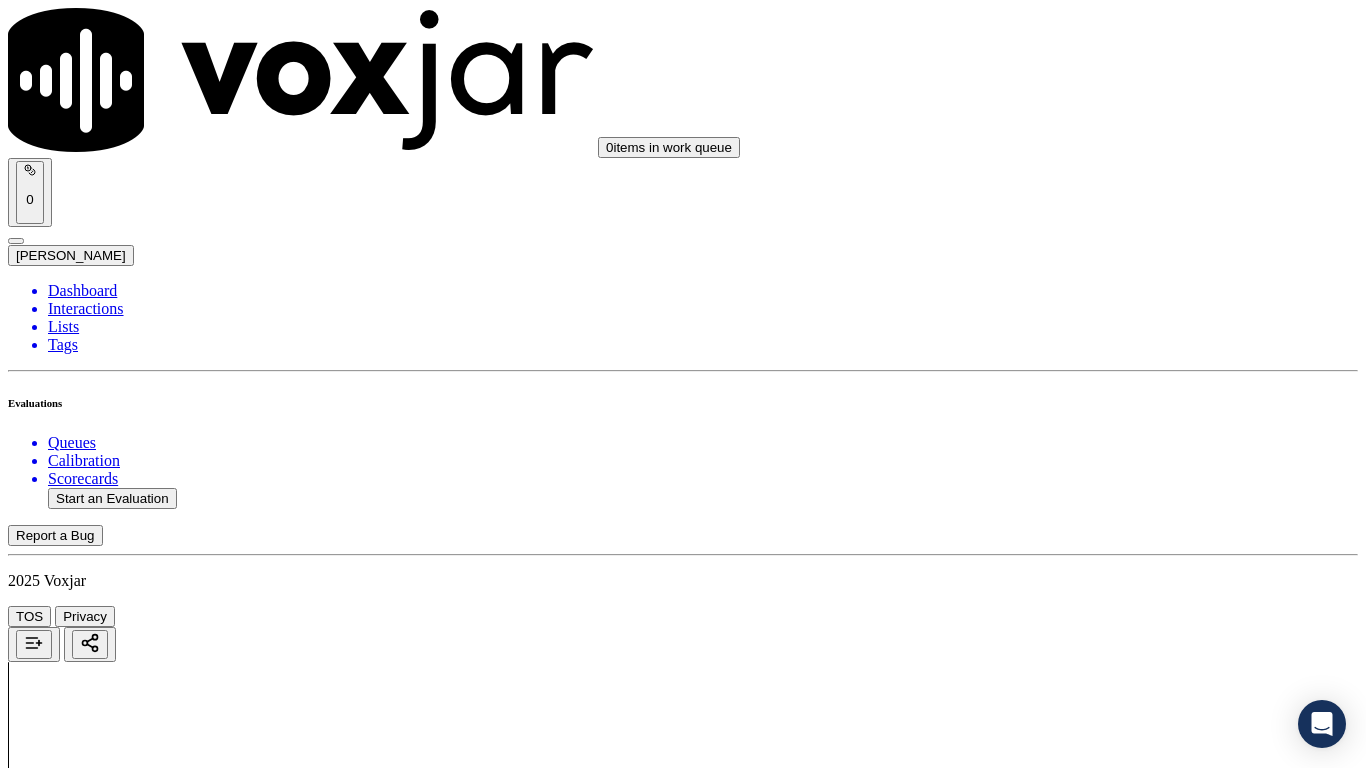 scroll, scrollTop: 2000, scrollLeft: 0, axis: vertical 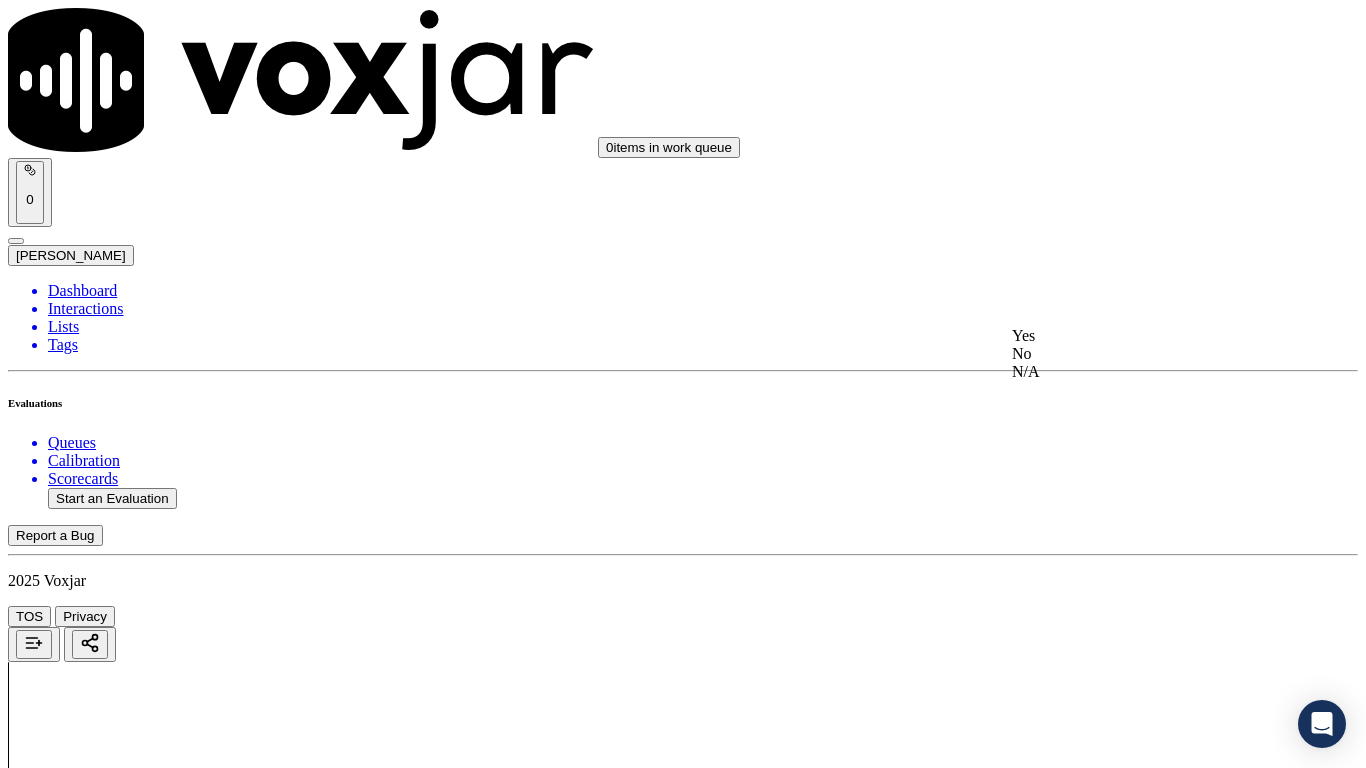 click on "Yes" at bounding box center (1139, 336) 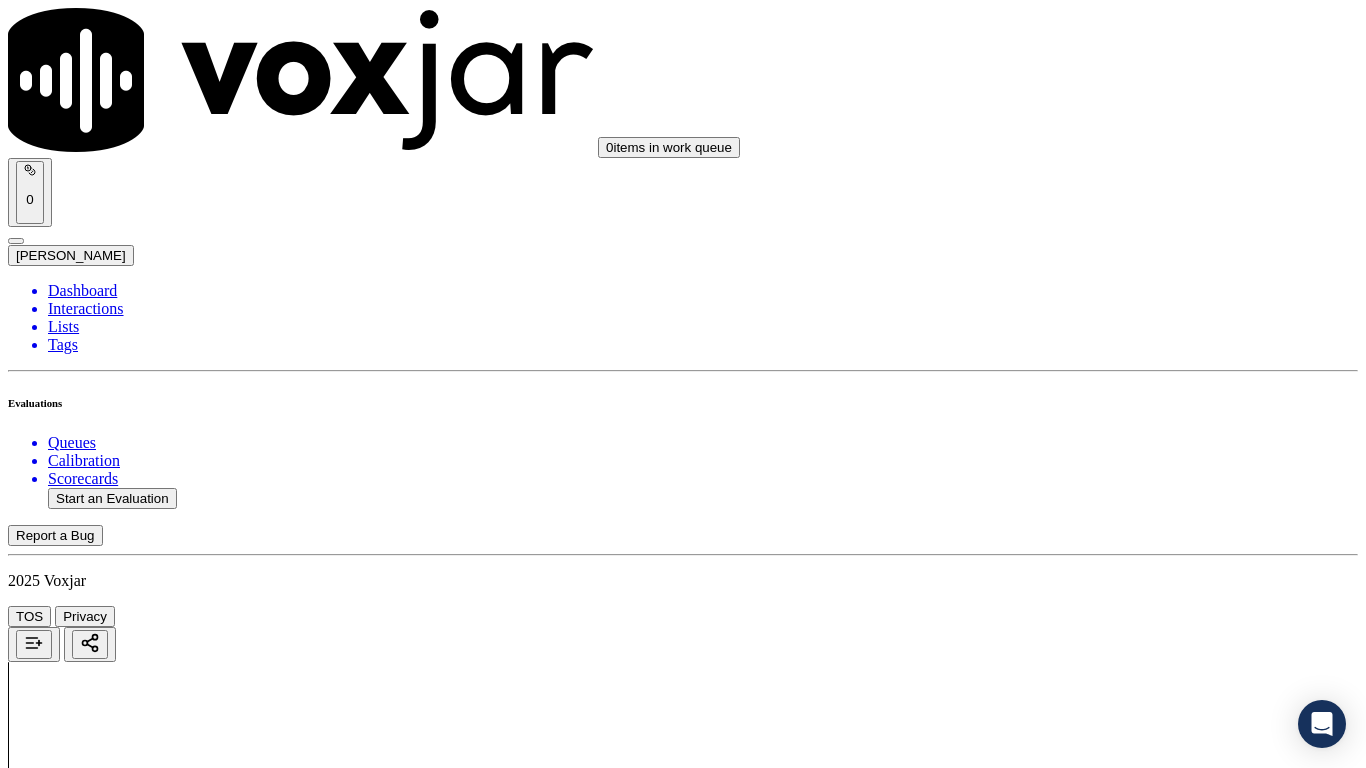 scroll, scrollTop: 2300, scrollLeft: 0, axis: vertical 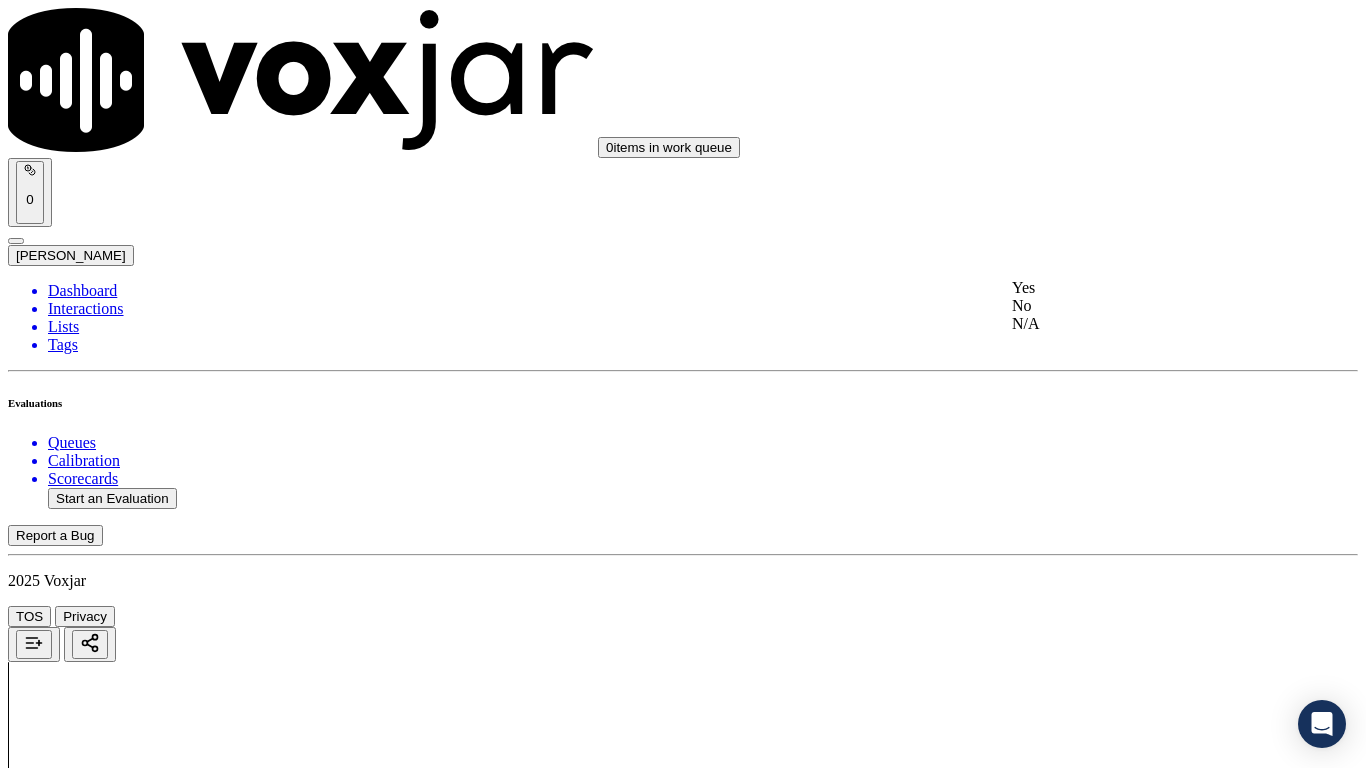 click on "Yes" at bounding box center [1139, 288] 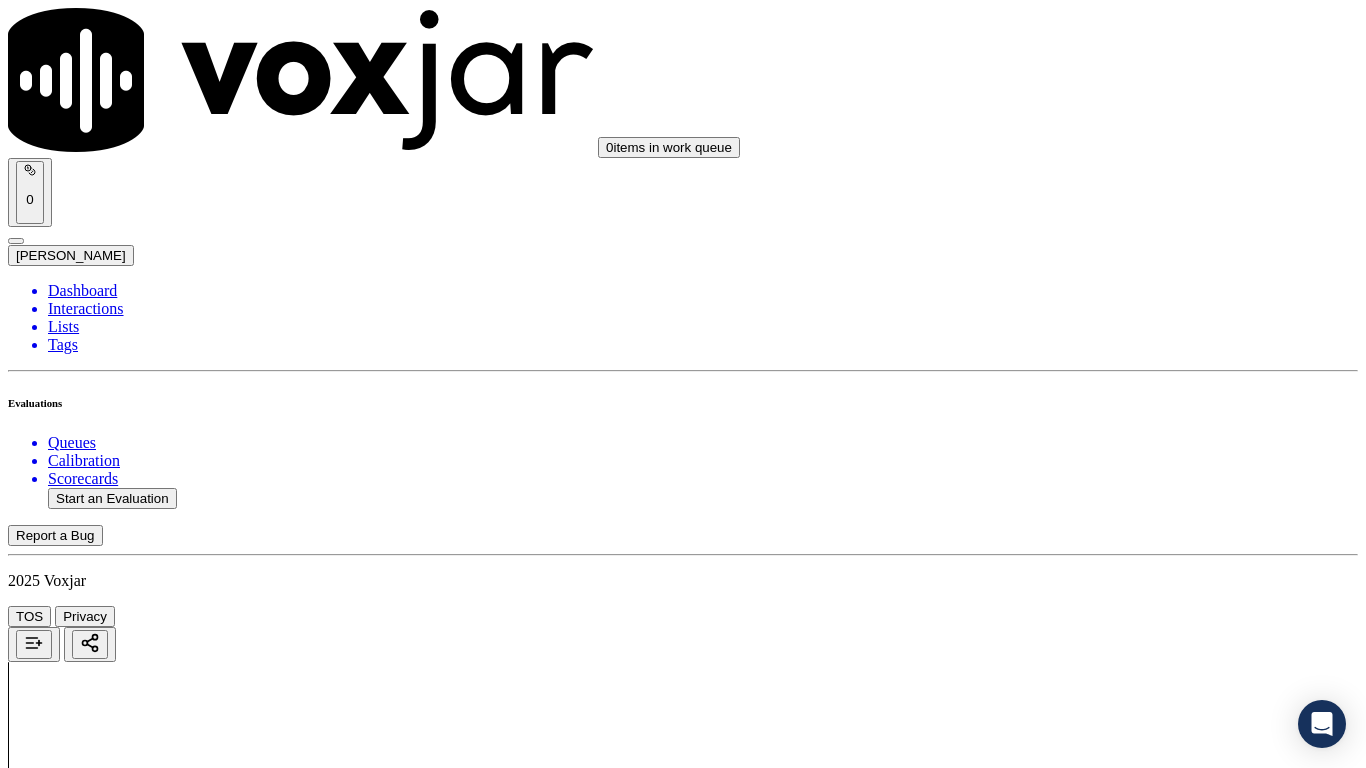 click on "Select an answer" at bounding box center (67, 4530) 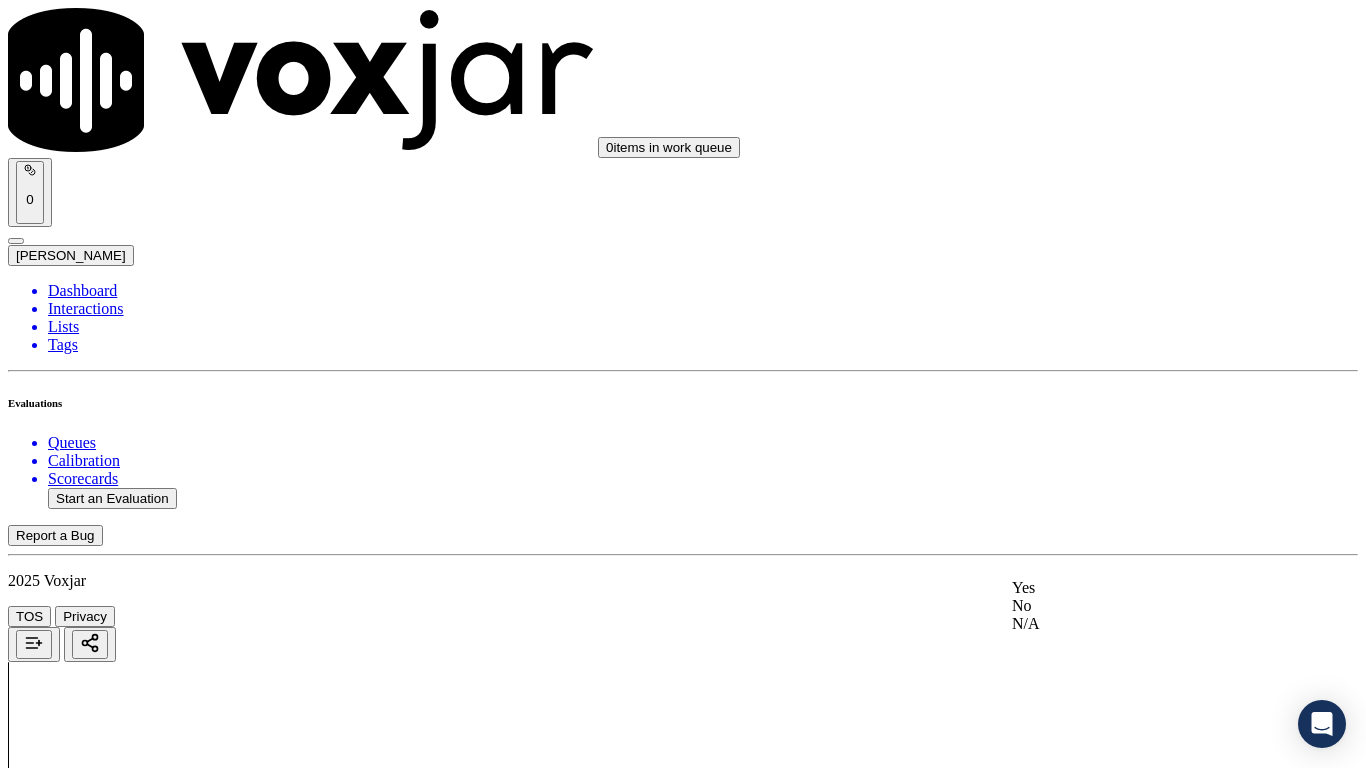 click on "Yes" at bounding box center (1139, 588) 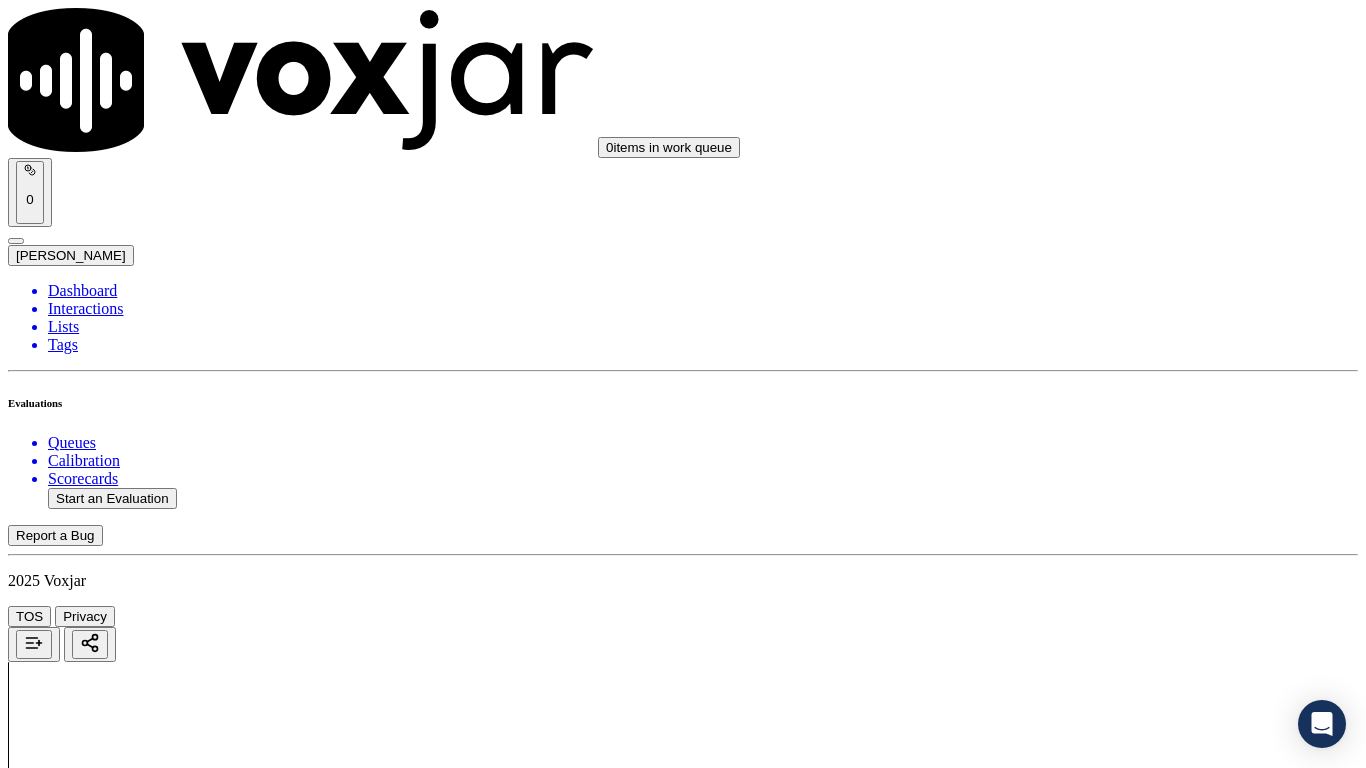 scroll, scrollTop: 2900, scrollLeft: 0, axis: vertical 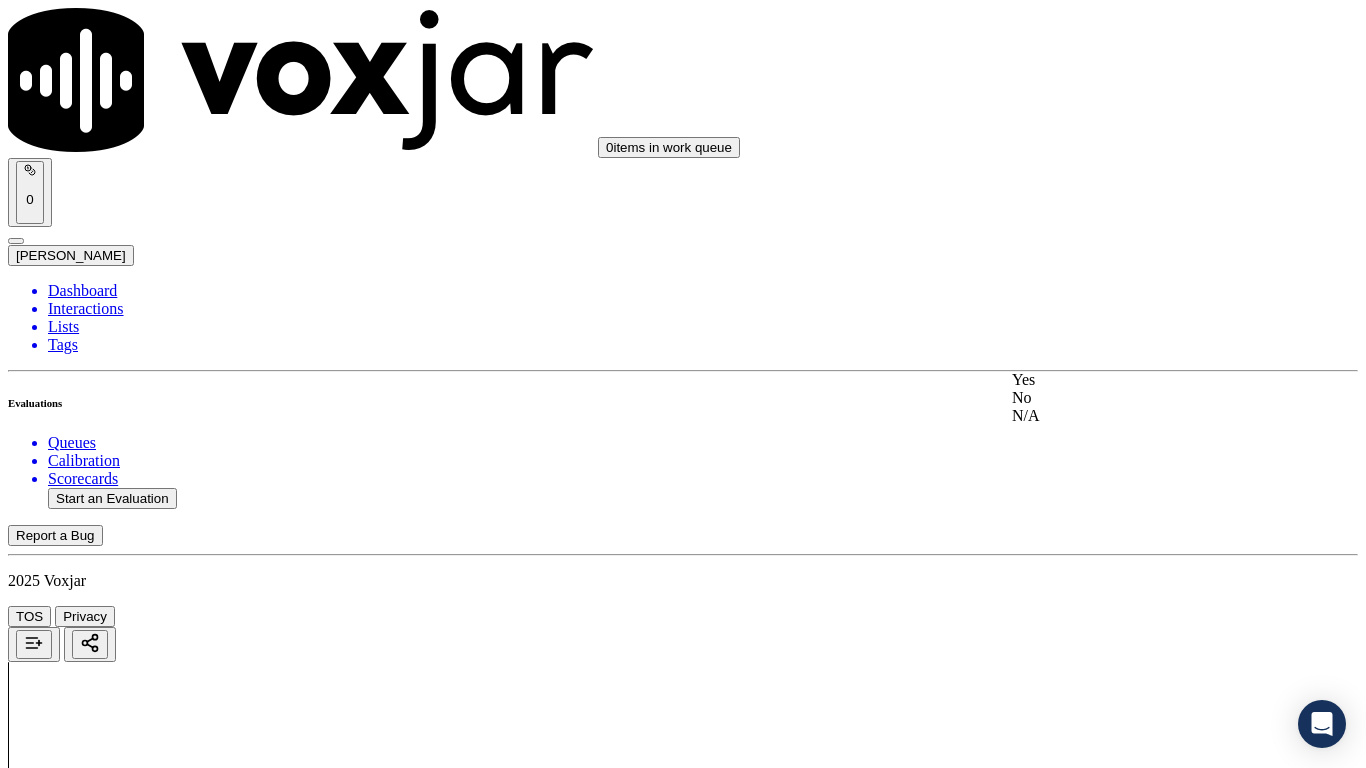 click on "Yes" at bounding box center [1139, 380] 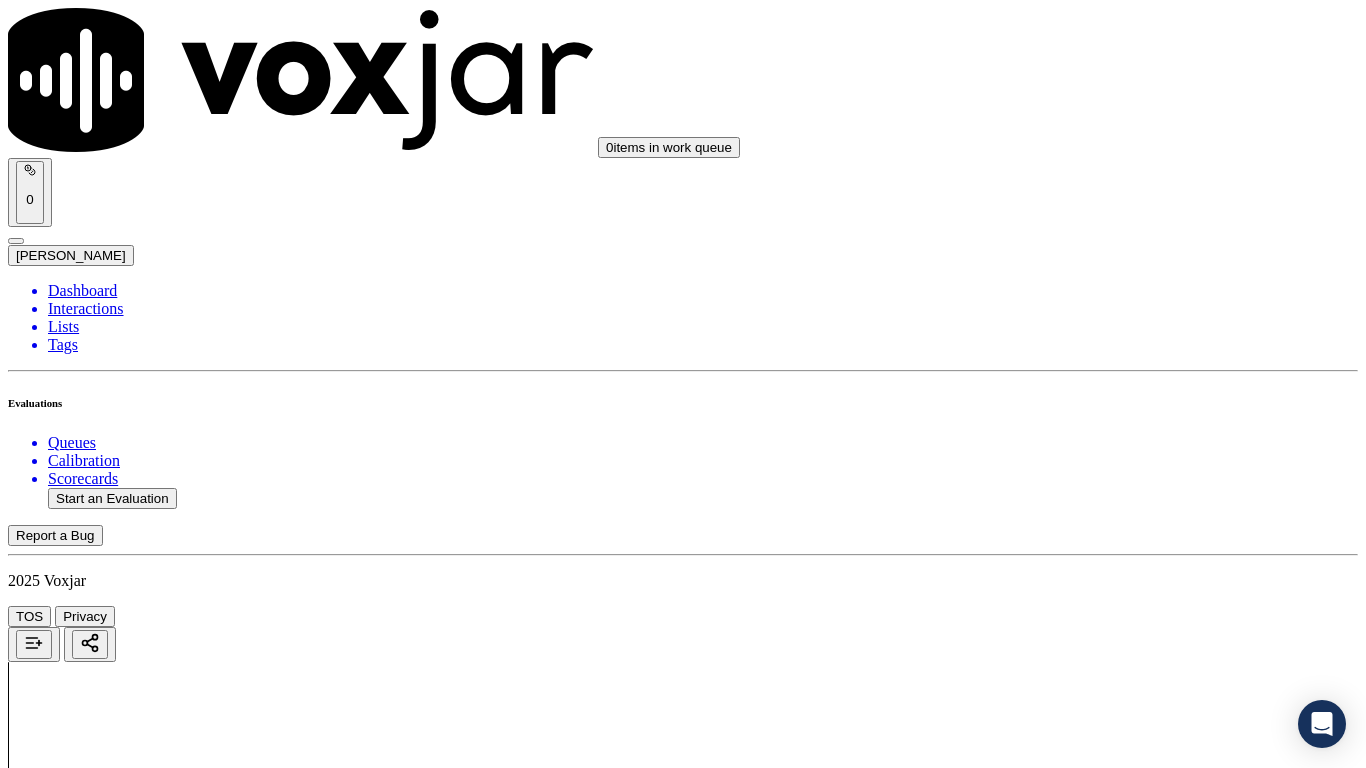 scroll, scrollTop: 3300, scrollLeft: 0, axis: vertical 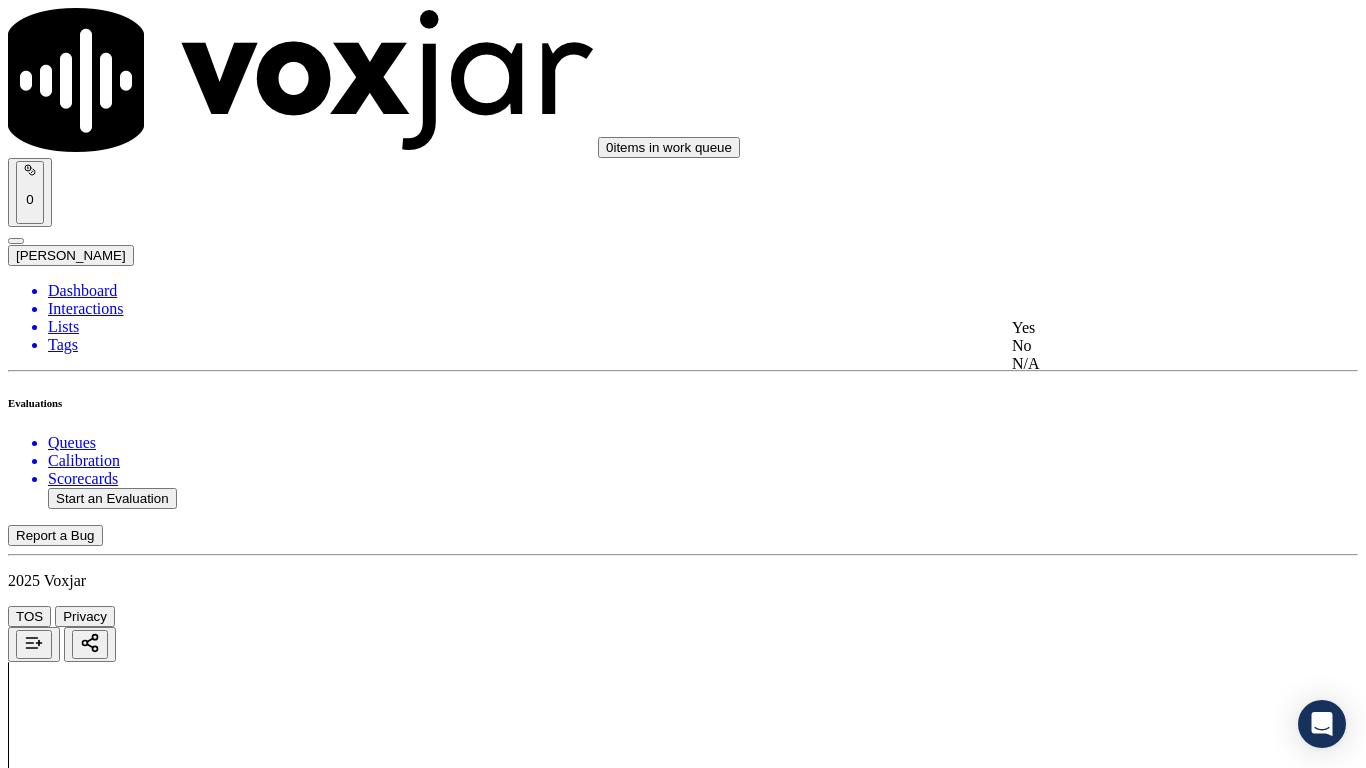 click on "Yes" at bounding box center [1139, 328] 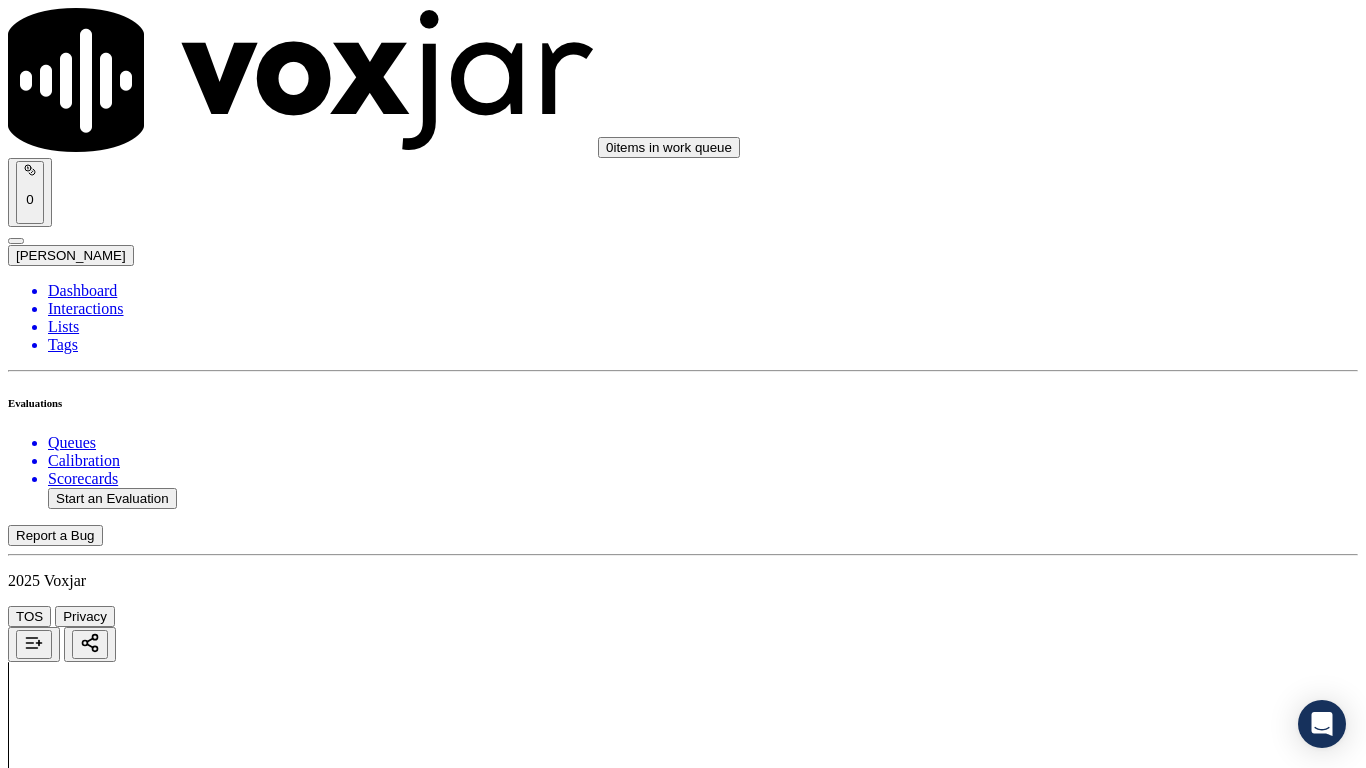 click on "Select an answer" at bounding box center (67, 5317) 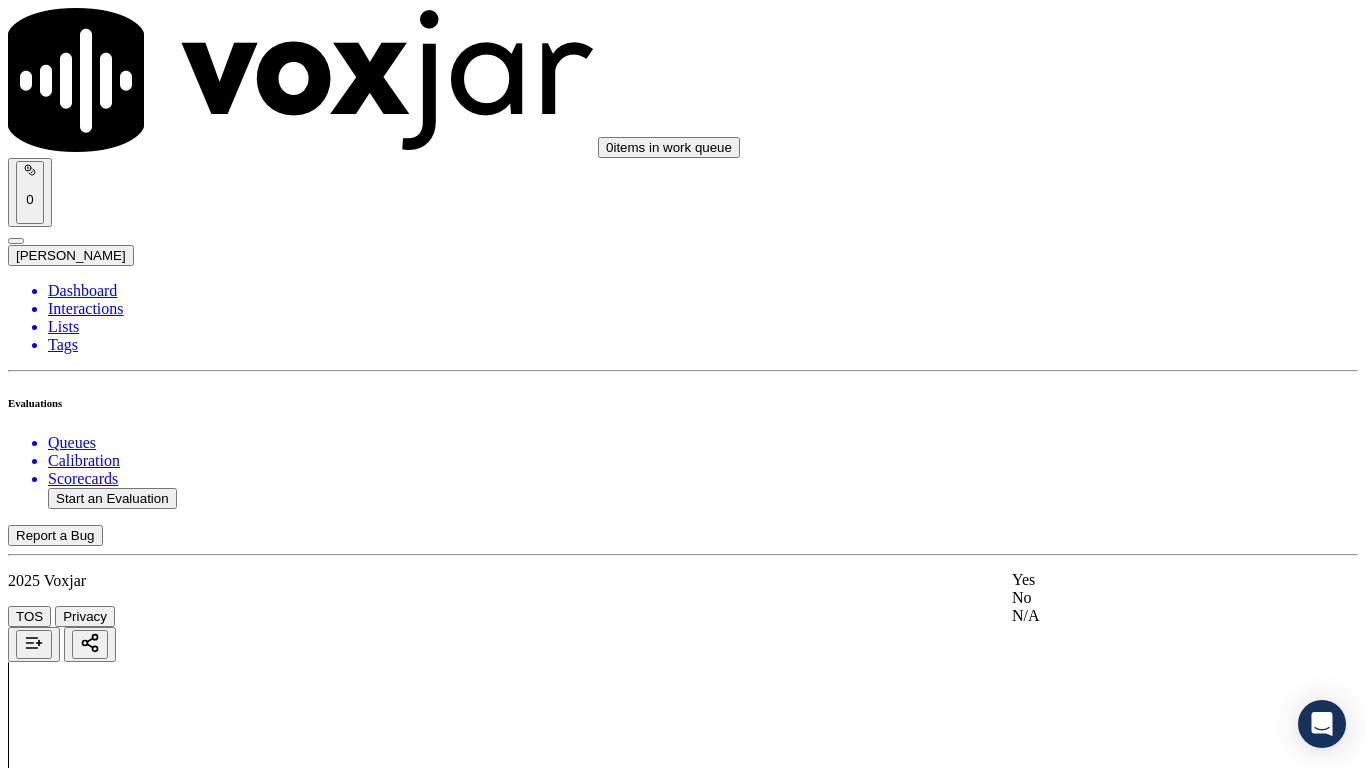 click on "Yes" at bounding box center (1139, 580) 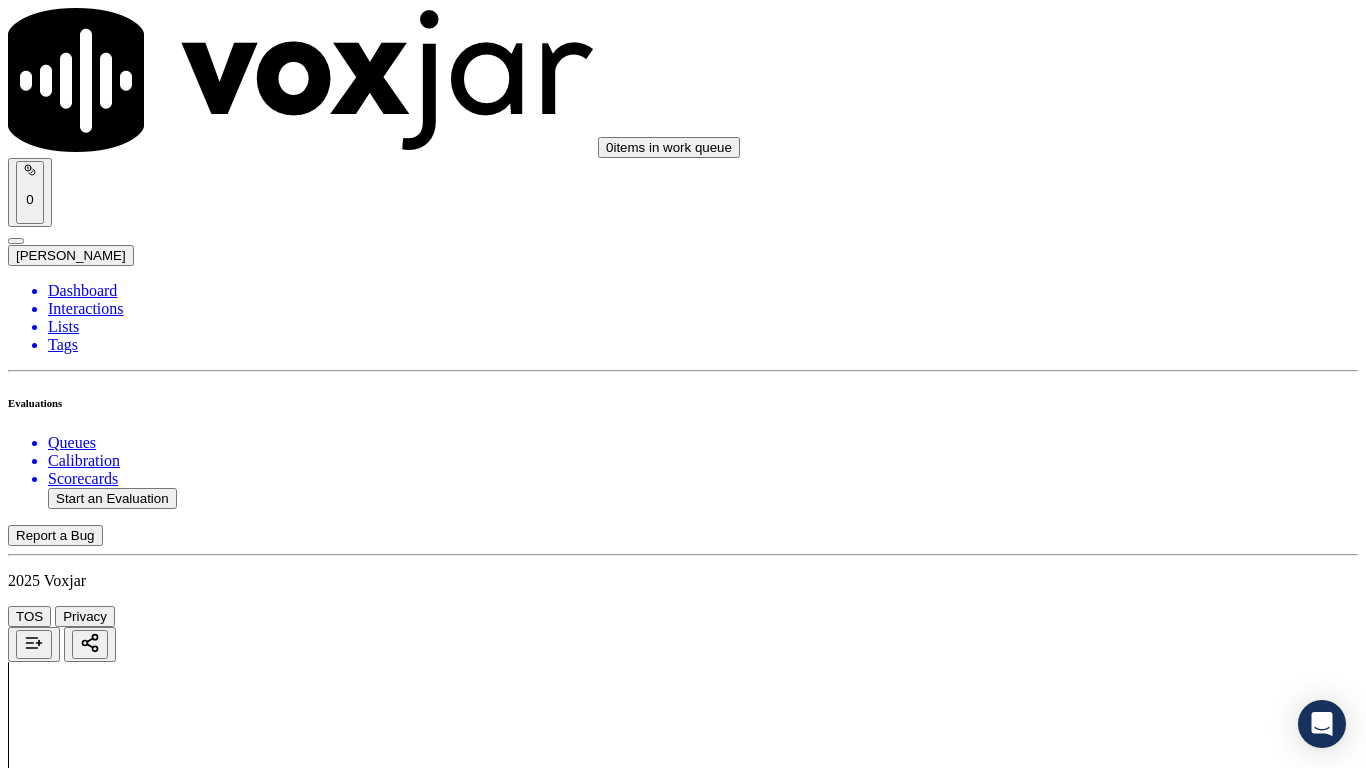 scroll, scrollTop: 3900, scrollLeft: 0, axis: vertical 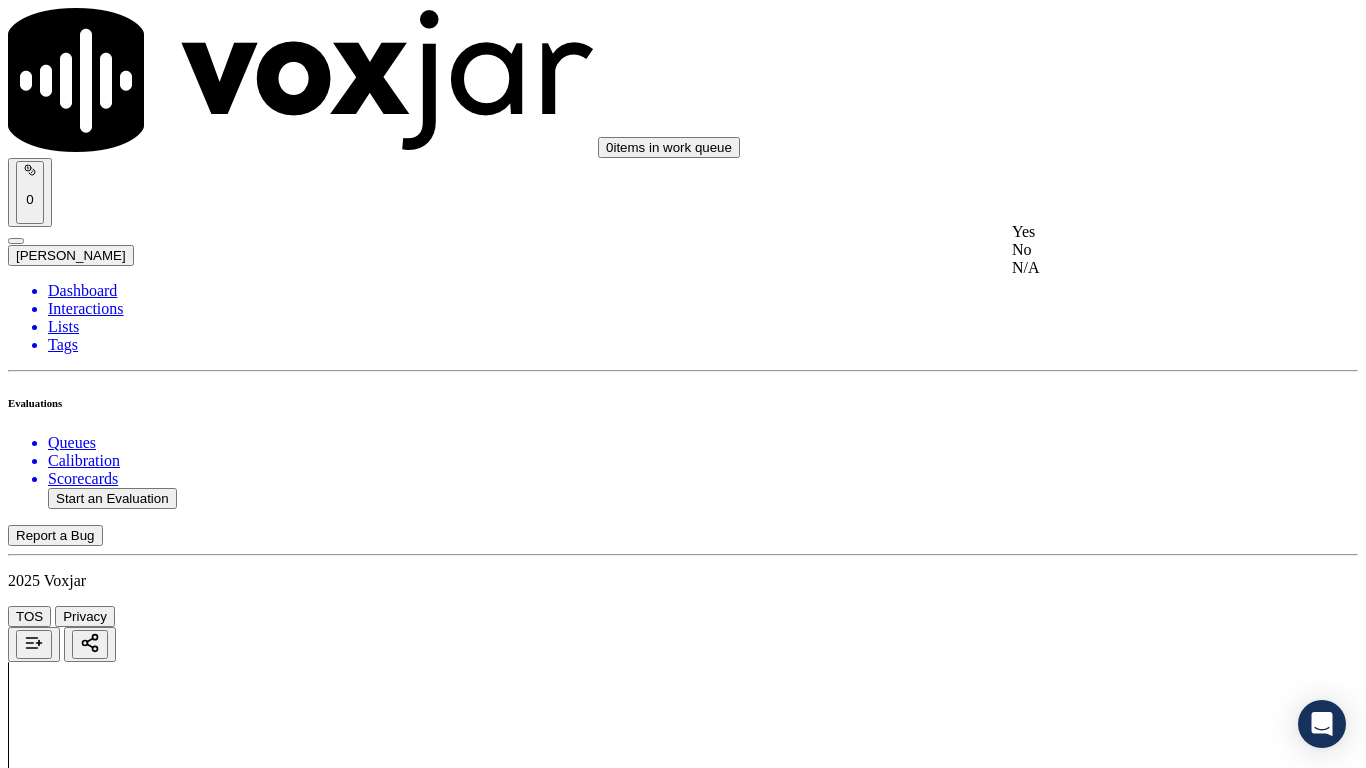 click on "Yes" at bounding box center (1139, 232) 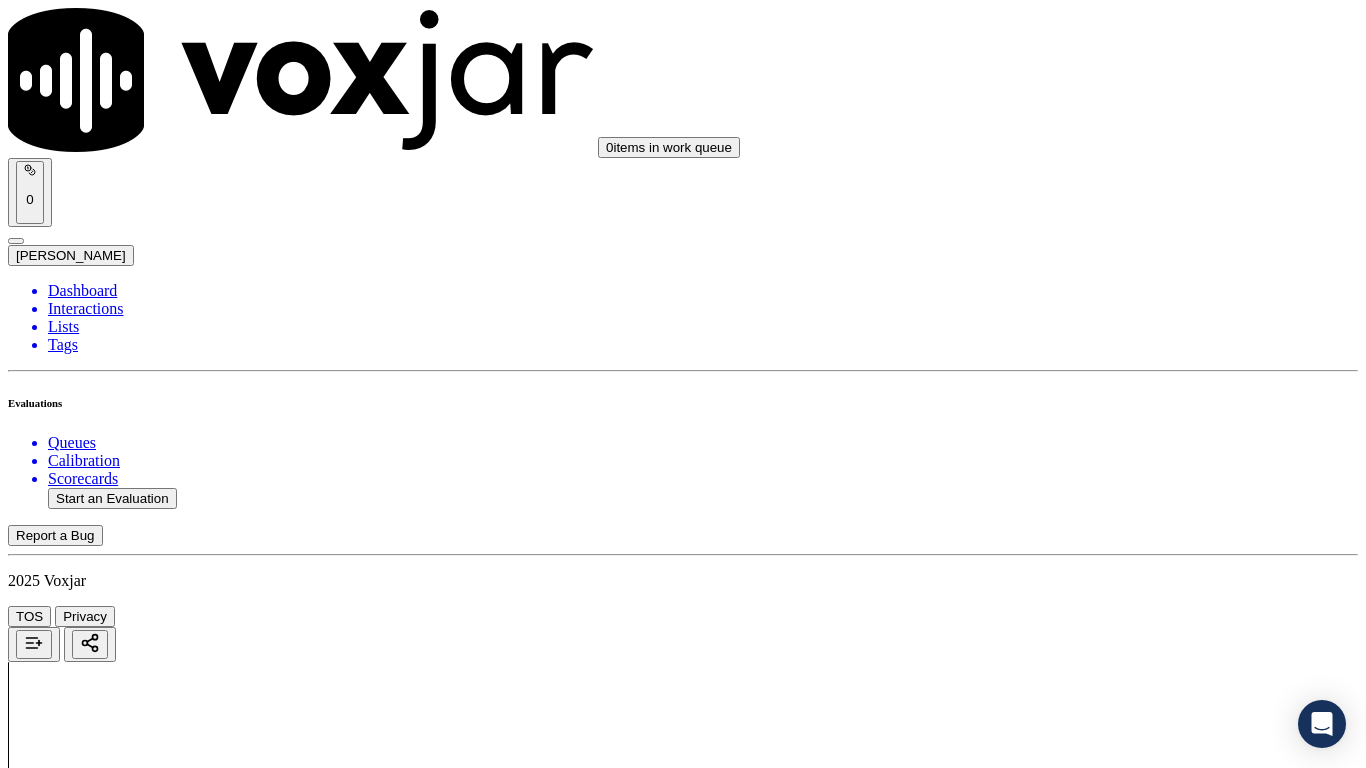 click on "Select an answer" at bounding box center (67, 5776) 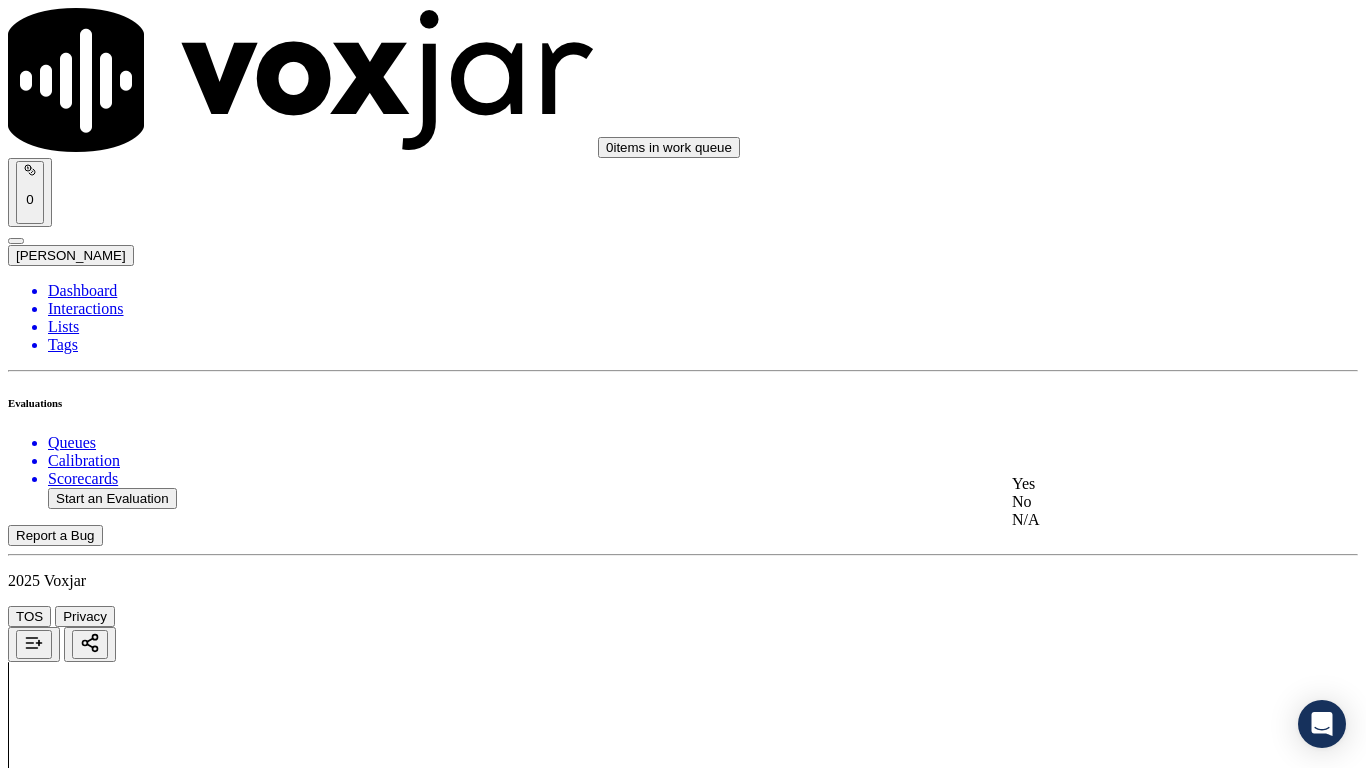 click on "Yes" at bounding box center (1139, 484) 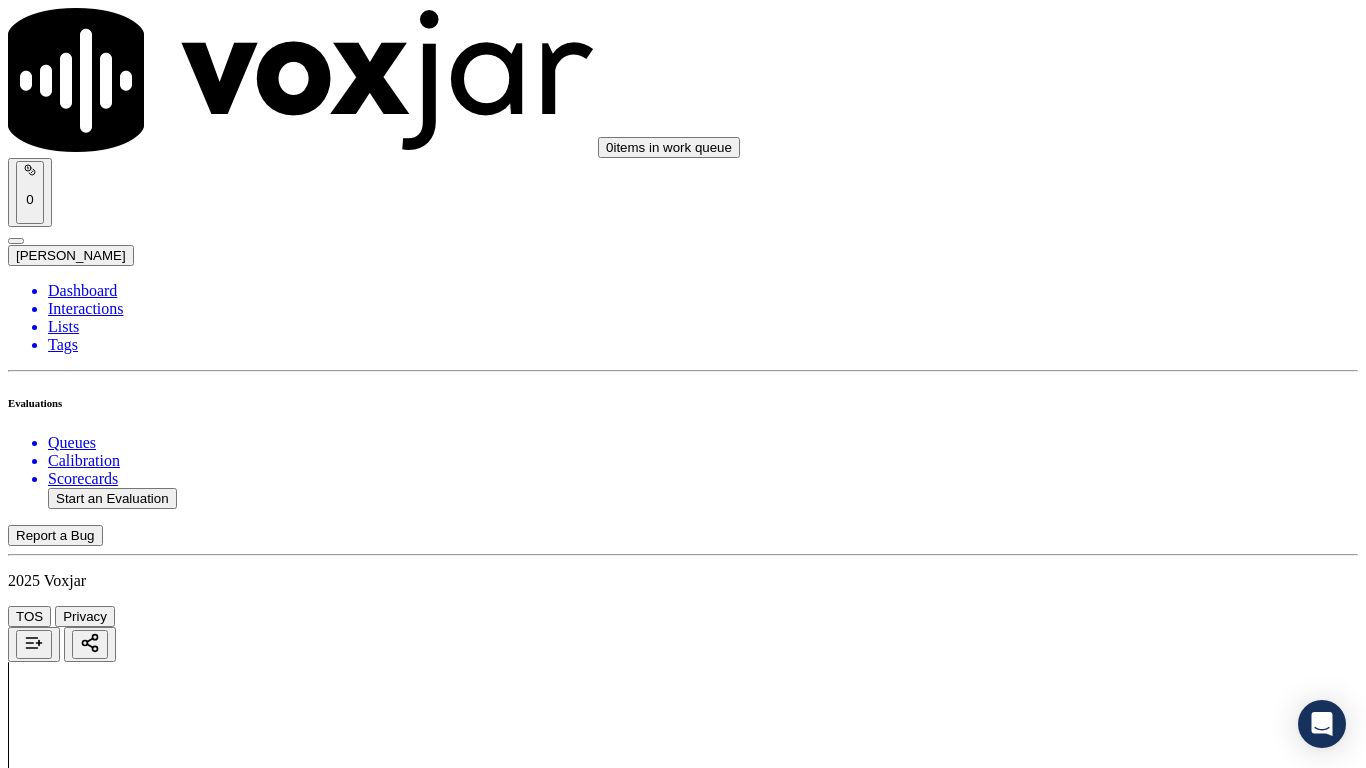 scroll, scrollTop: 4400, scrollLeft: 0, axis: vertical 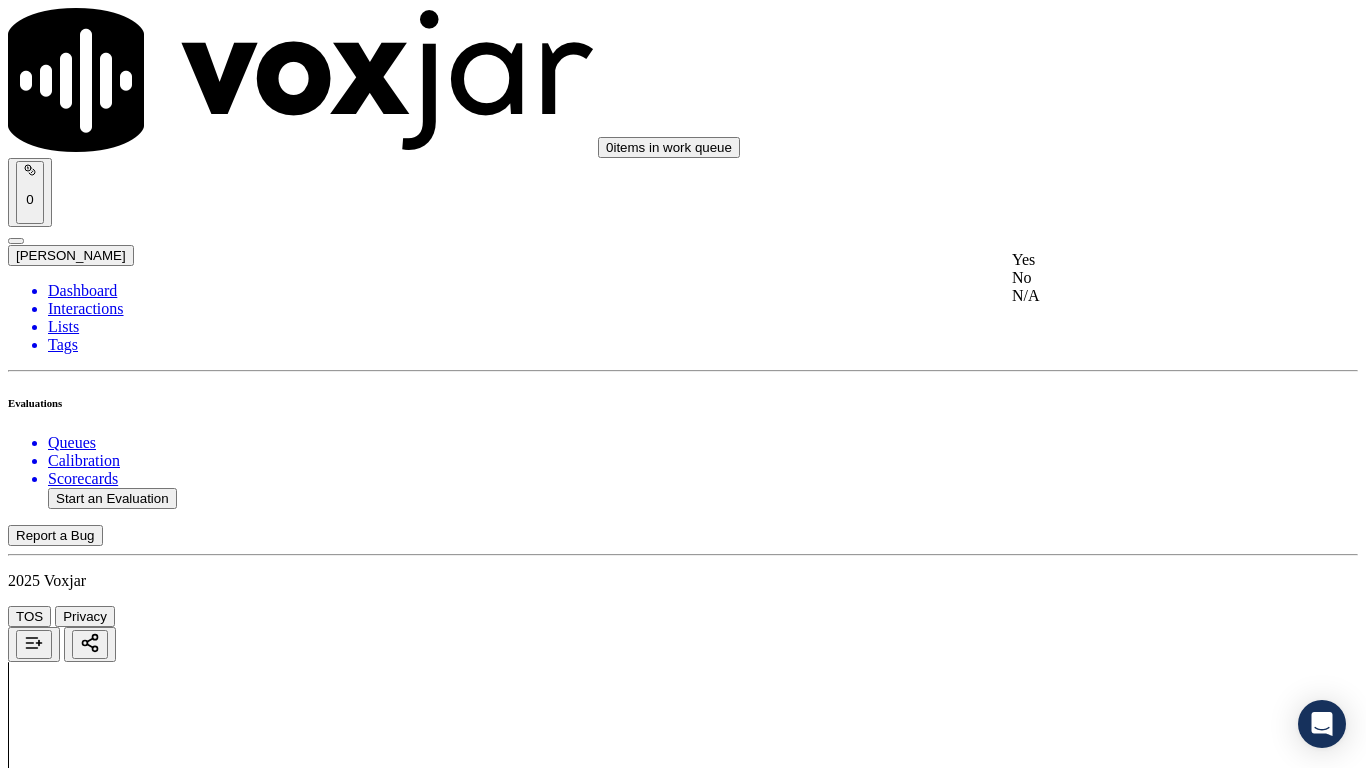 click on "No" 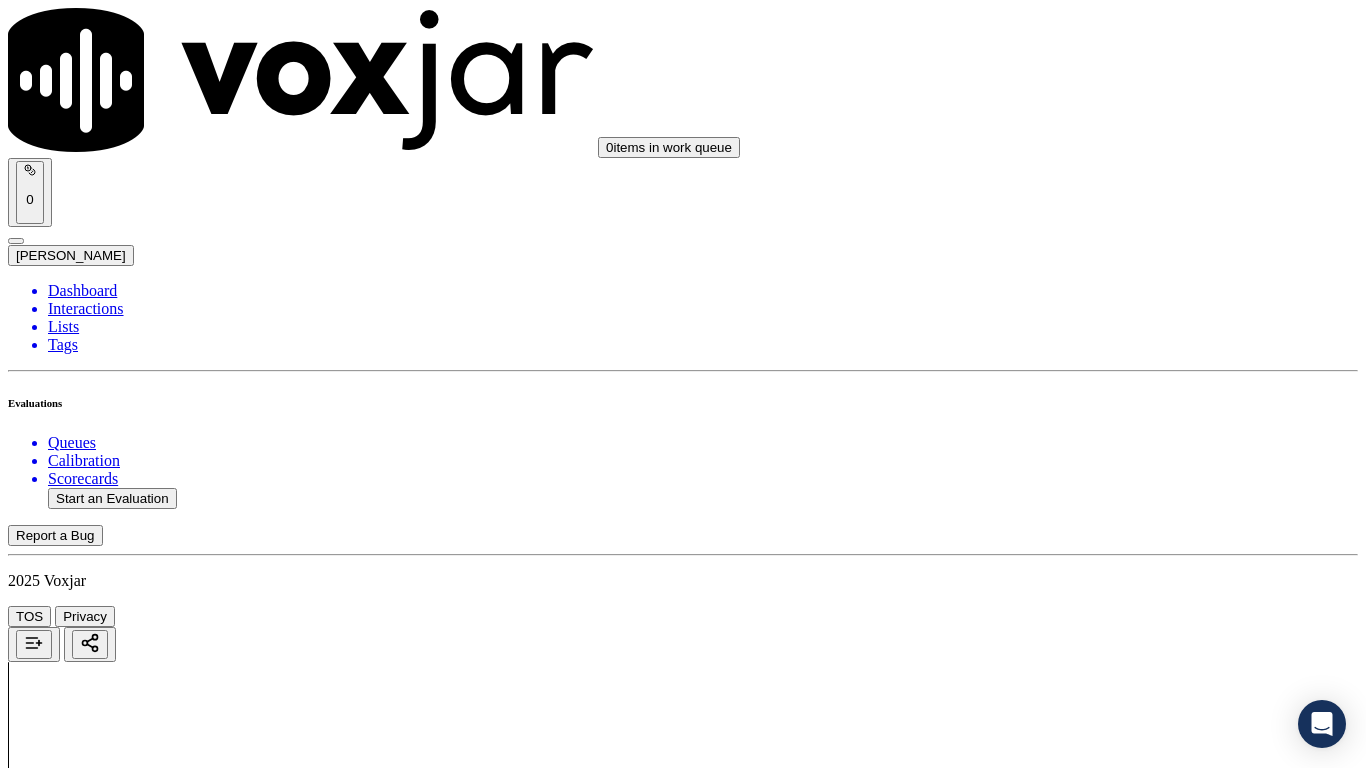 click on "Add Note" at bounding box center (52, 6103) 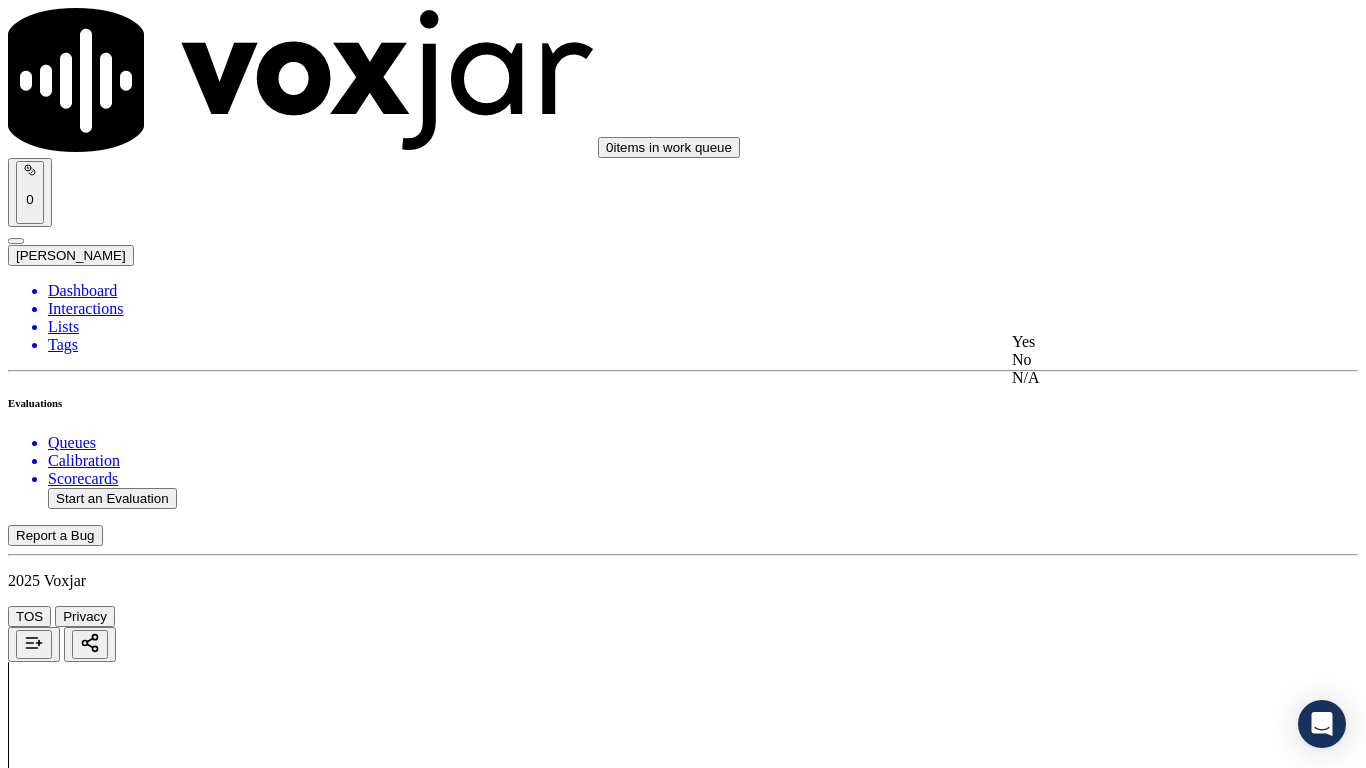 click on "Yes" at bounding box center [1139, 342] 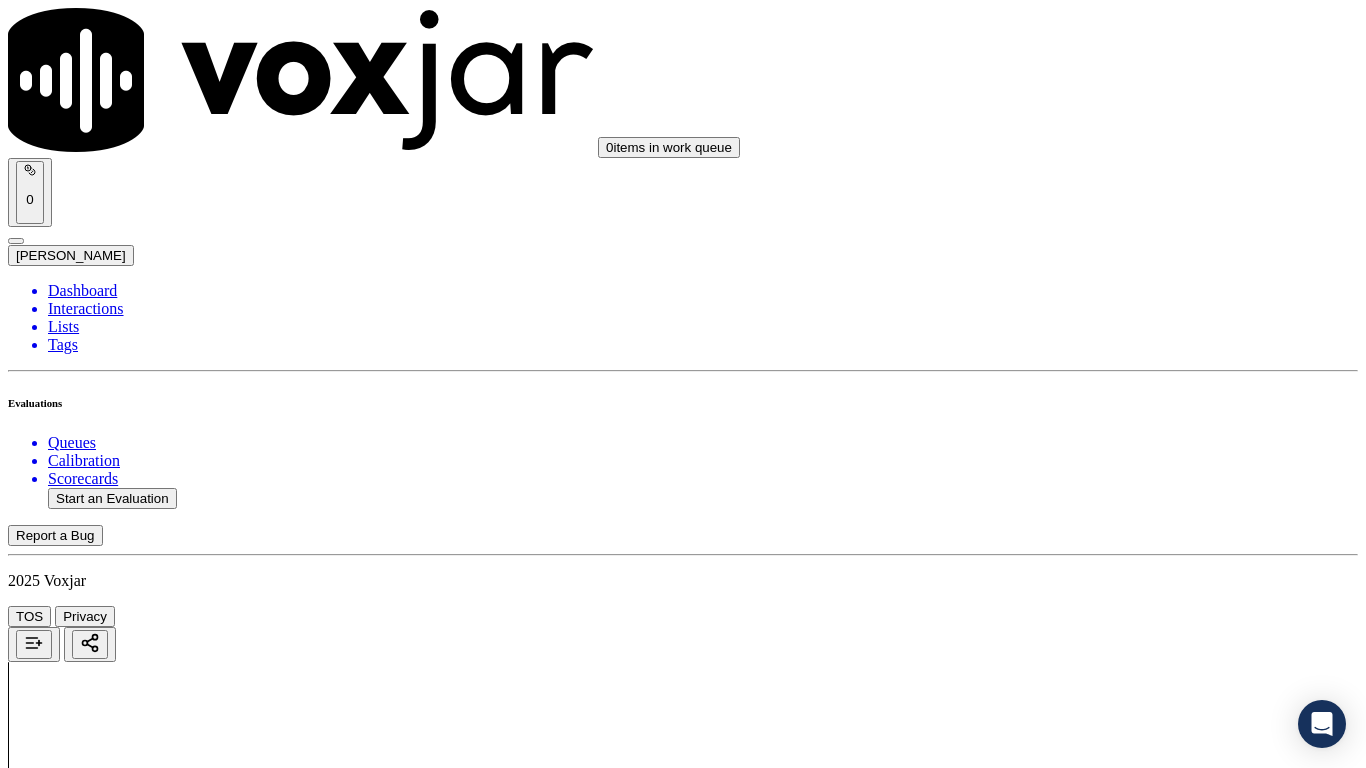 click on "Select an answer" at bounding box center (67, 6608) 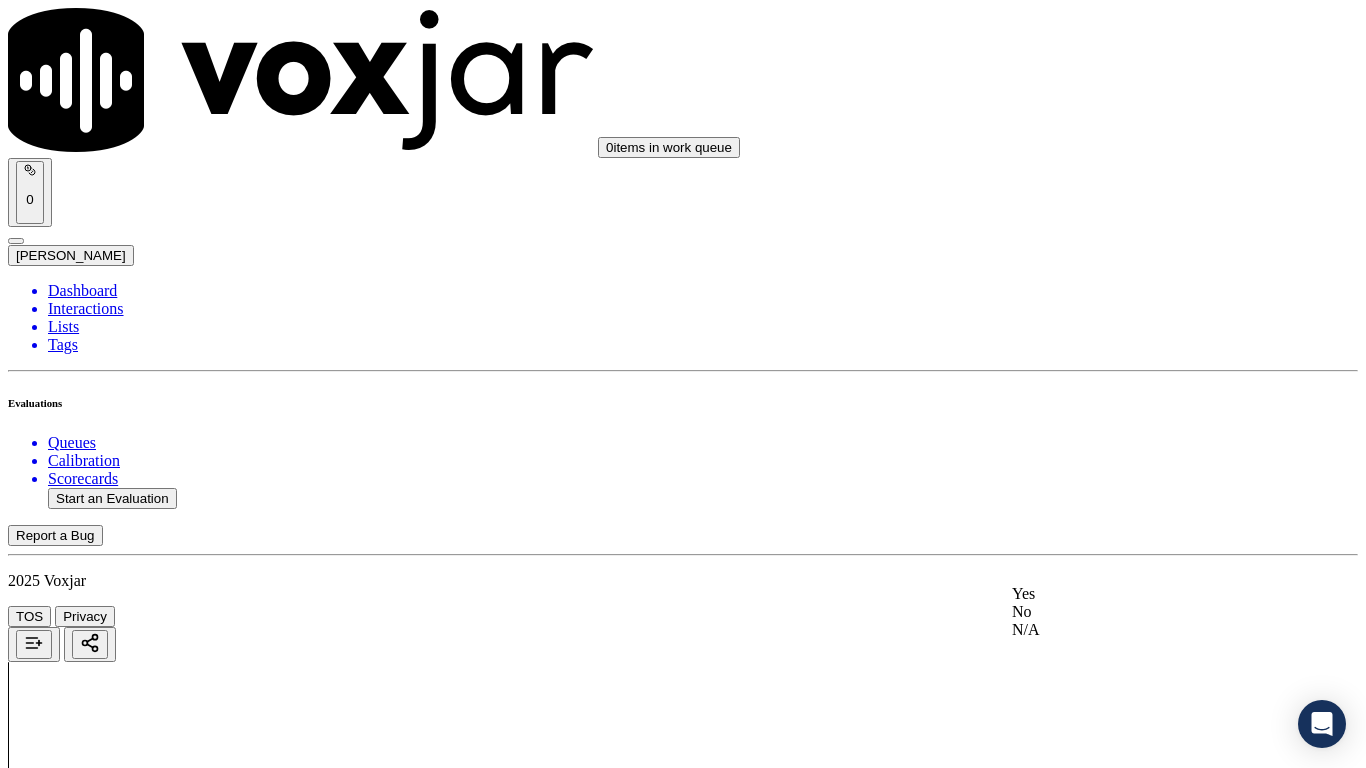 click on "Yes" at bounding box center [1139, 594] 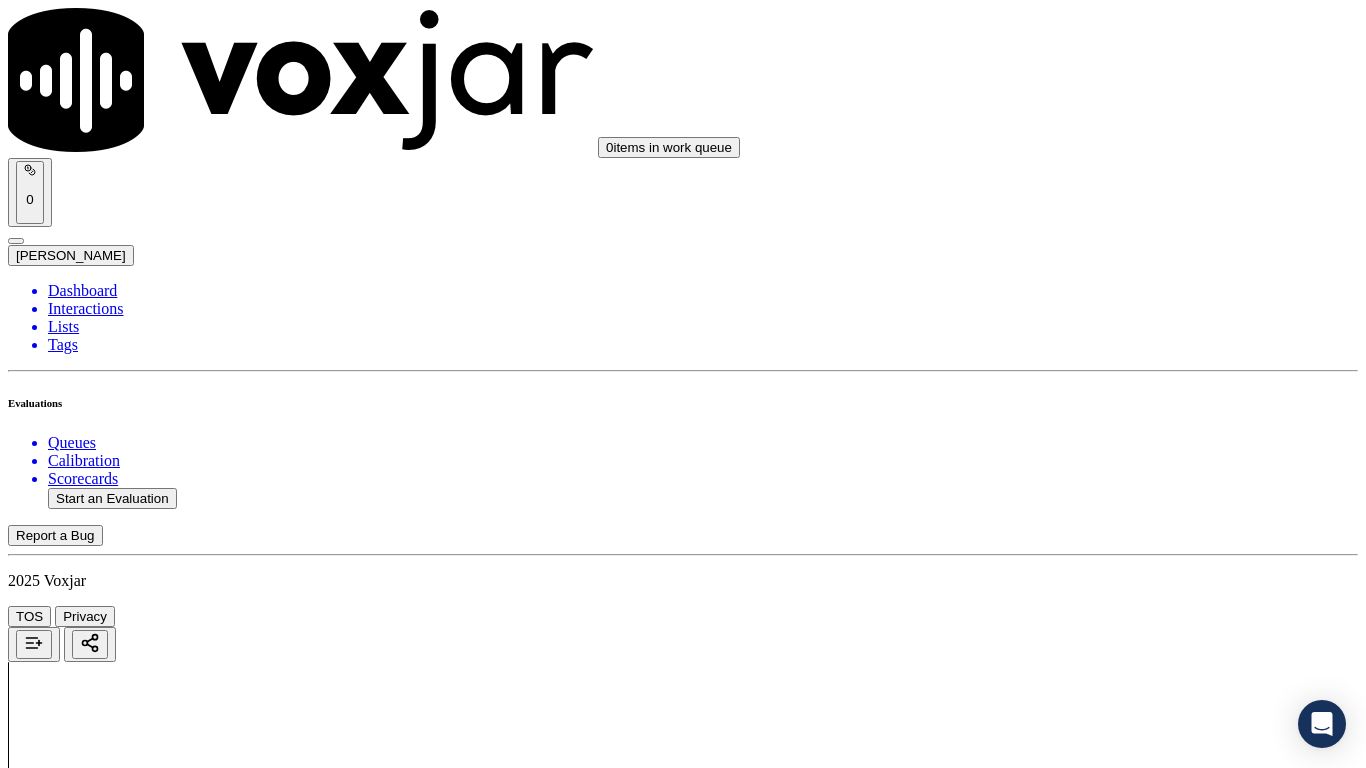 scroll, scrollTop: 5200, scrollLeft: 0, axis: vertical 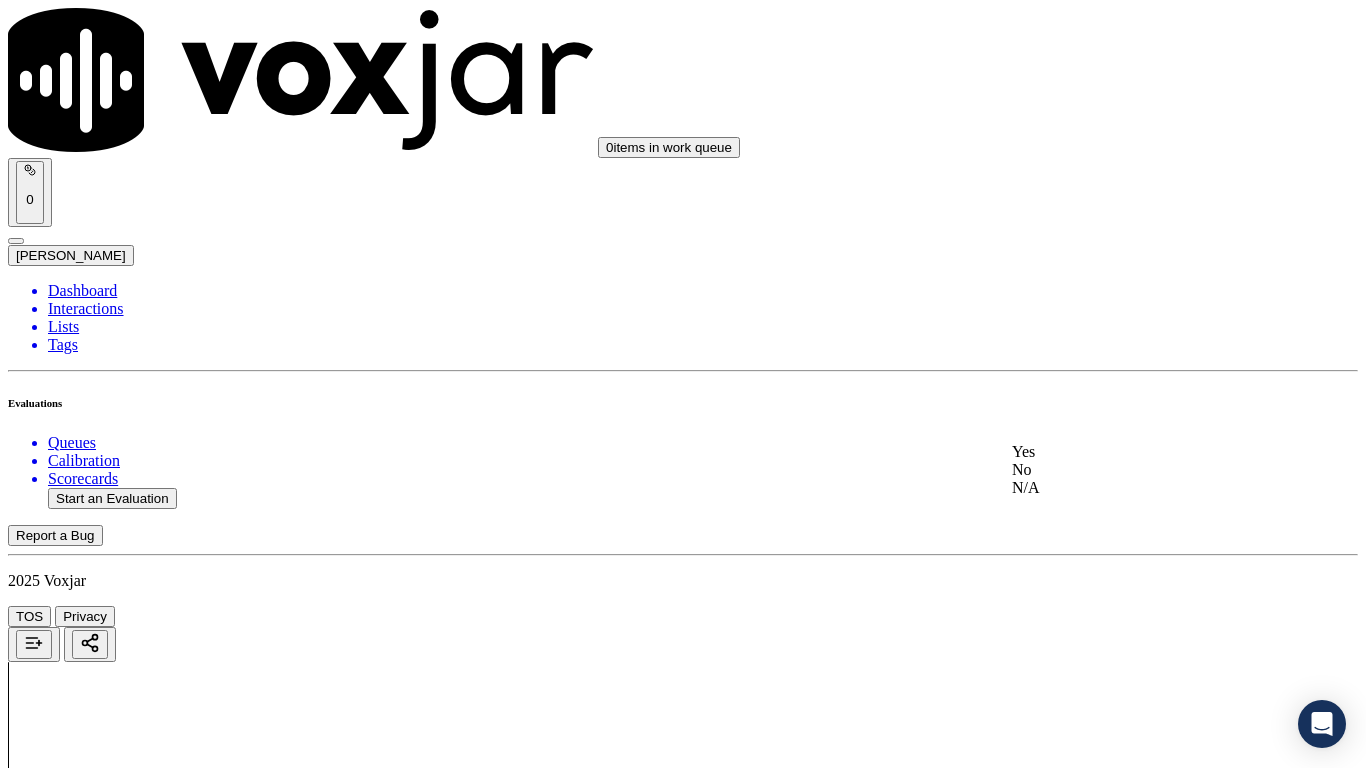 click on "Yes" at bounding box center [1139, 452] 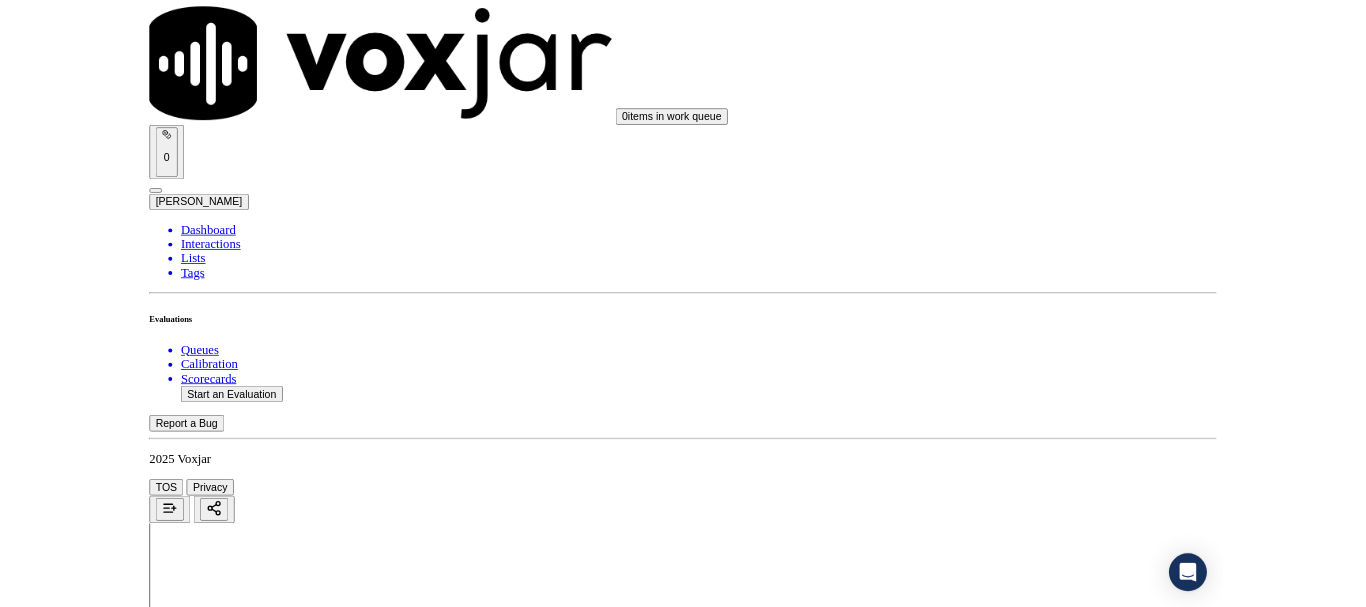 scroll, scrollTop: 5639, scrollLeft: 0, axis: vertical 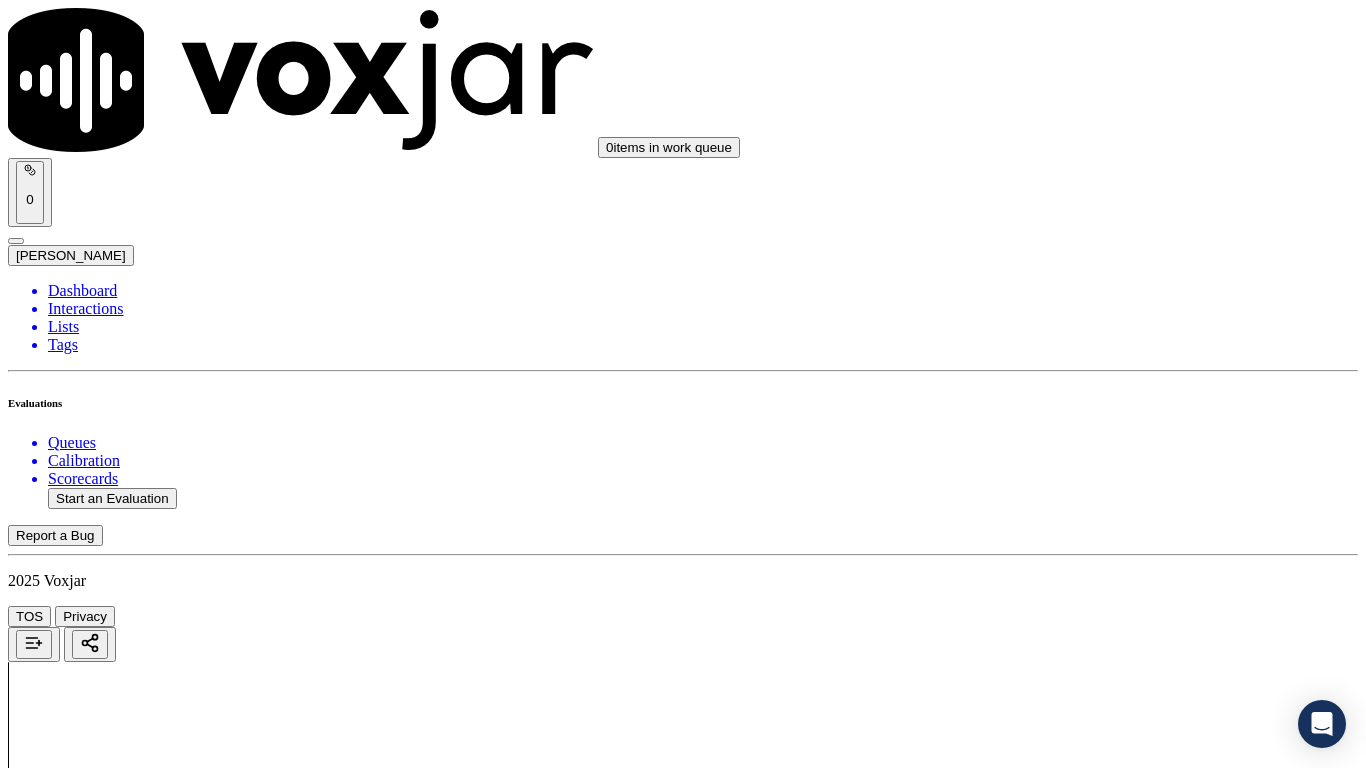 click on "Select an answer" at bounding box center [67, 7173] 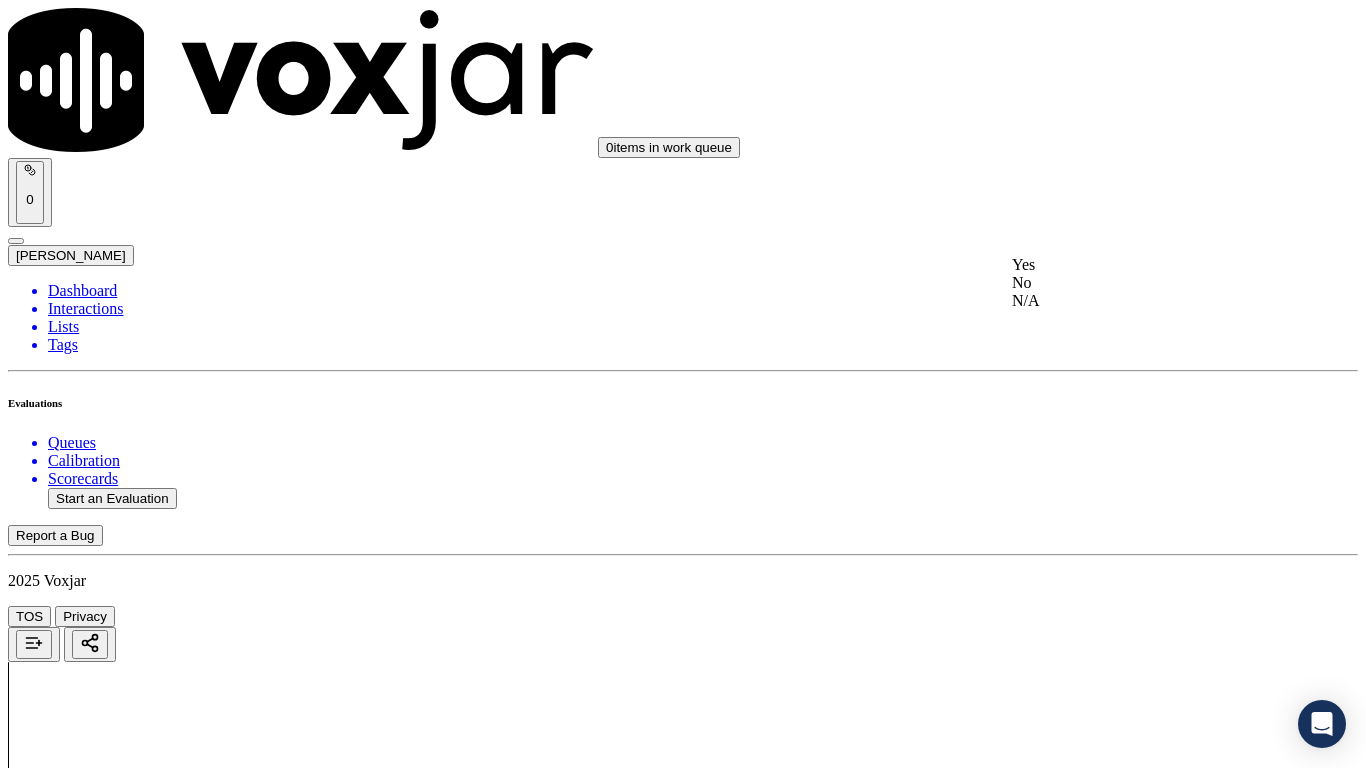 click on "Yes" at bounding box center (1139, 265) 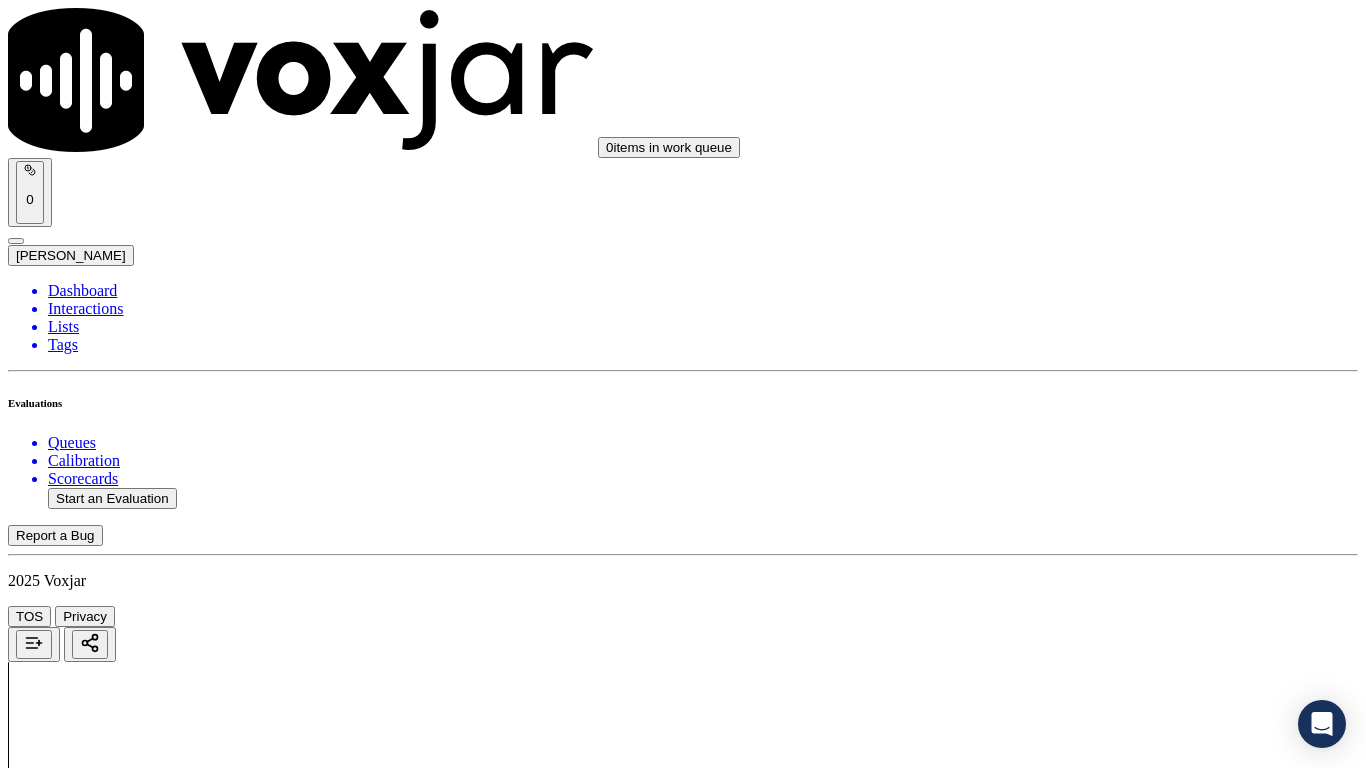 click on "Select an answer" at bounding box center (67, 7395) 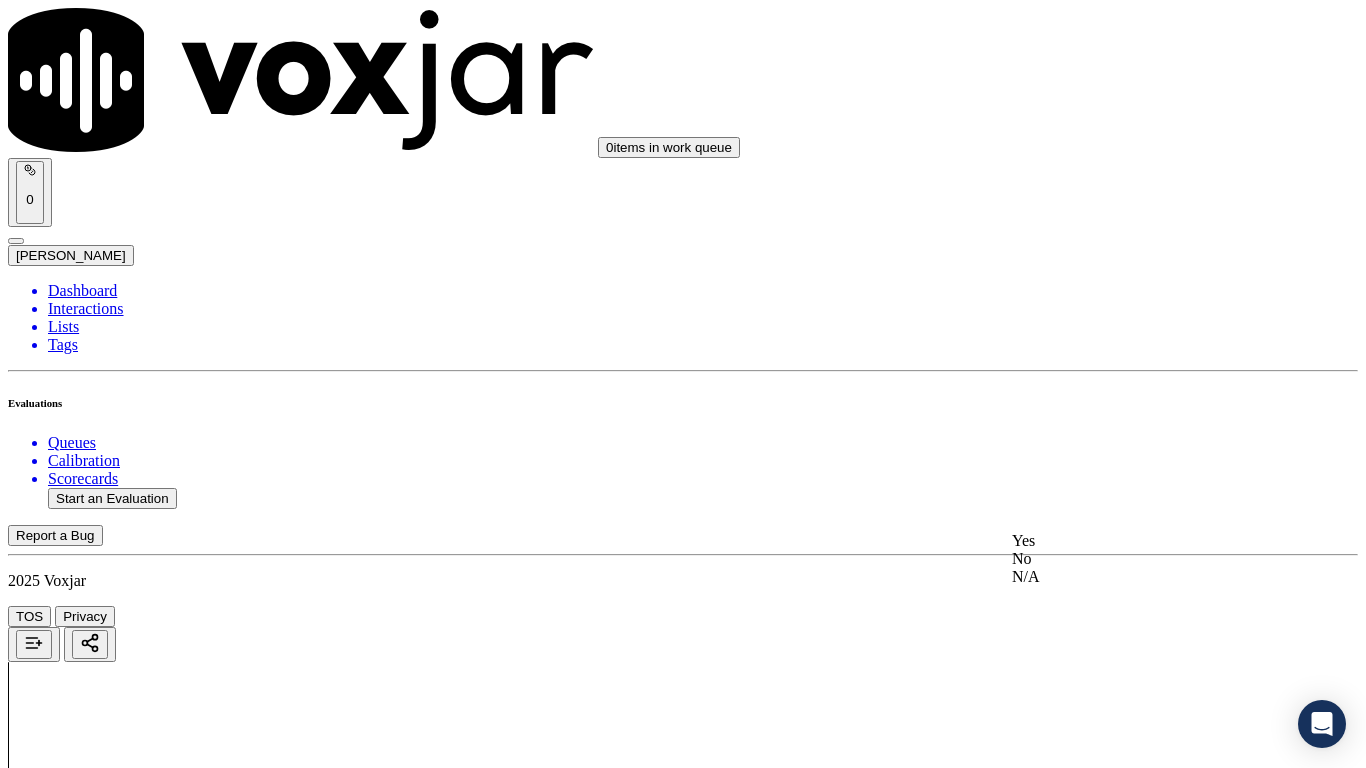 click on "Yes" at bounding box center [1139, 541] 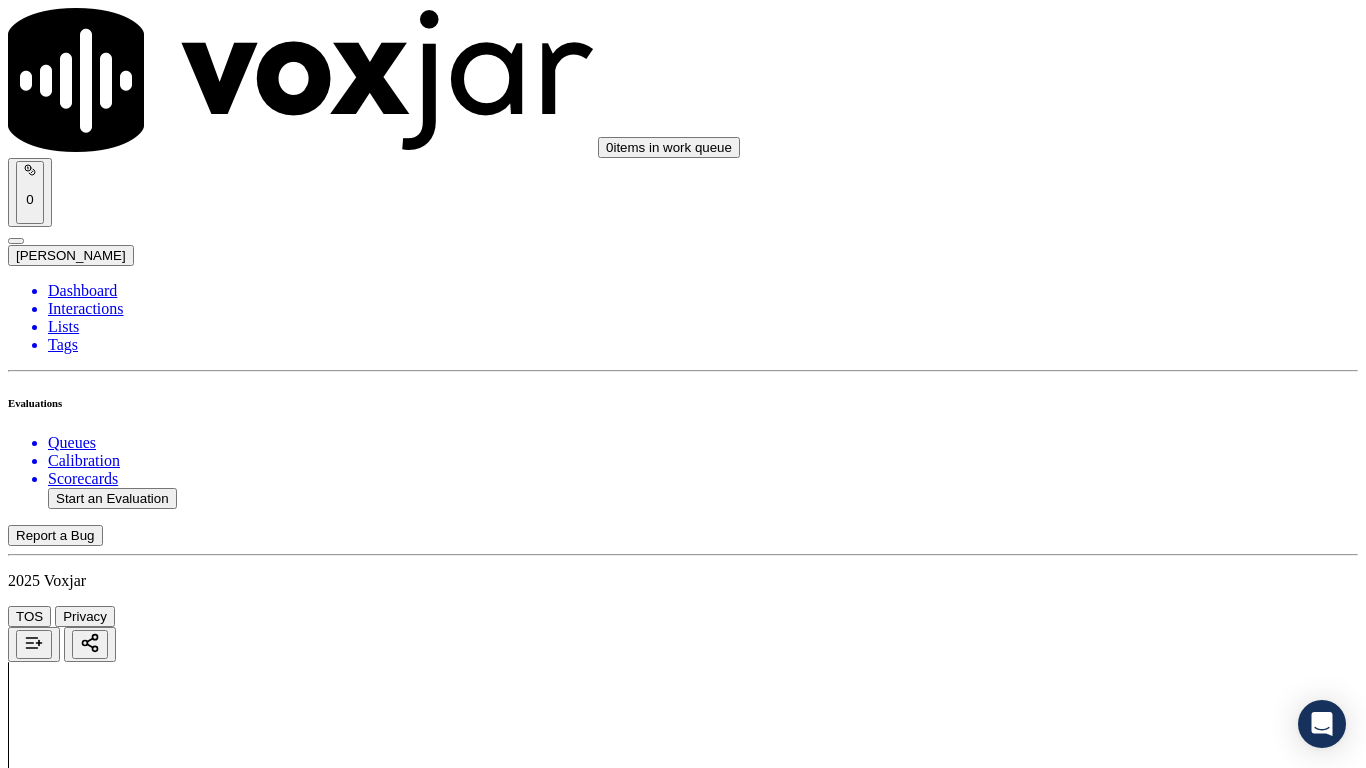 drag, startPoint x: 1059, startPoint y: 679, endPoint x: 963, endPoint y: 734, distance: 110.63905 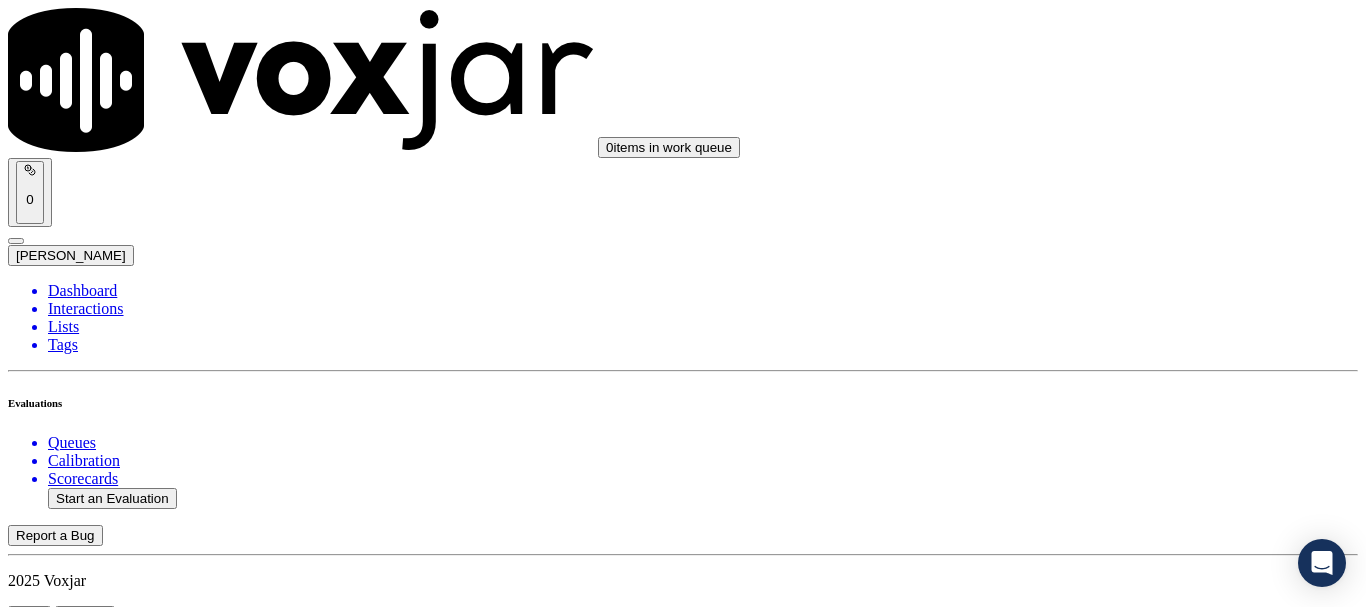 click on "Start an Evaluation" 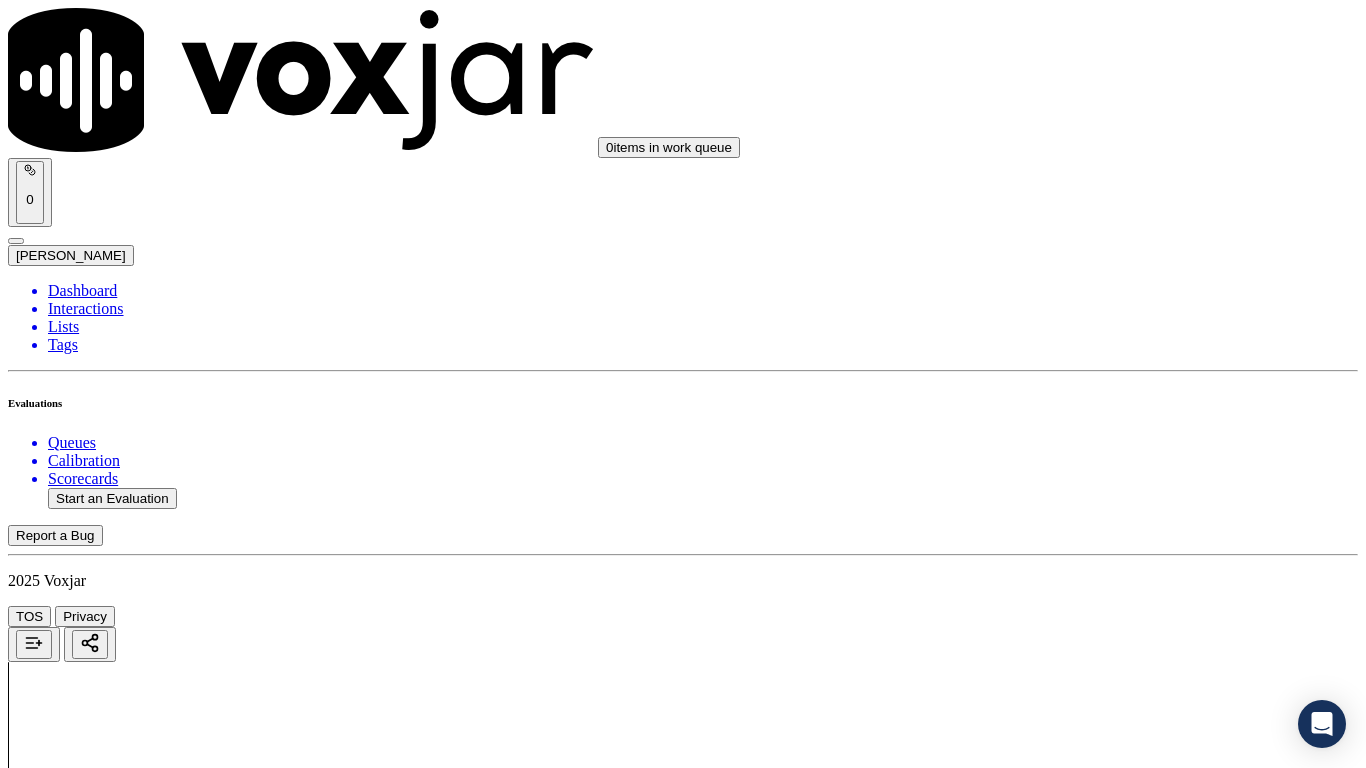 click on "Upload interaction to start evaluation" at bounding box center (124, 2746) 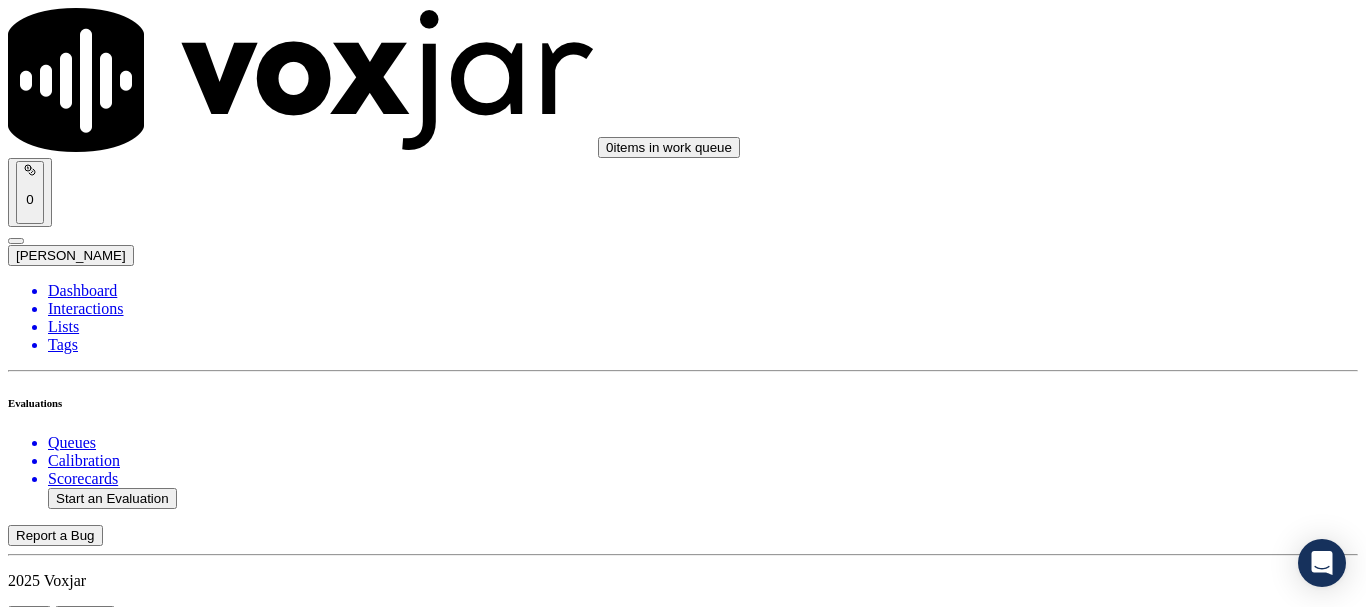 scroll, scrollTop: 200, scrollLeft: 0, axis: vertical 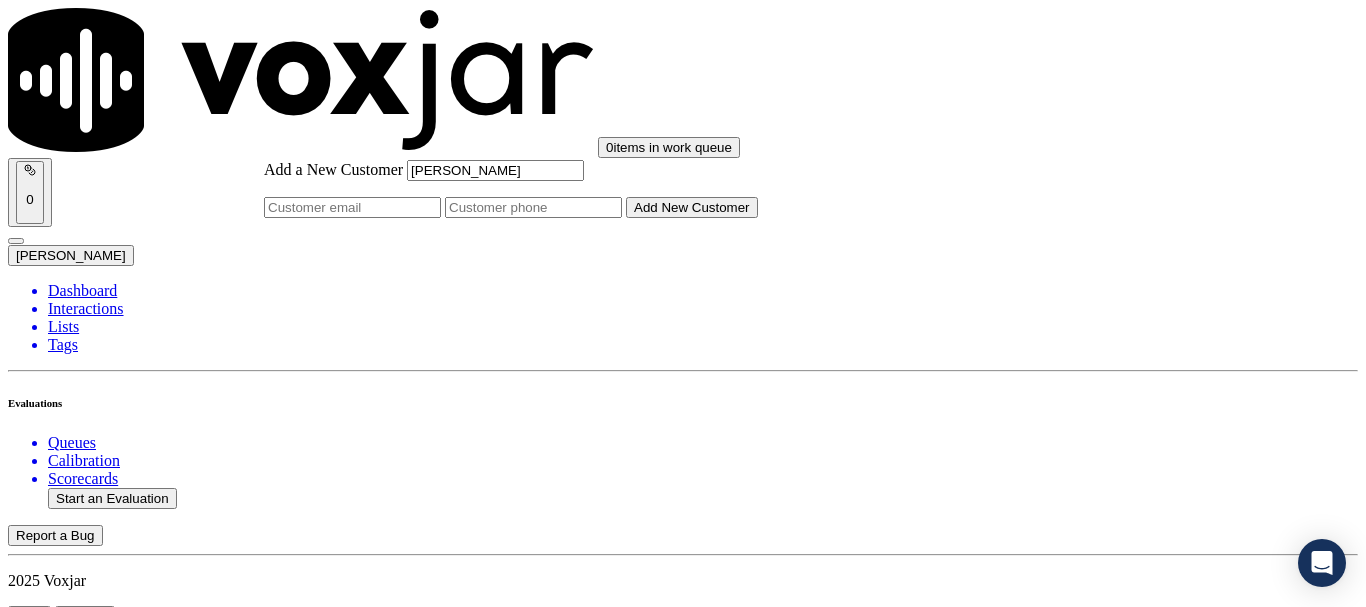 type on "[PERSON_NAME]" 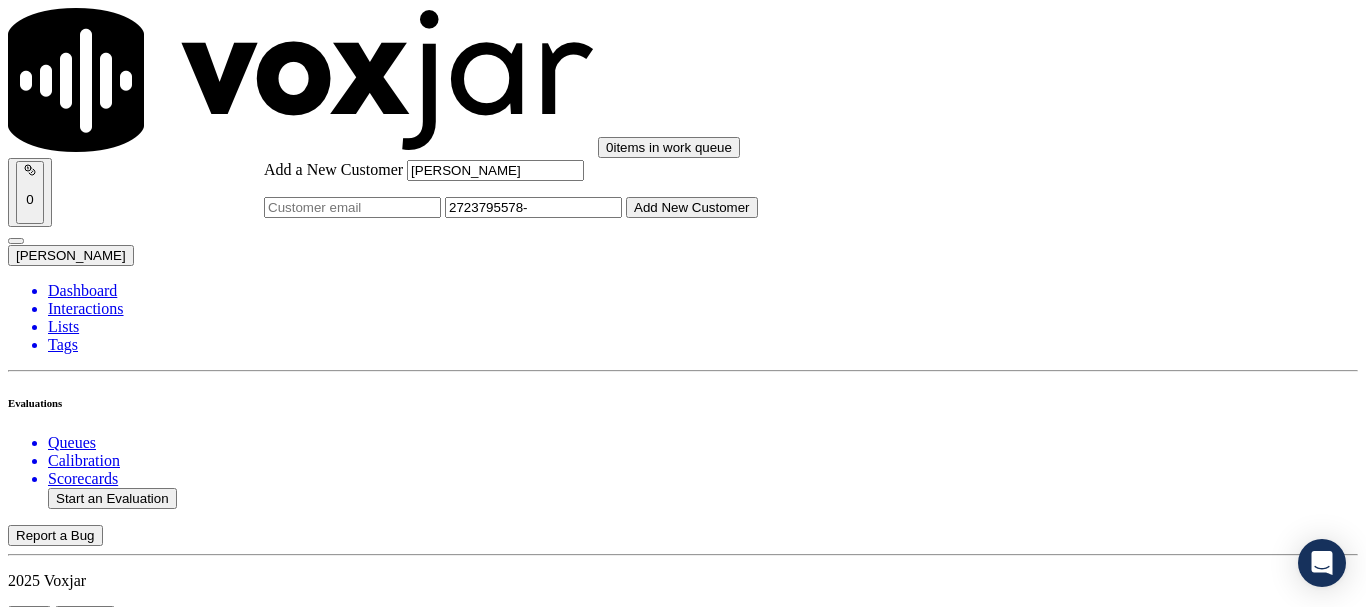 paste on "2723792723" 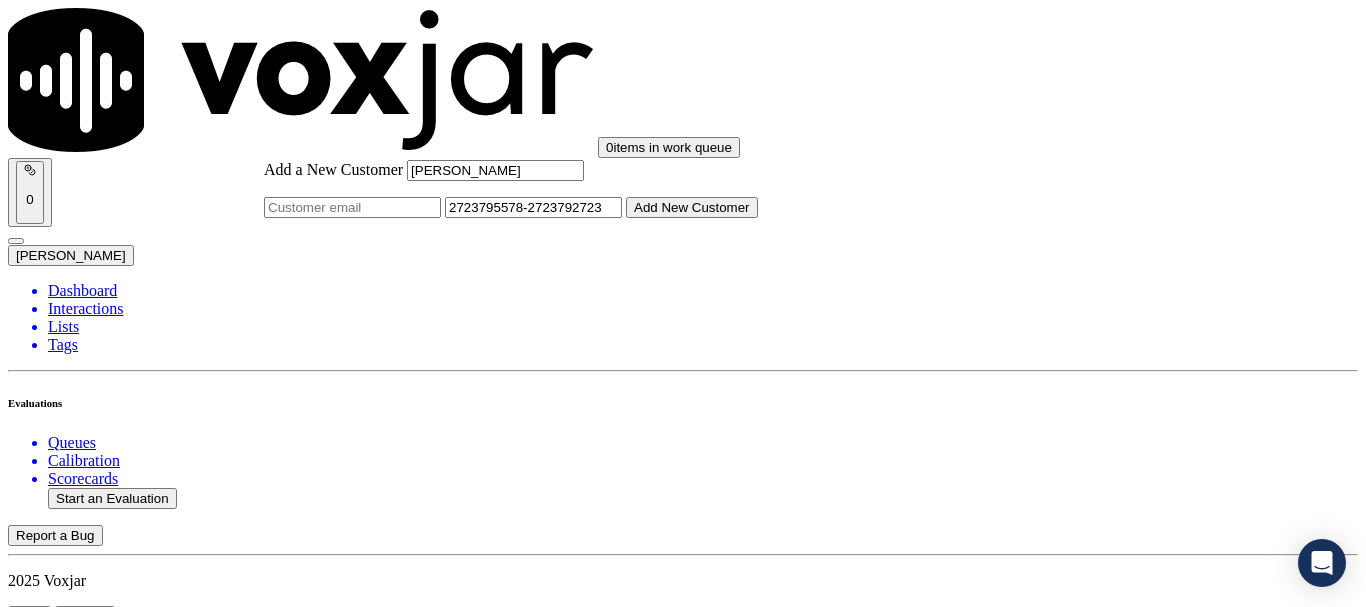 type on "2723795578-2723792723" 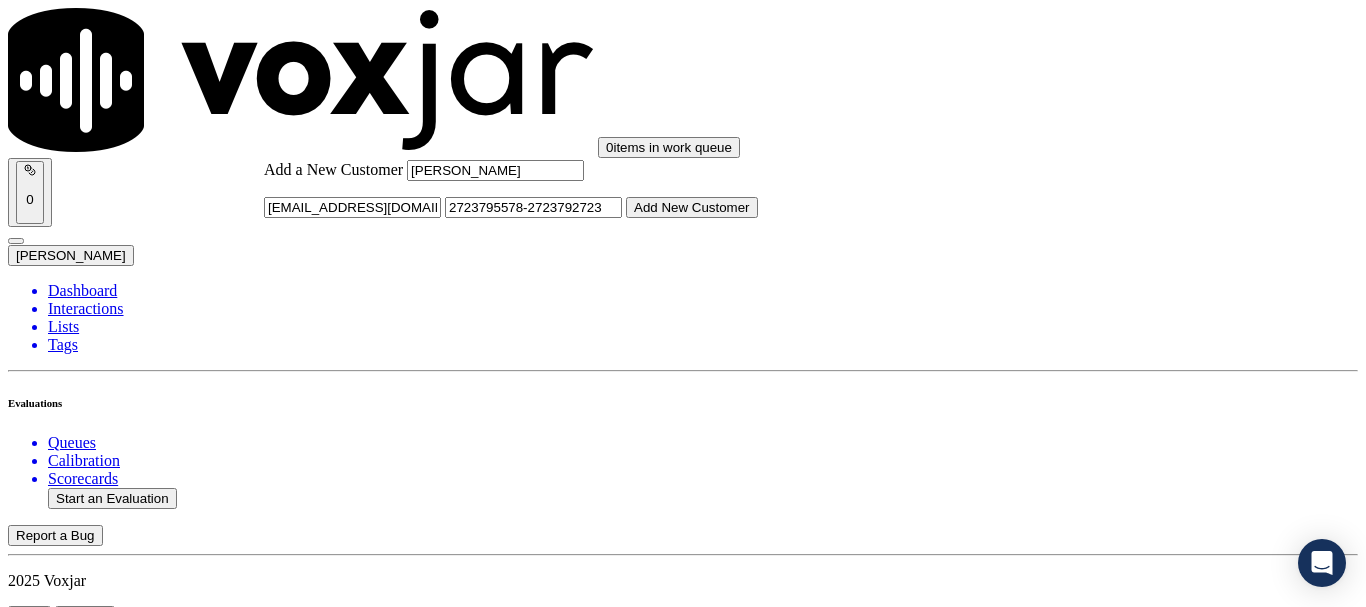 type on "[EMAIL_ADDRESS][DOMAIN_NAME]" 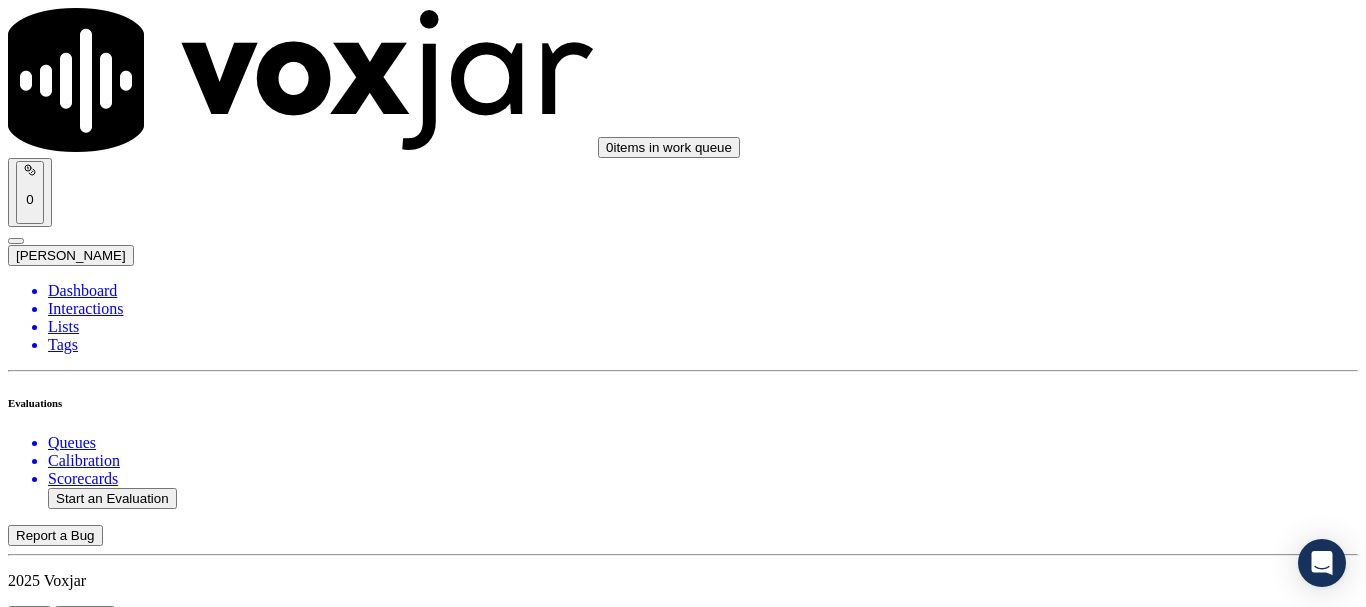 click on "[PERSON_NAME]" at bounding box center (683, 2164) 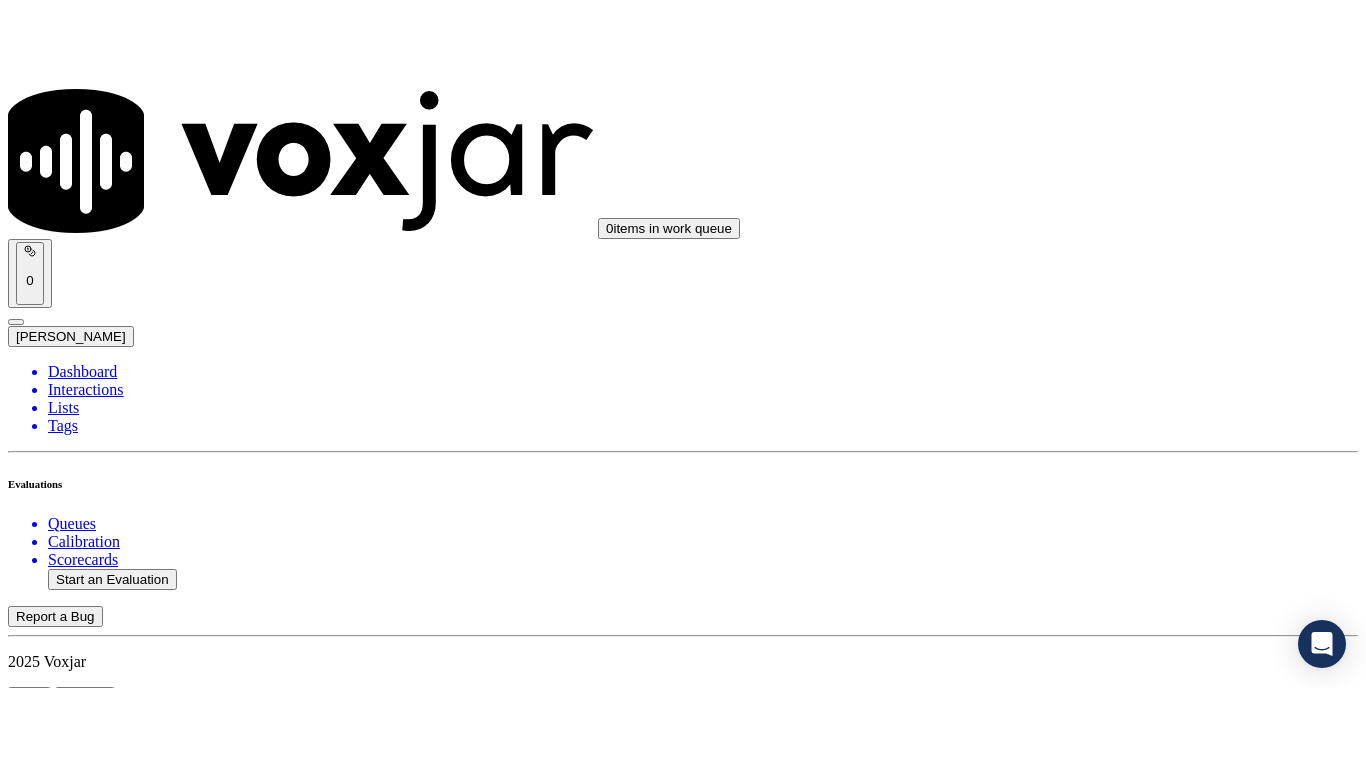 scroll, scrollTop: 300, scrollLeft: 0, axis: vertical 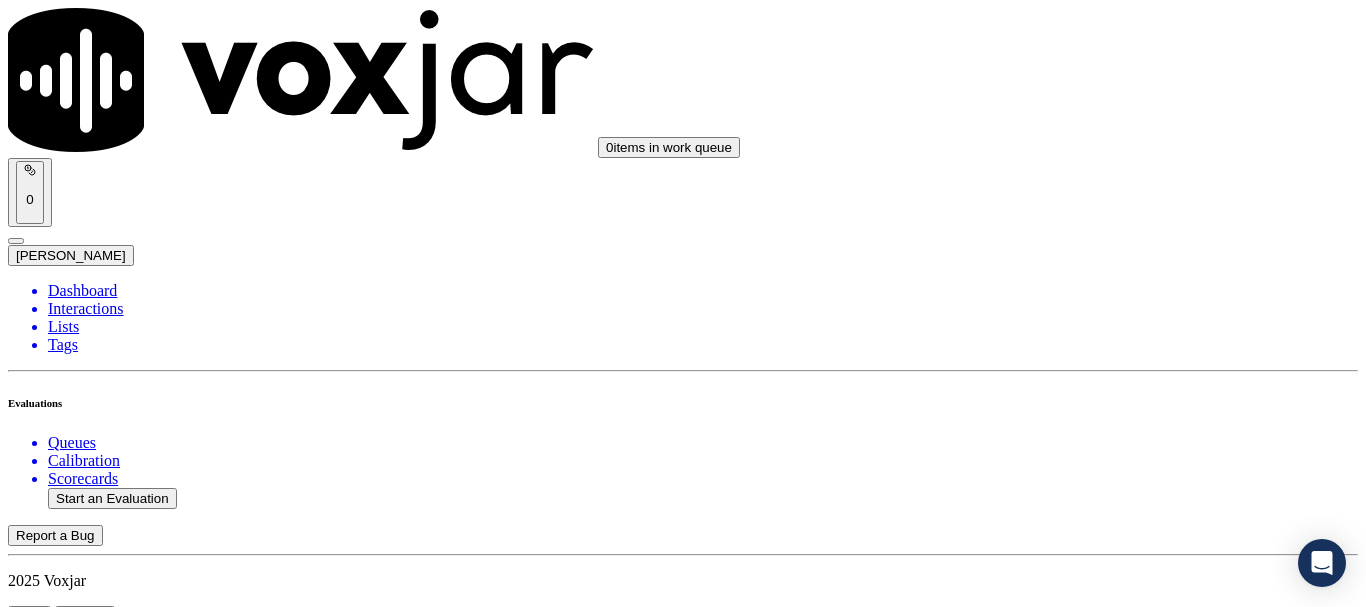 click on "Supplier Universal Scorecard ([GEOGRAPHIC_DATA])" at bounding box center (683, 2427) 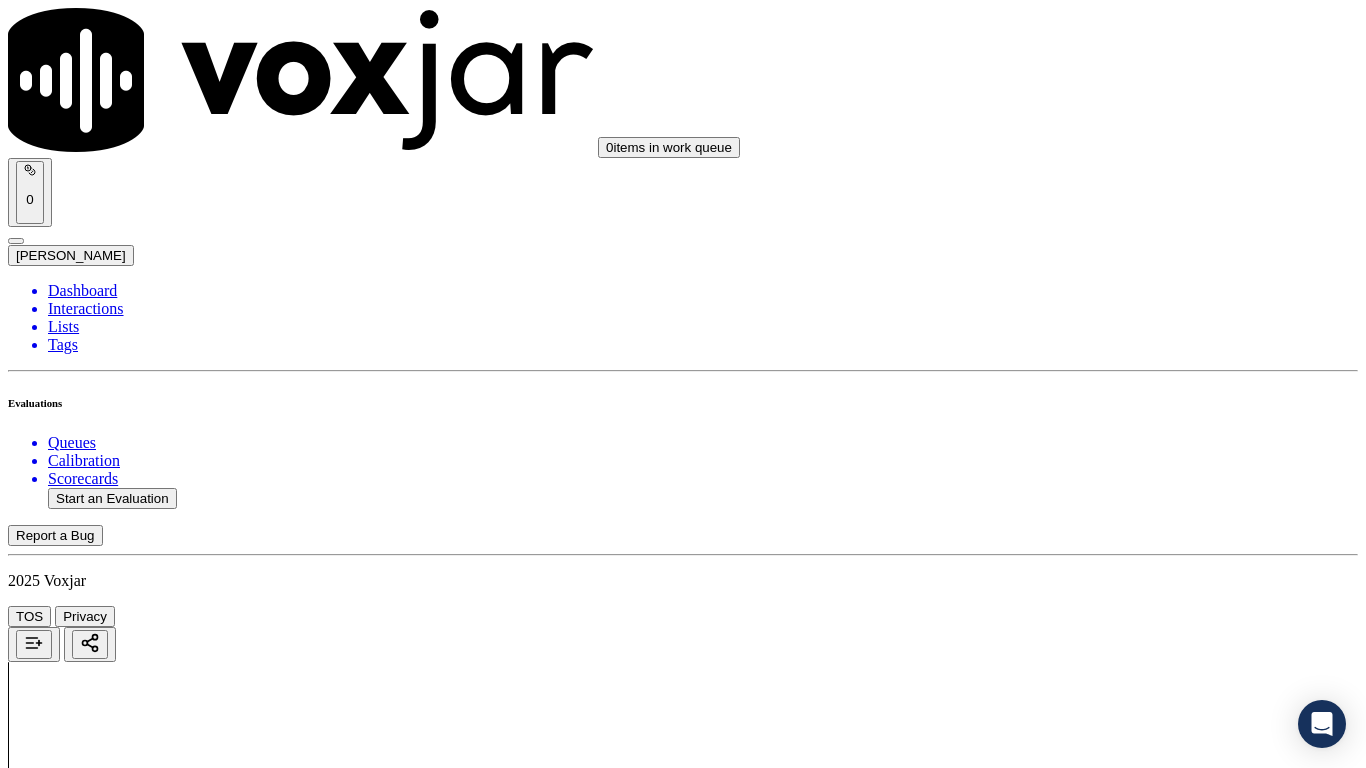 click on "Select an answer" at bounding box center [67, 2388] 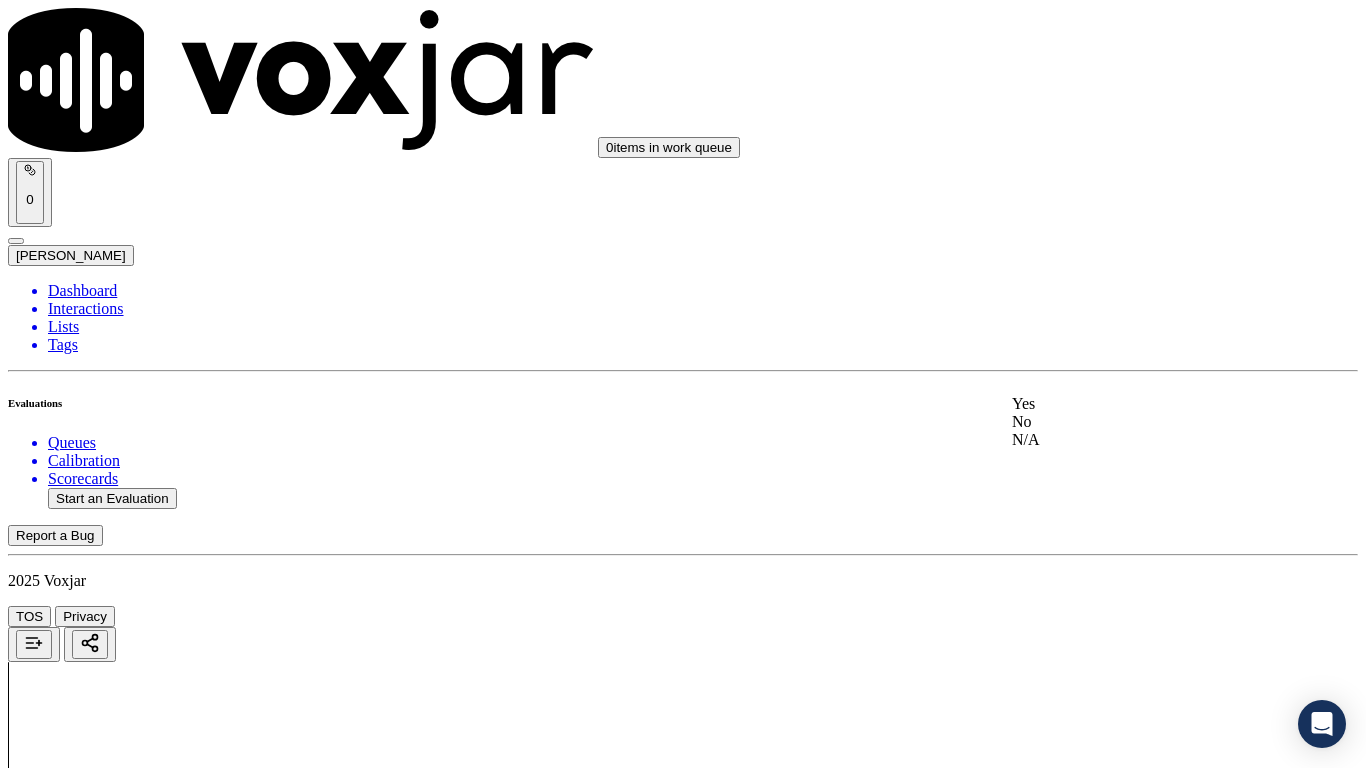 click on "Yes" at bounding box center [1139, 404] 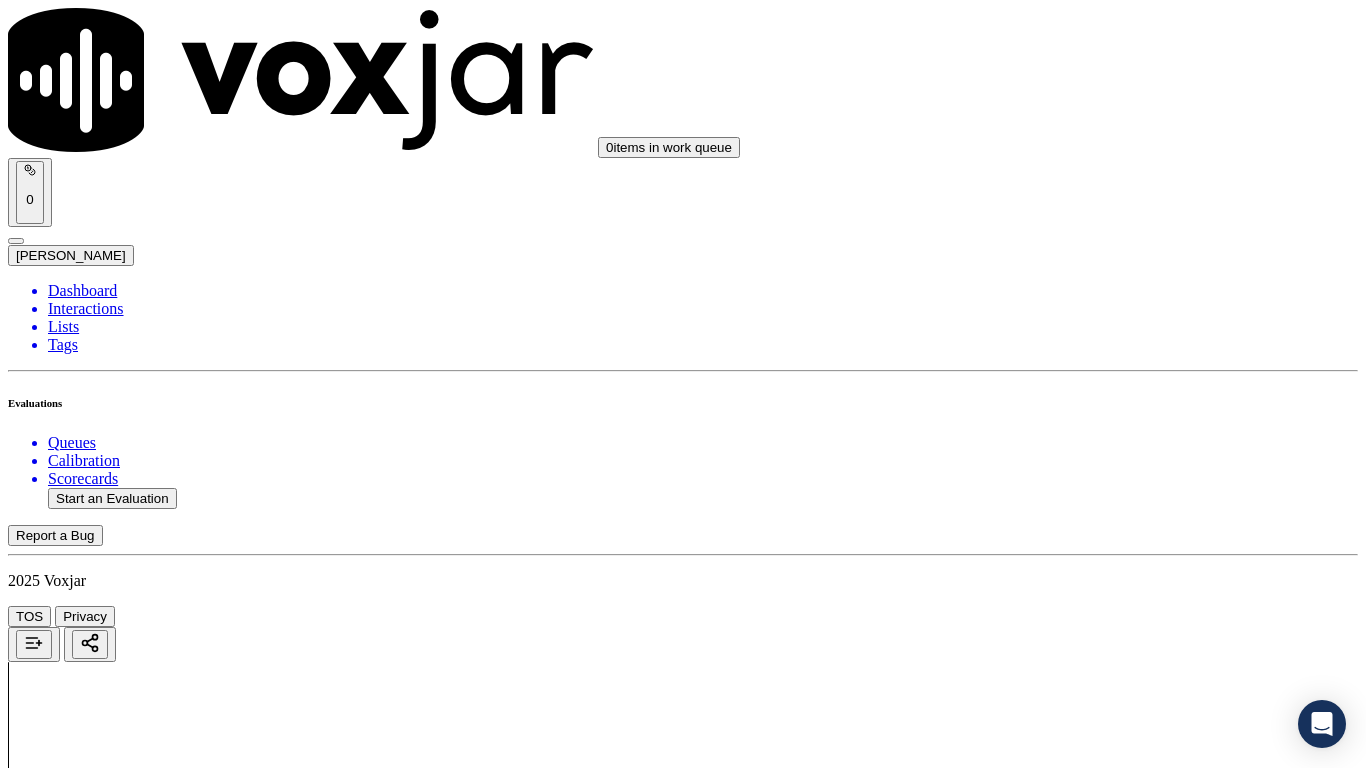 click on "Select an answer" at bounding box center (67, 2639) 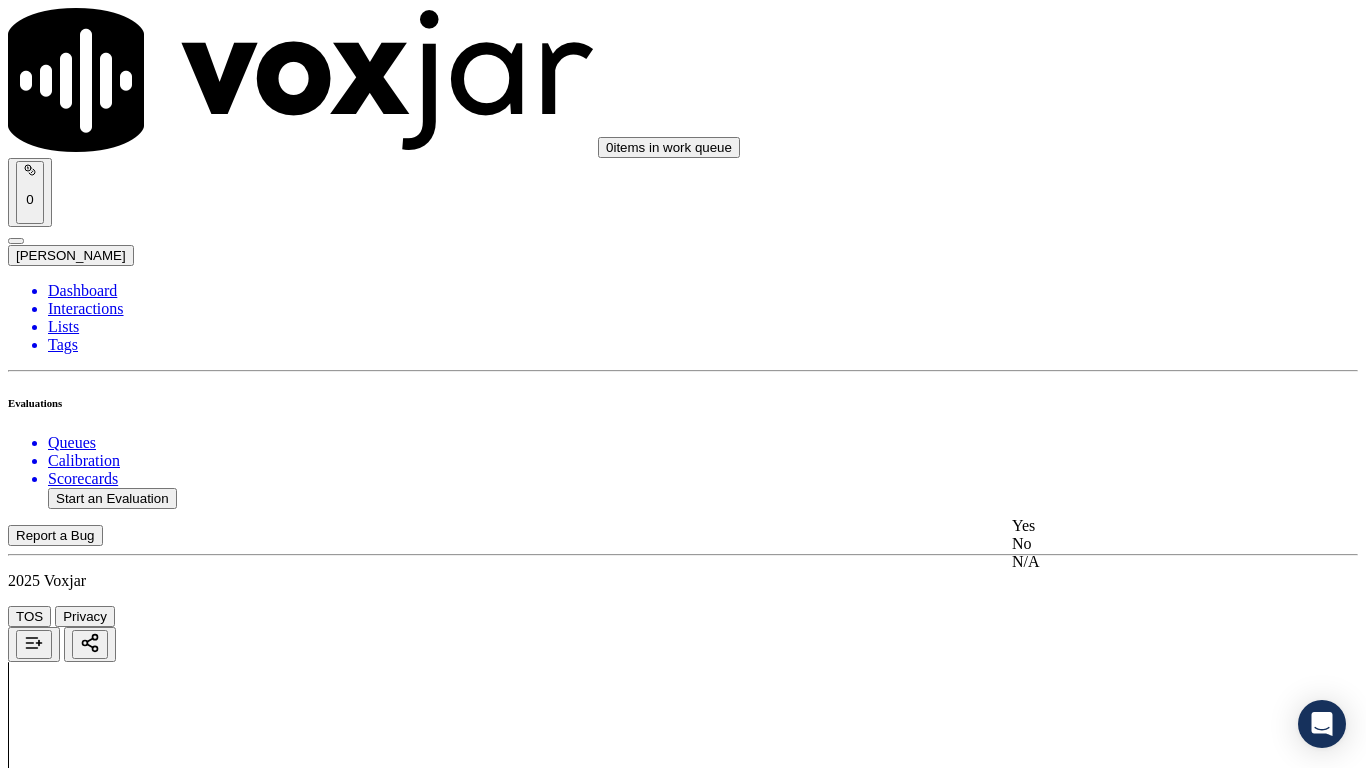 click on "Yes" at bounding box center [1139, 526] 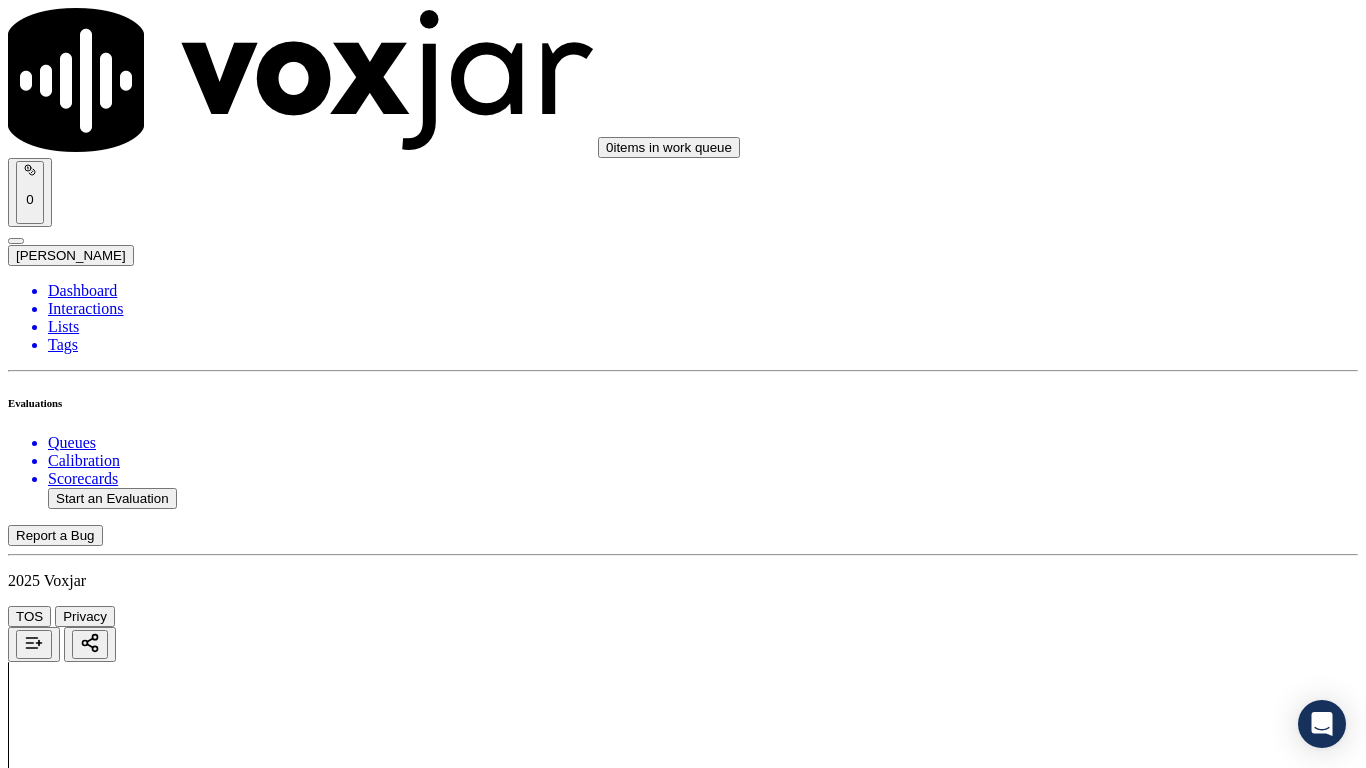 scroll, scrollTop: 800, scrollLeft: 0, axis: vertical 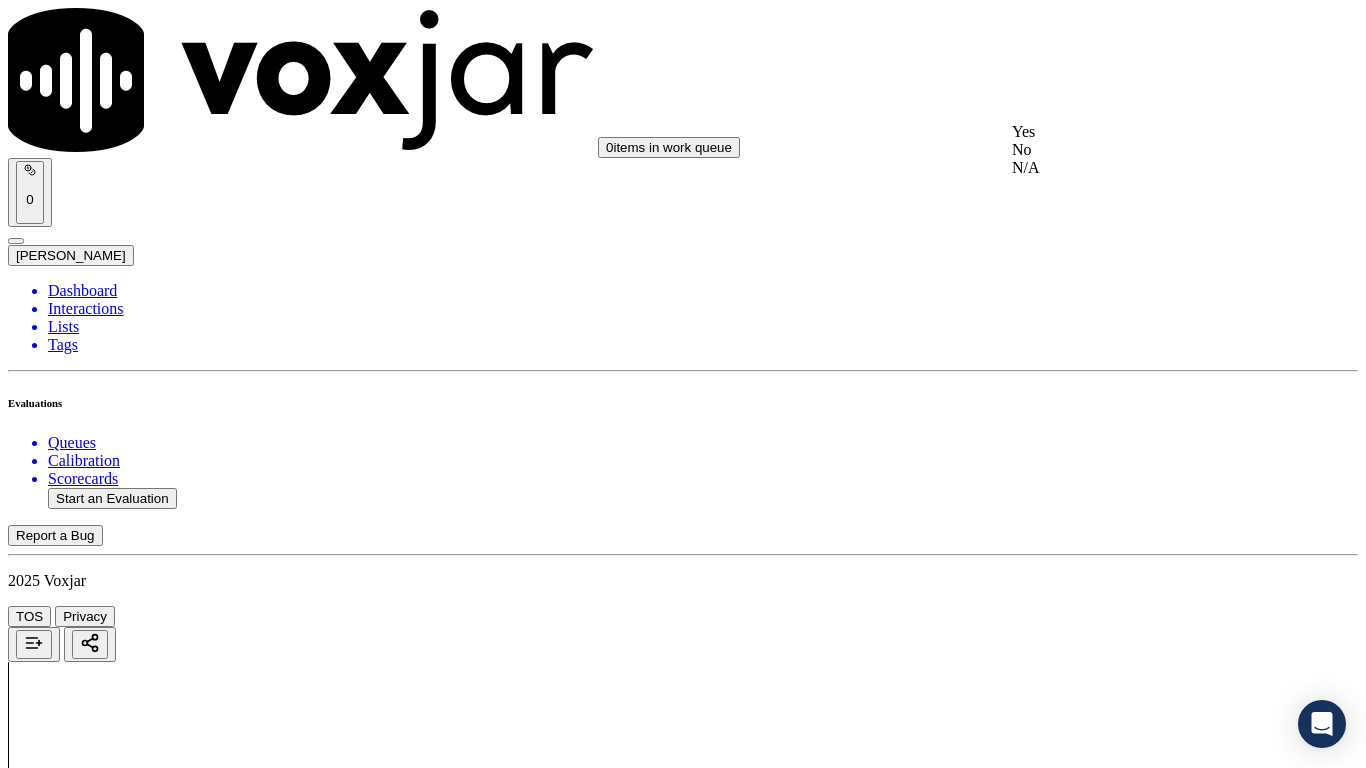 click on "Yes" at bounding box center (1139, 132) 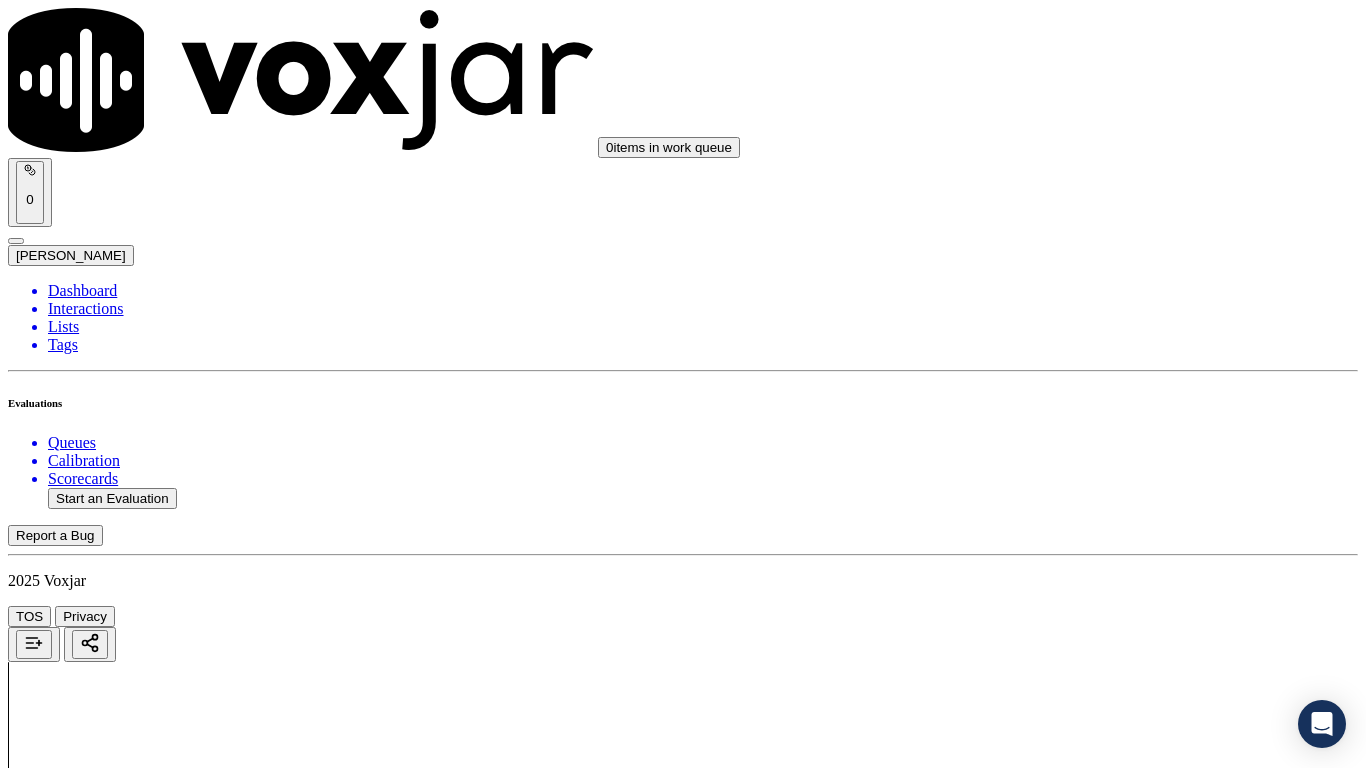 drag, startPoint x: 1120, startPoint y: 378, endPoint x: 1116, endPoint y: 390, distance: 12.649111 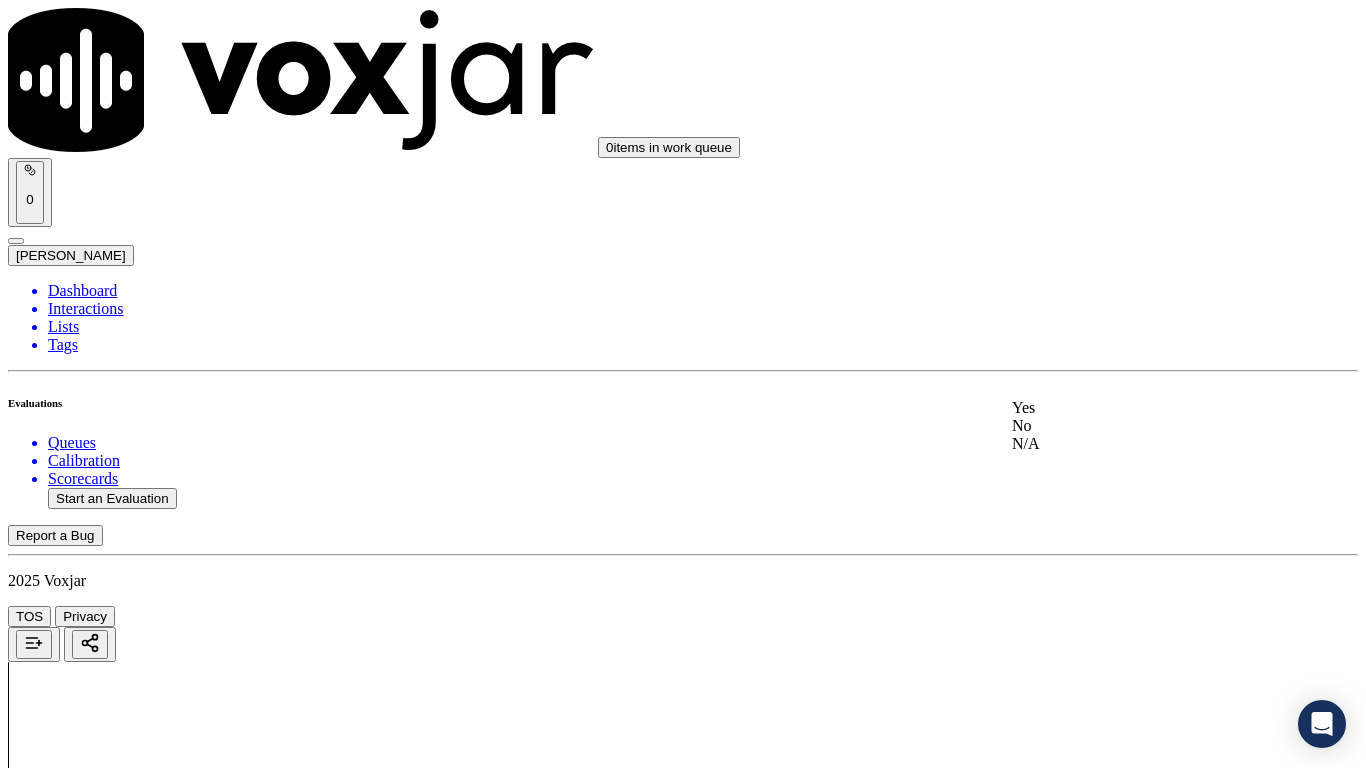 click on "N/A" 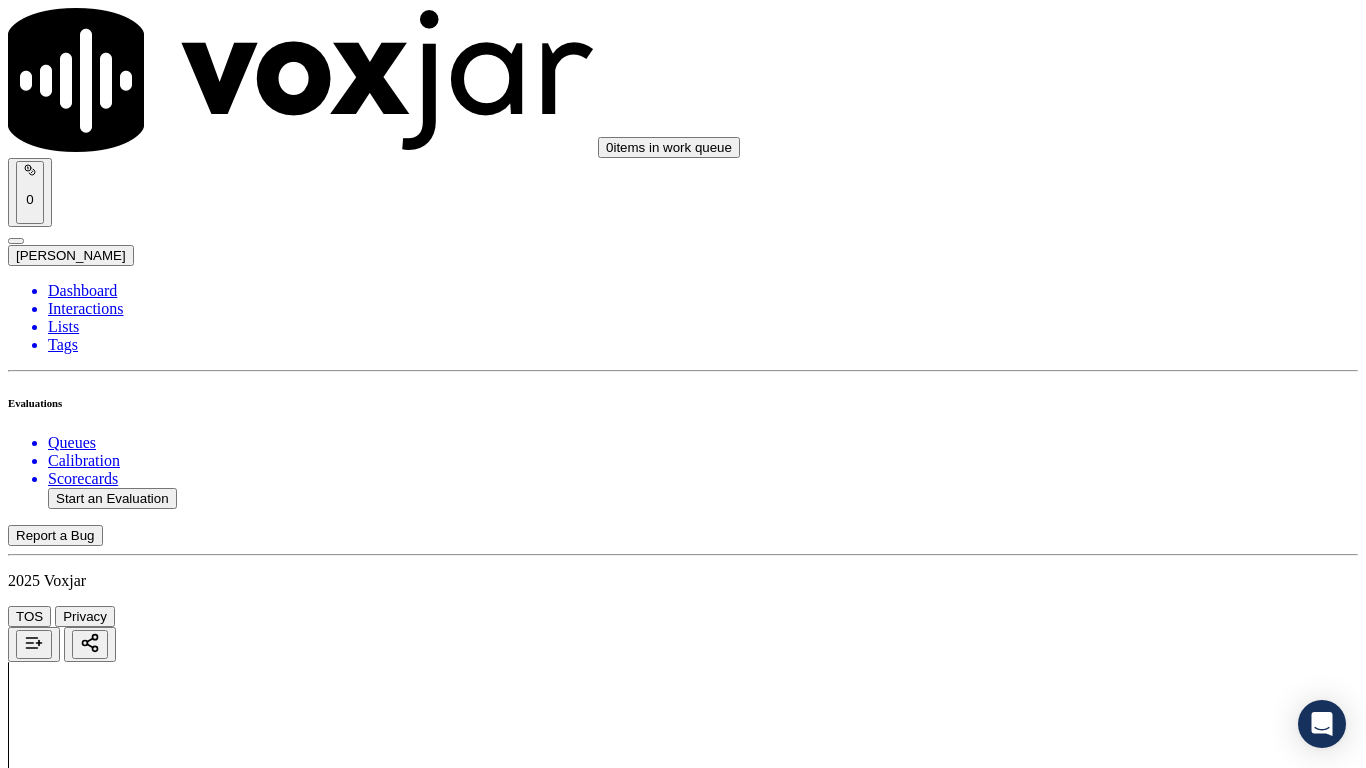 click on "Select an answer" at bounding box center (67, 3348) 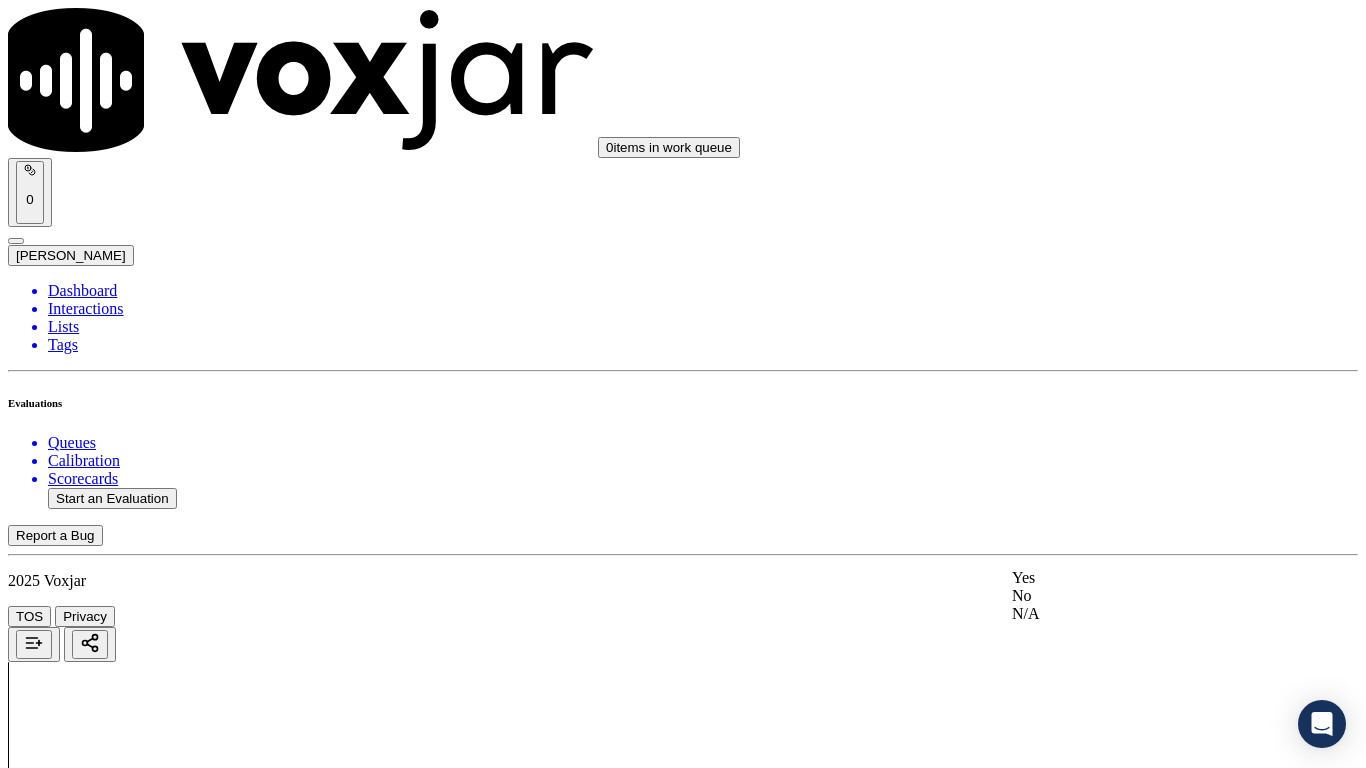 click on "N/A" 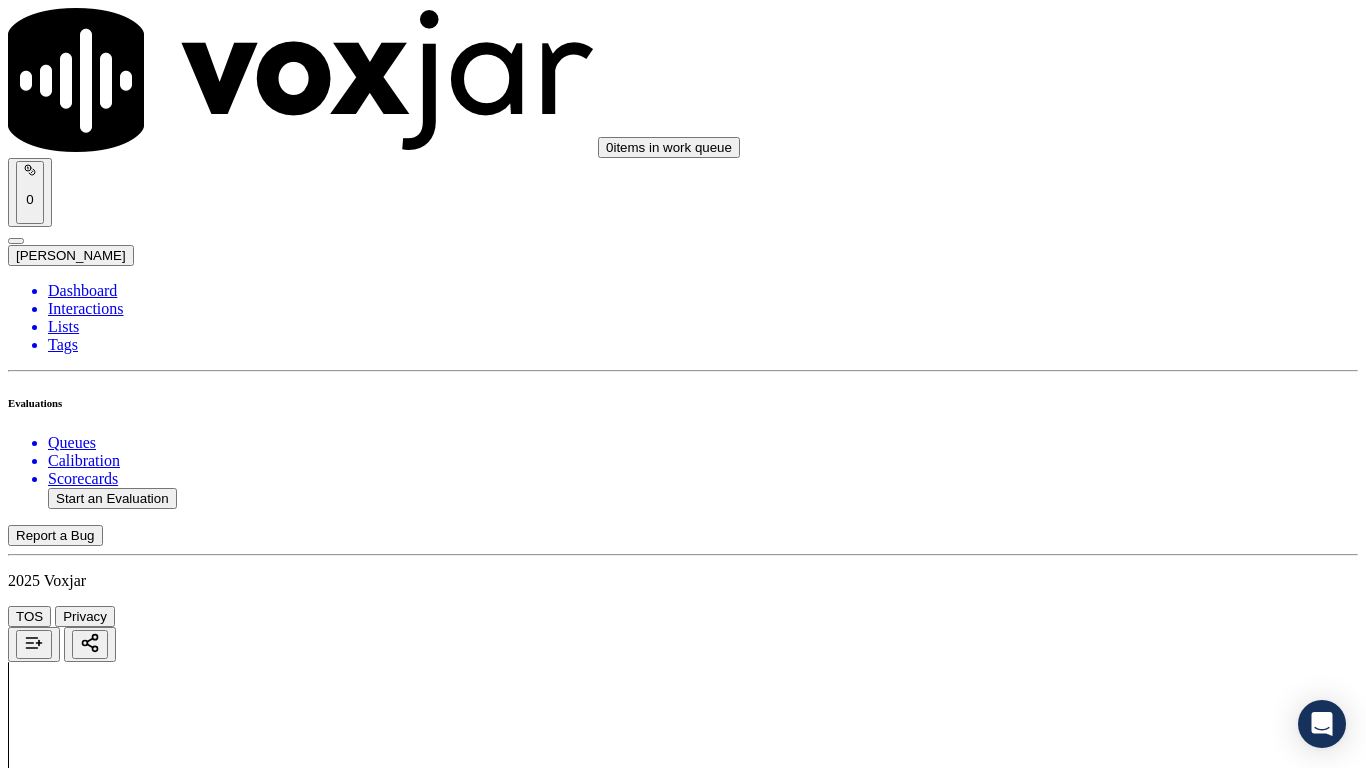 scroll, scrollTop: 1500, scrollLeft: 0, axis: vertical 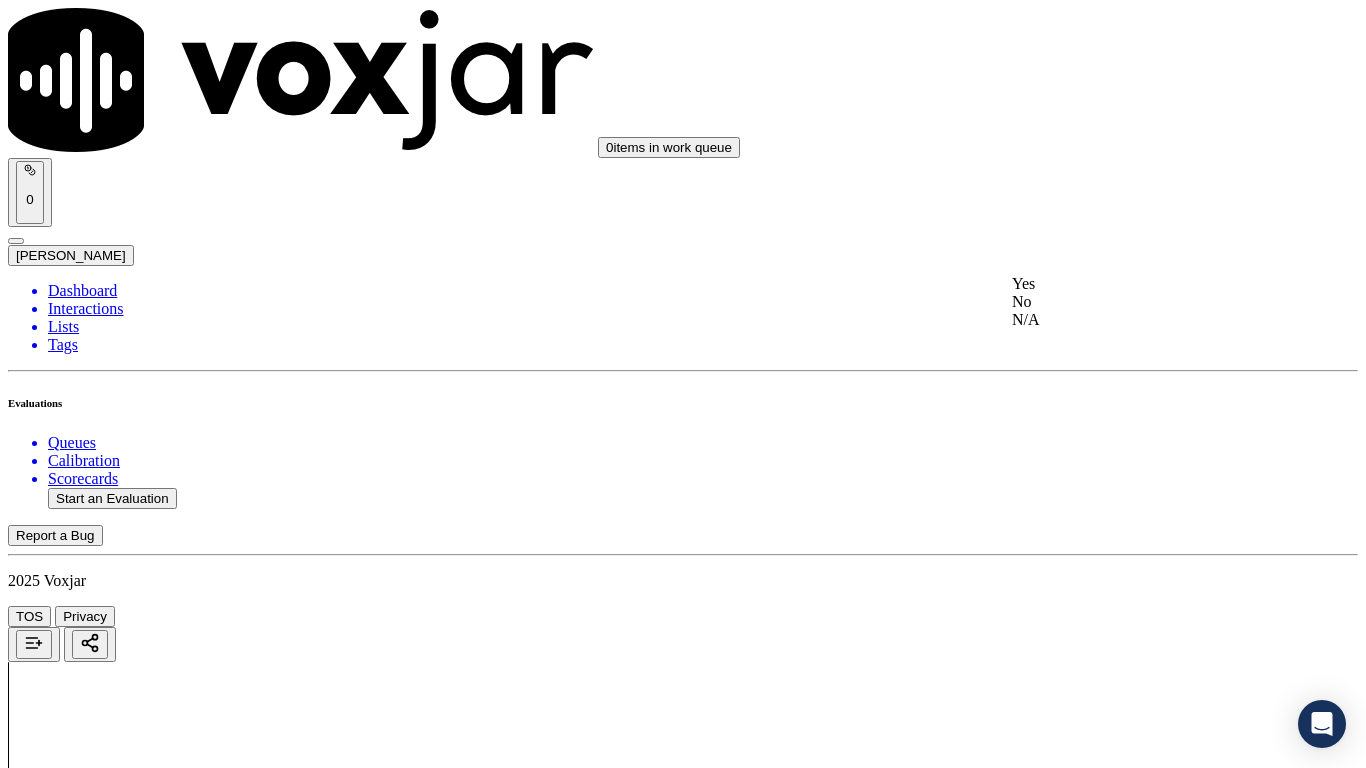 click on "Yes" at bounding box center [1139, 284] 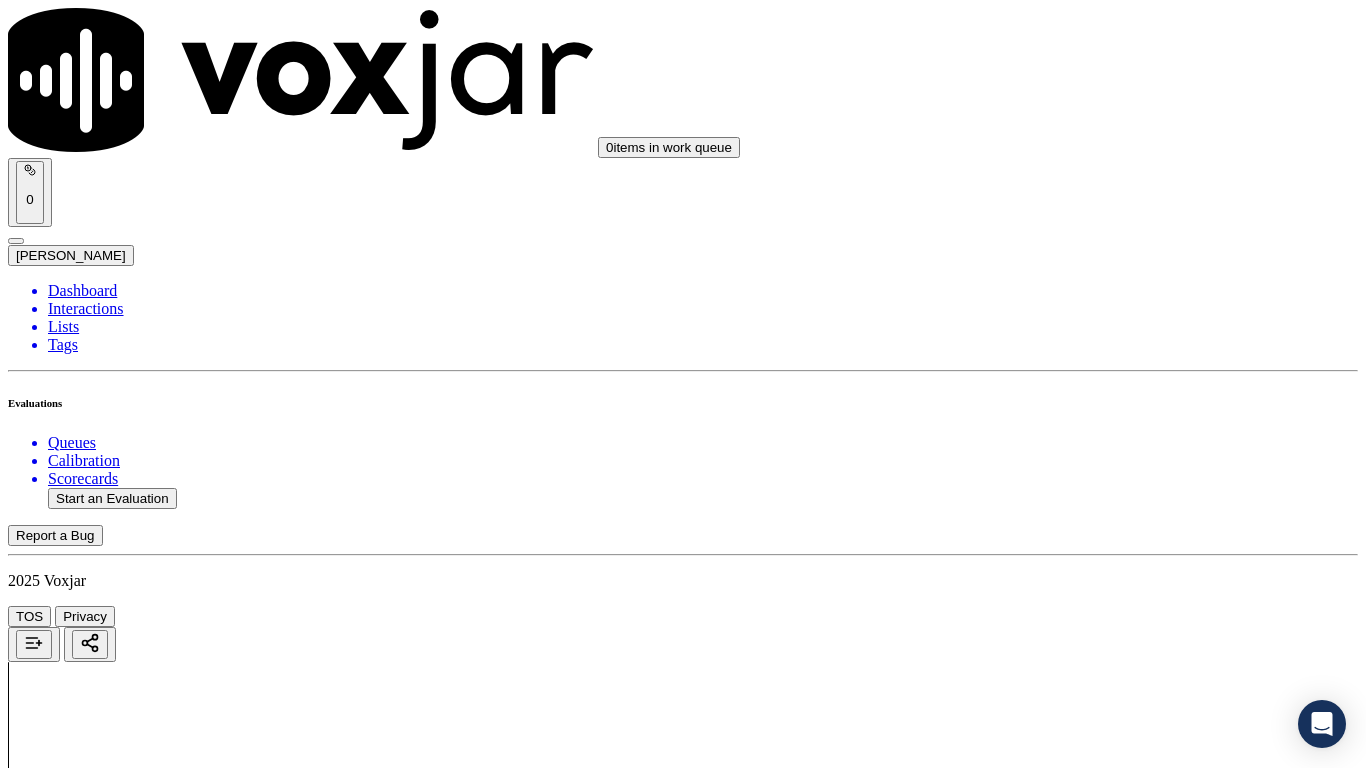click on "Select an answer" at bounding box center (67, 3821) 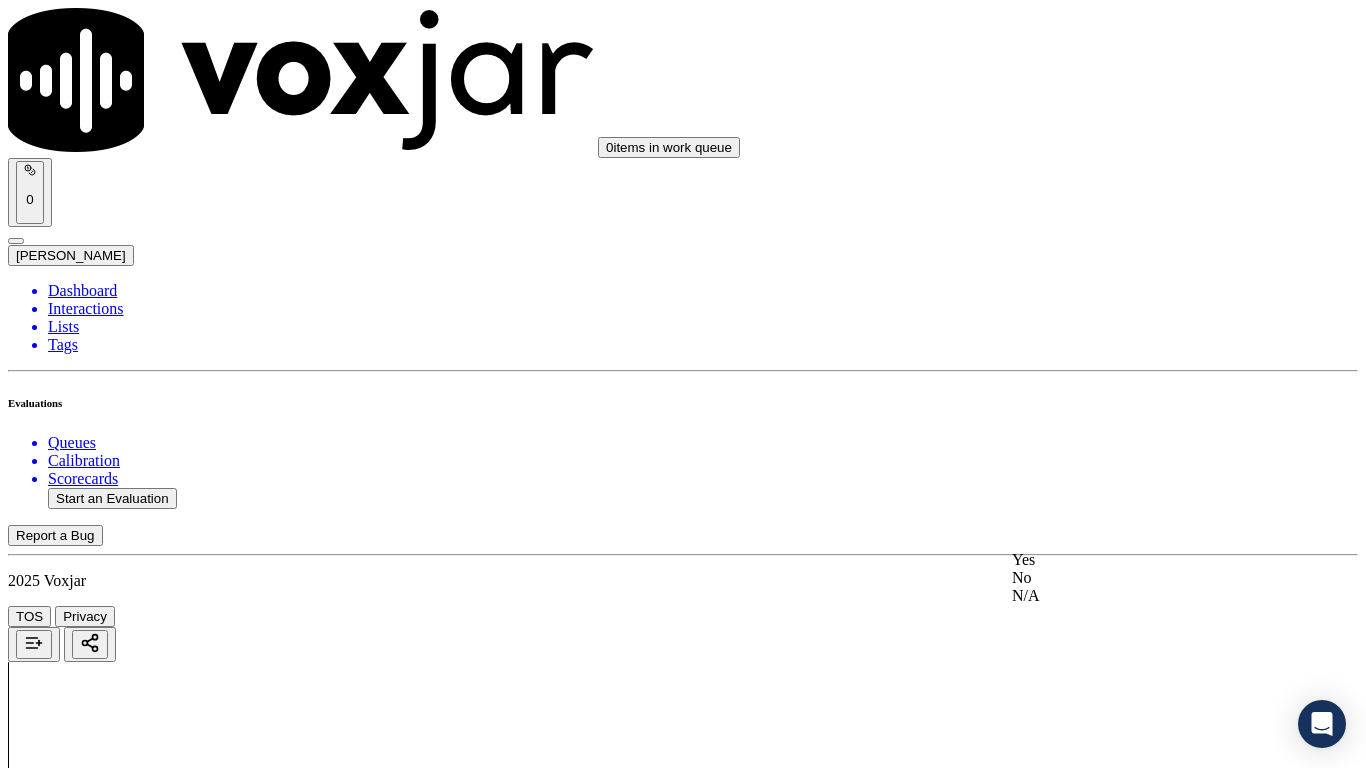 click on "Yes" at bounding box center [1139, 560] 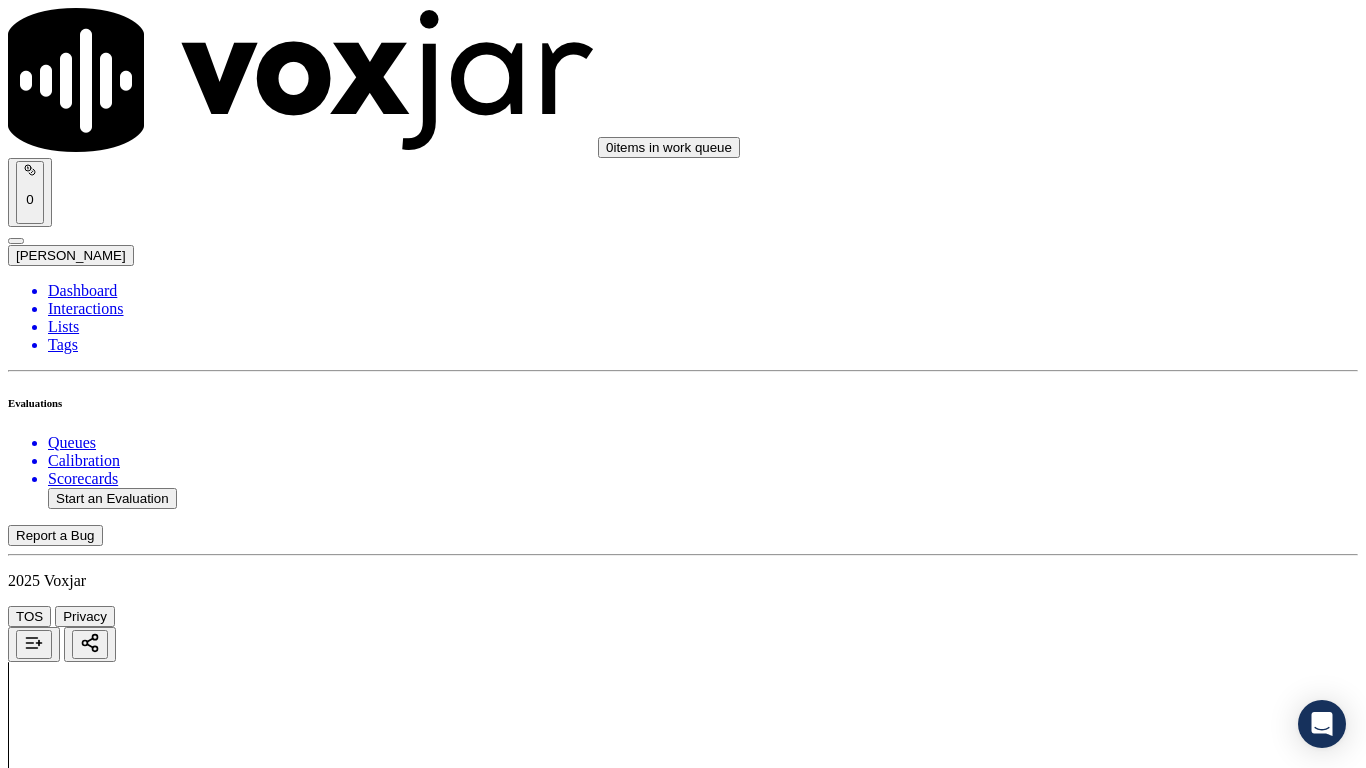 scroll, scrollTop: 2100, scrollLeft: 0, axis: vertical 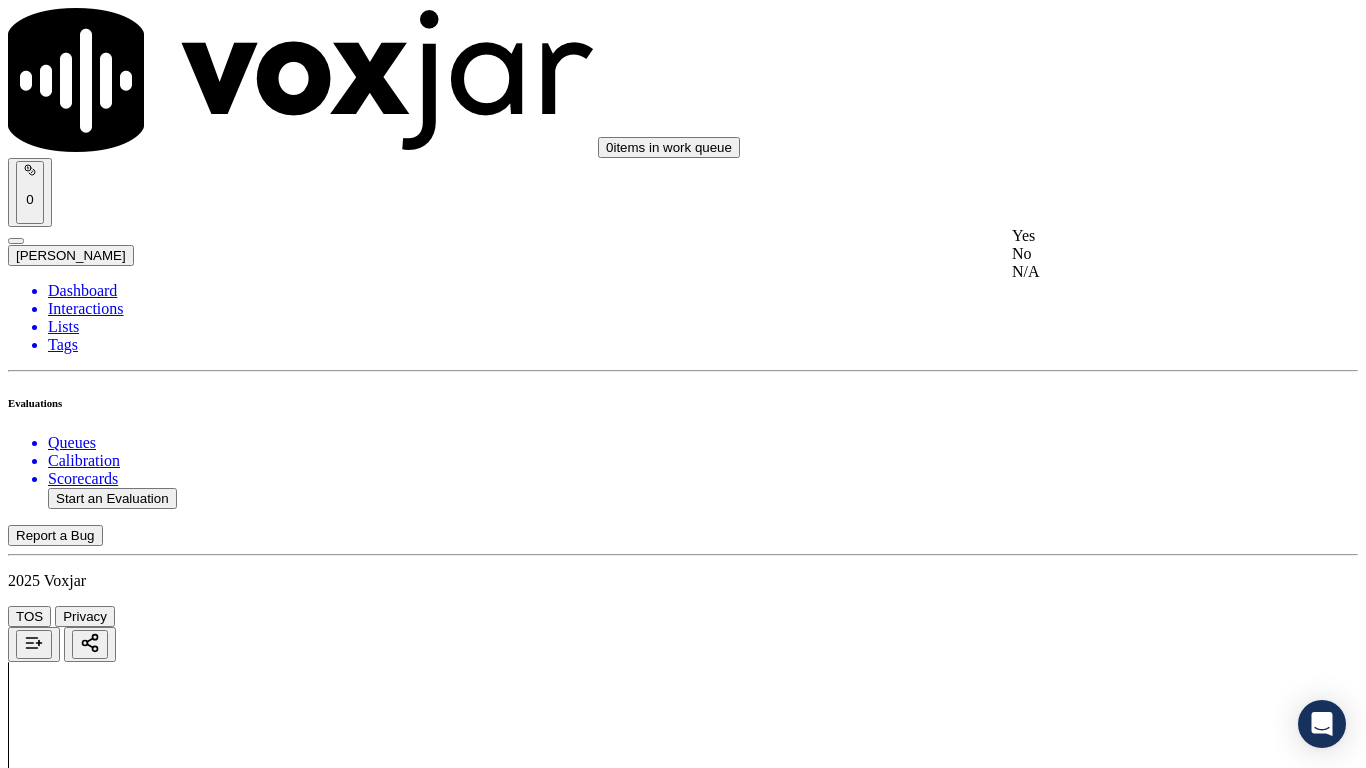 click on "Yes" at bounding box center [1139, 236] 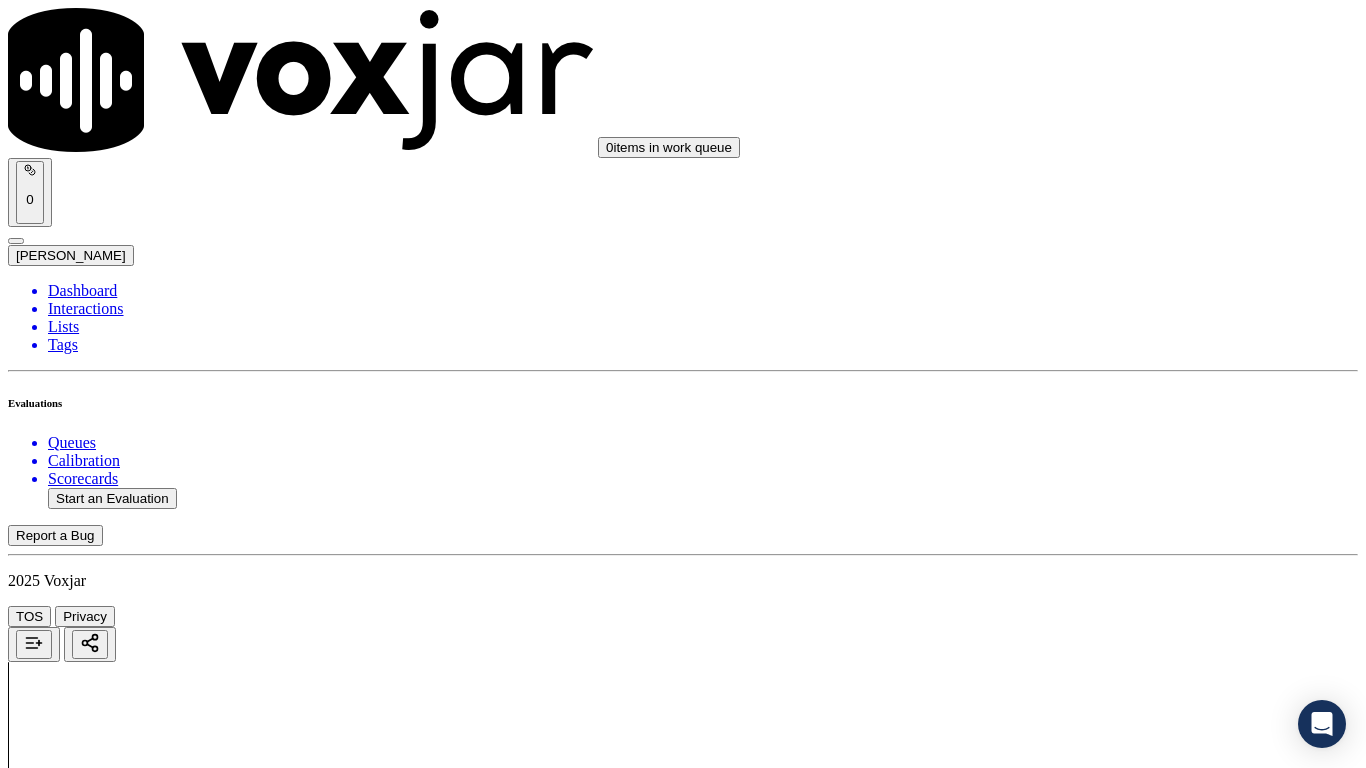 click on "Select an answer" at bounding box center (67, 4294) 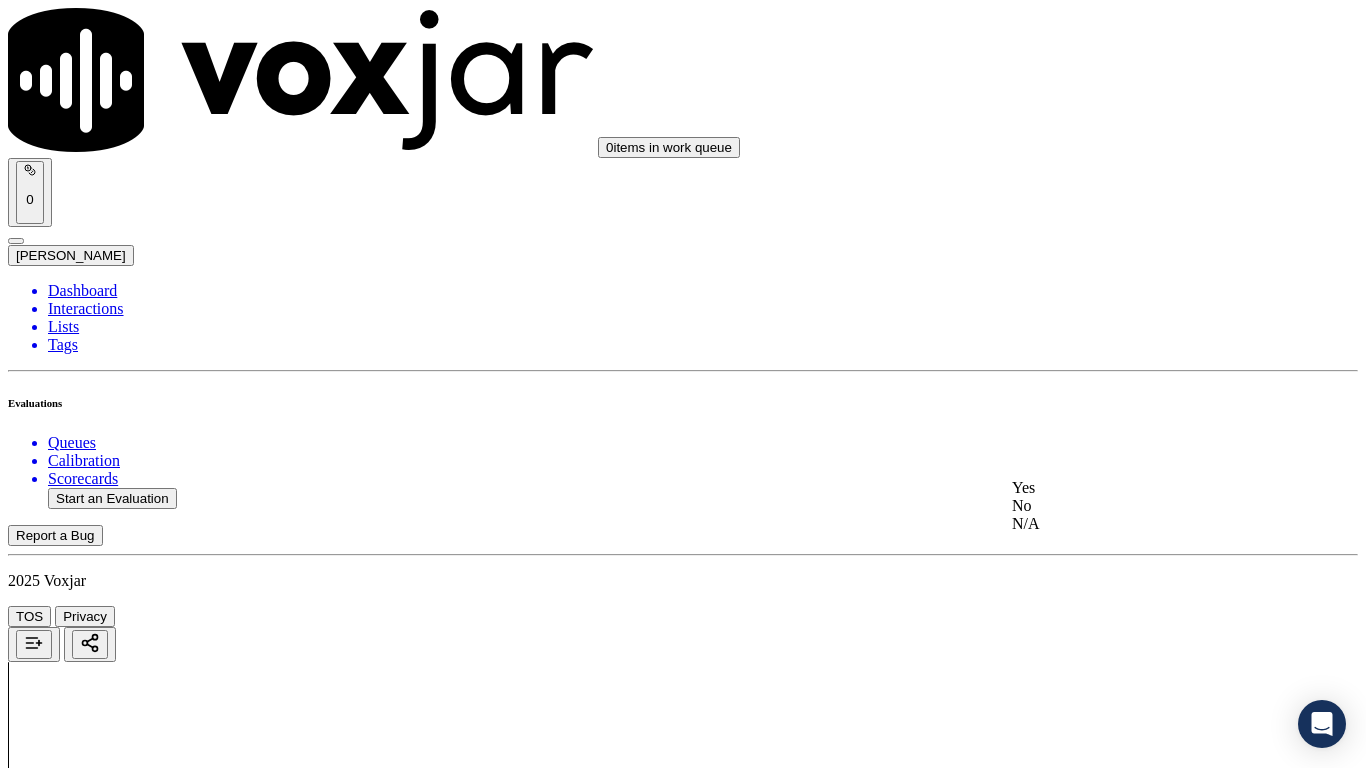 click on "Yes" at bounding box center [1139, 488] 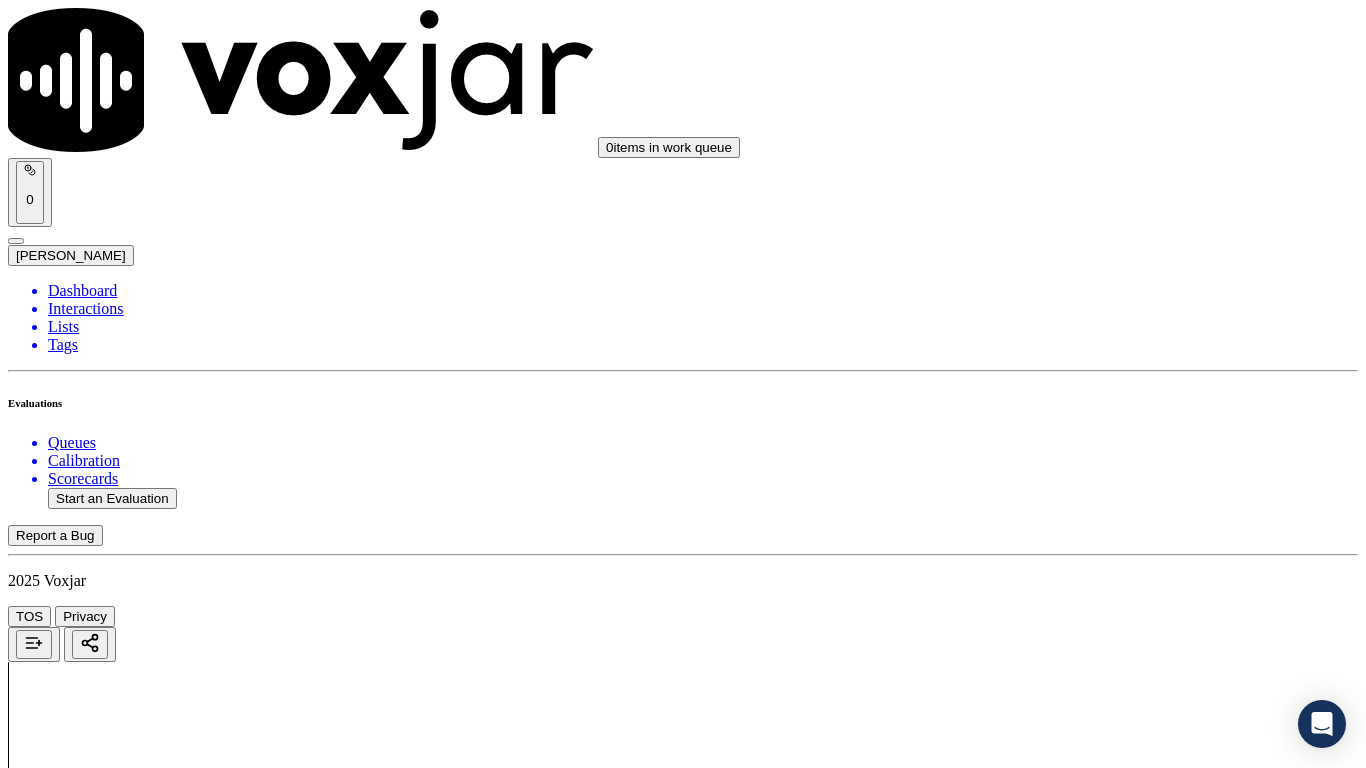 scroll, scrollTop: 2700, scrollLeft: 0, axis: vertical 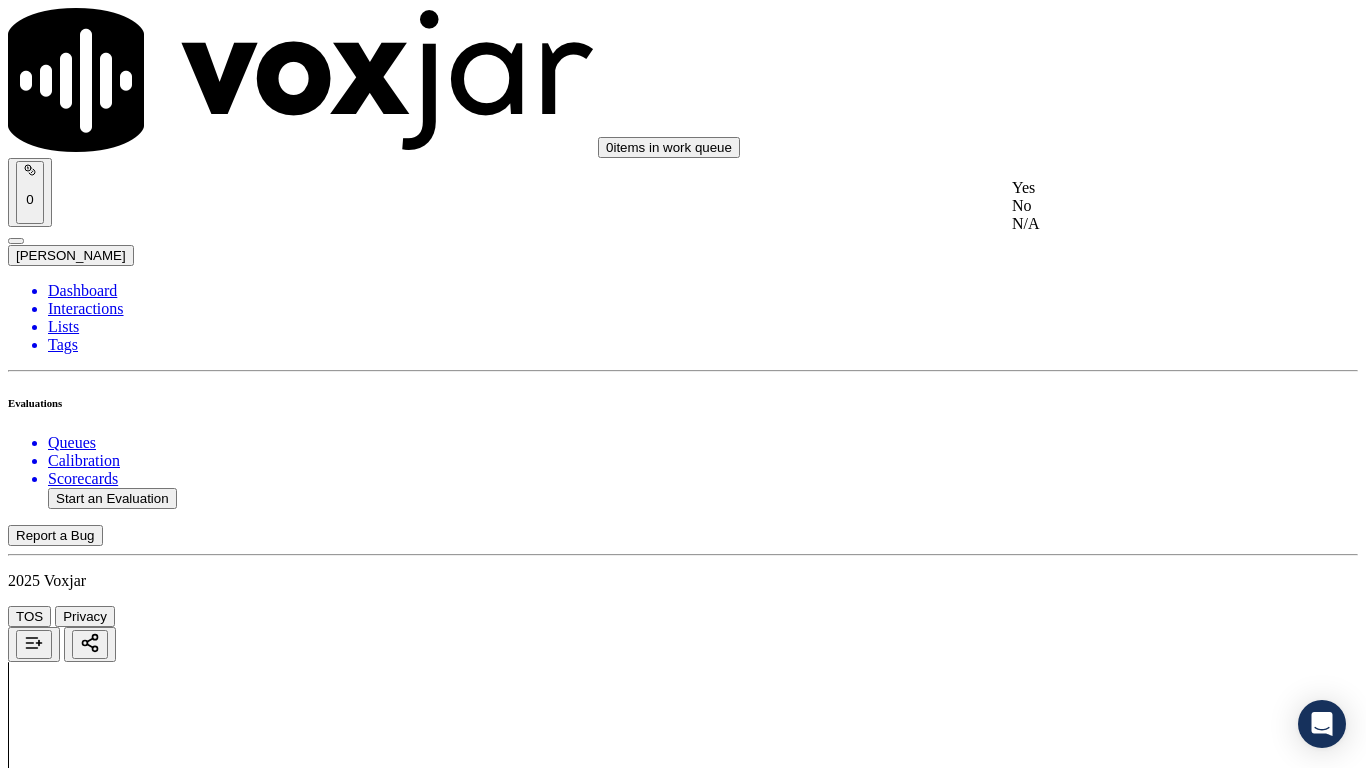 click on "Yes" at bounding box center (1139, 188) 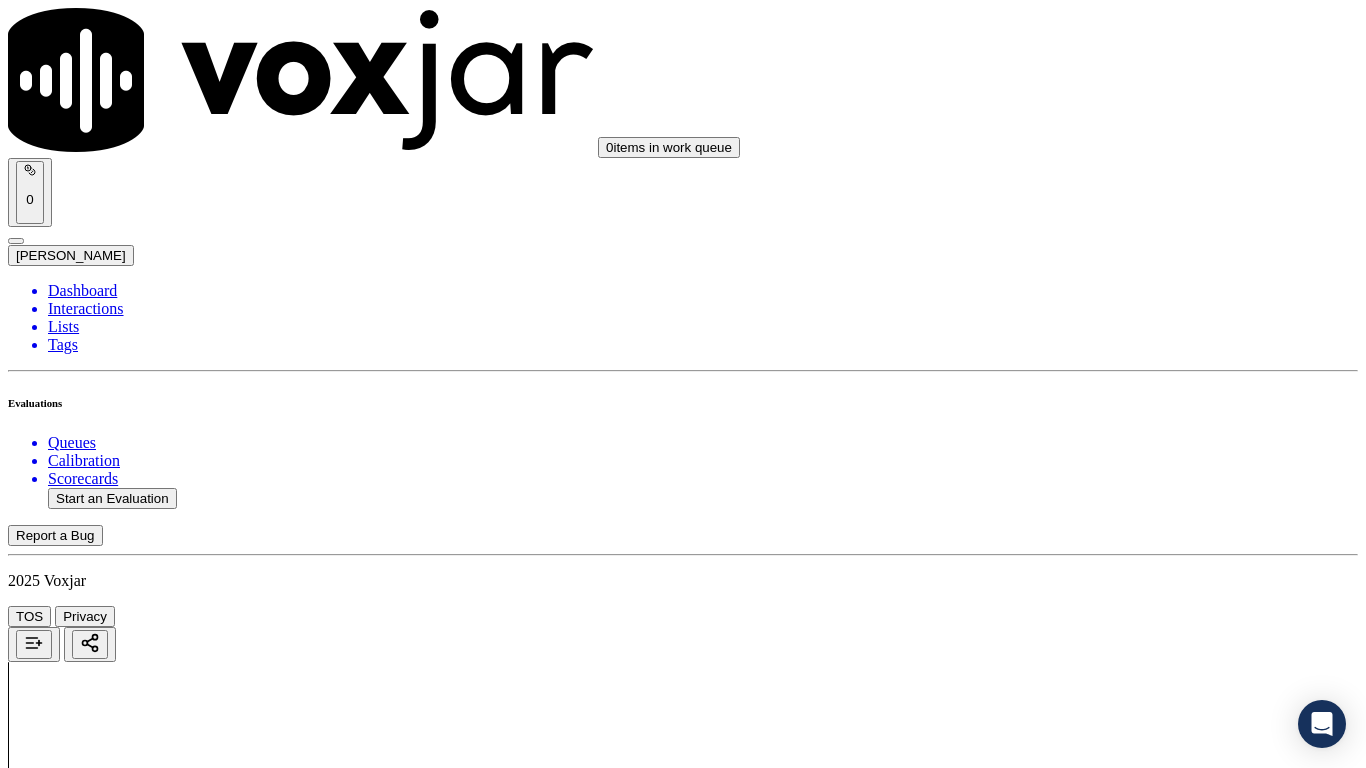 scroll, scrollTop: 2900, scrollLeft: 0, axis: vertical 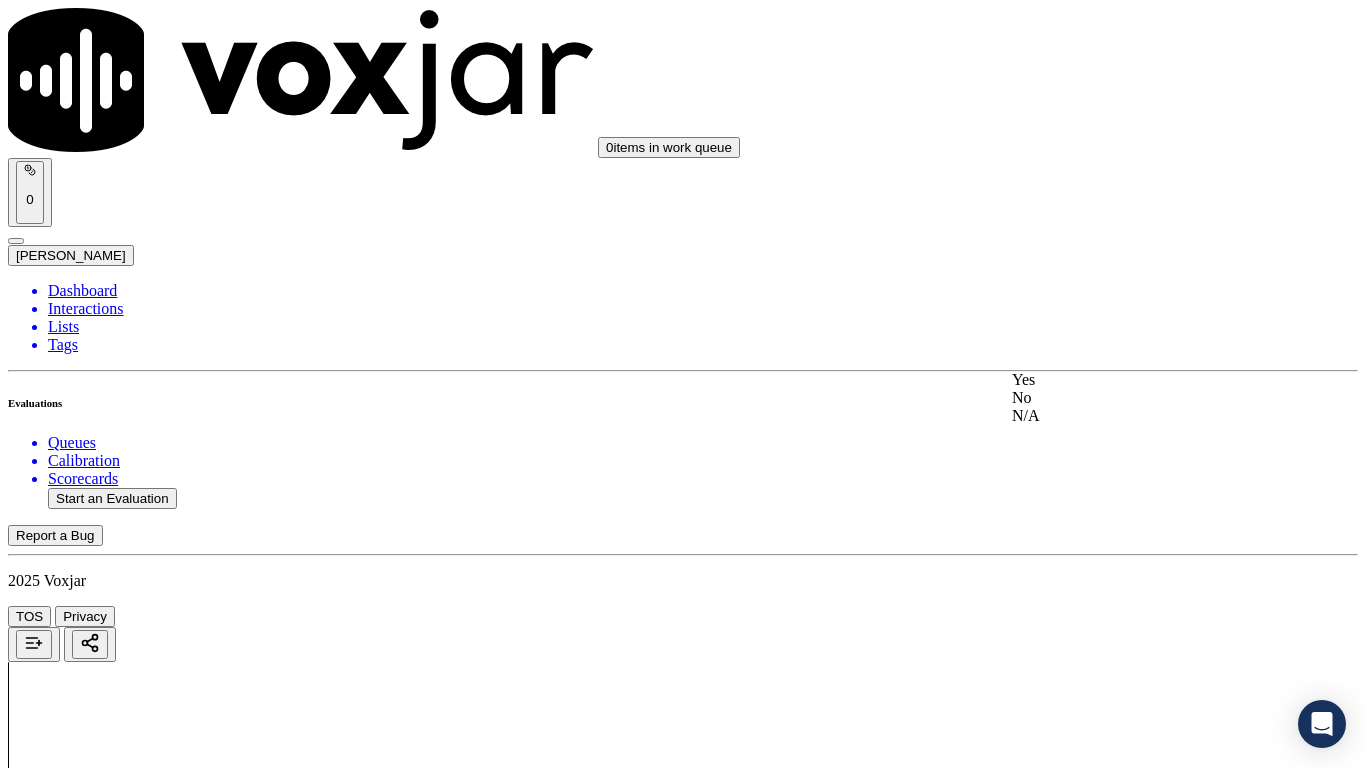 click on "Yes" at bounding box center [1139, 380] 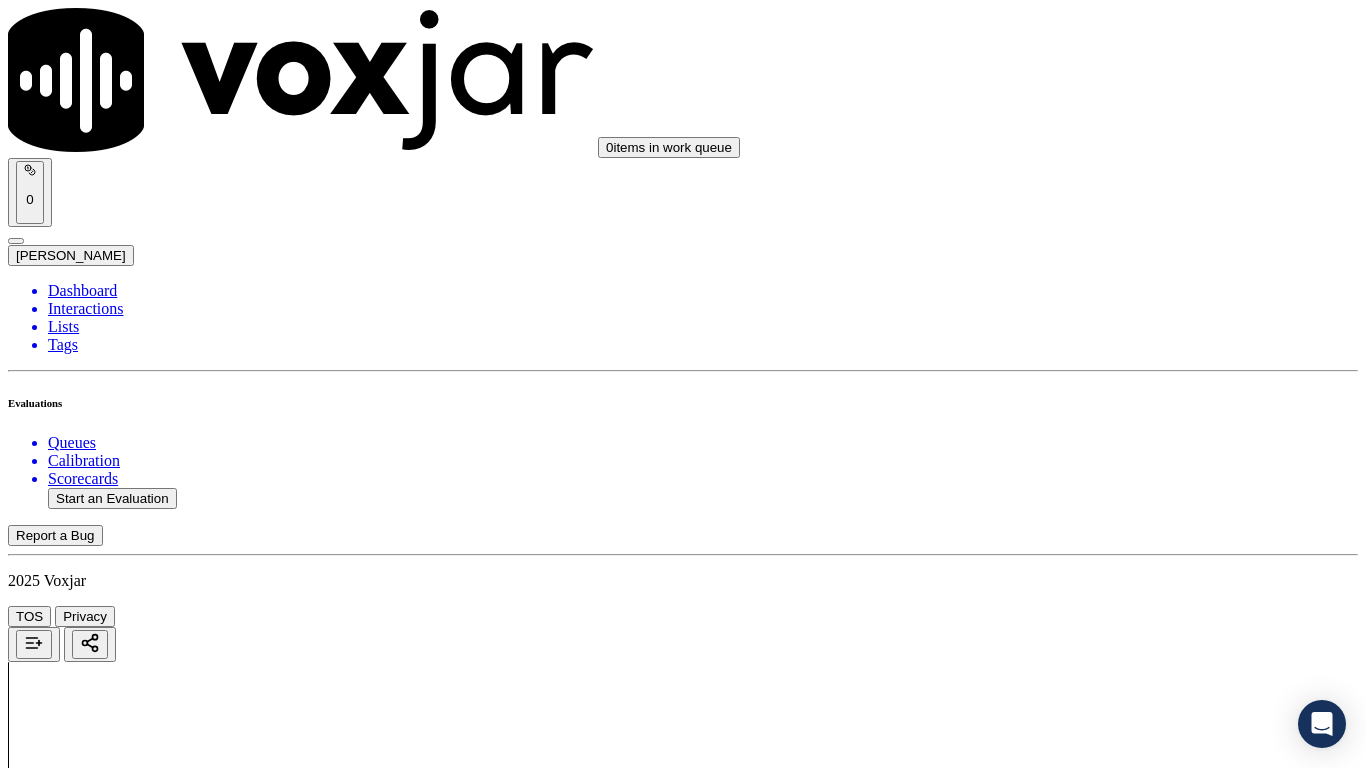 click on "Select an answer" at bounding box center (67, 5081) 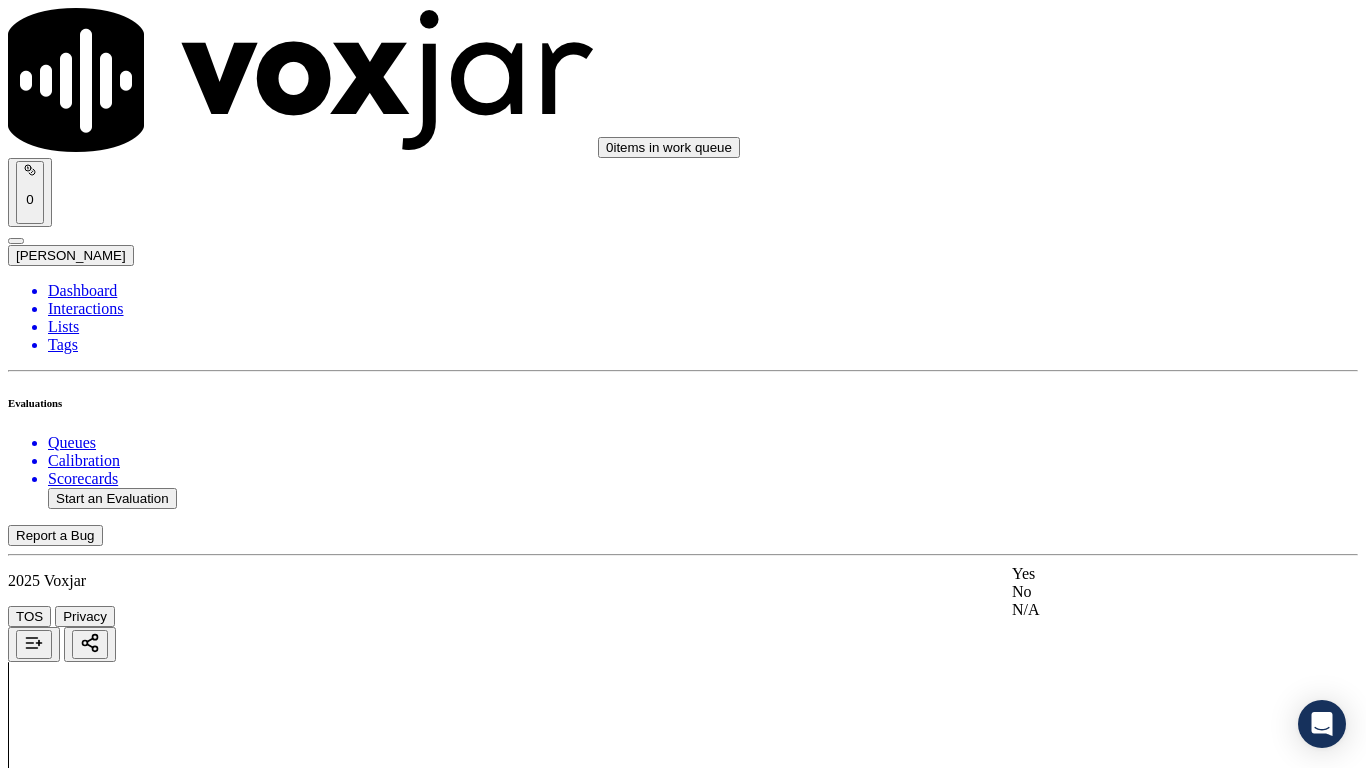 click on "Yes" at bounding box center [1139, 574] 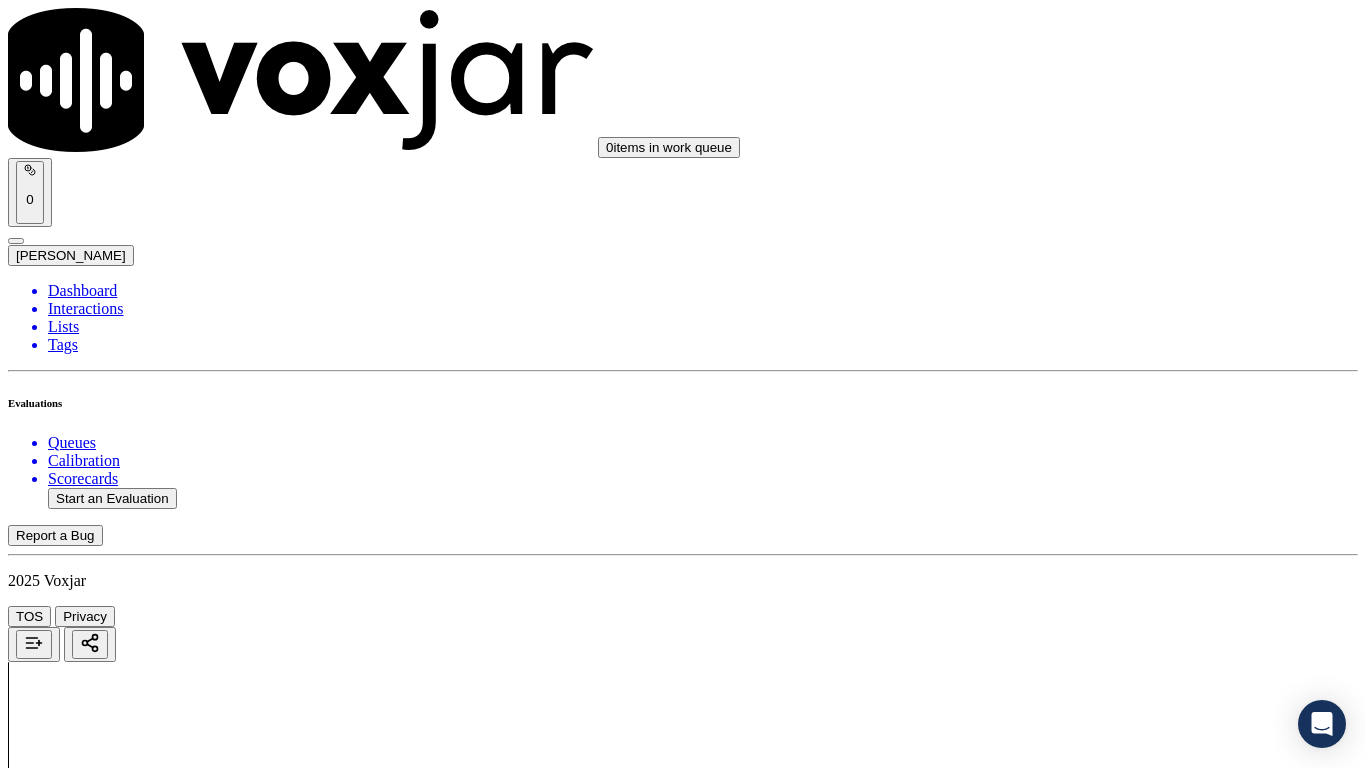 scroll, scrollTop: 3700, scrollLeft: 0, axis: vertical 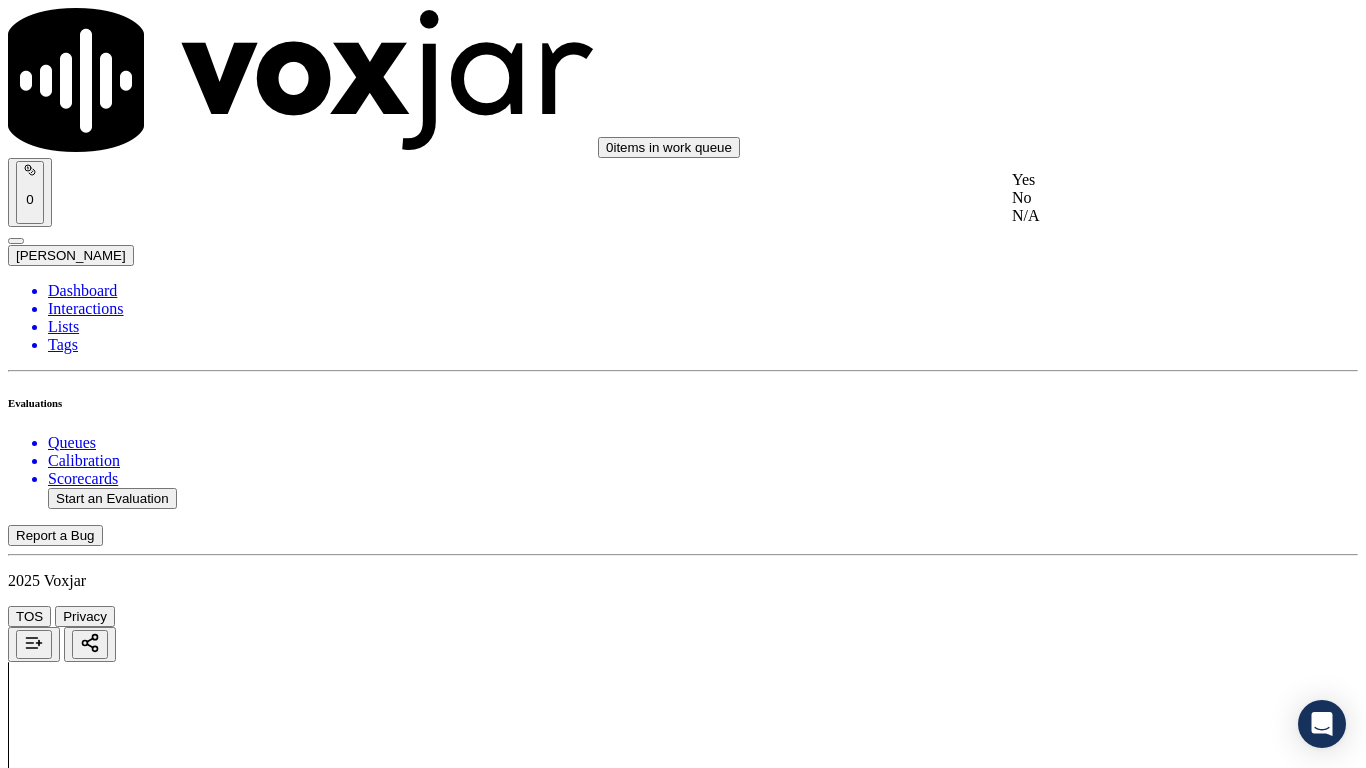 click on "Yes" at bounding box center (1139, 180) 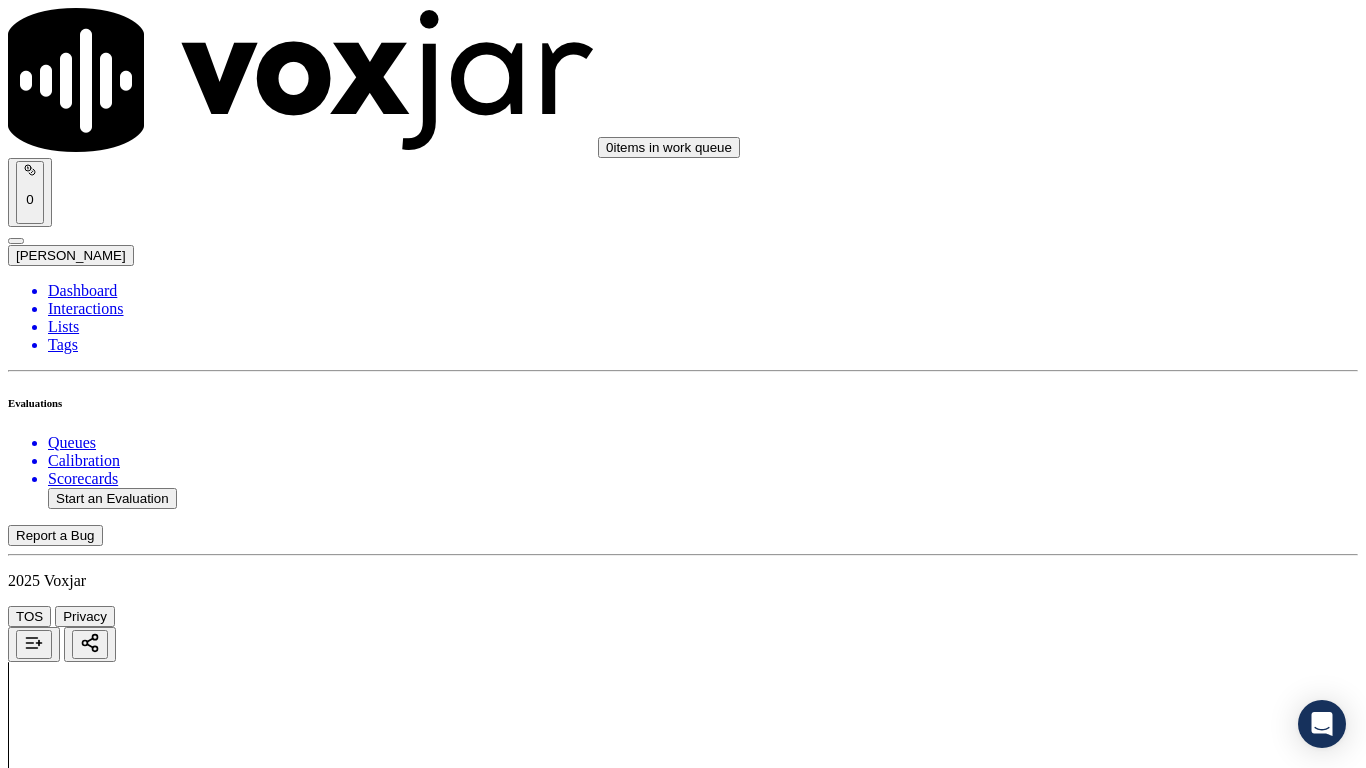 click on "Select an answer" at bounding box center (67, 5540) 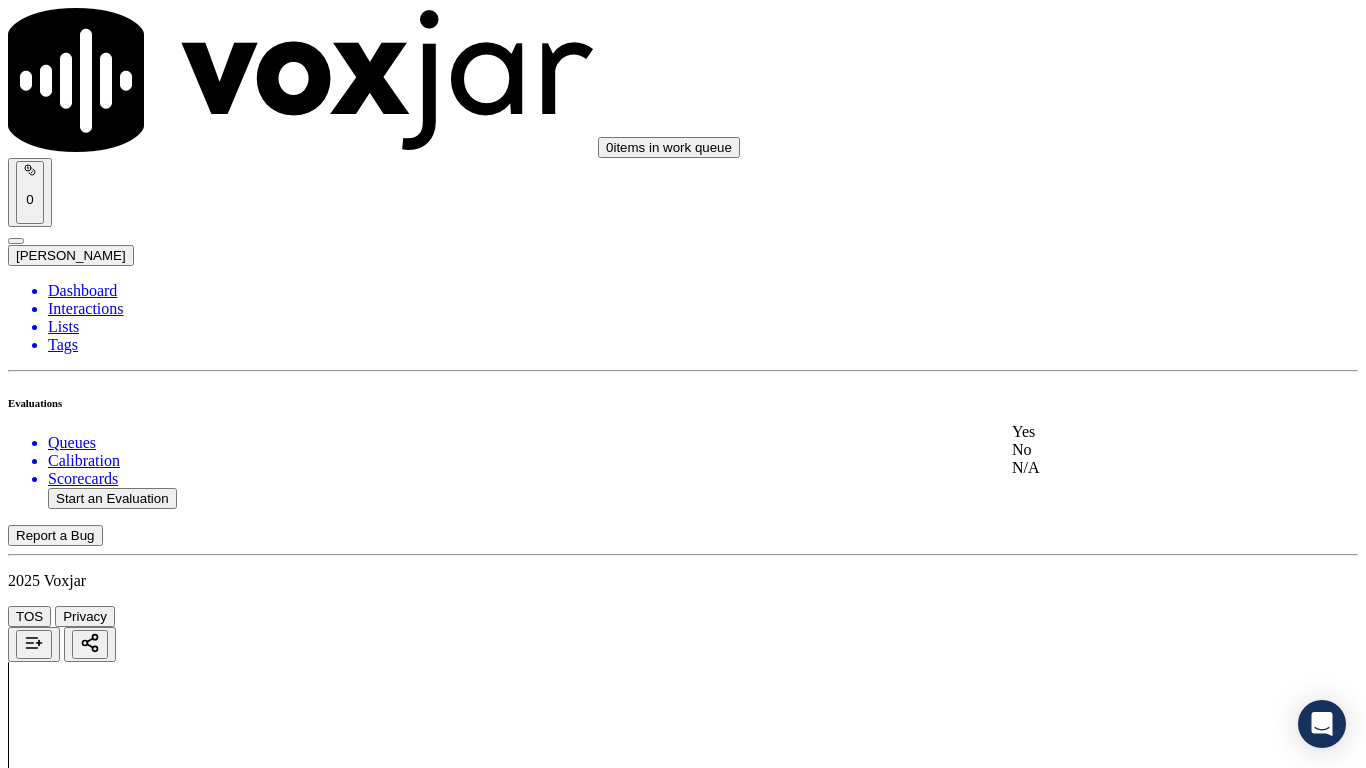 click on "Yes" at bounding box center [1139, 432] 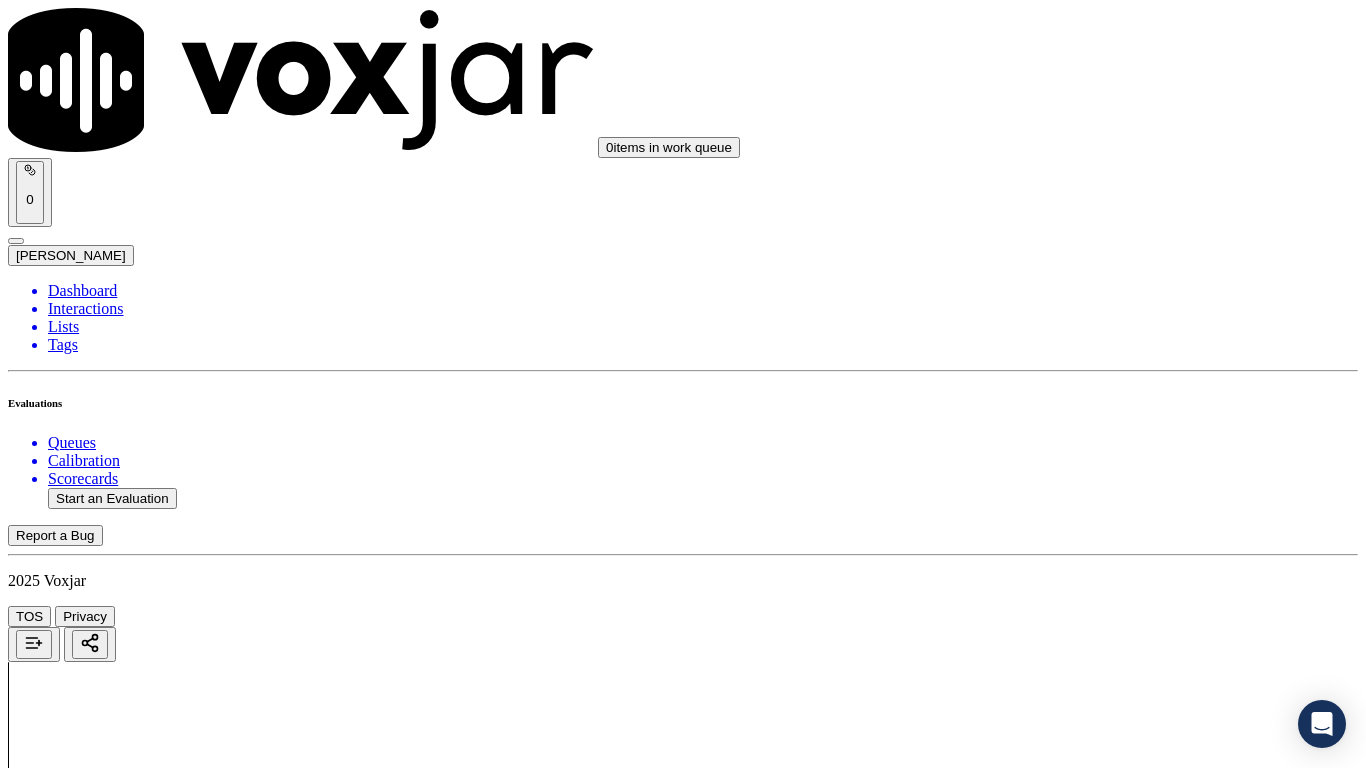click on "Select an answer" at bounding box center (67, 5776) 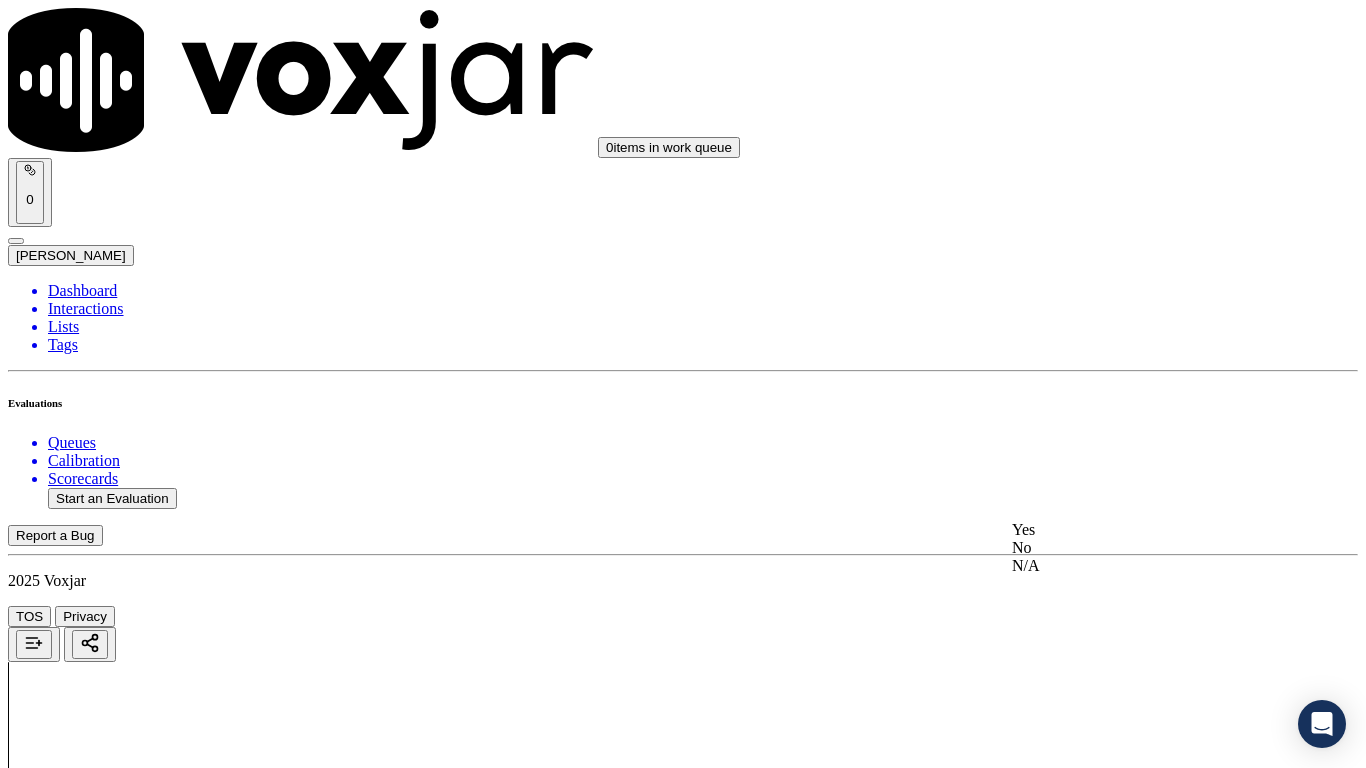 click on "Yes" at bounding box center (1139, 530) 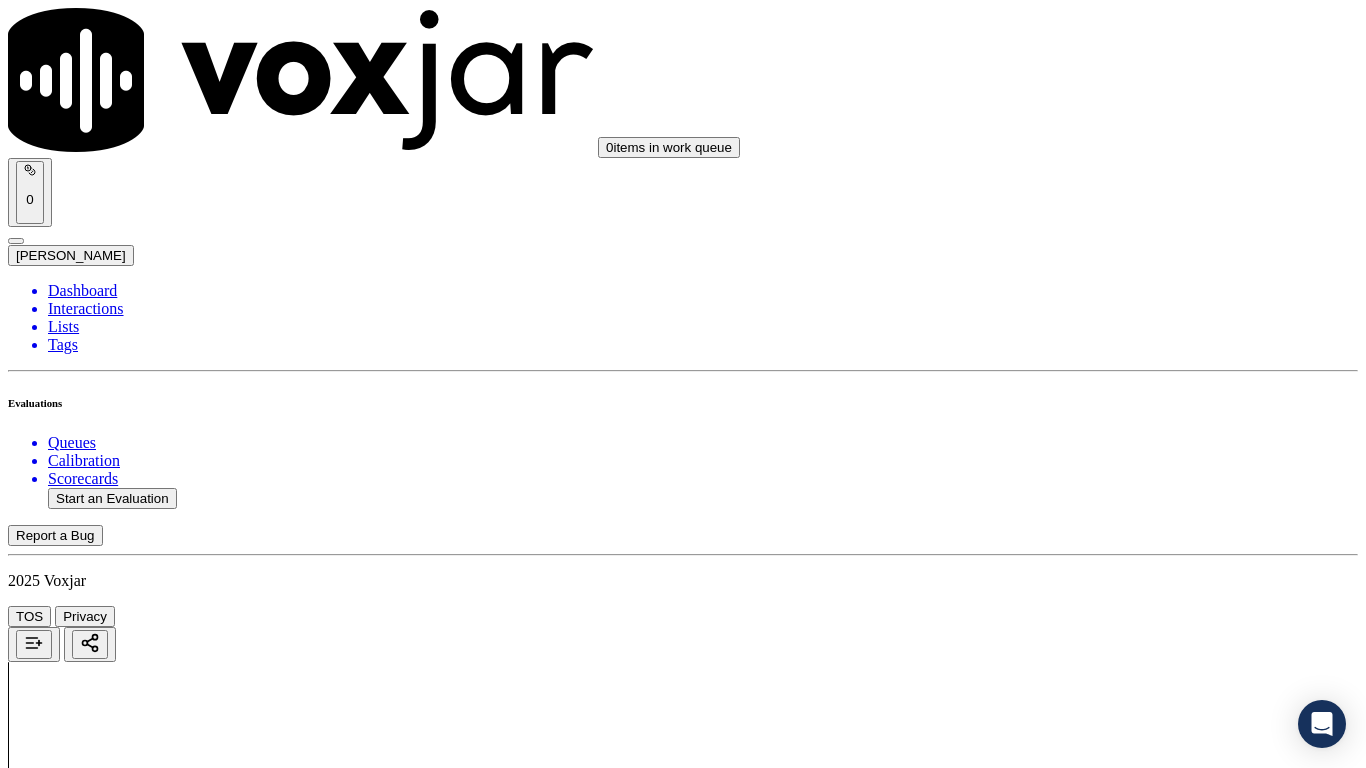 scroll, scrollTop: 4400, scrollLeft: 0, axis: vertical 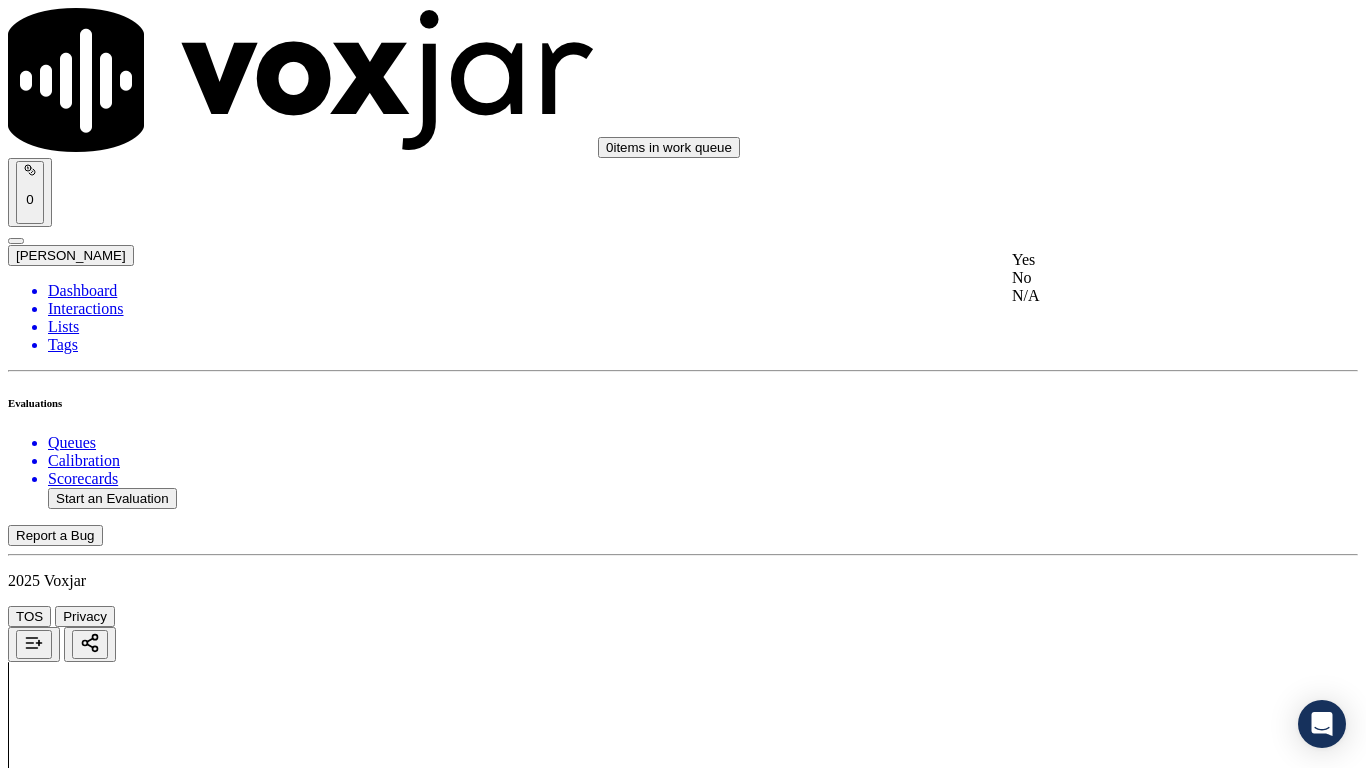 click on "Yes" at bounding box center (1139, 260) 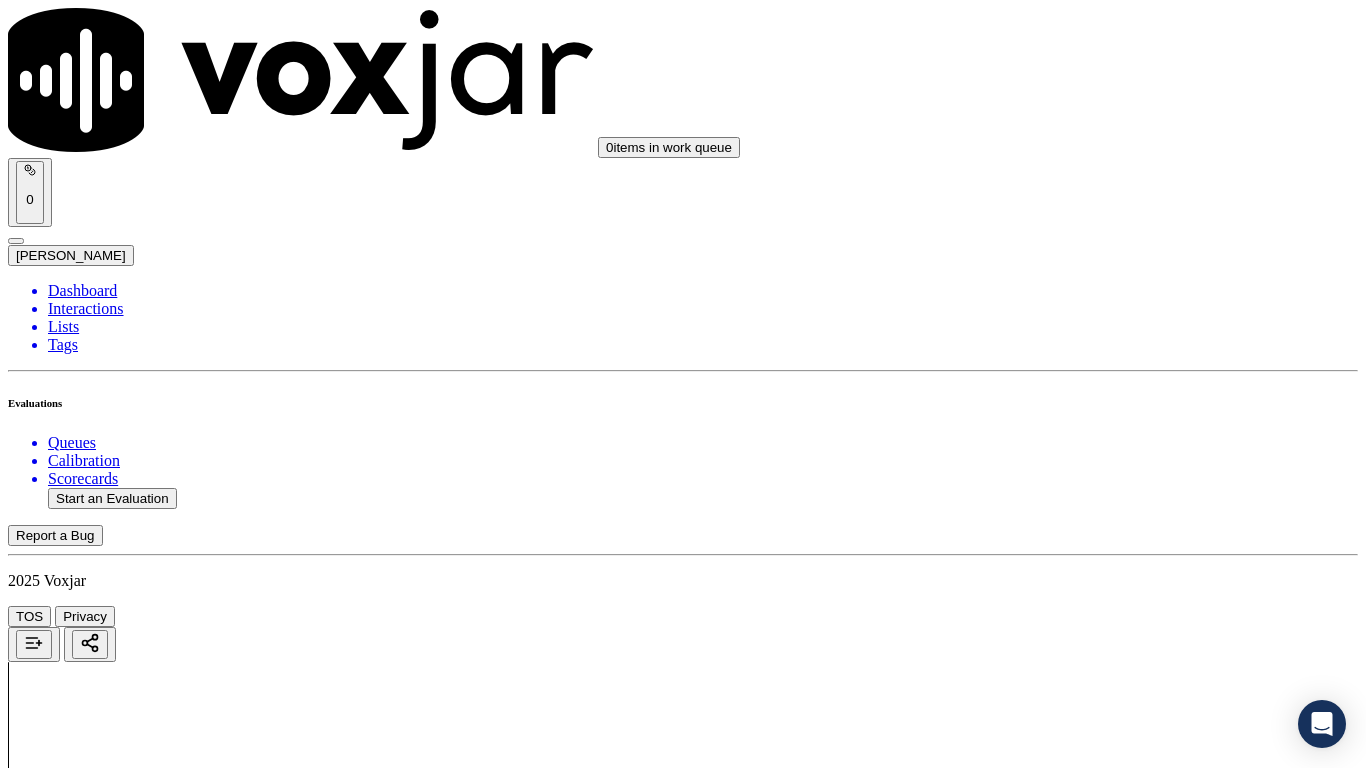 click on "Select an answer" at bounding box center [67, 6249] 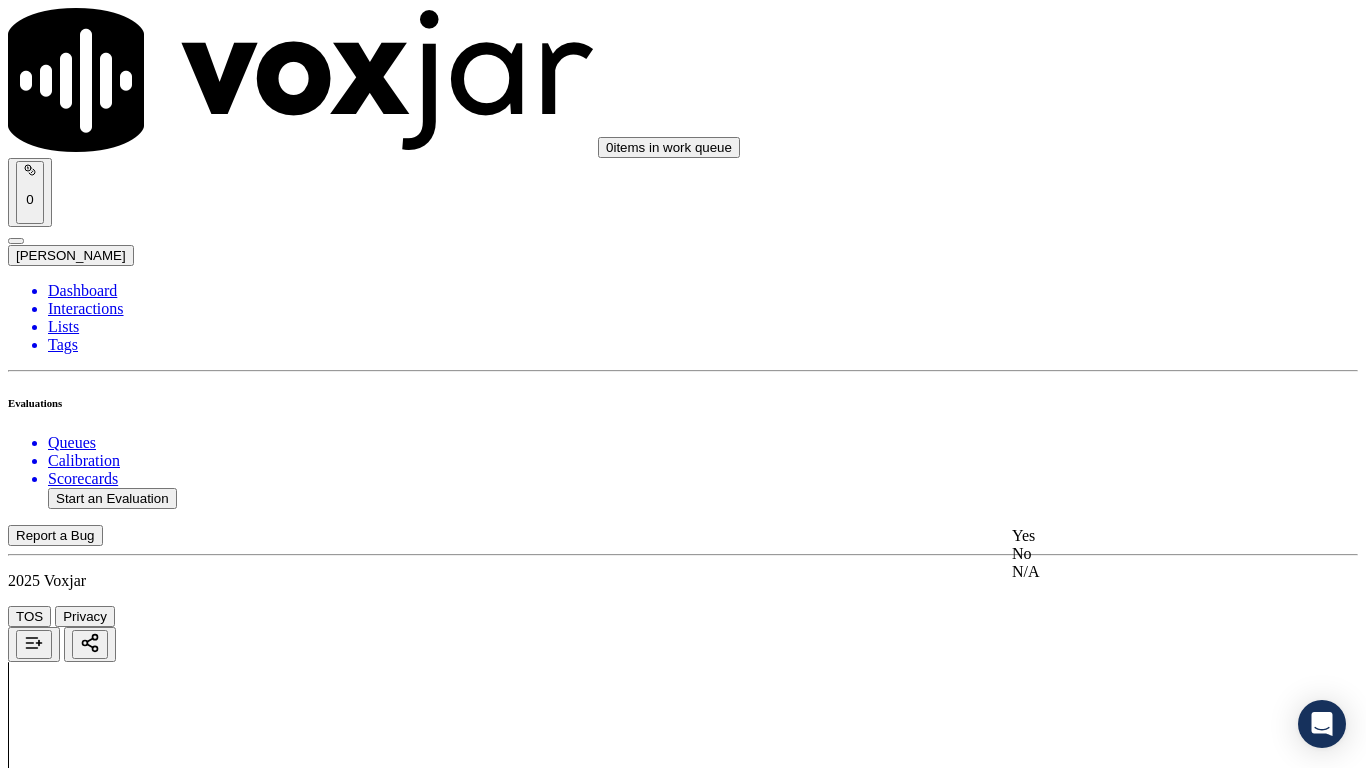 click on "Yes" at bounding box center (1139, 536) 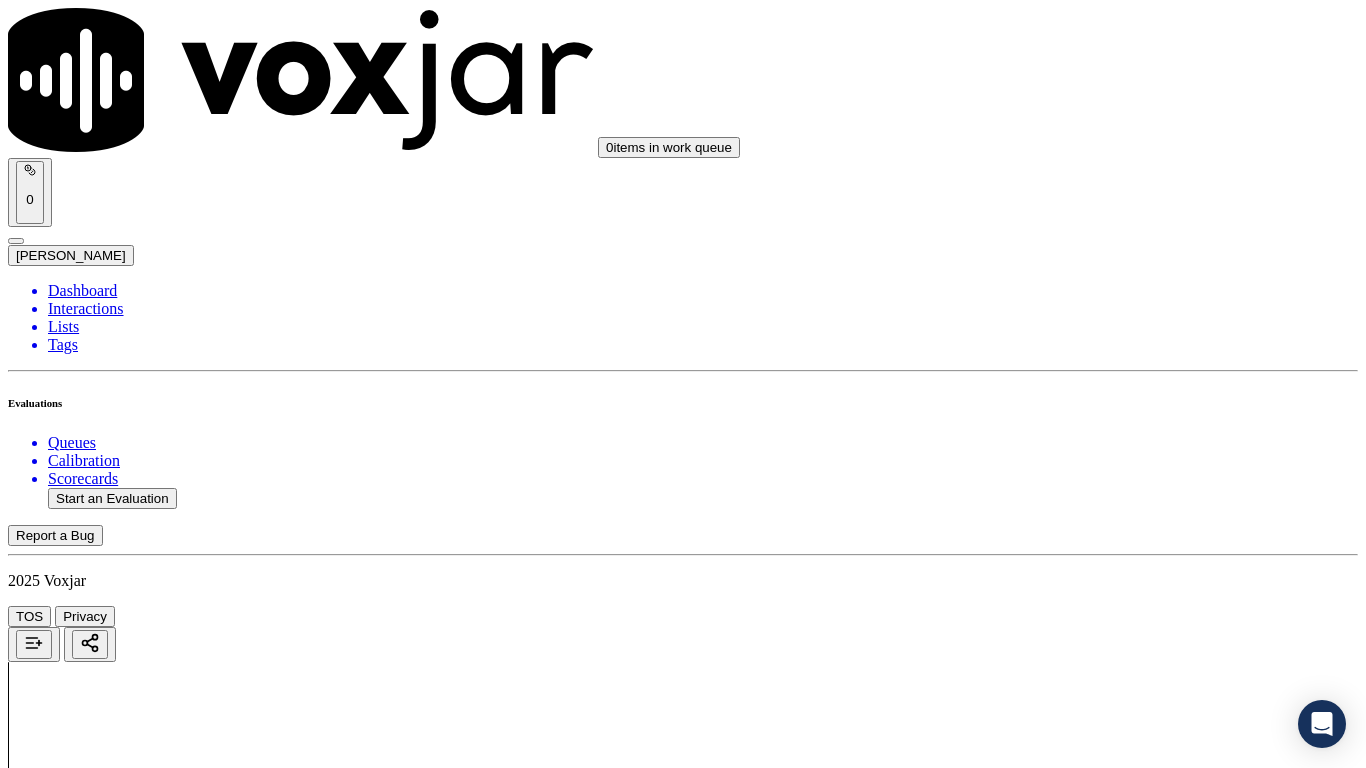 scroll, scrollTop: 5000, scrollLeft: 0, axis: vertical 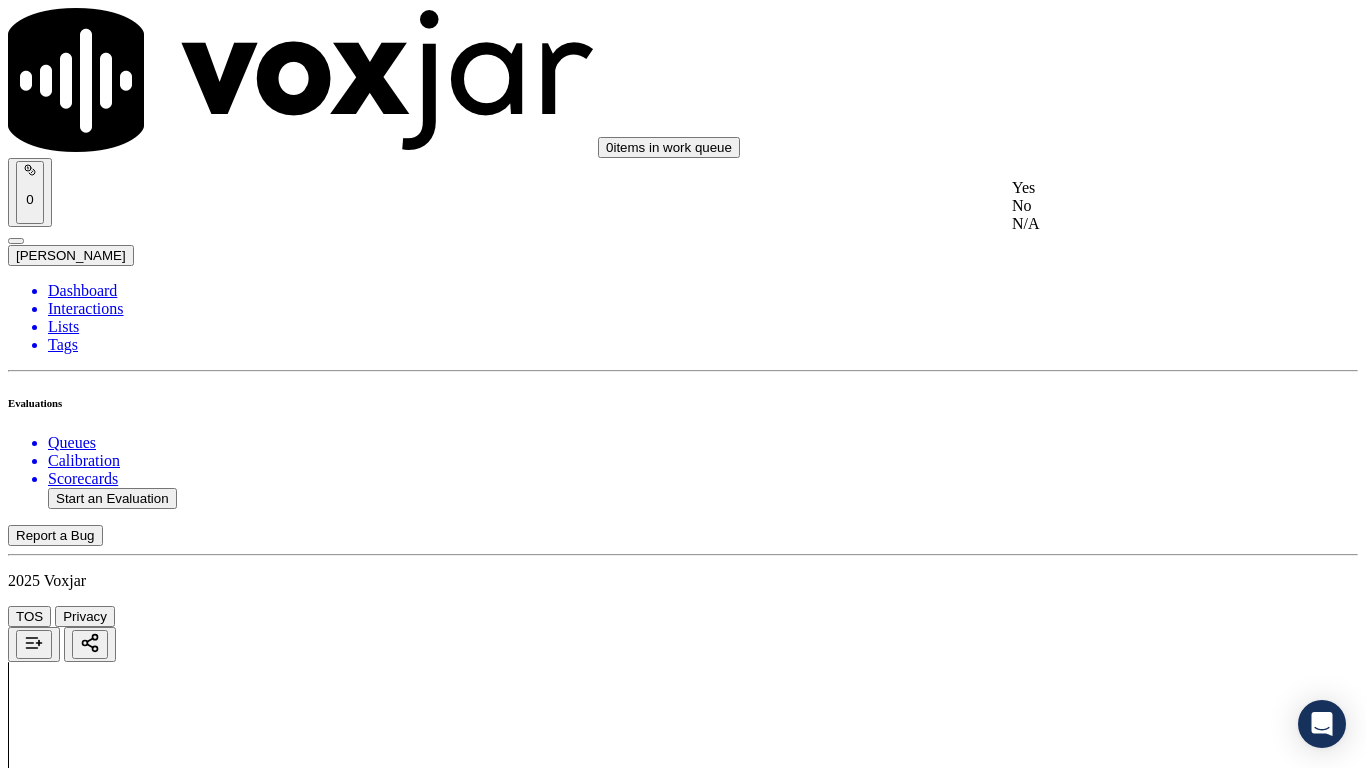 click on "Yes" at bounding box center (1139, 188) 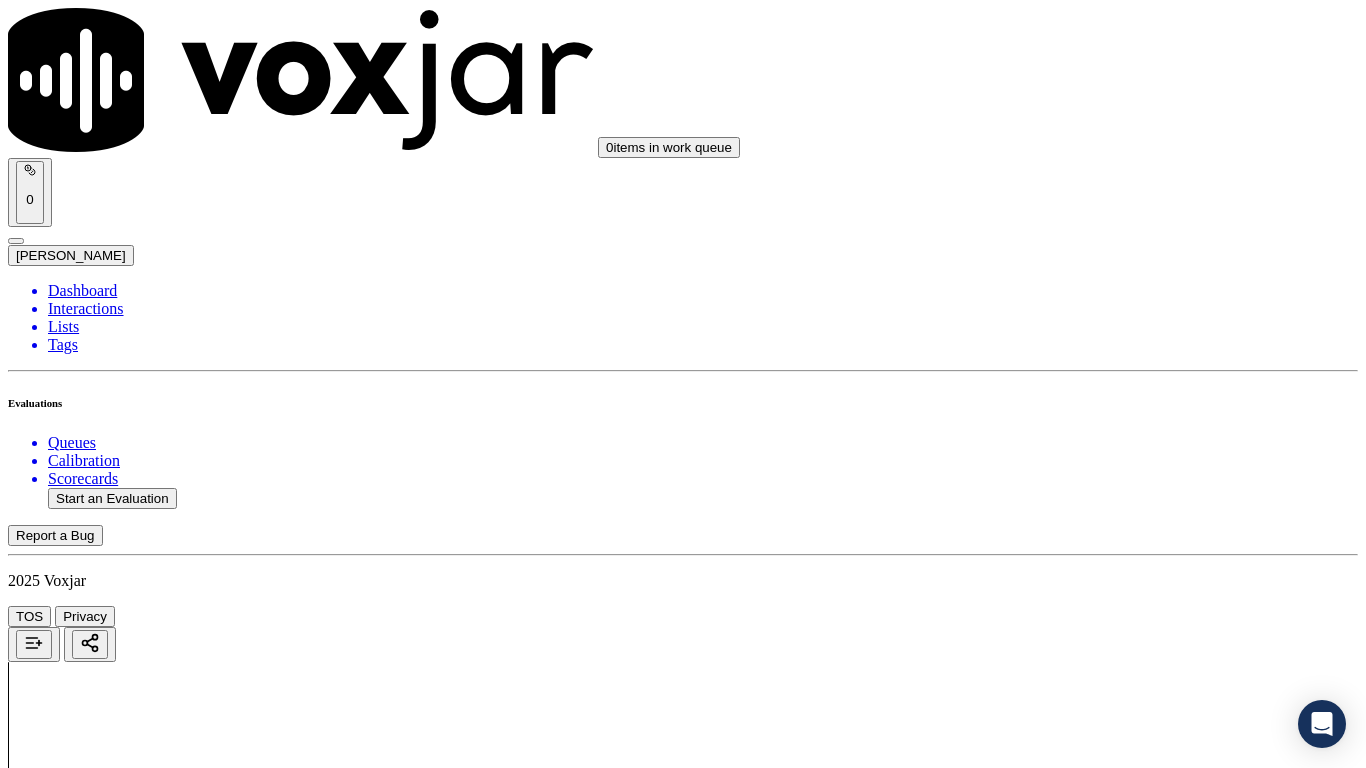 click on "Select an answer" at bounding box center [67, 6813] 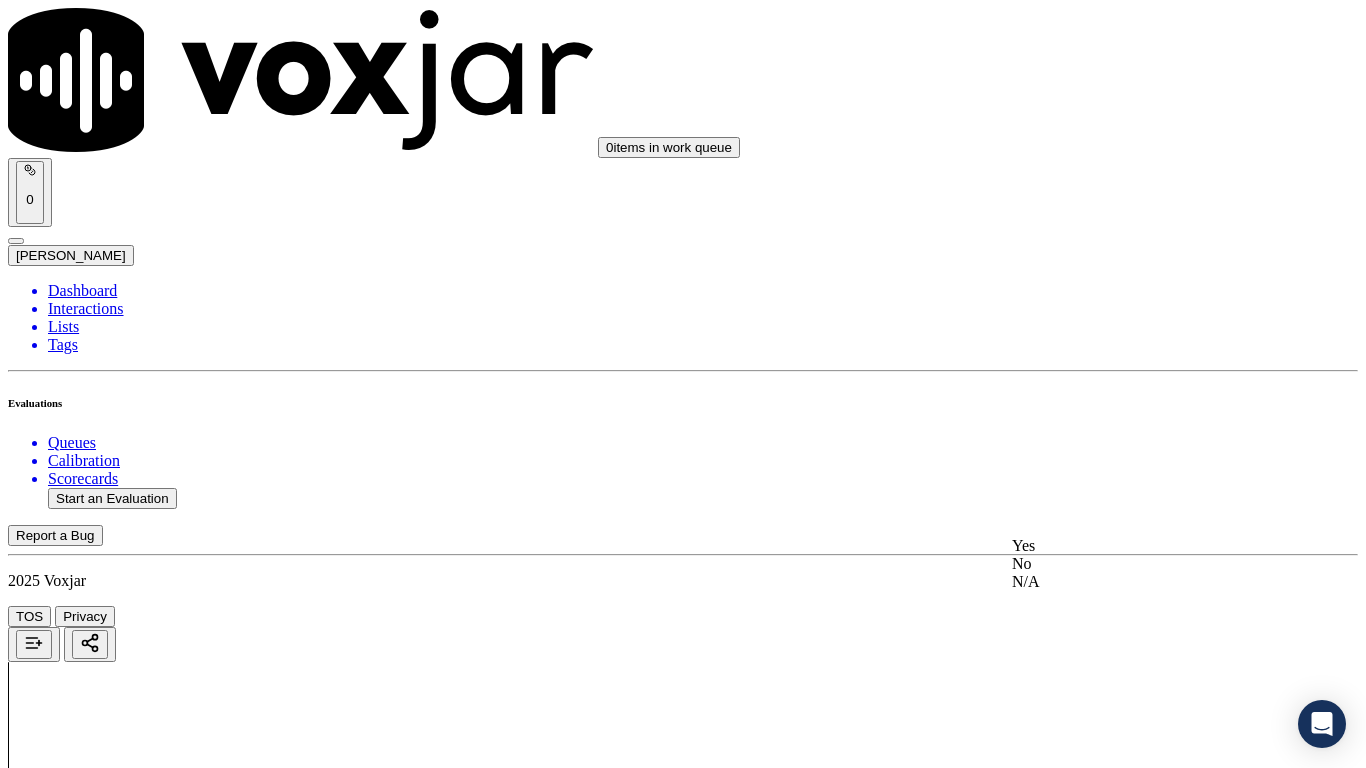 click on "Yes" at bounding box center [1139, 546] 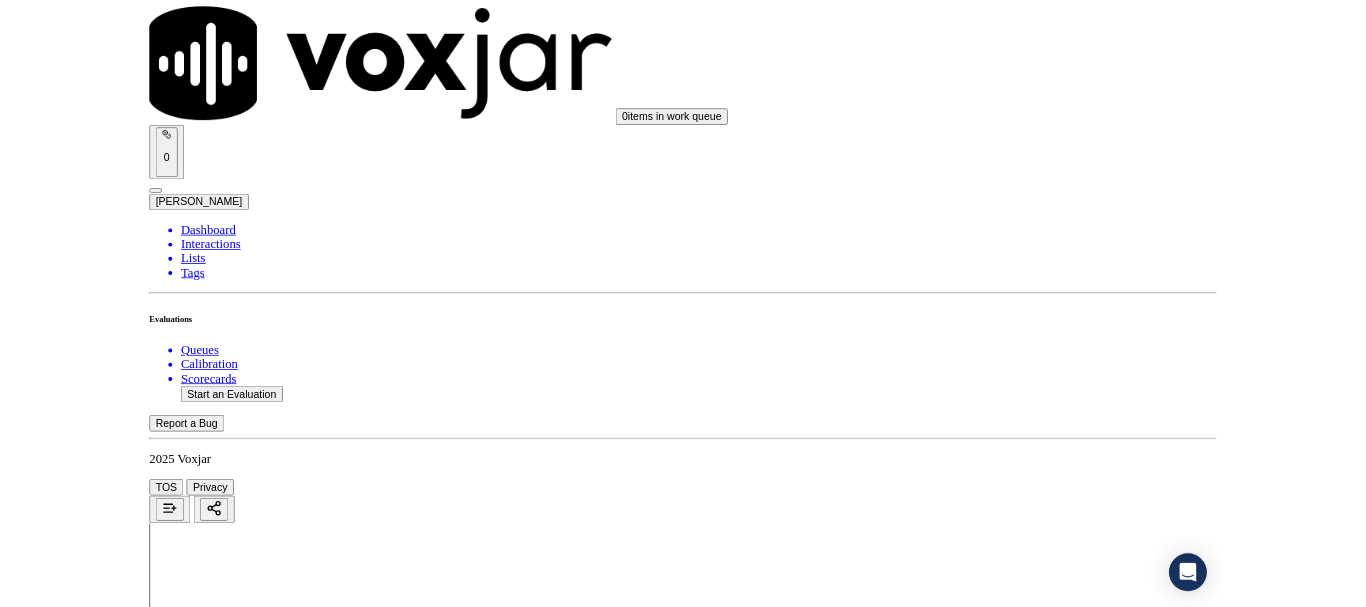scroll, scrollTop: 5533, scrollLeft: 0, axis: vertical 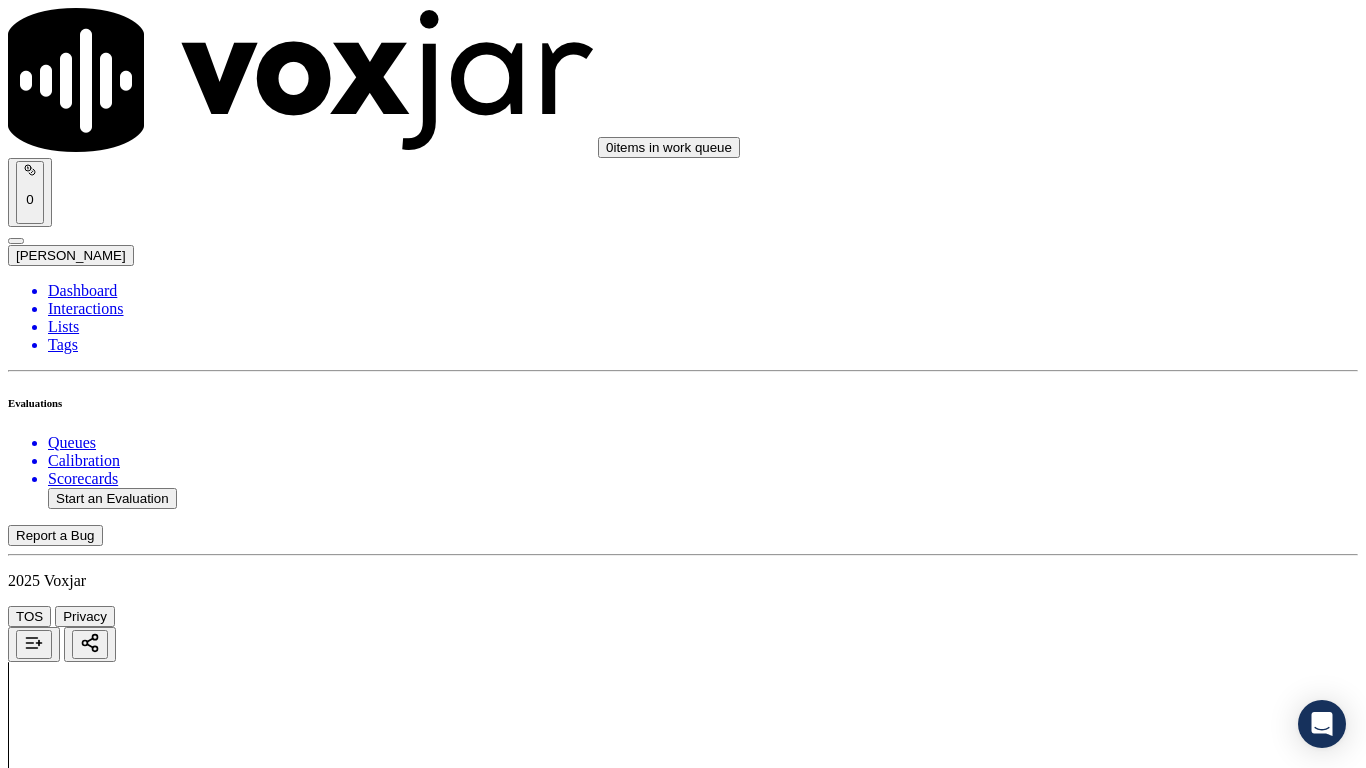 click on "Select an answer" at bounding box center [67, 7036] 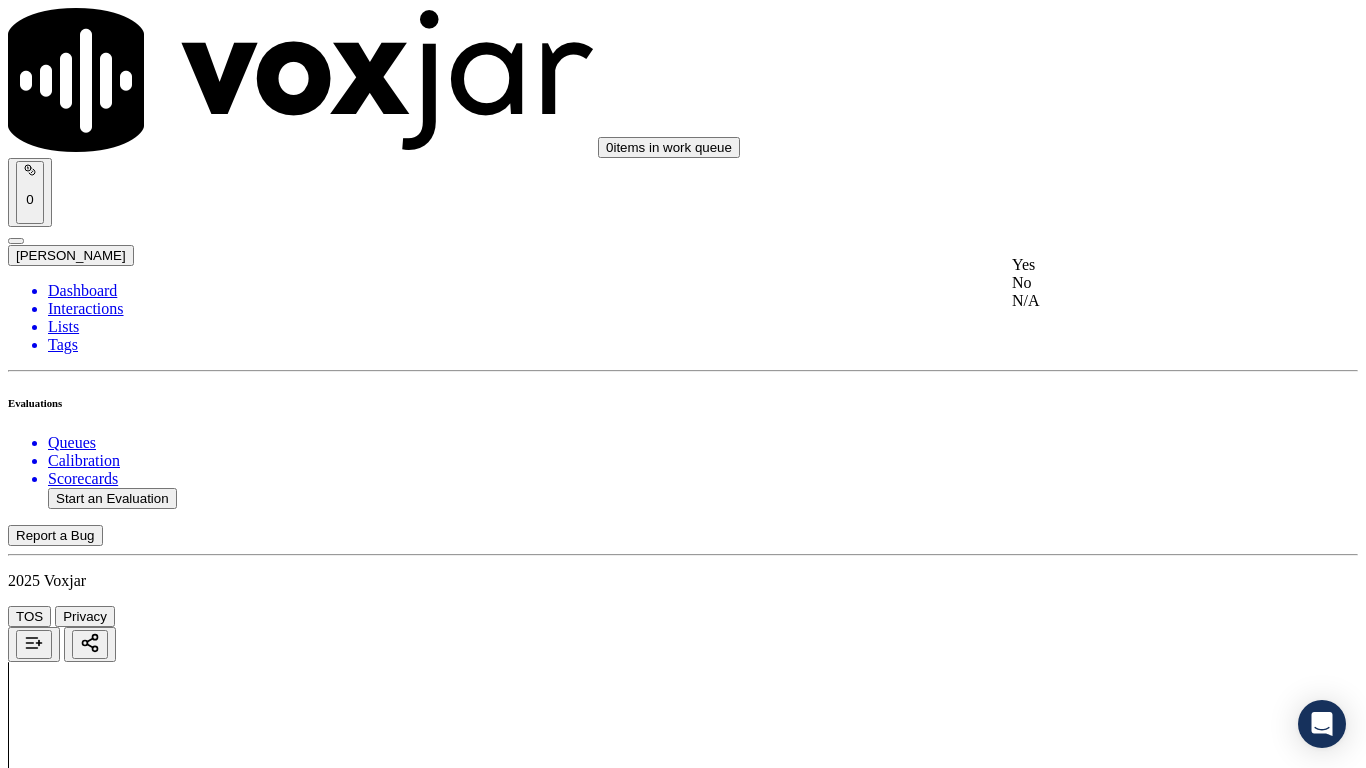 click on "Yes" at bounding box center (1139, 265) 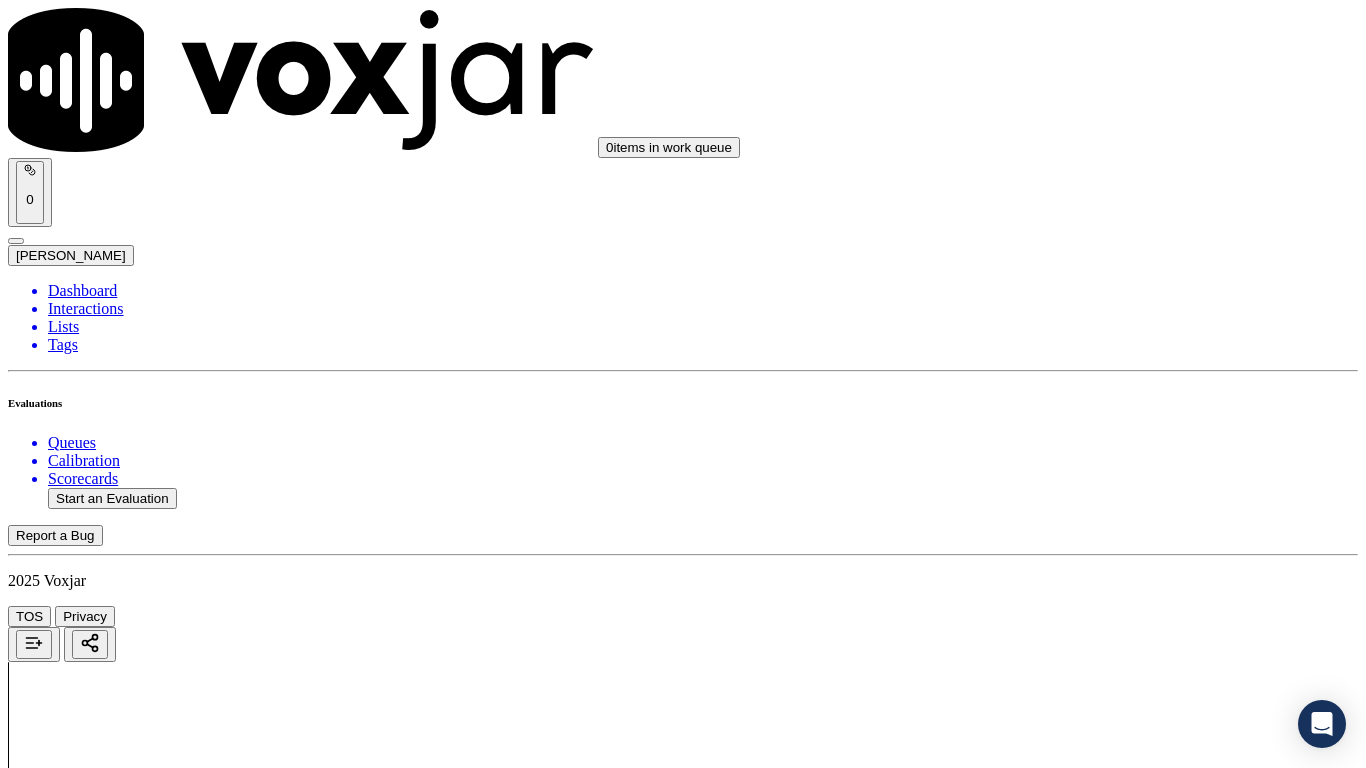 click on "Select an answer" at bounding box center (67, 7272) 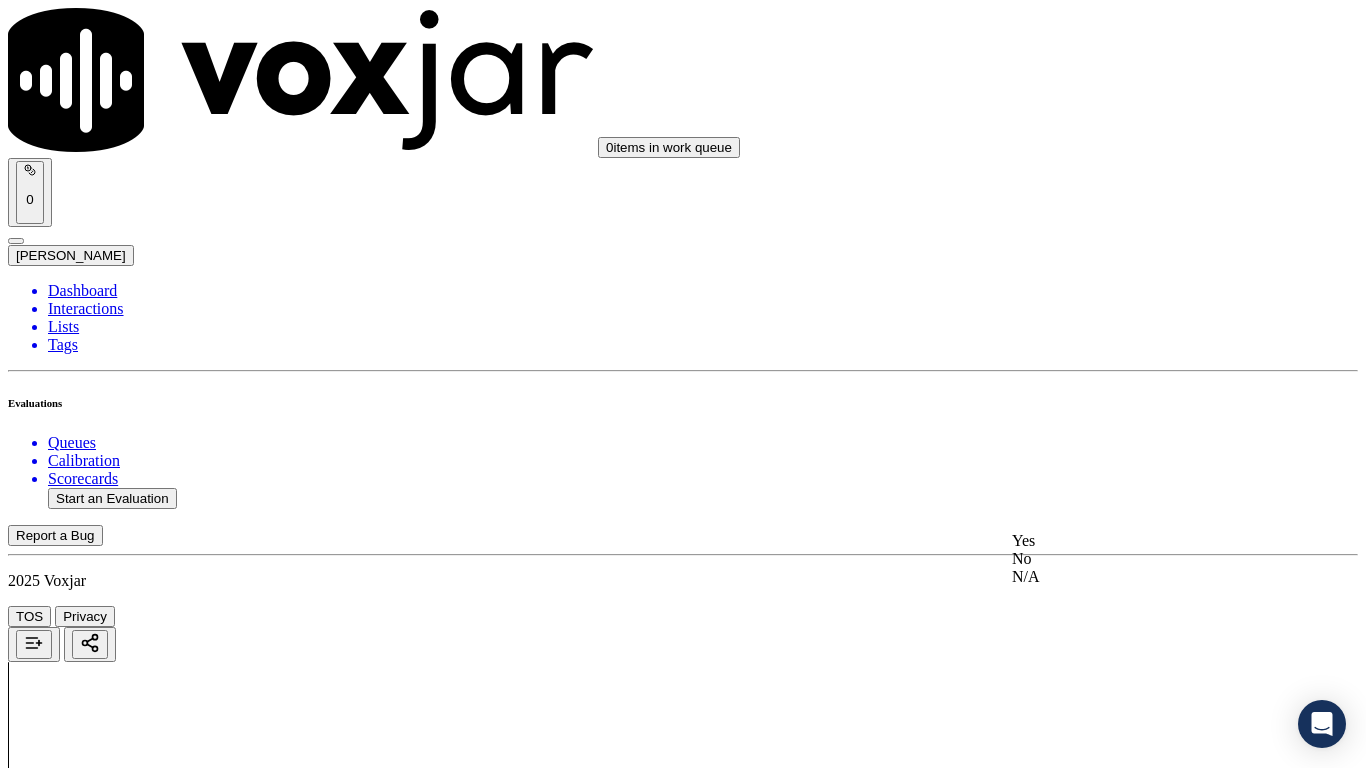 click on "Yes" at bounding box center [1139, 541] 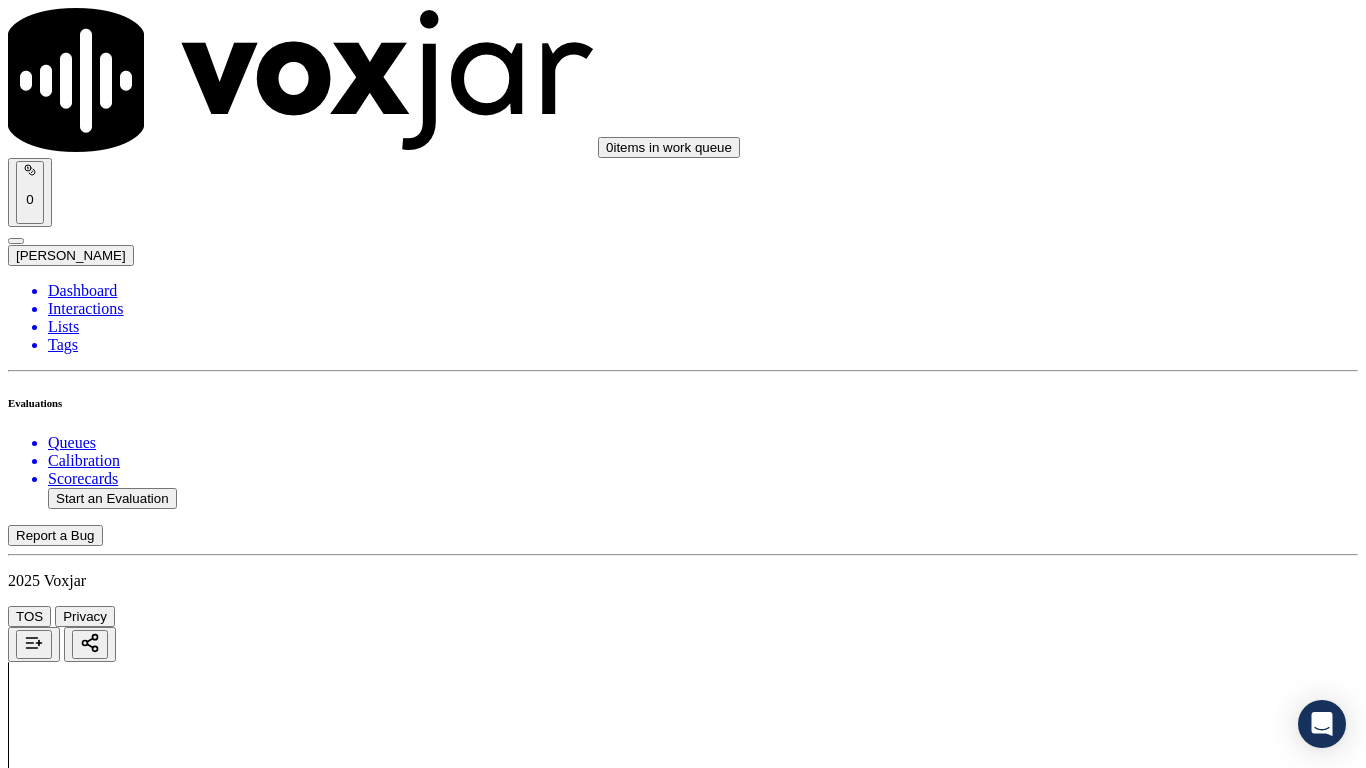 click on "Submit Scores" at bounding box center (59, 7345) 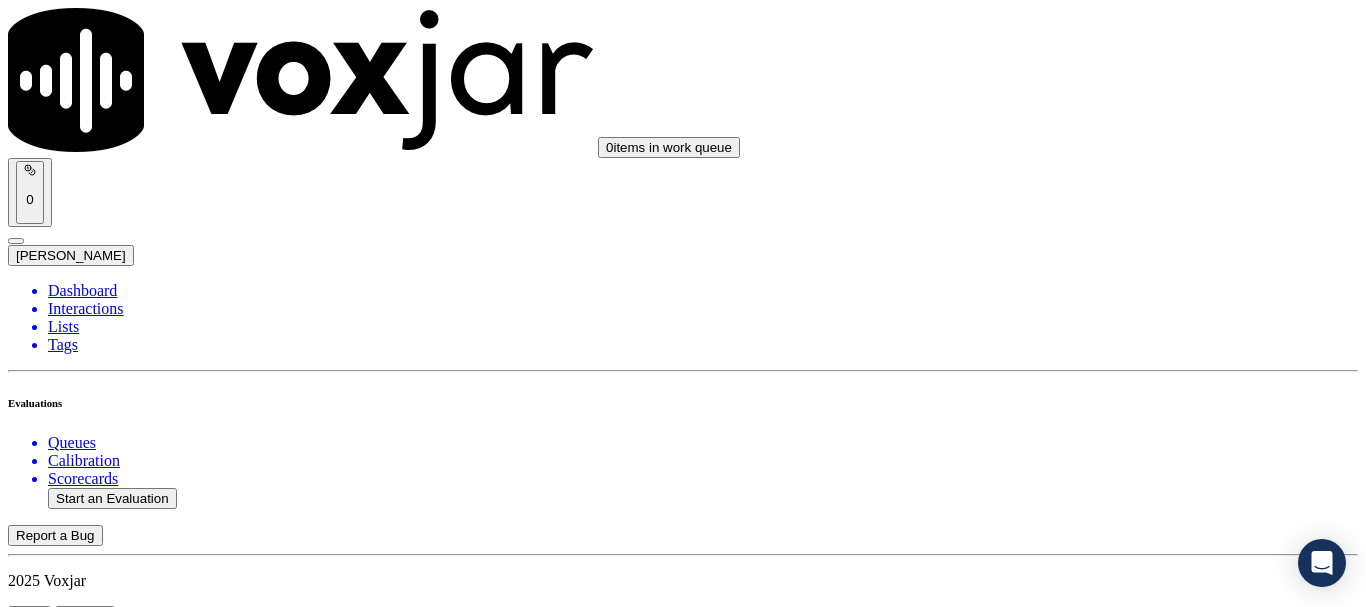click on "Start an Evaluation" 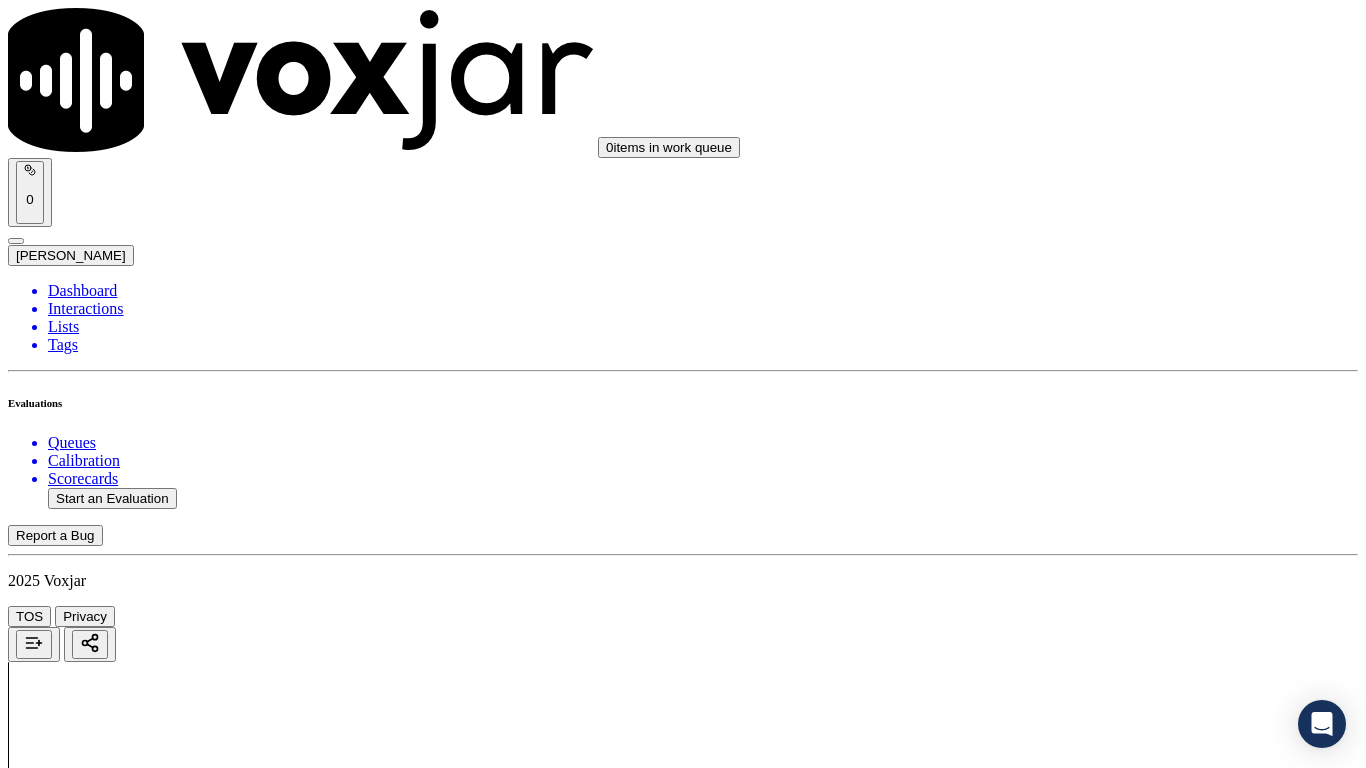 click on "Upload interaction to start evaluation" at bounding box center [124, 2674] 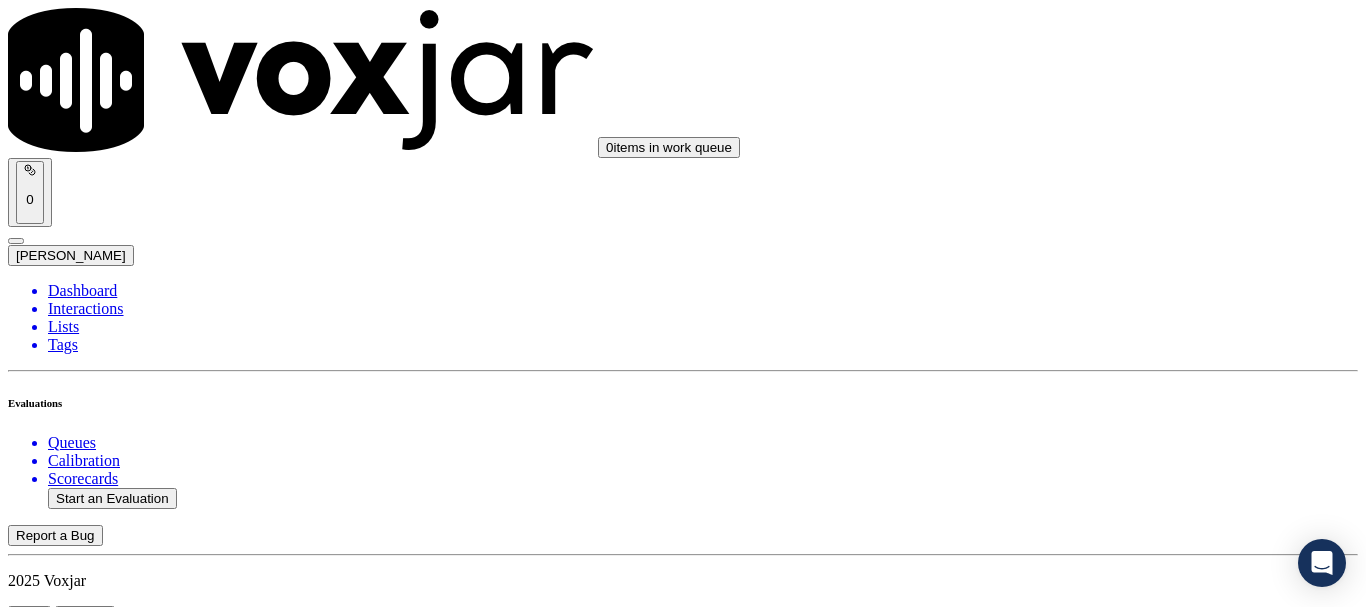 scroll, scrollTop: 200, scrollLeft: 0, axis: vertical 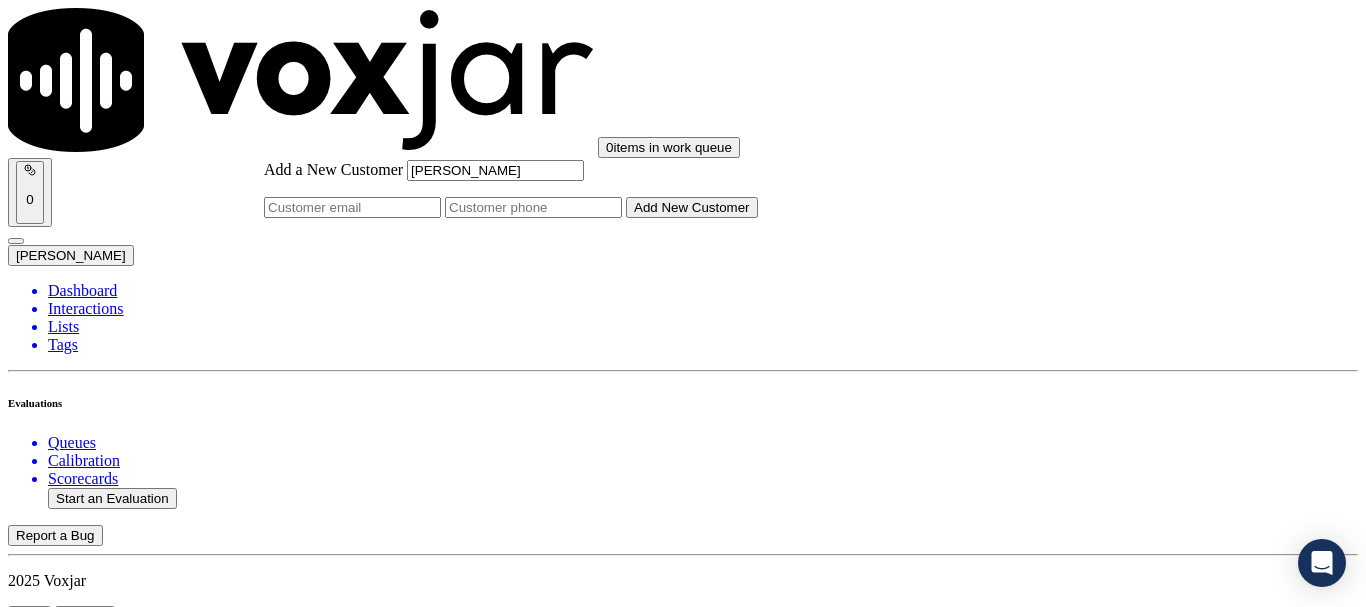 type on "[PERSON_NAME]" 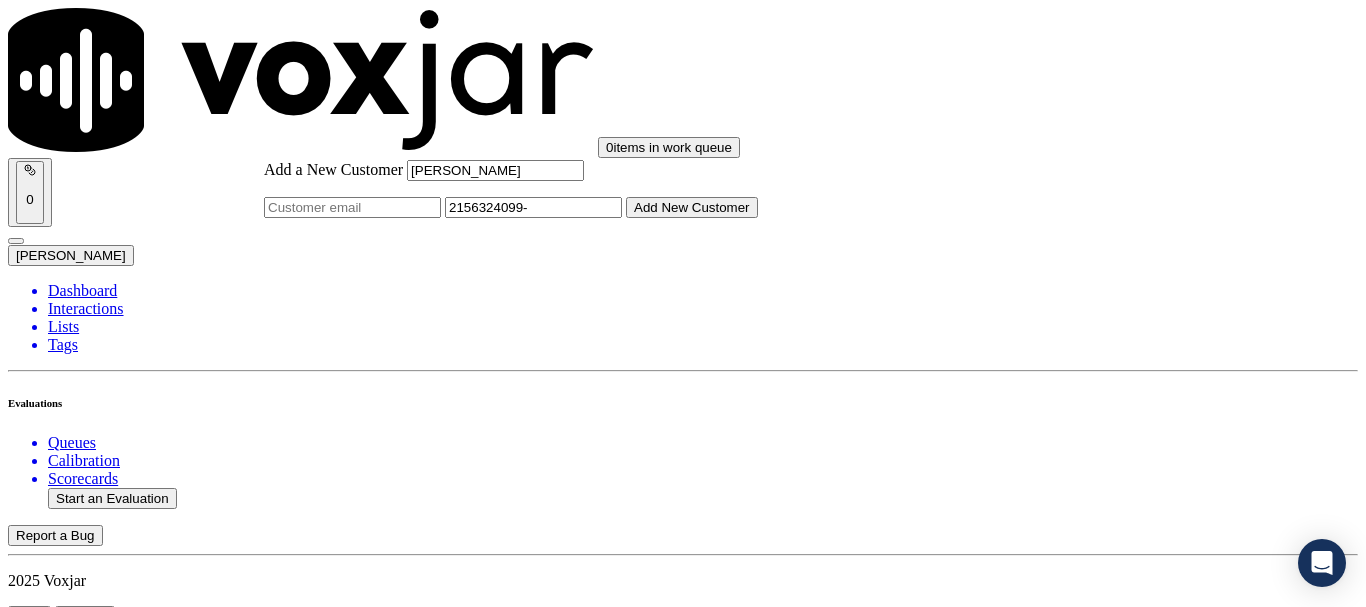 paste on "2153133116" 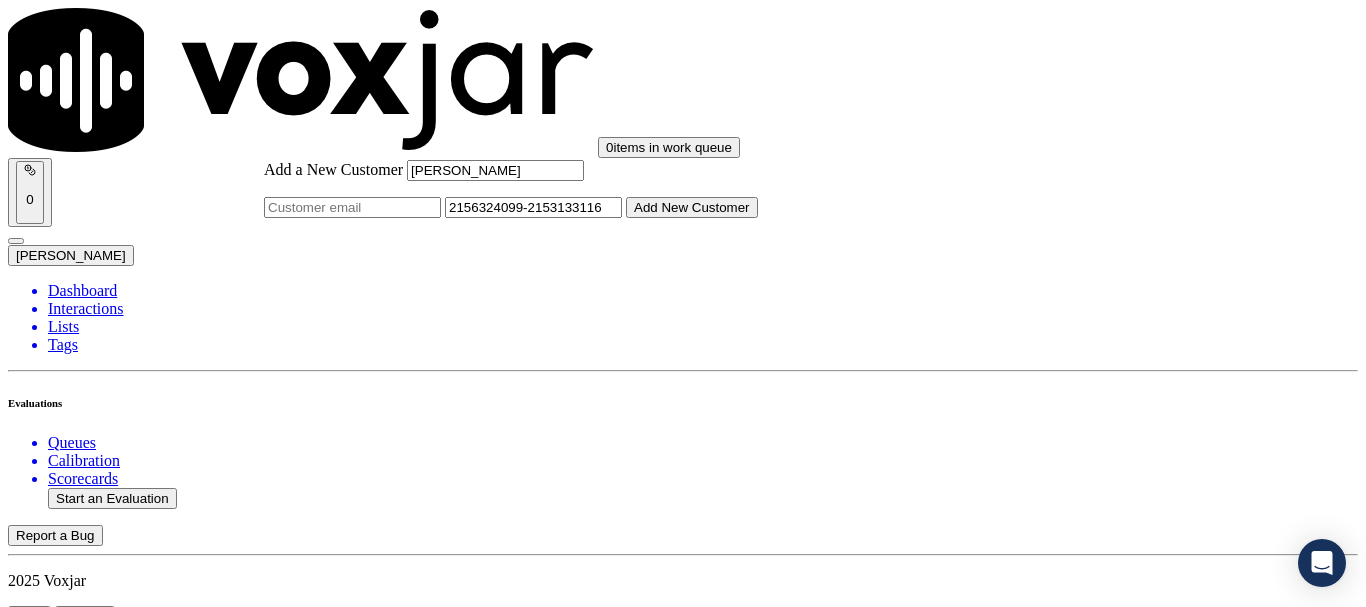 type on "2156324099-2153133116" 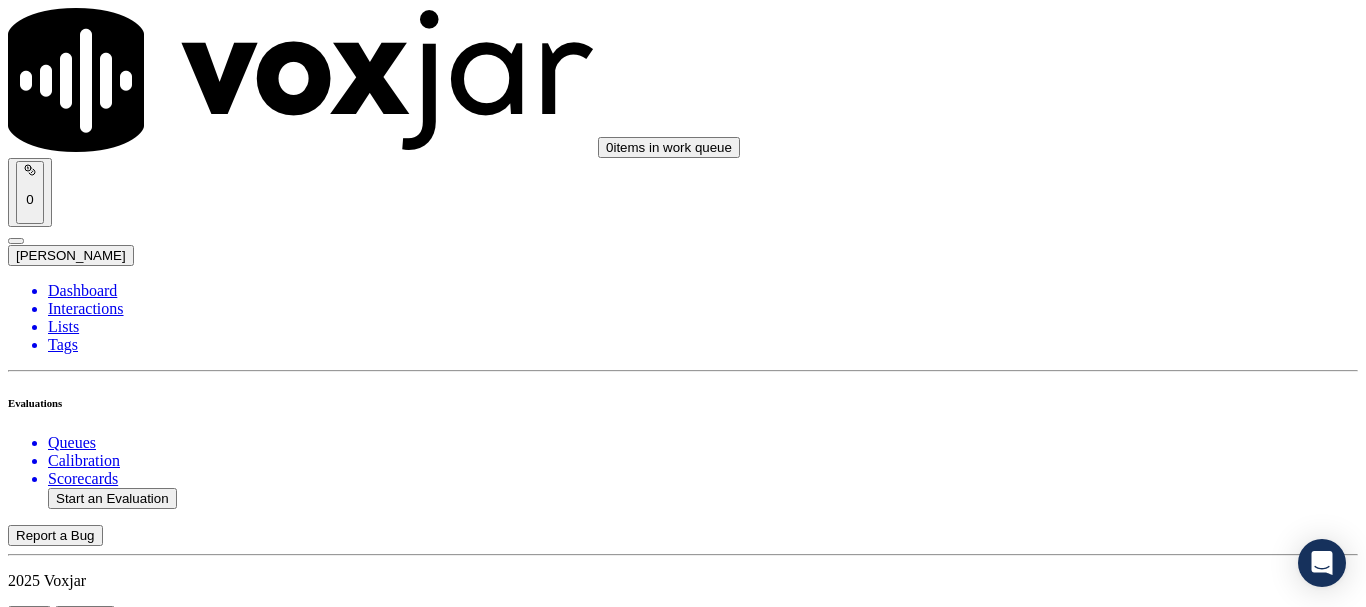 click on "[PERSON_NAME]" at bounding box center (683, 2164) 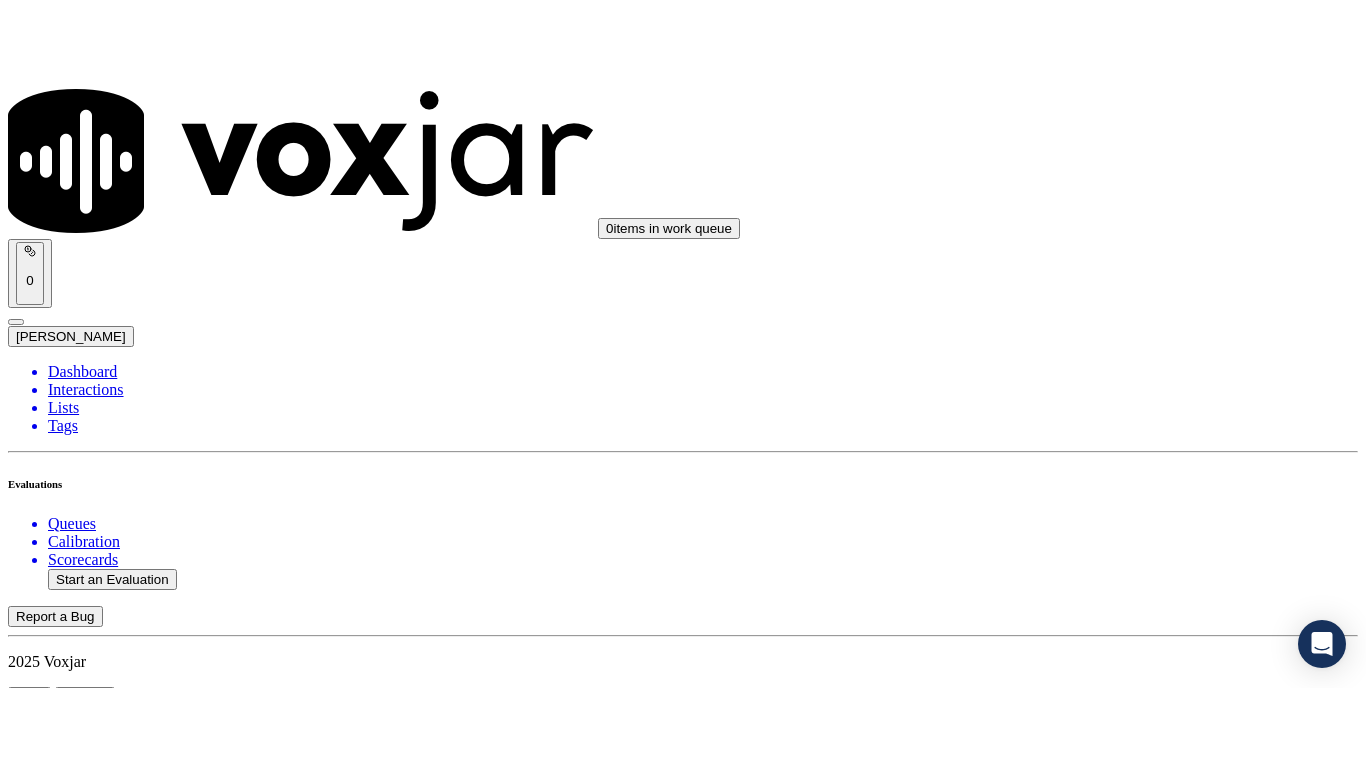 scroll, scrollTop: 400, scrollLeft: 0, axis: vertical 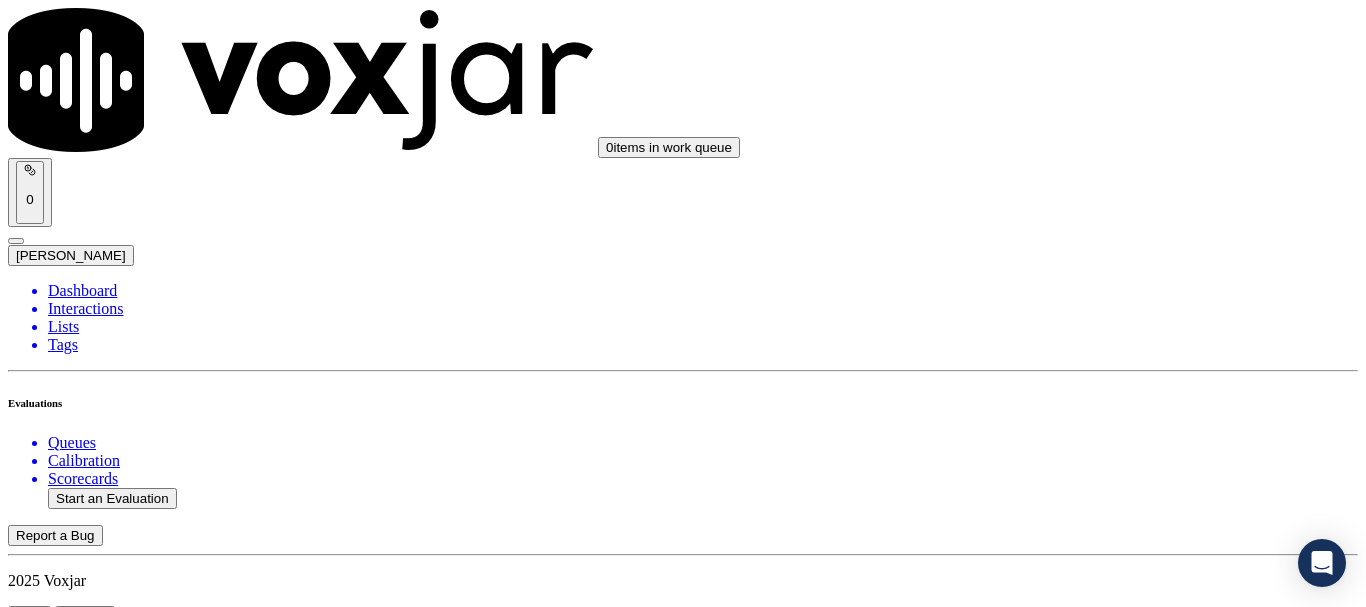 click on "GPT-4o Enabled" 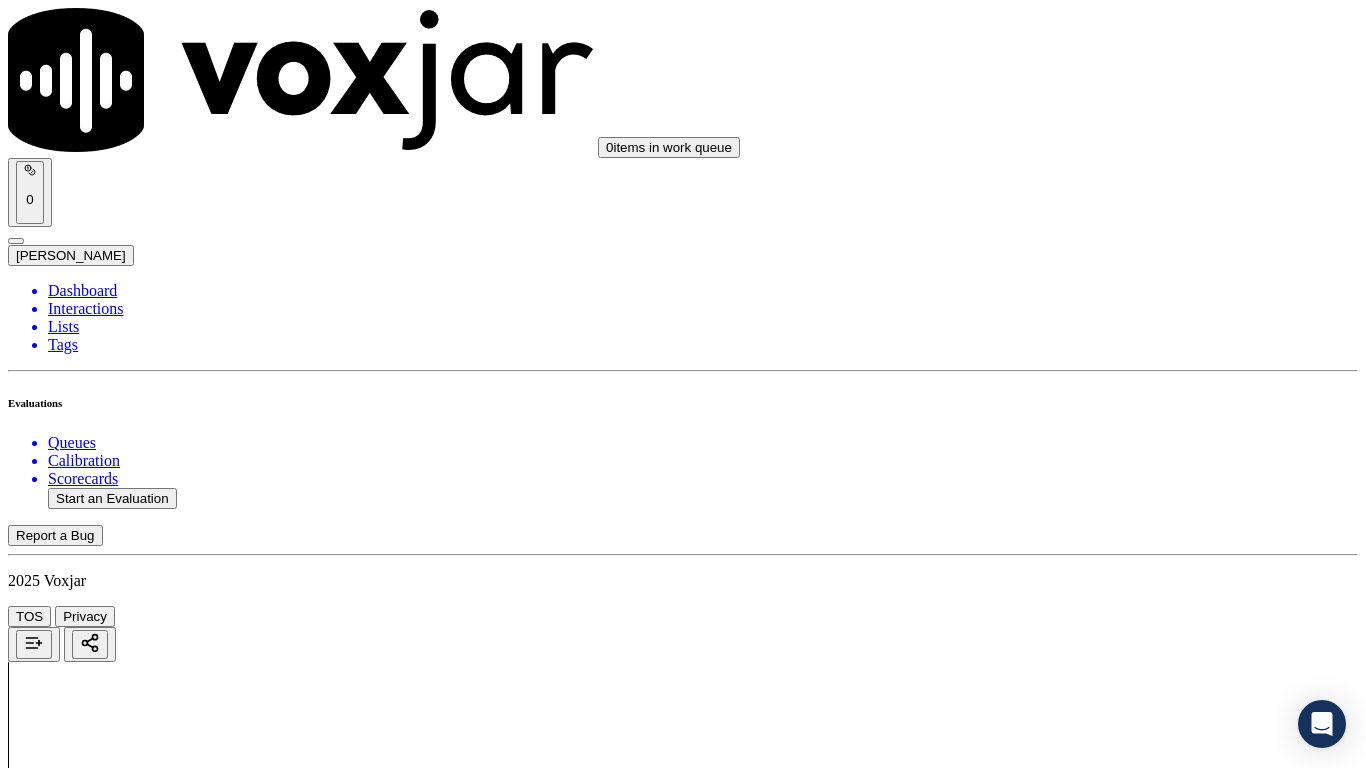 click on "Select an answer" at bounding box center (67, 2388) 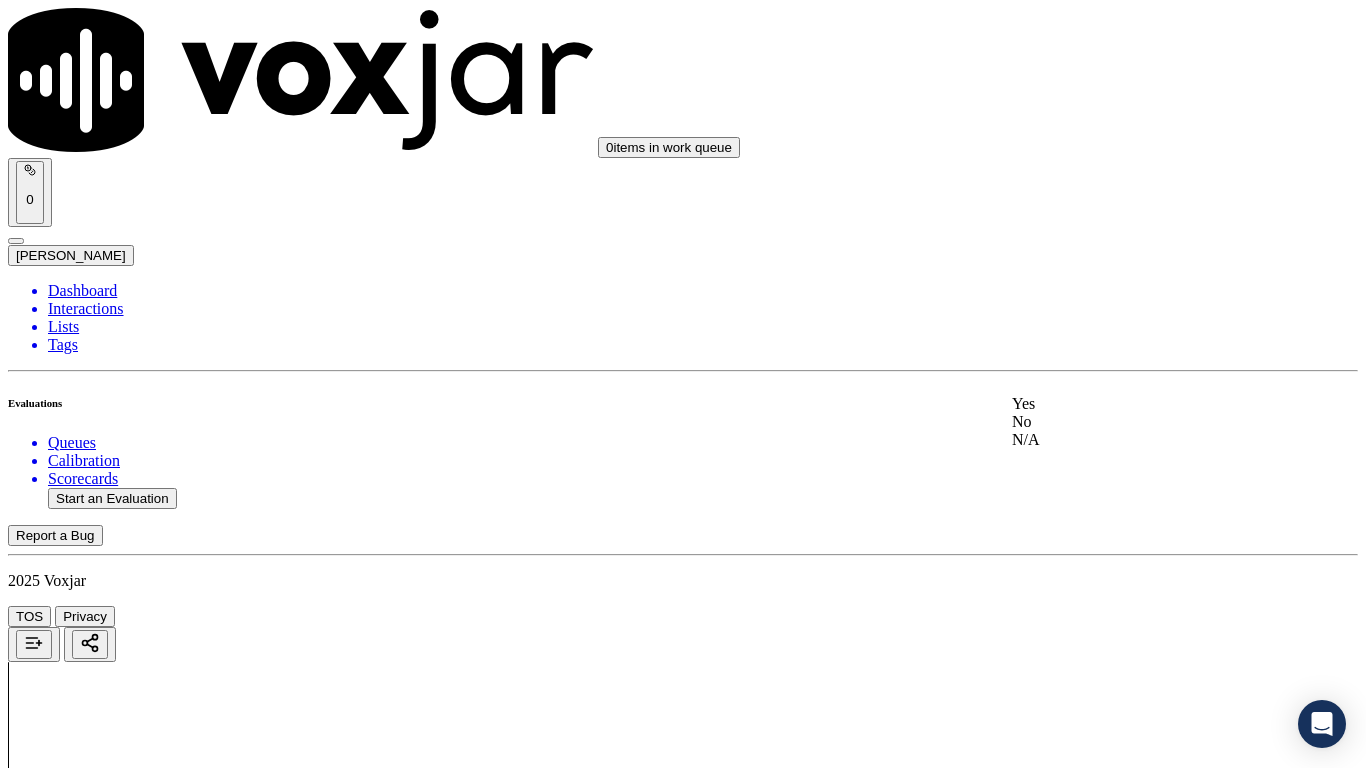 click on "Yes" at bounding box center [1139, 404] 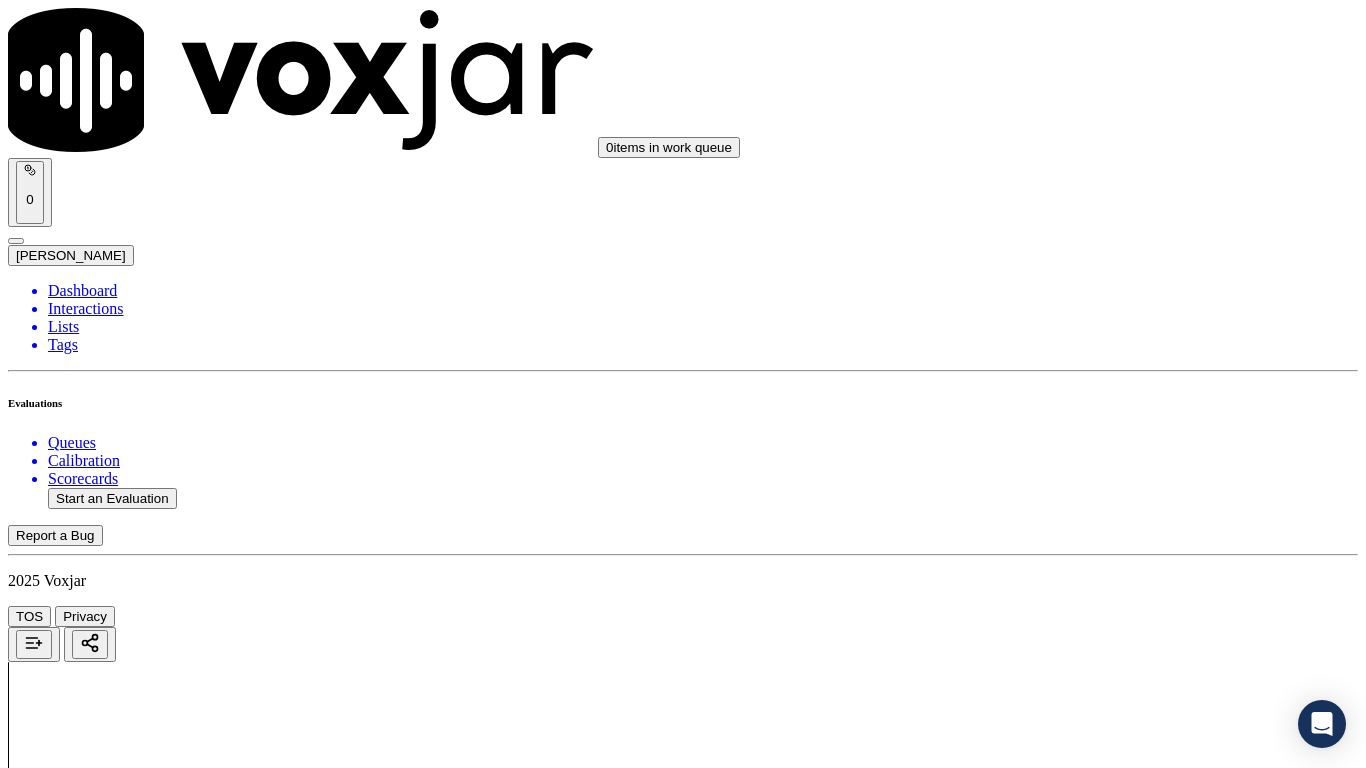 click on "Select an answer" at bounding box center (67, 2625) 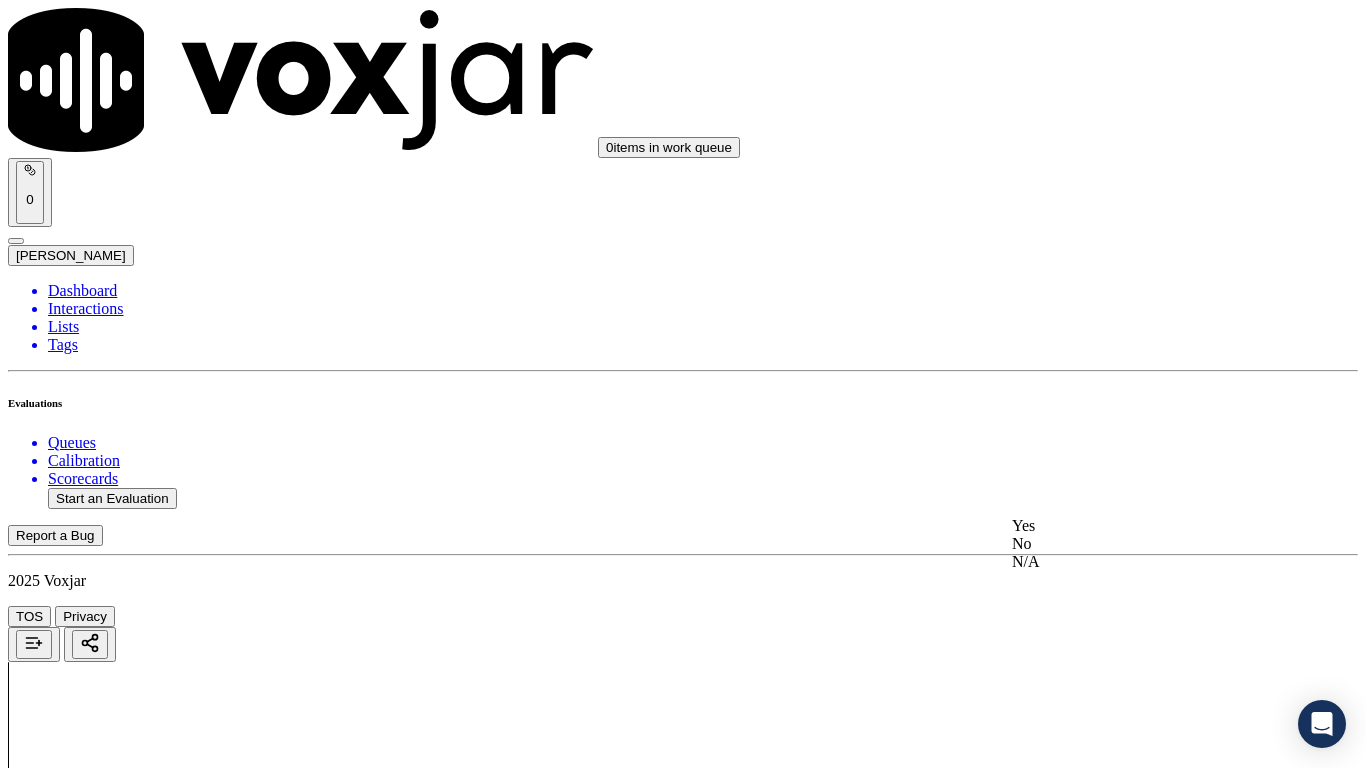 click on "Yes" at bounding box center [1139, 526] 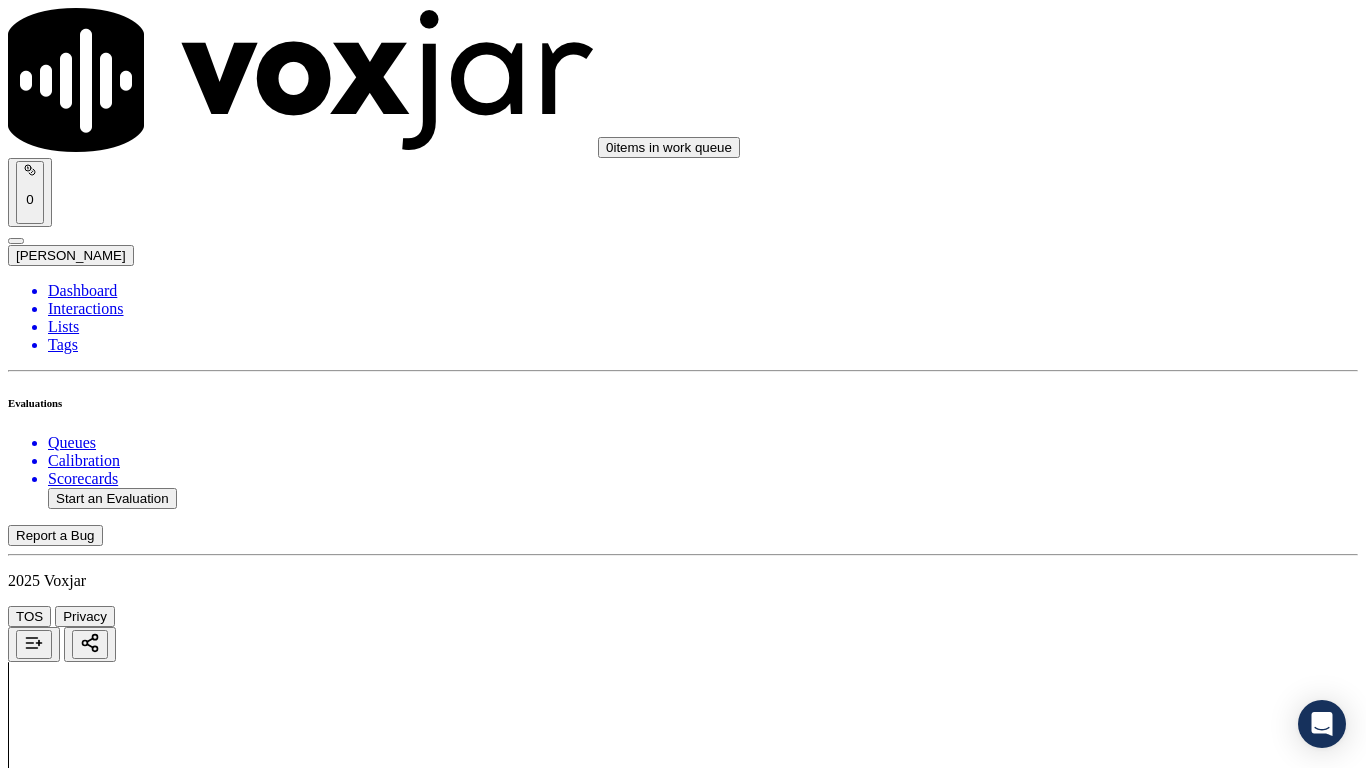 scroll, scrollTop: 600, scrollLeft: 0, axis: vertical 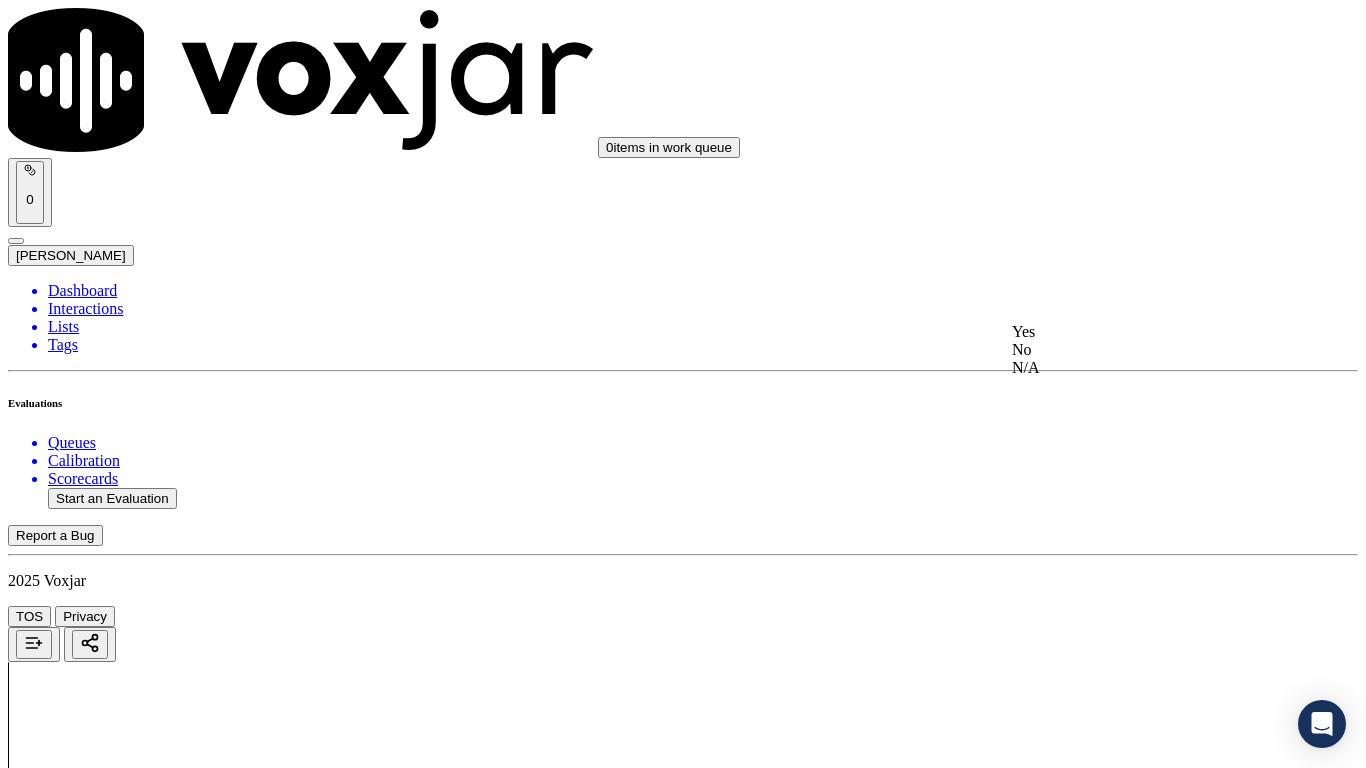 click on "Yes" at bounding box center (1139, 332) 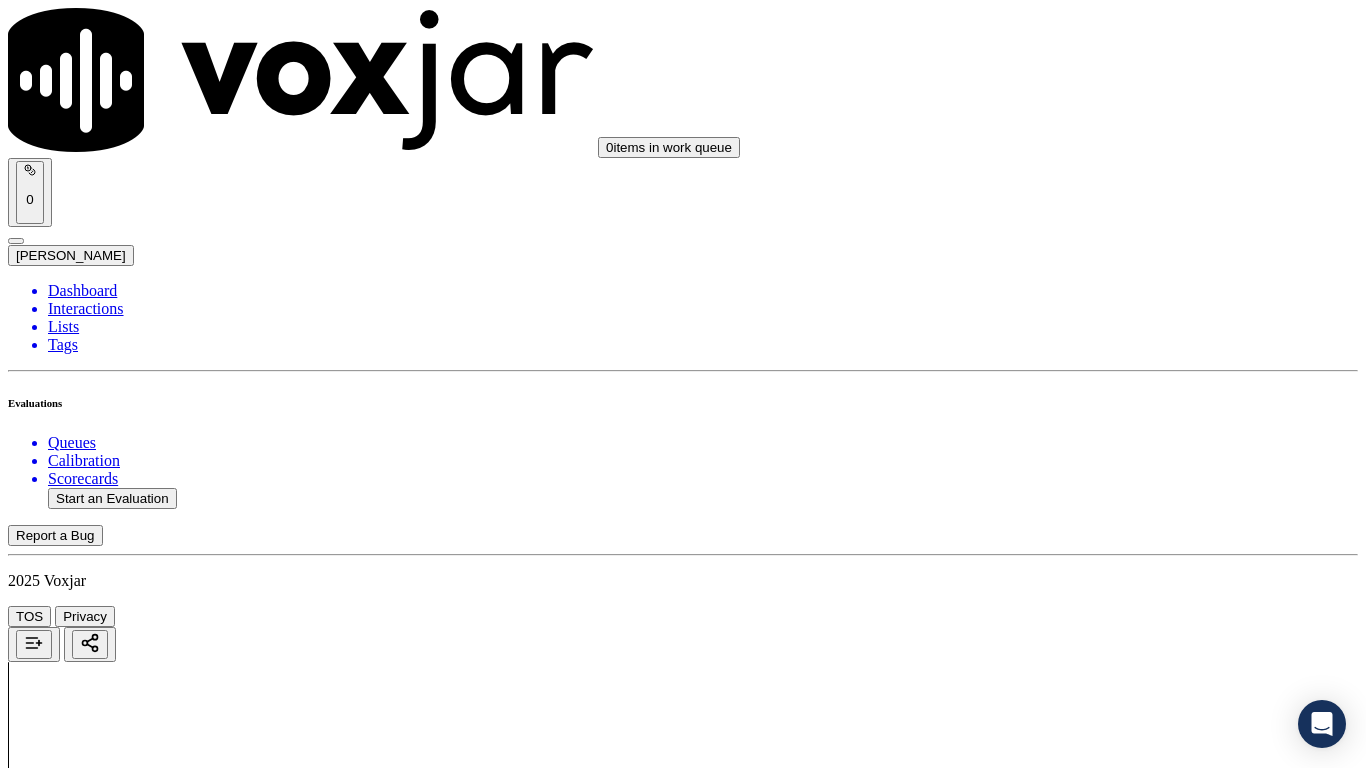 click on "Select an answer" at bounding box center (67, 3098) 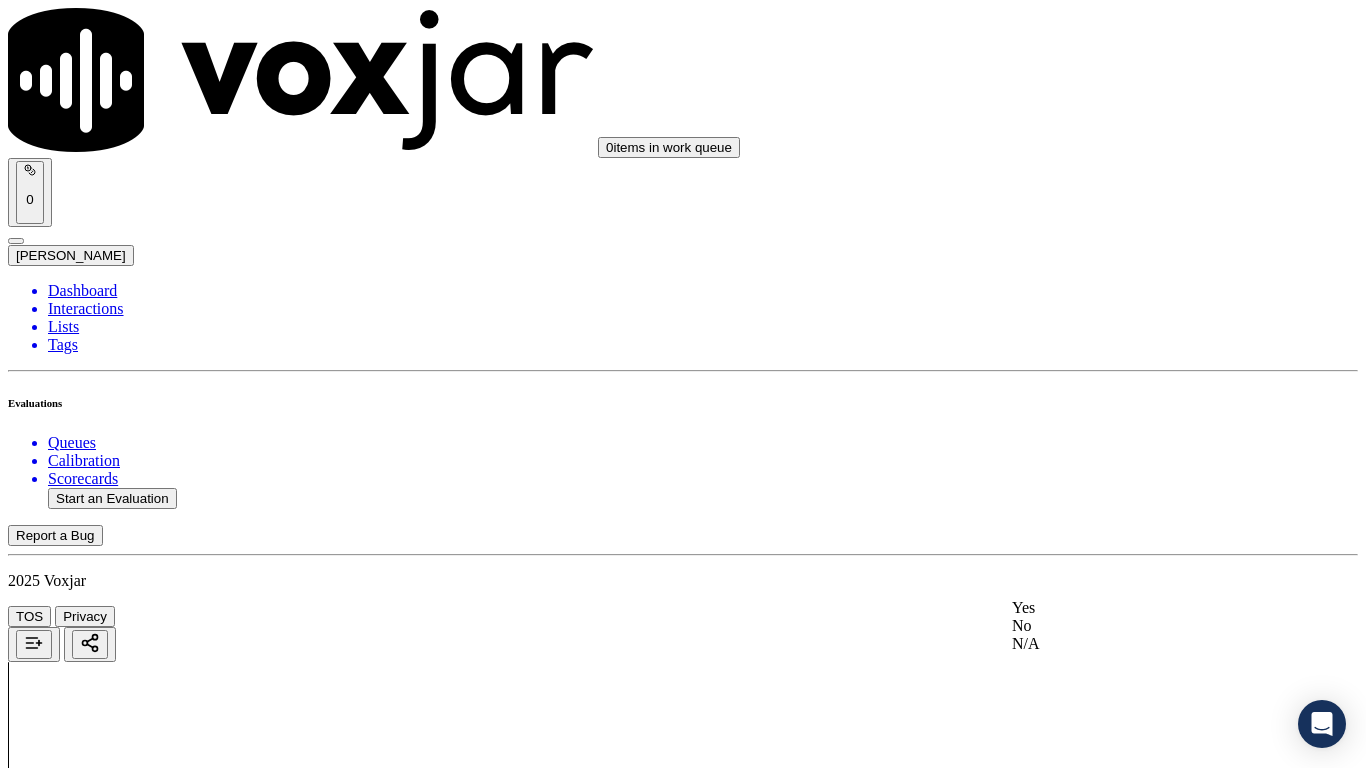 click on "N/A" 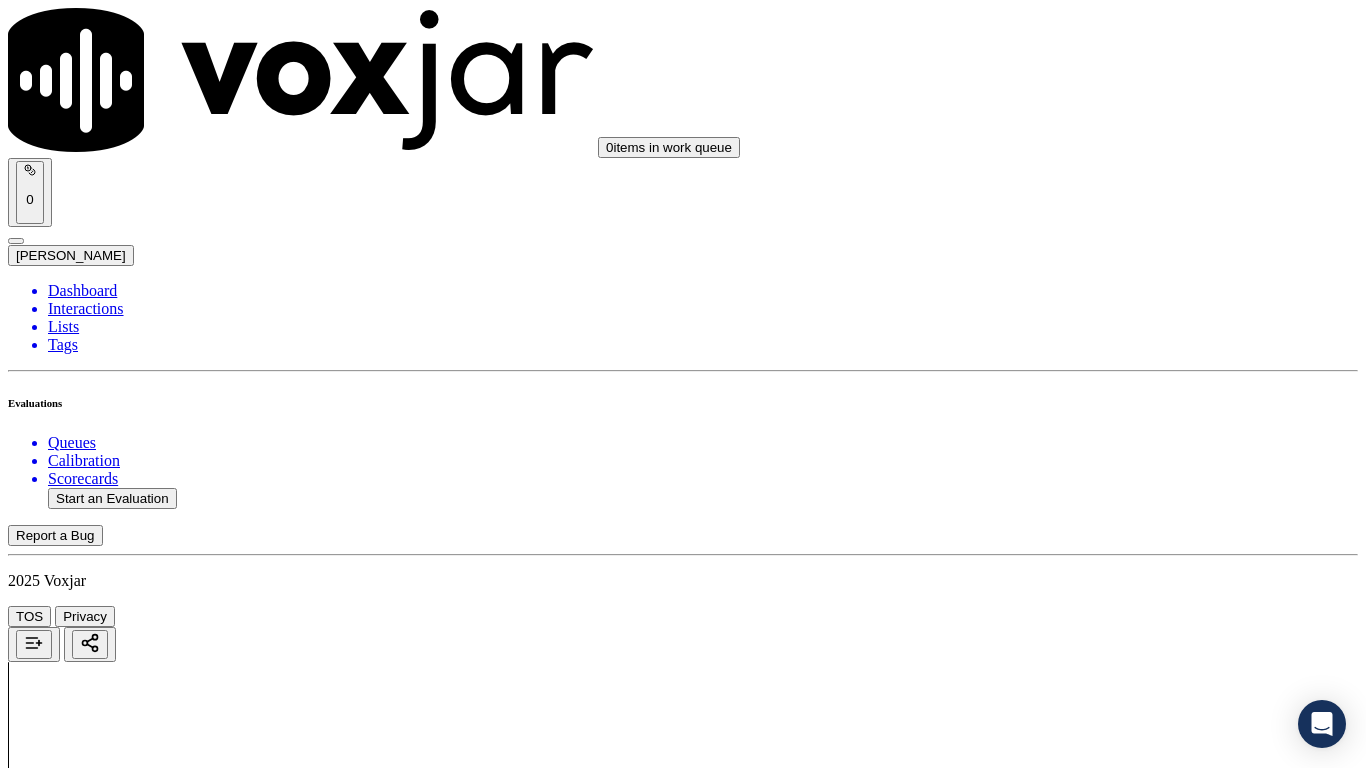scroll, scrollTop: 1400, scrollLeft: 0, axis: vertical 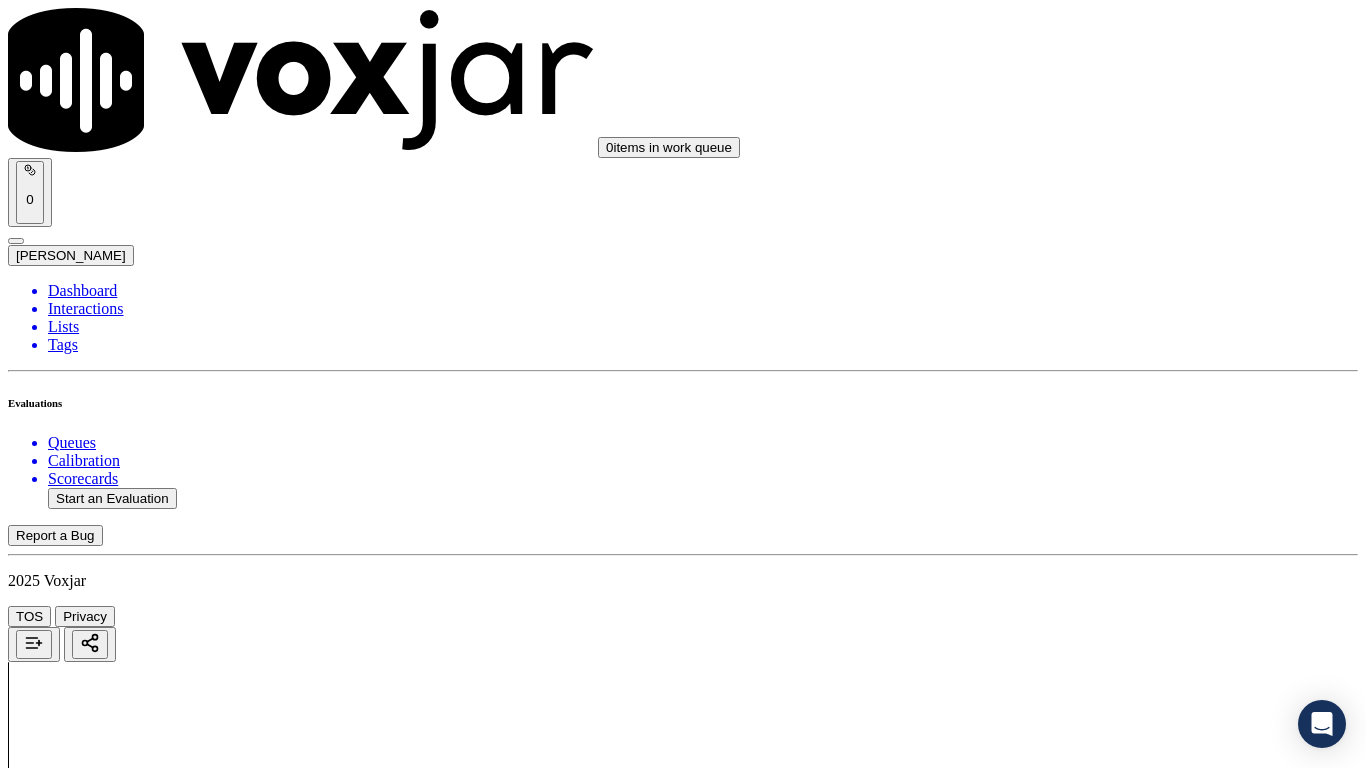 click on "Select an answer" at bounding box center [67, 3334] 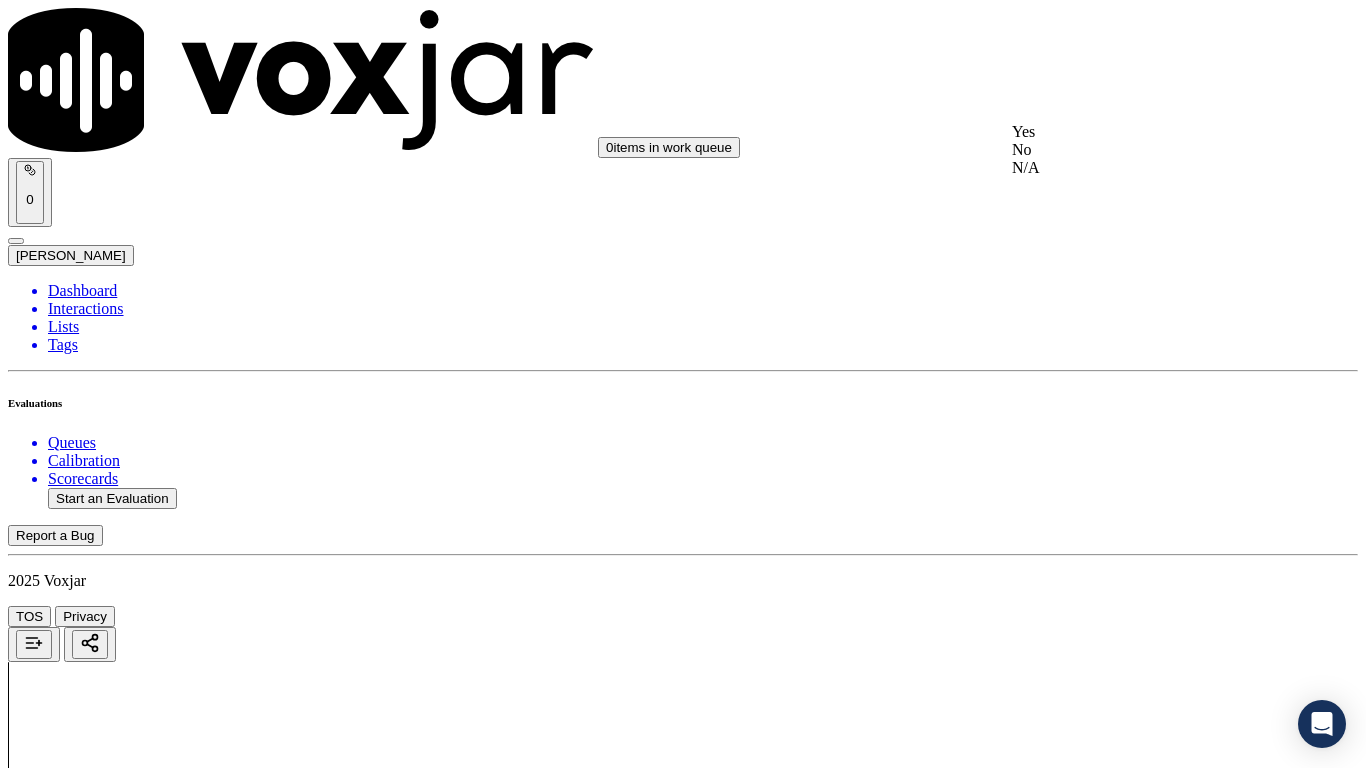 click on "N/A" 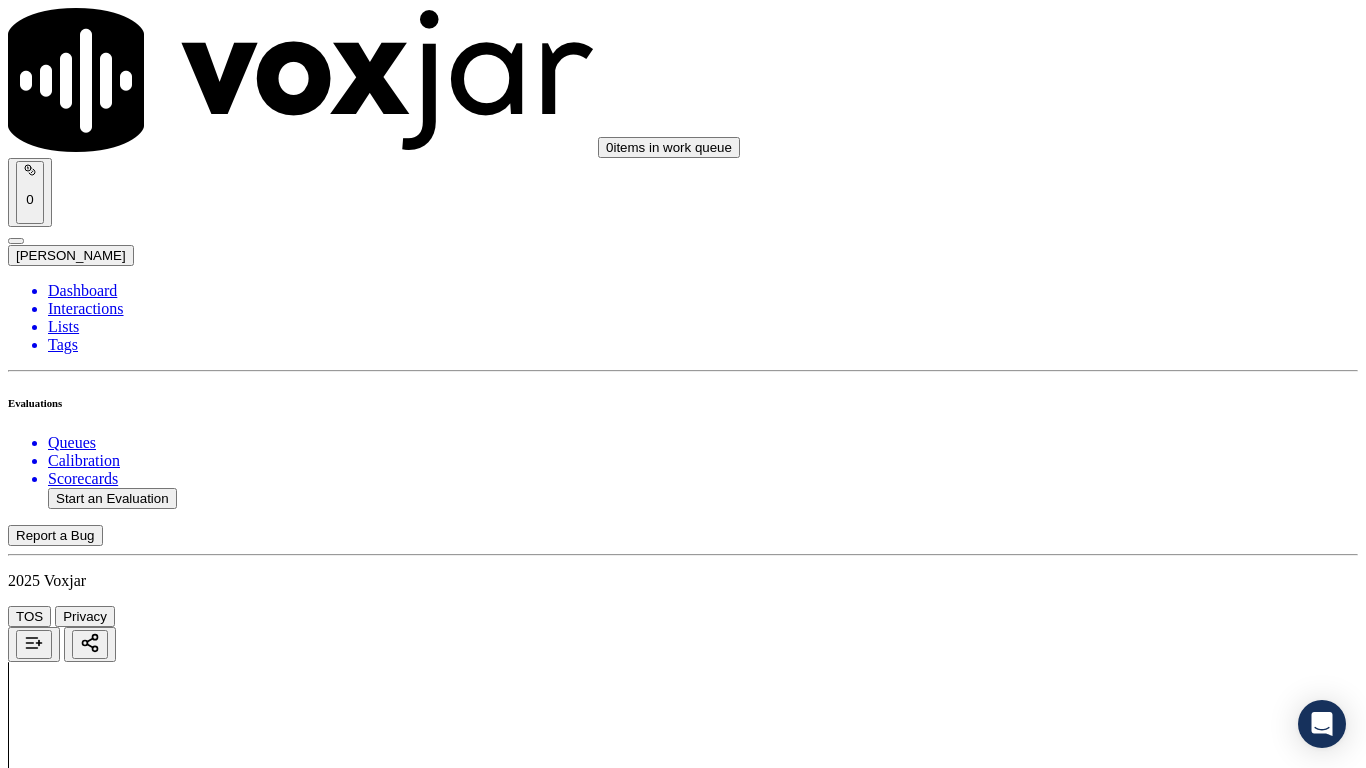 click on "Select an answer" at bounding box center [67, 3571] 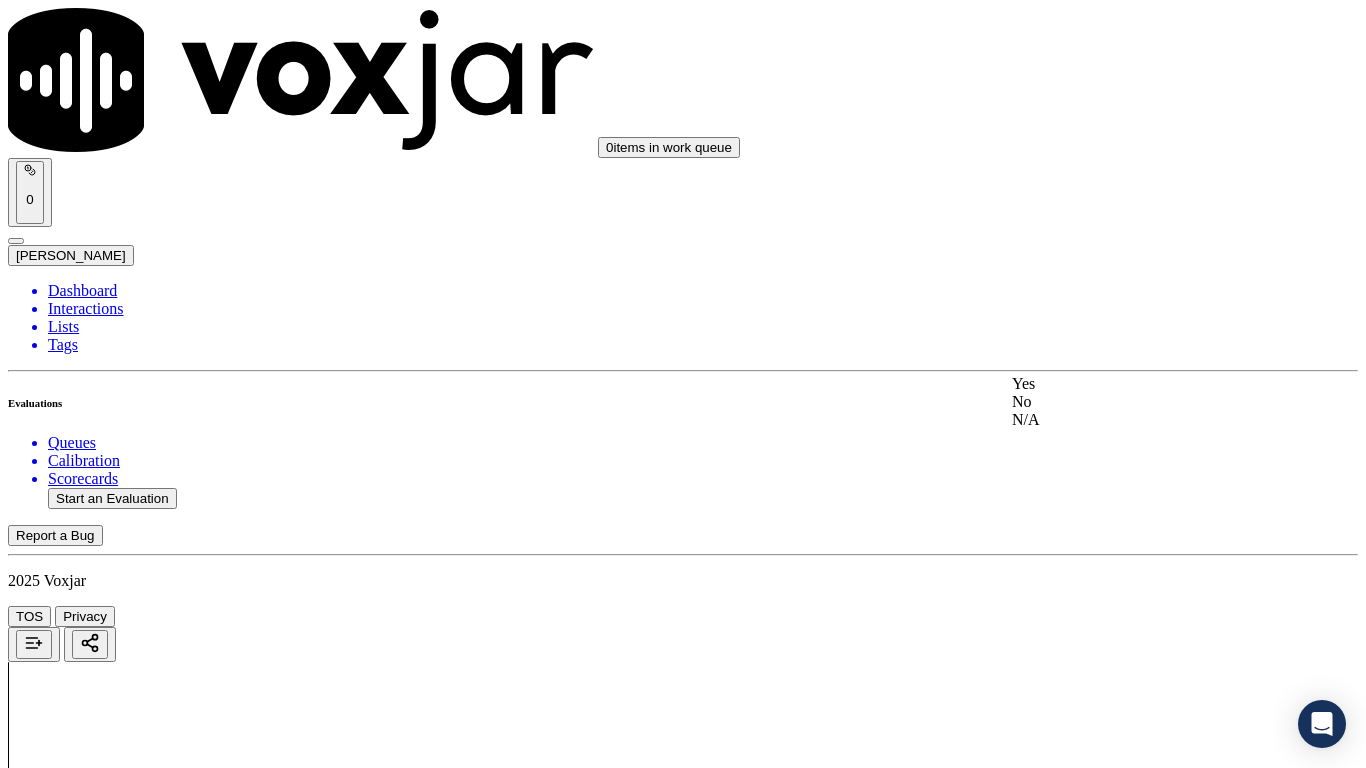 click on "Yes" at bounding box center (1139, 384) 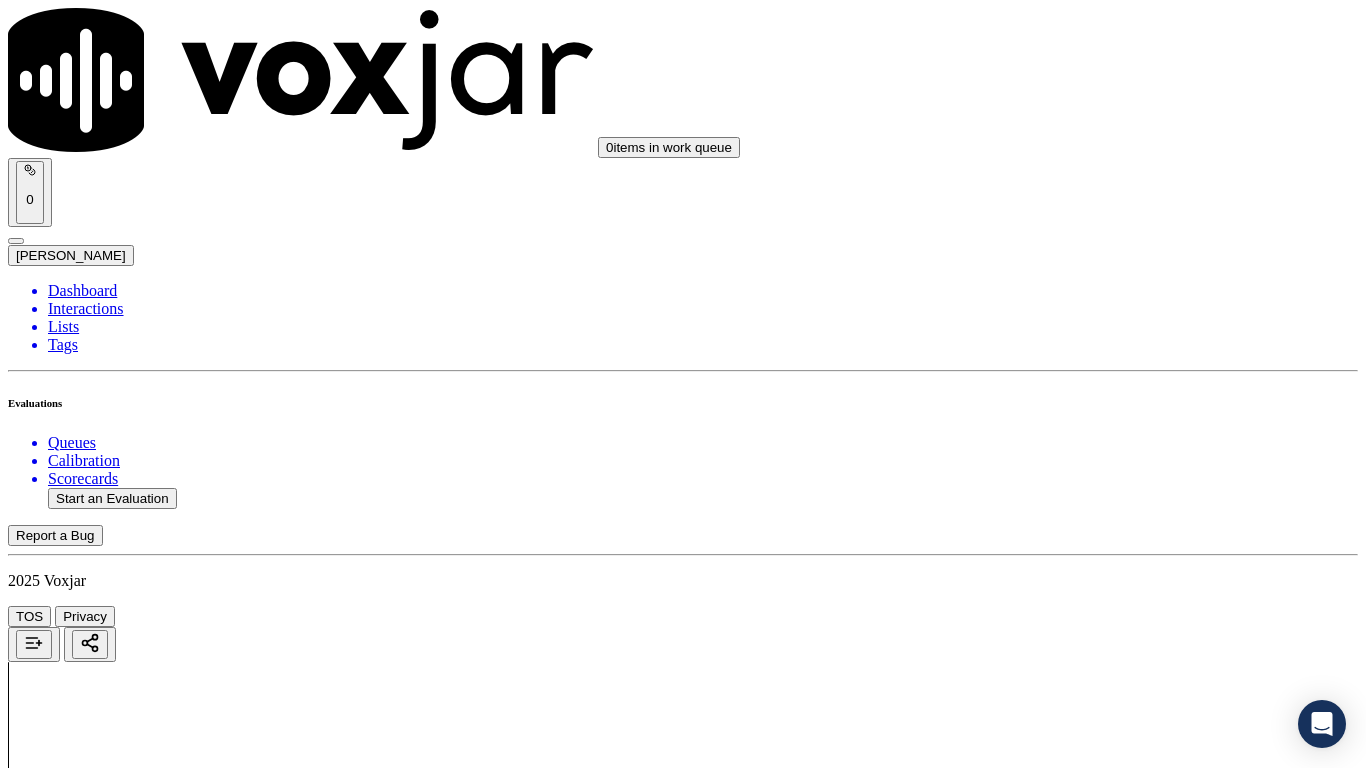 click on "Select an answer" at bounding box center [67, 3821] 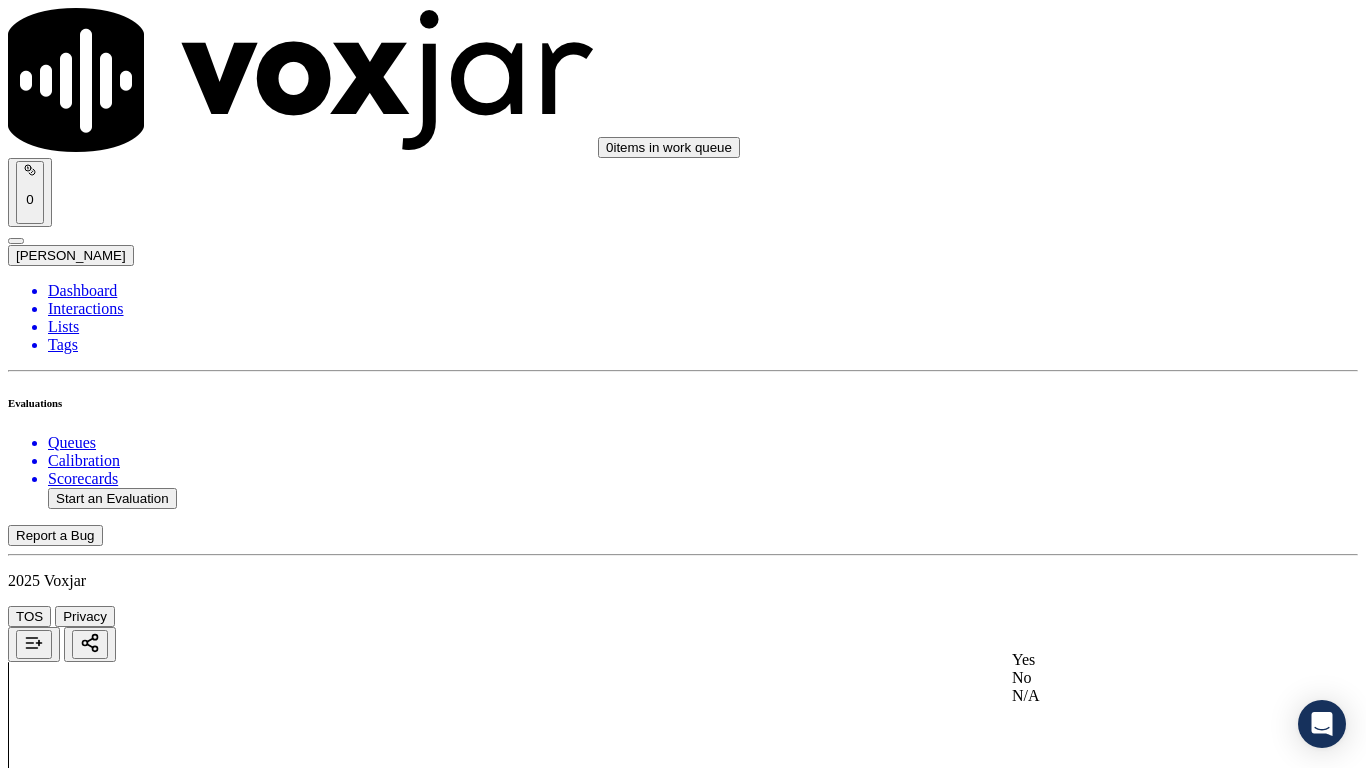 click on "Yes" at bounding box center (1139, 660) 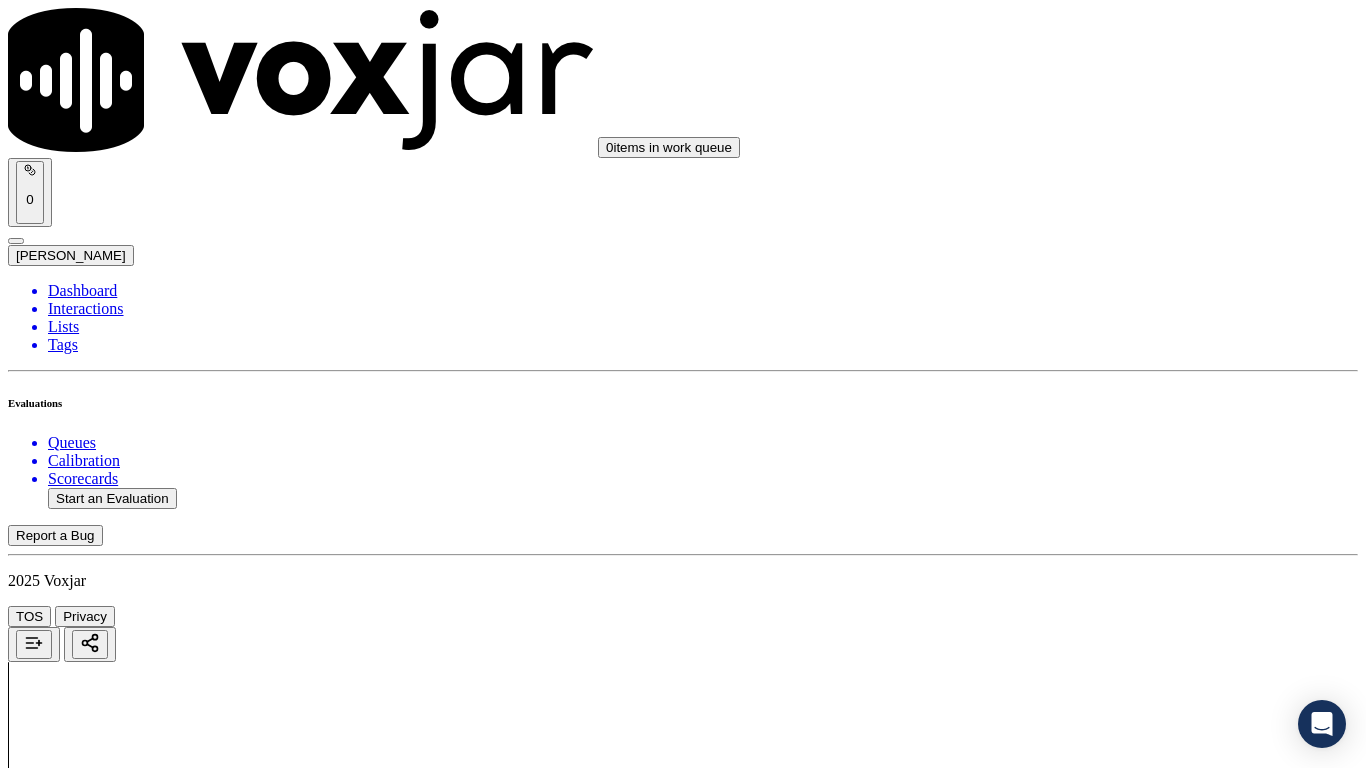 scroll, scrollTop: 2200, scrollLeft: 0, axis: vertical 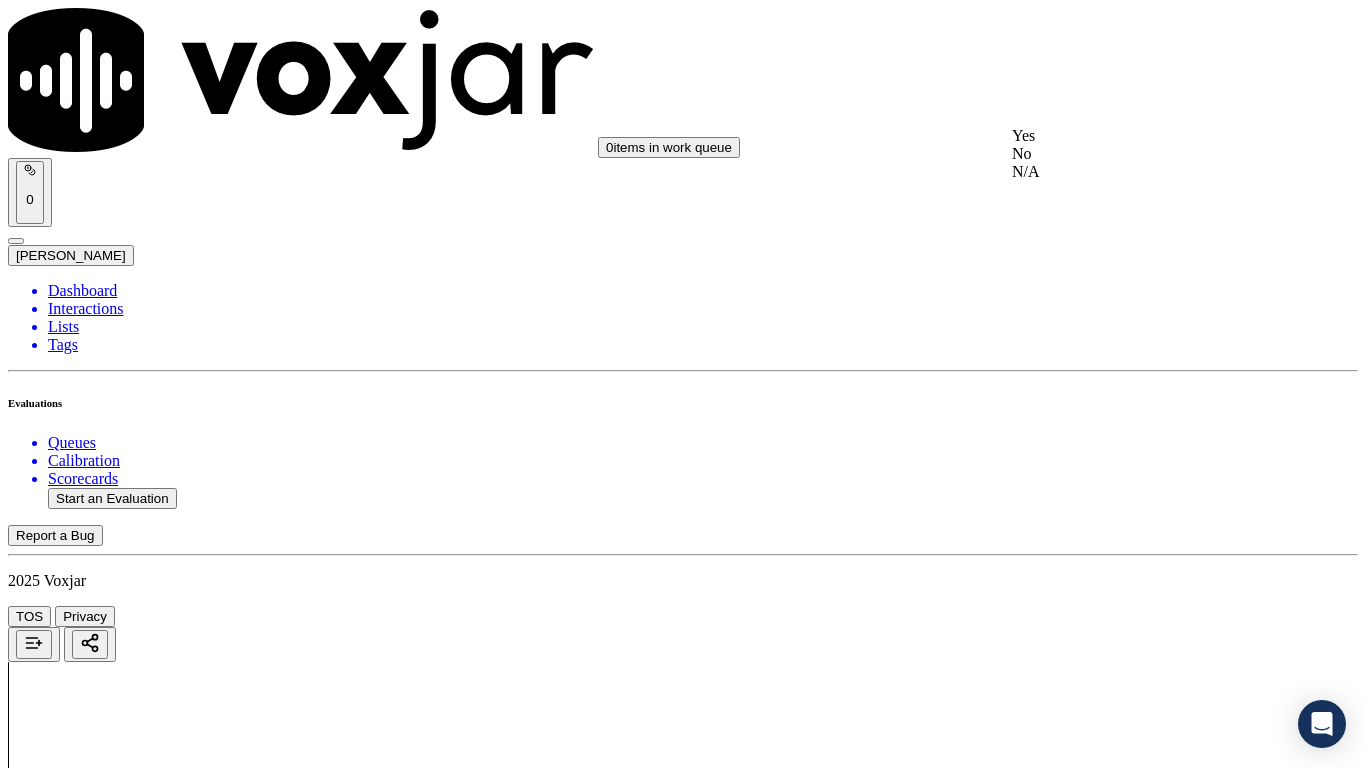 drag, startPoint x: 1077, startPoint y: 159, endPoint x: 1136, endPoint y: 384, distance: 232.60696 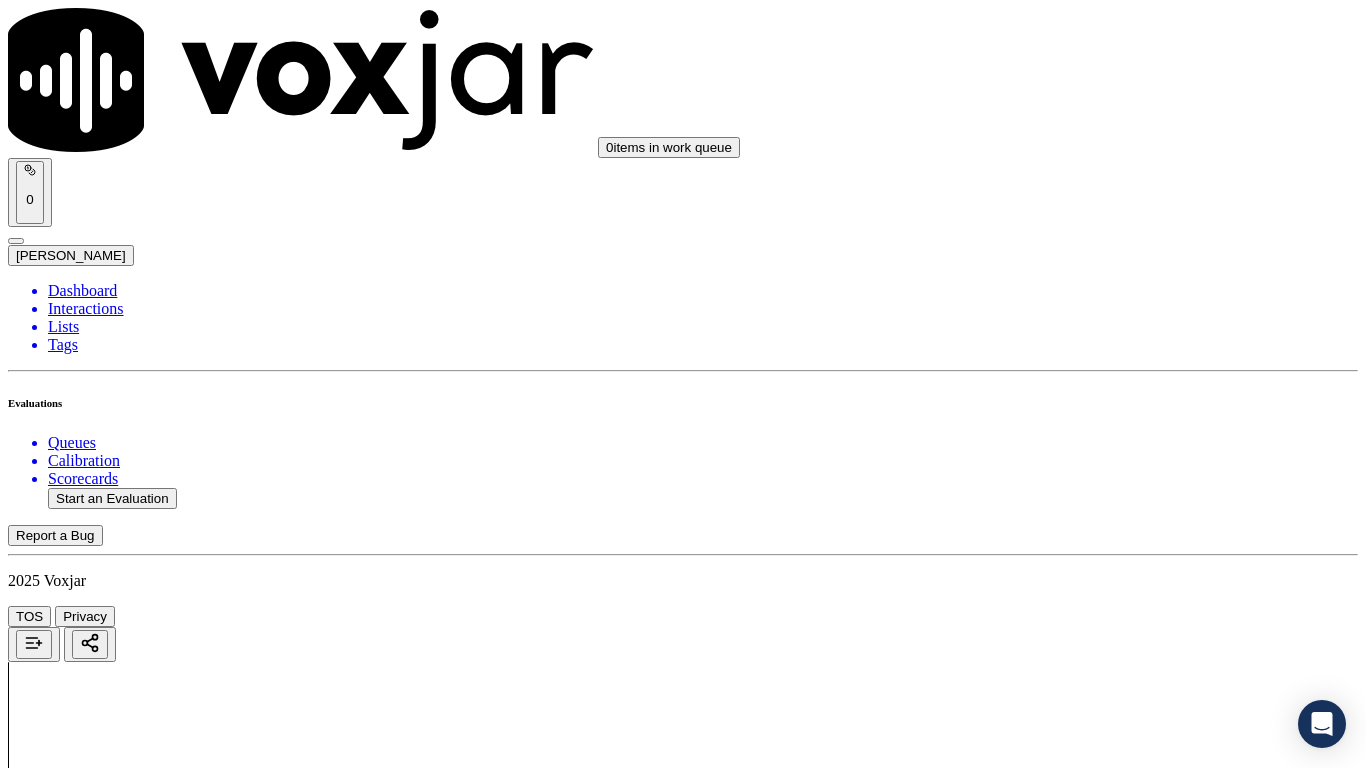 click on "Select an answer" at bounding box center (67, 4280) 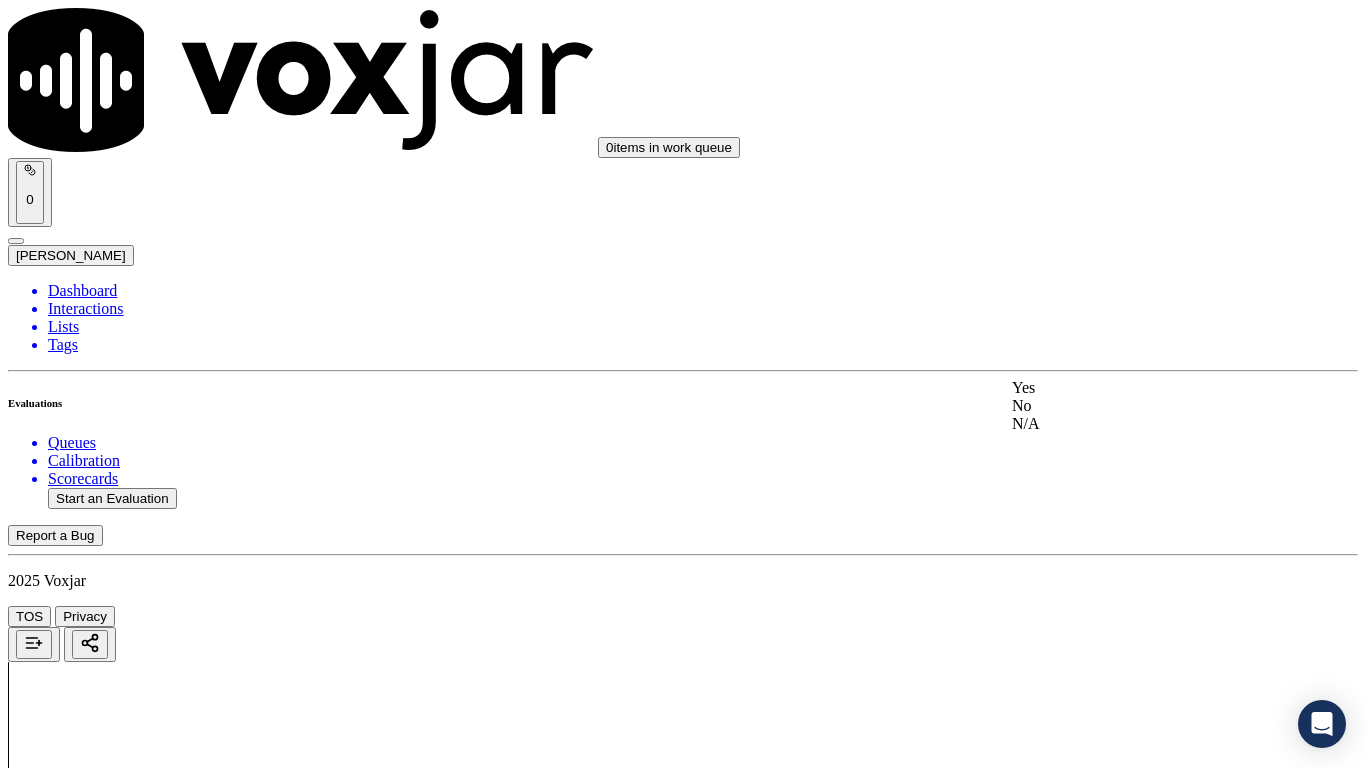 click on "Yes" at bounding box center [1139, 388] 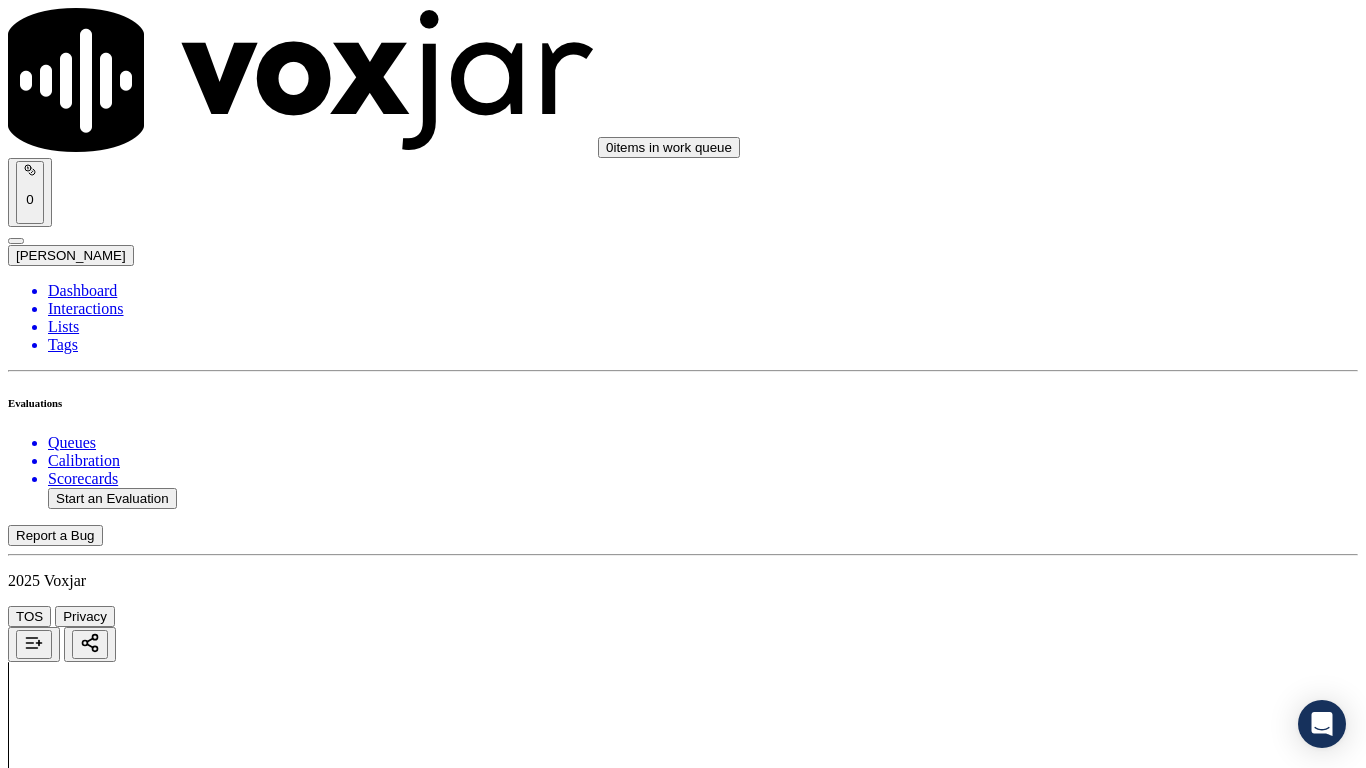 click on "Select an answer" at bounding box center (67, 4516) 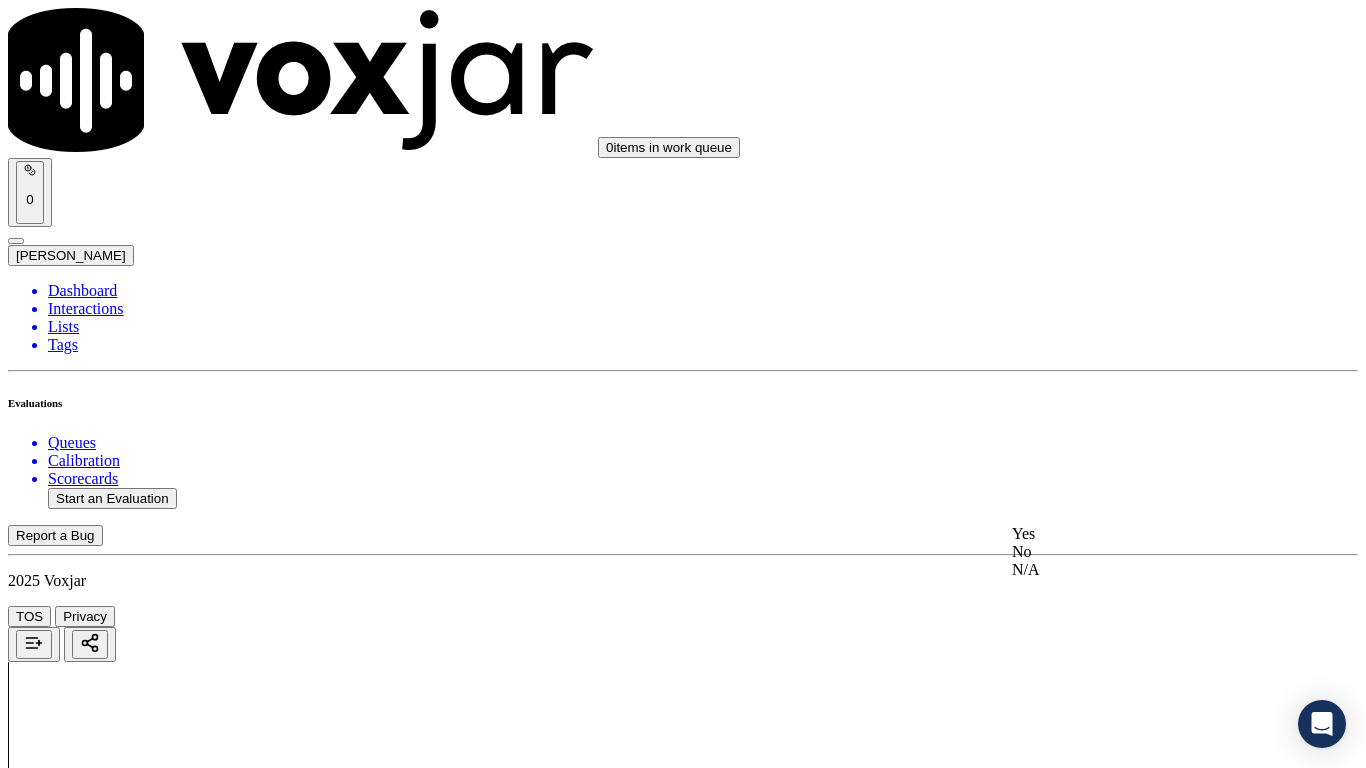 click on "Yes" at bounding box center [1139, 534] 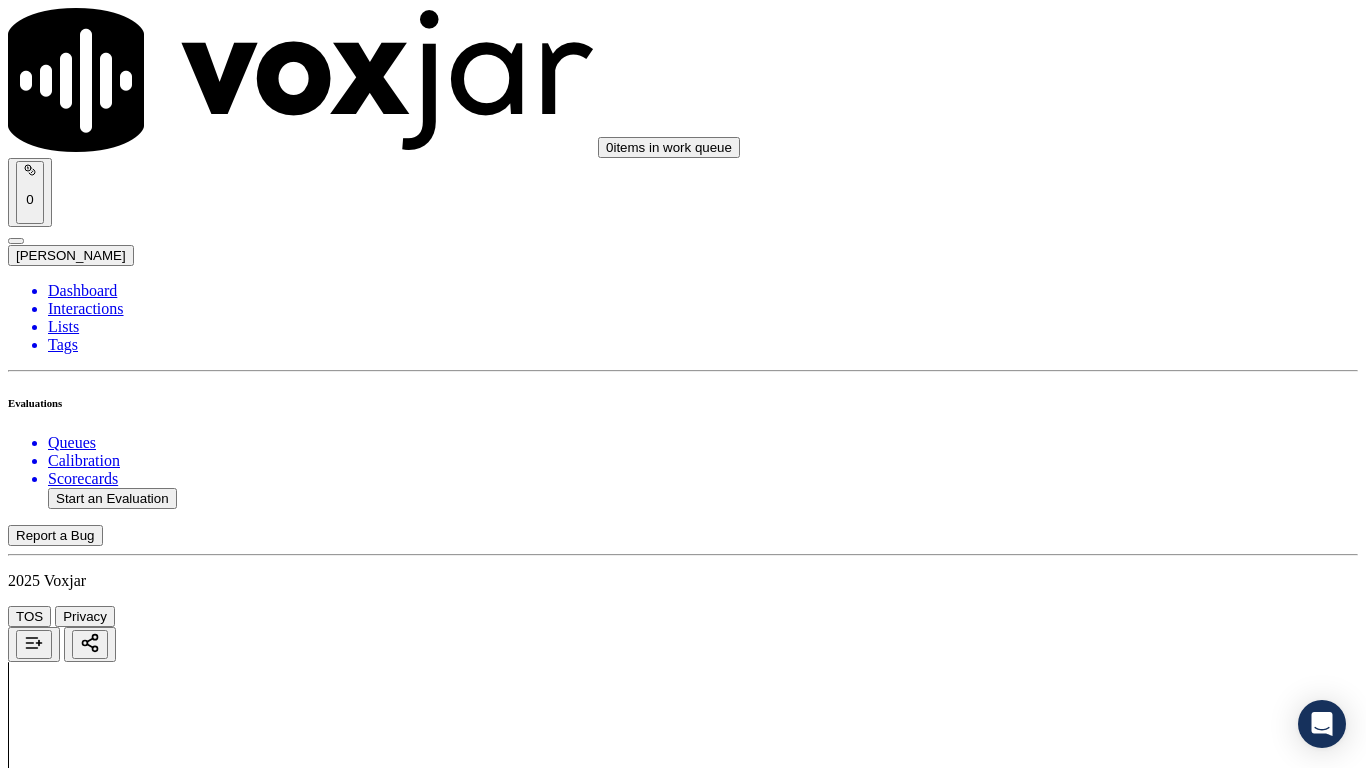 scroll, scrollTop: 2900, scrollLeft: 0, axis: vertical 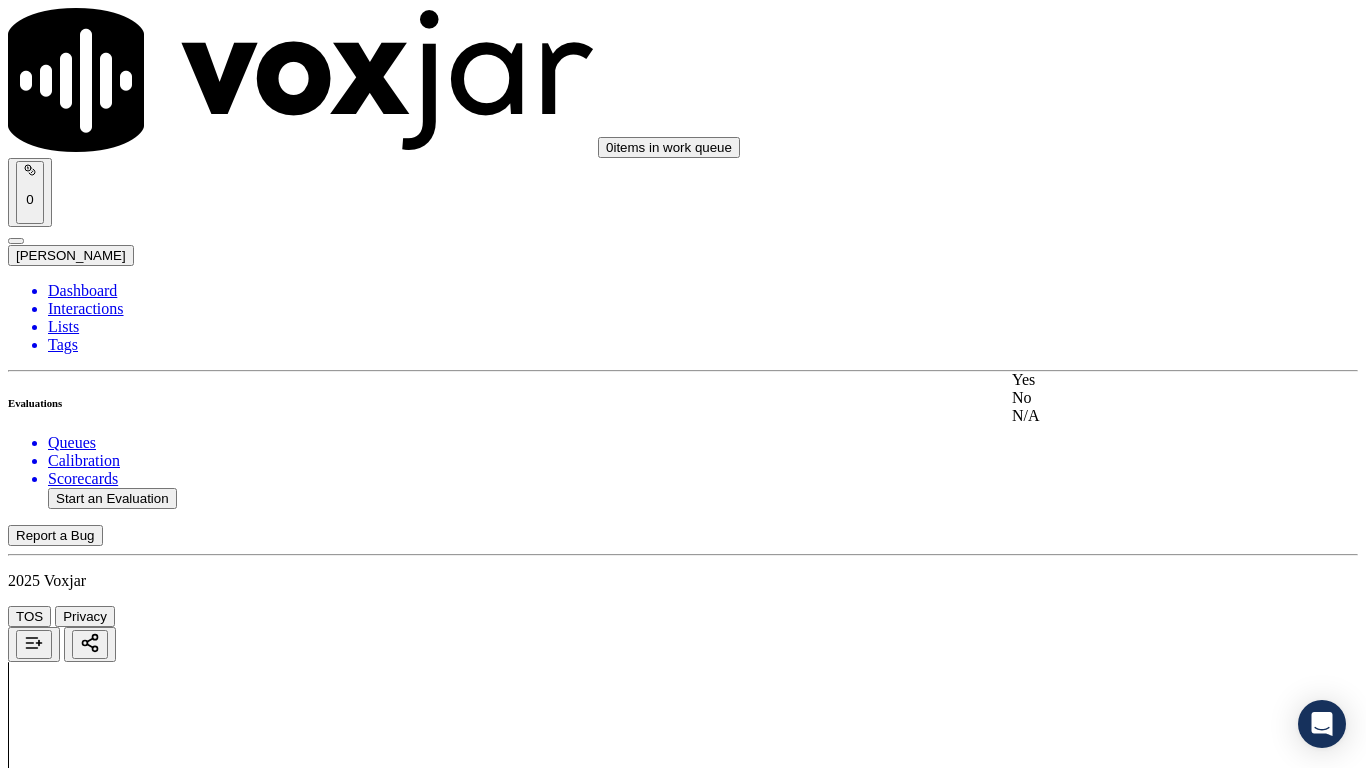 click on "Yes" at bounding box center [1139, 380] 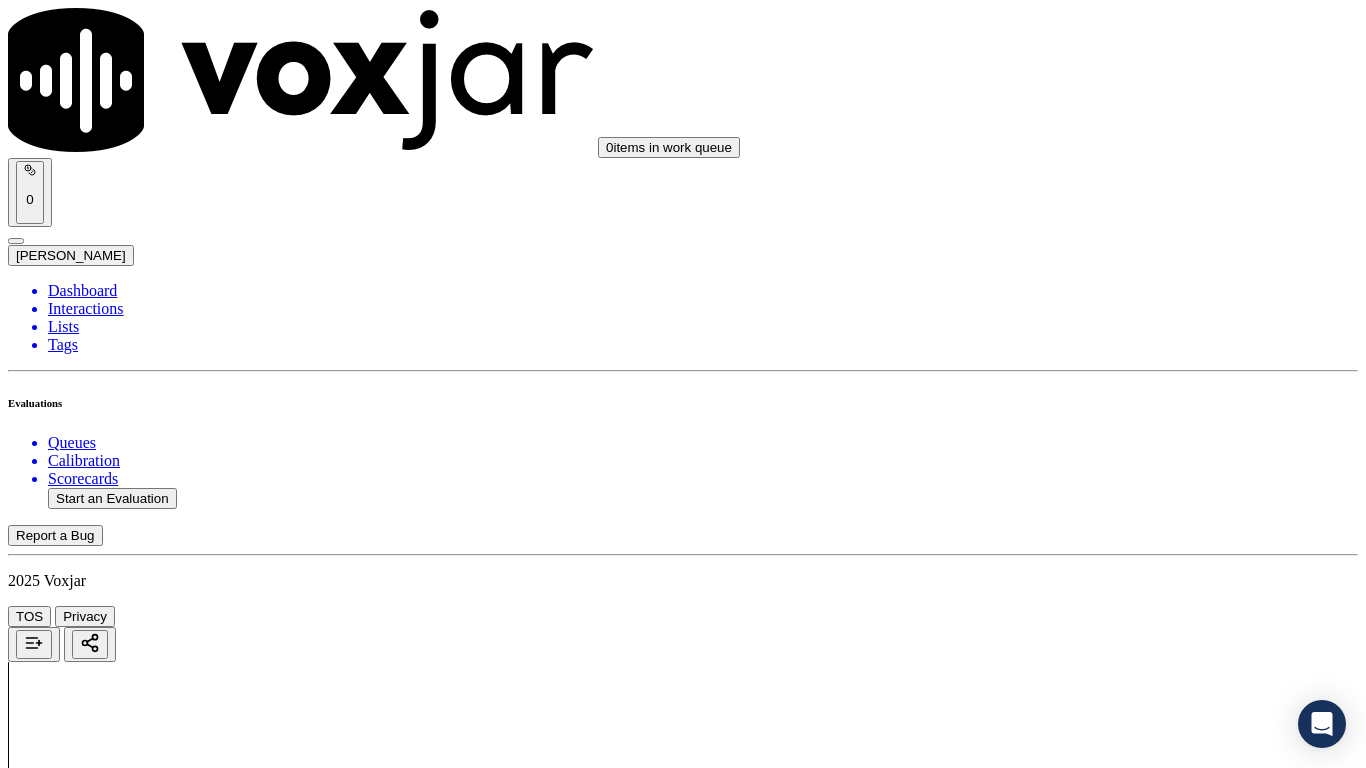 click on "Select an answer" at bounding box center (67, 5081) 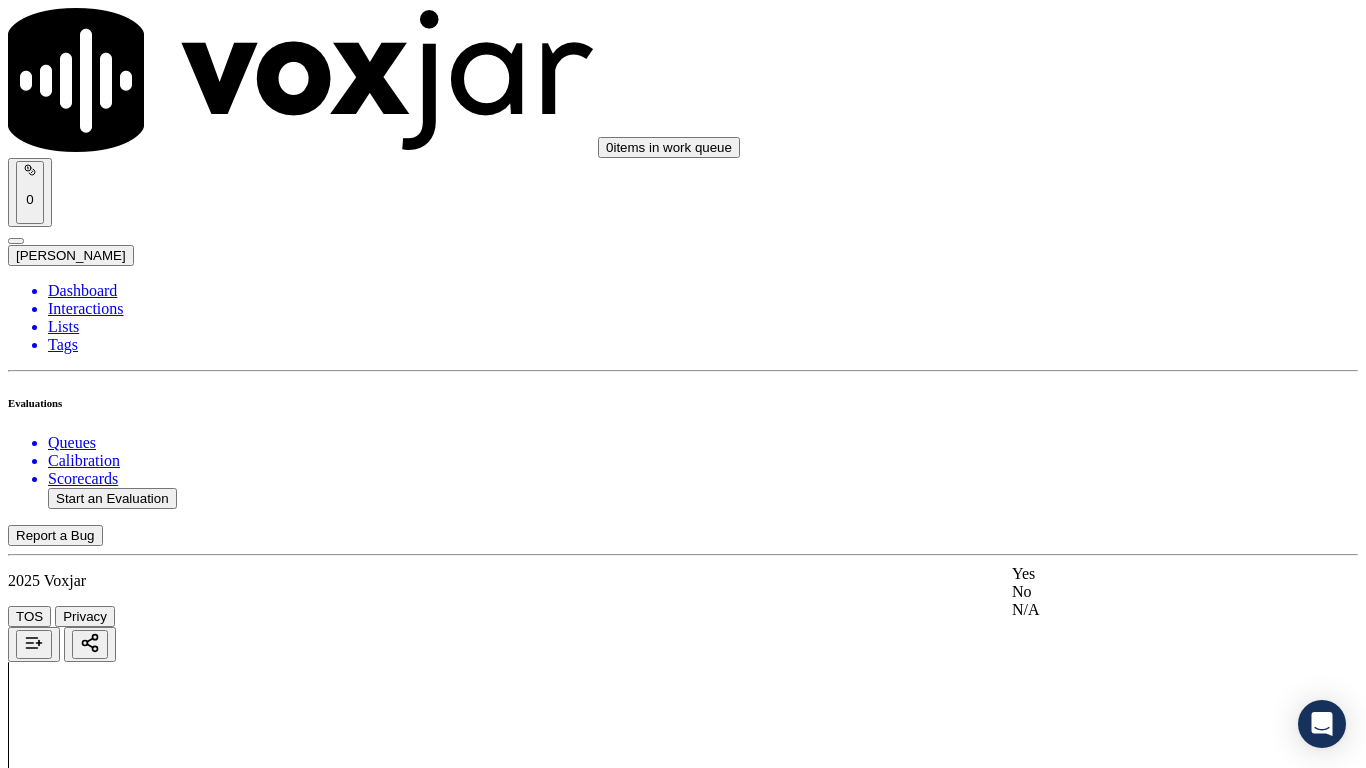 click on "Yes" at bounding box center [1139, 574] 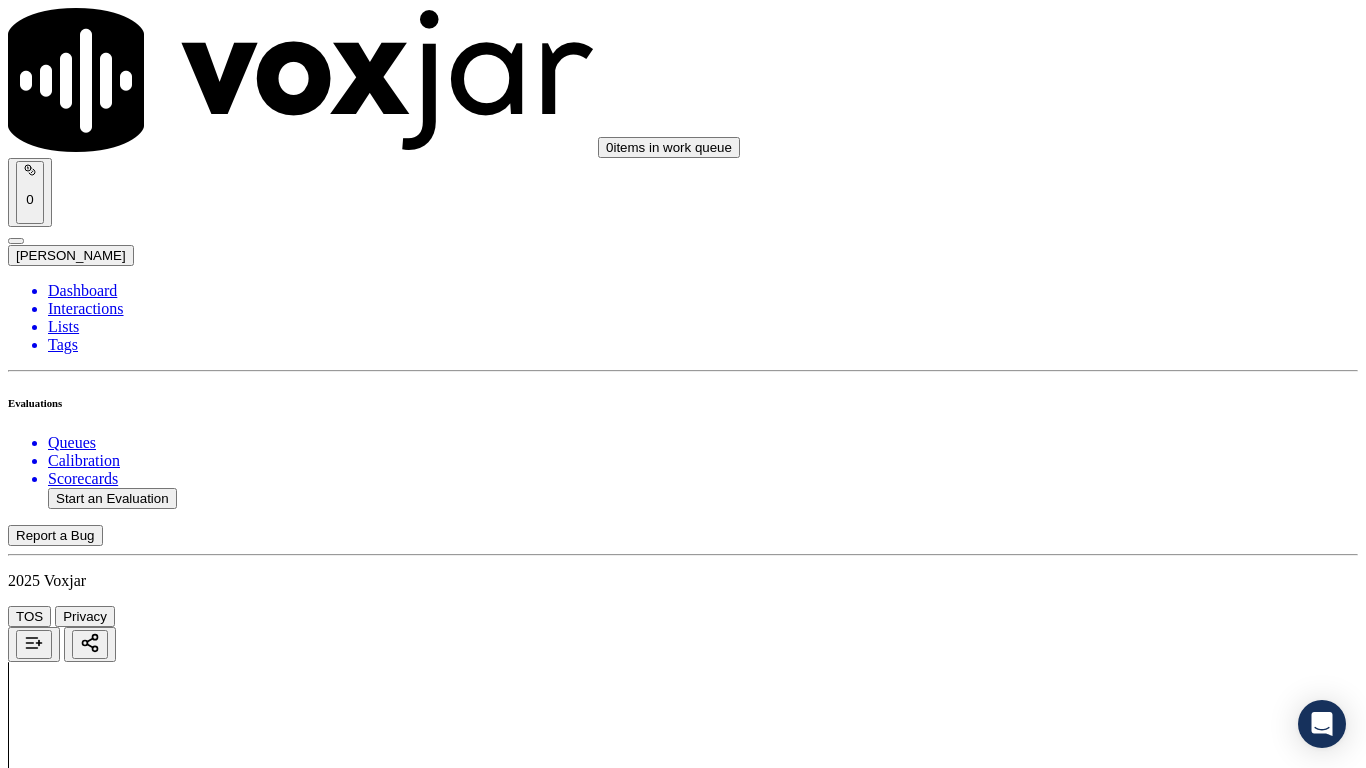 scroll, scrollTop: 3700, scrollLeft: 0, axis: vertical 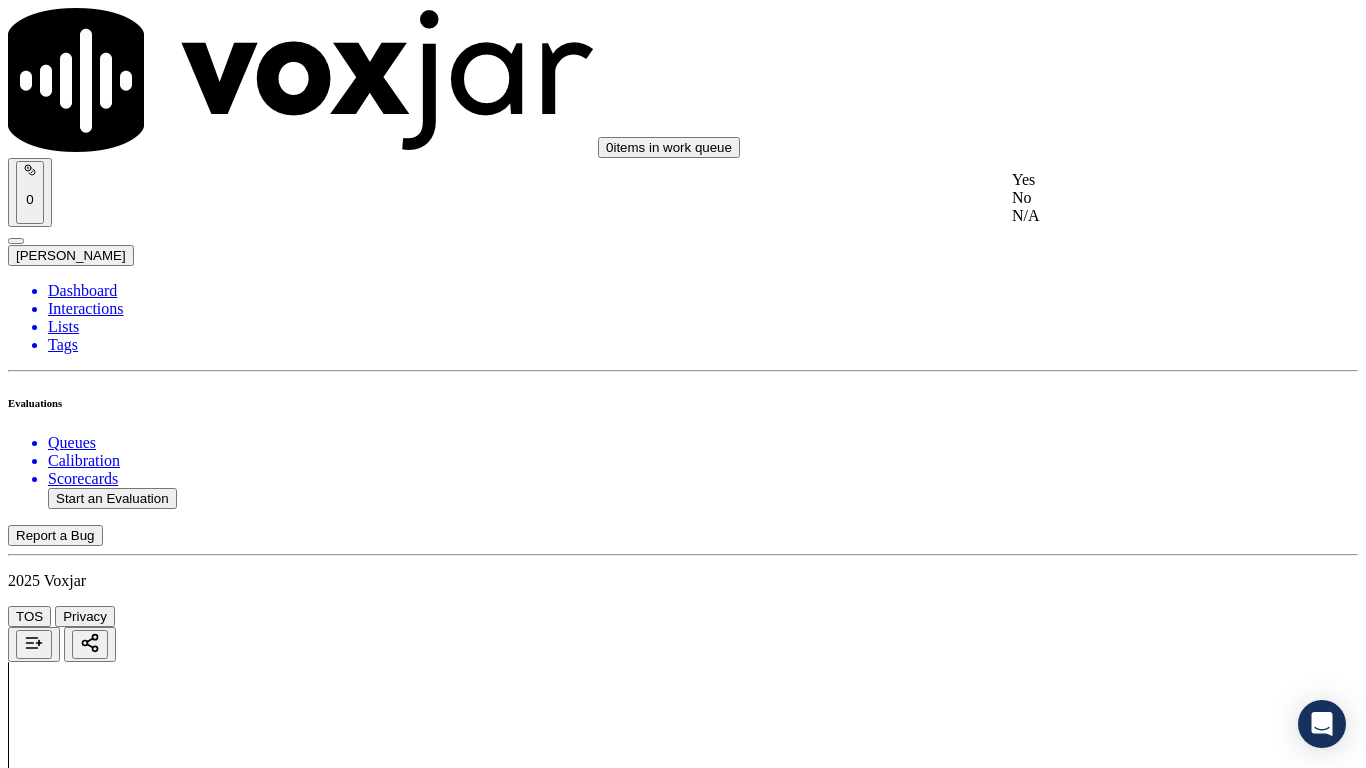 click on "Yes" at bounding box center [1139, 180] 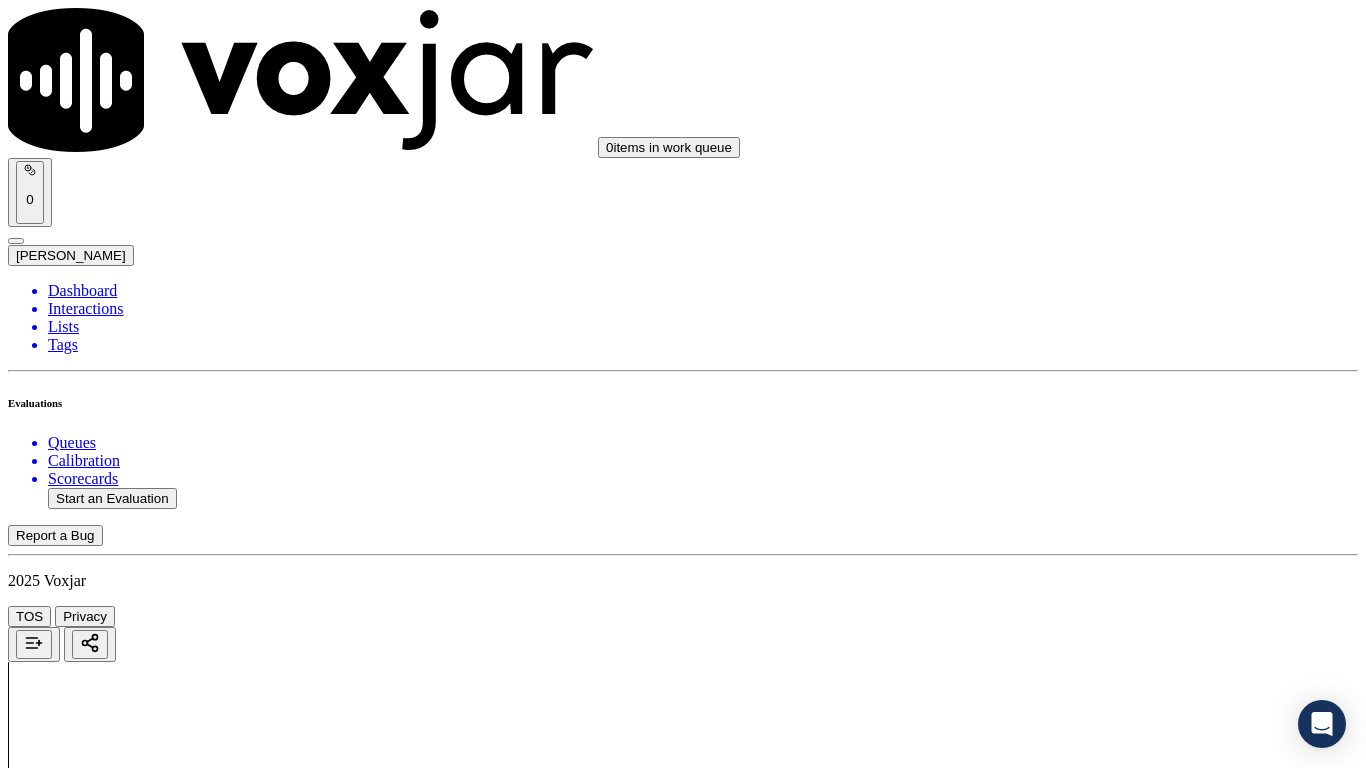 click on "Select an answer" at bounding box center (67, 5540) 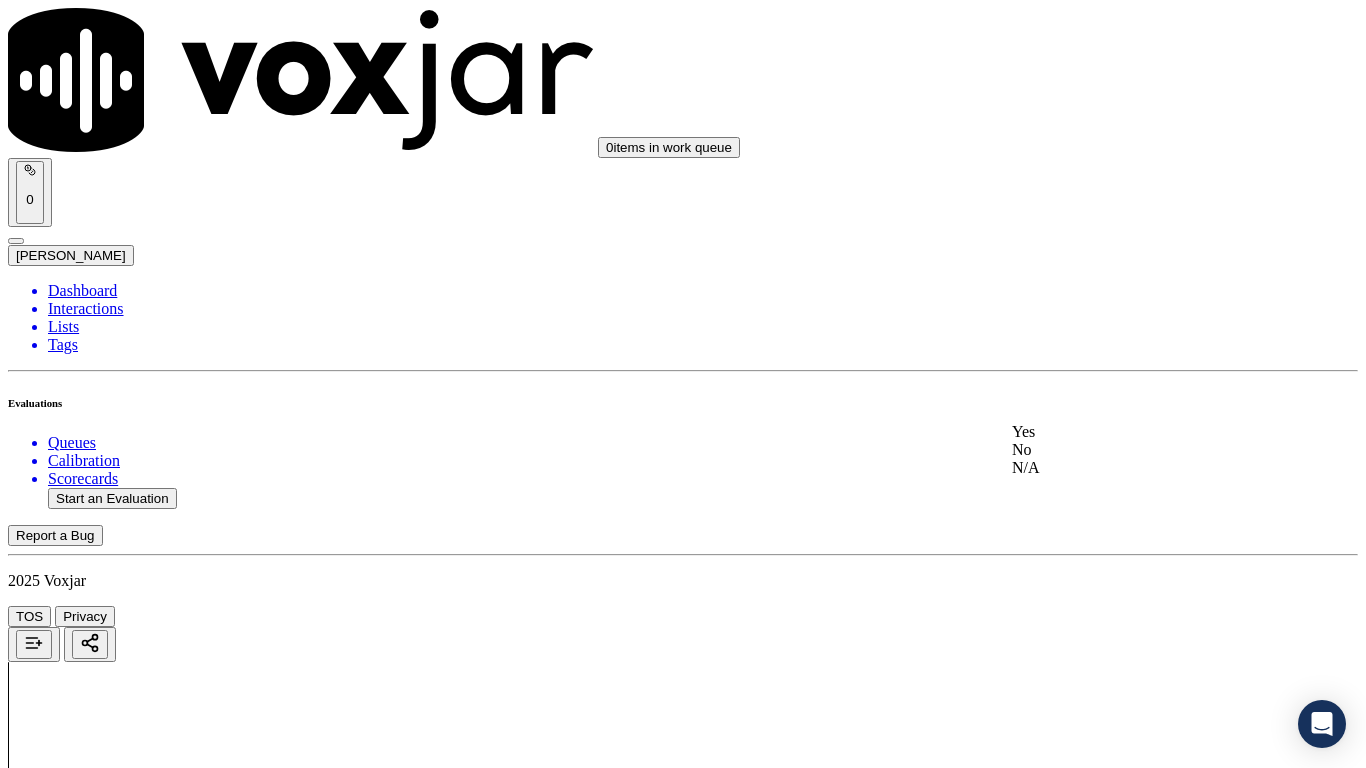 click on "Yes" at bounding box center [1139, 432] 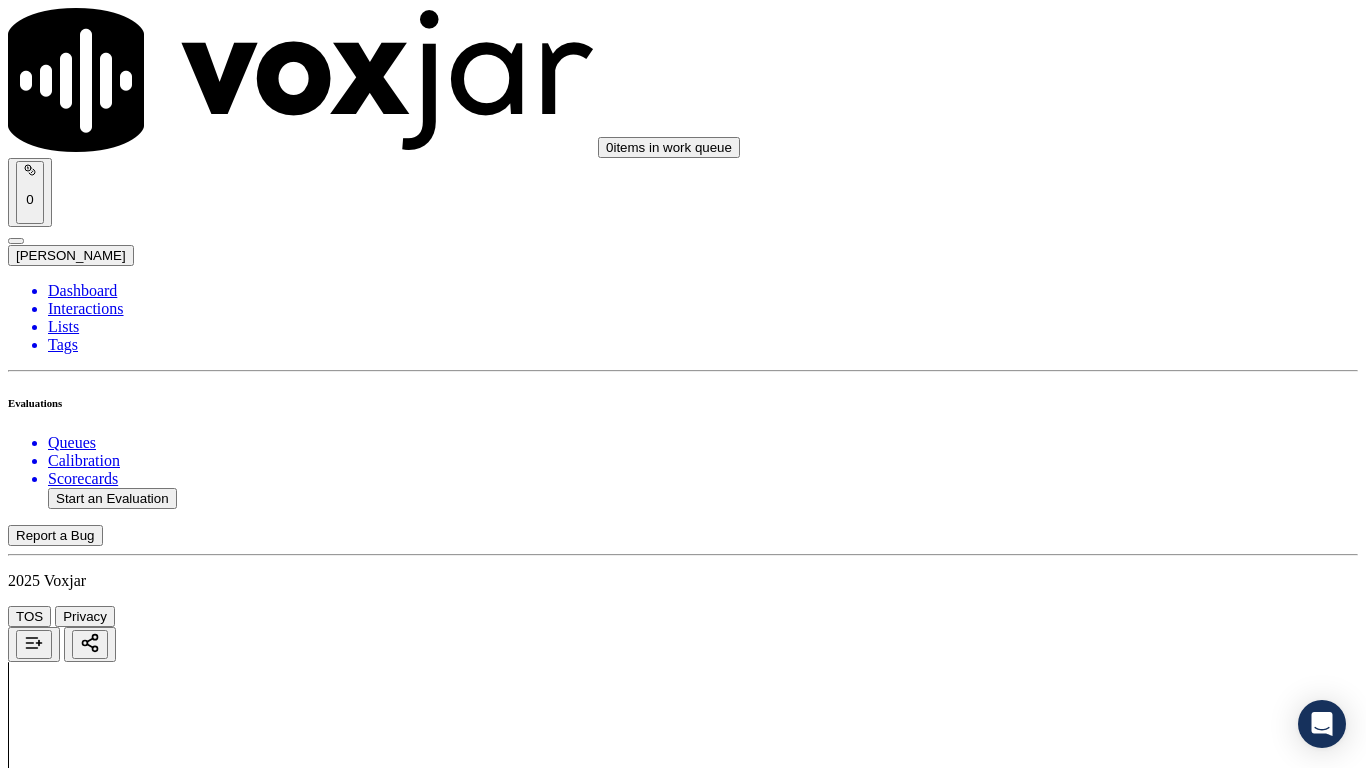 click on "Select an answer" at bounding box center [67, 5776] 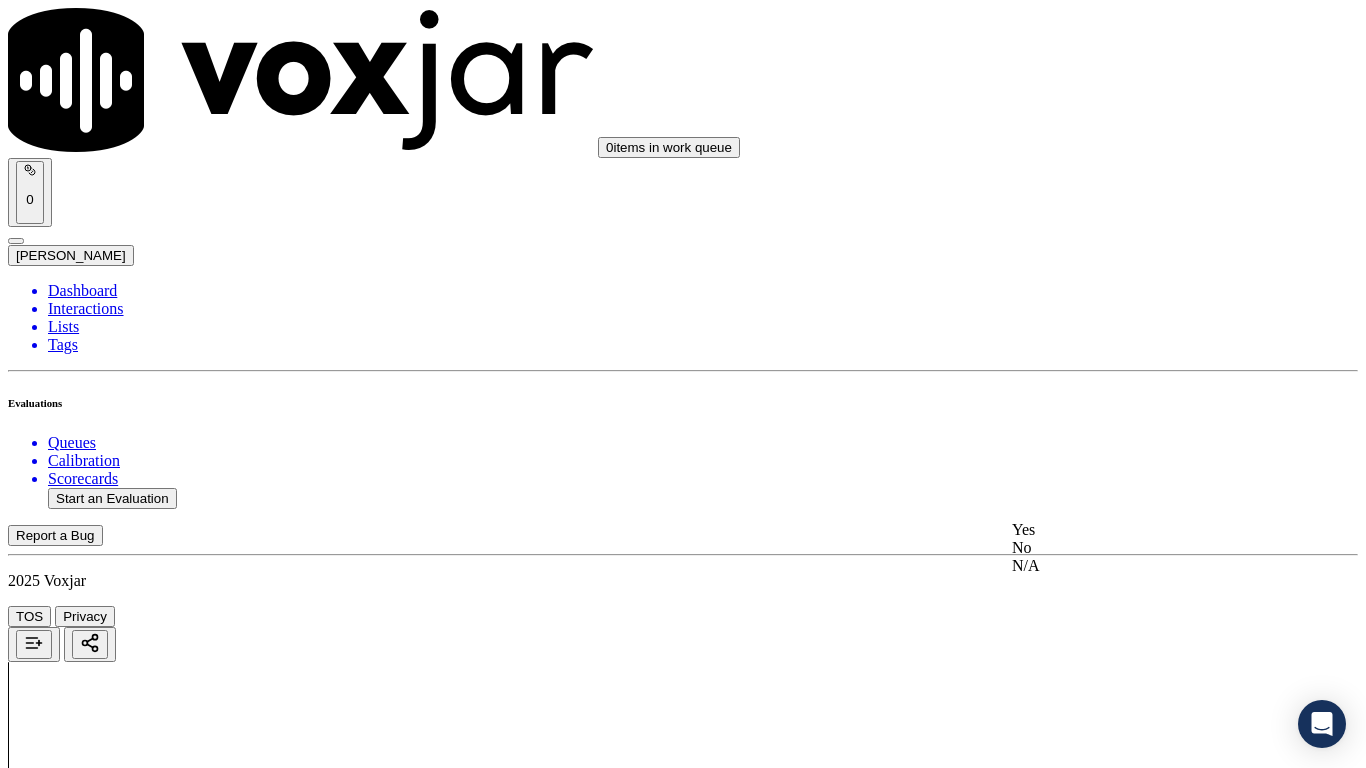 click on "Yes" at bounding box center [1139, 530] 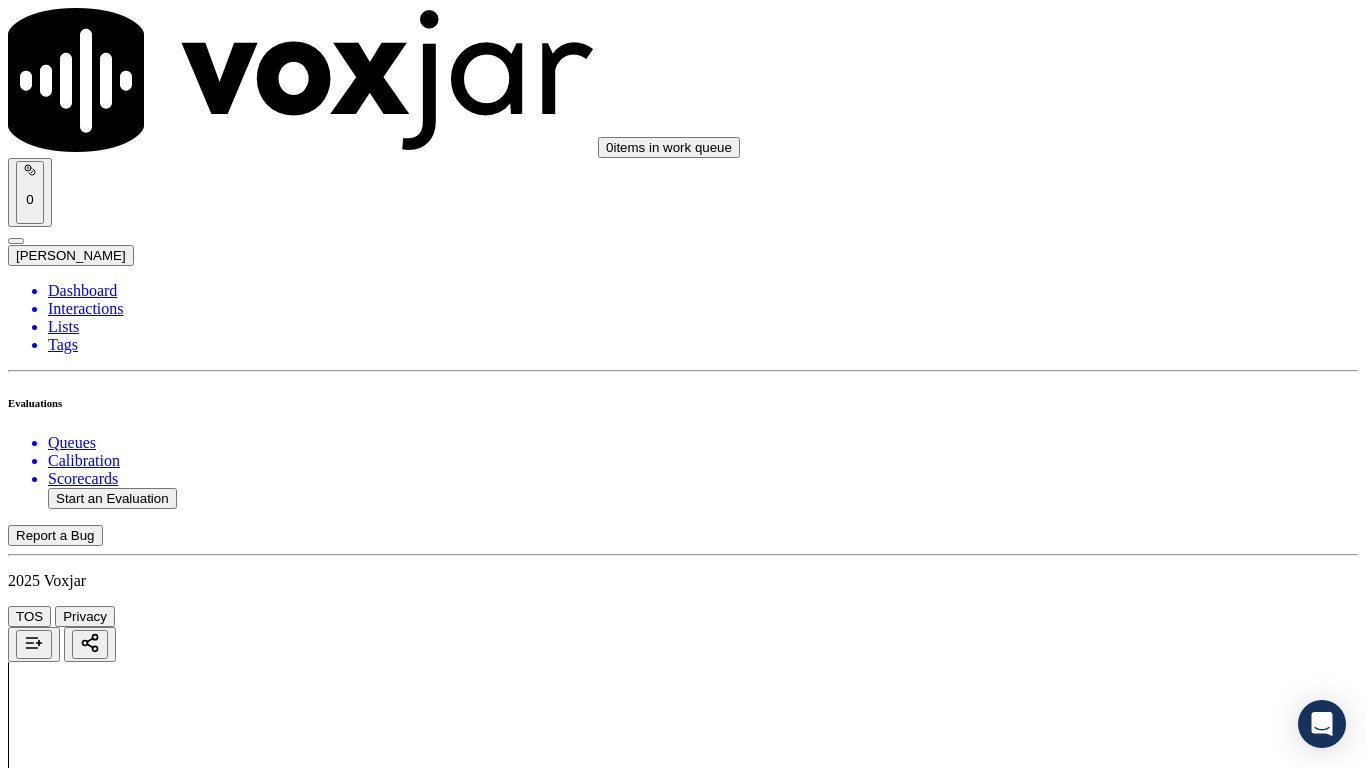 scroll, scrollTop: 4400, scrollLeft: 0, axis: vertical 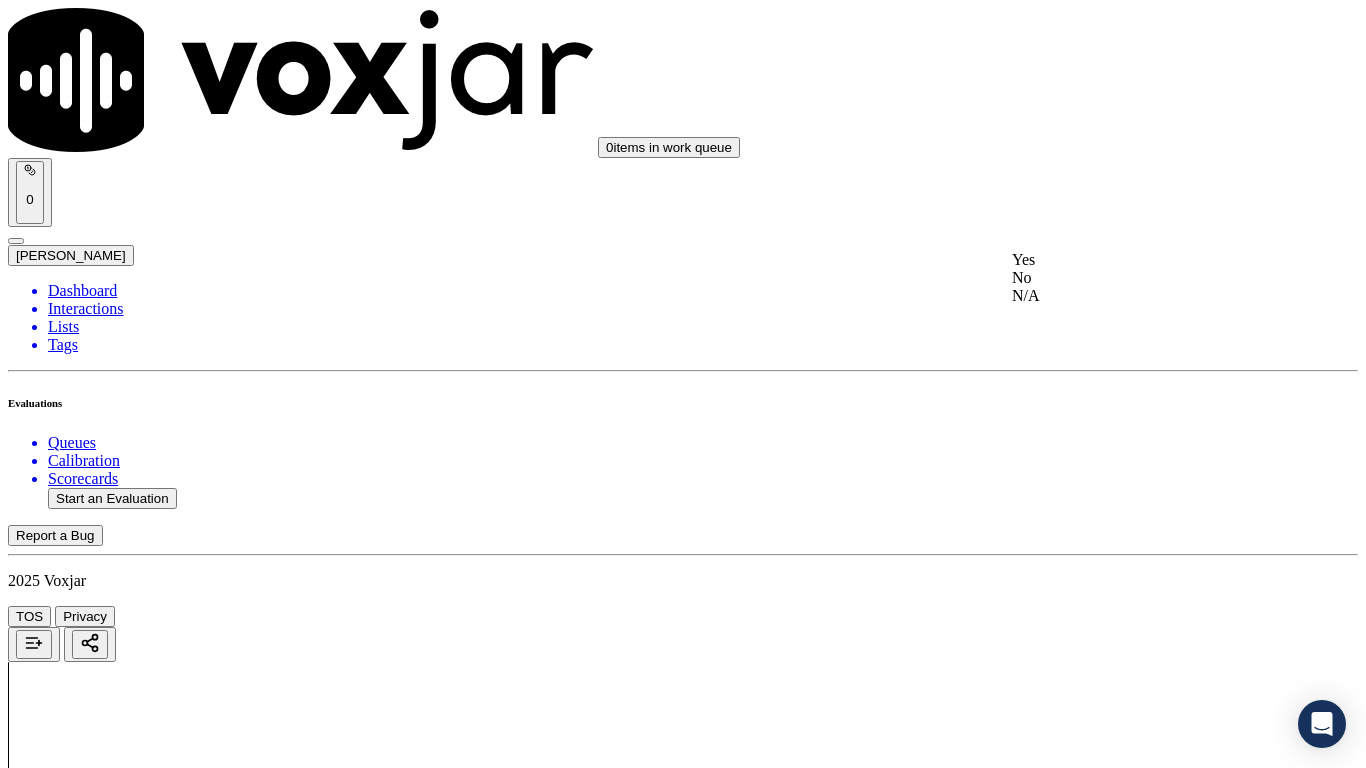 click on "Yes" at bounding box center [1139, 260] 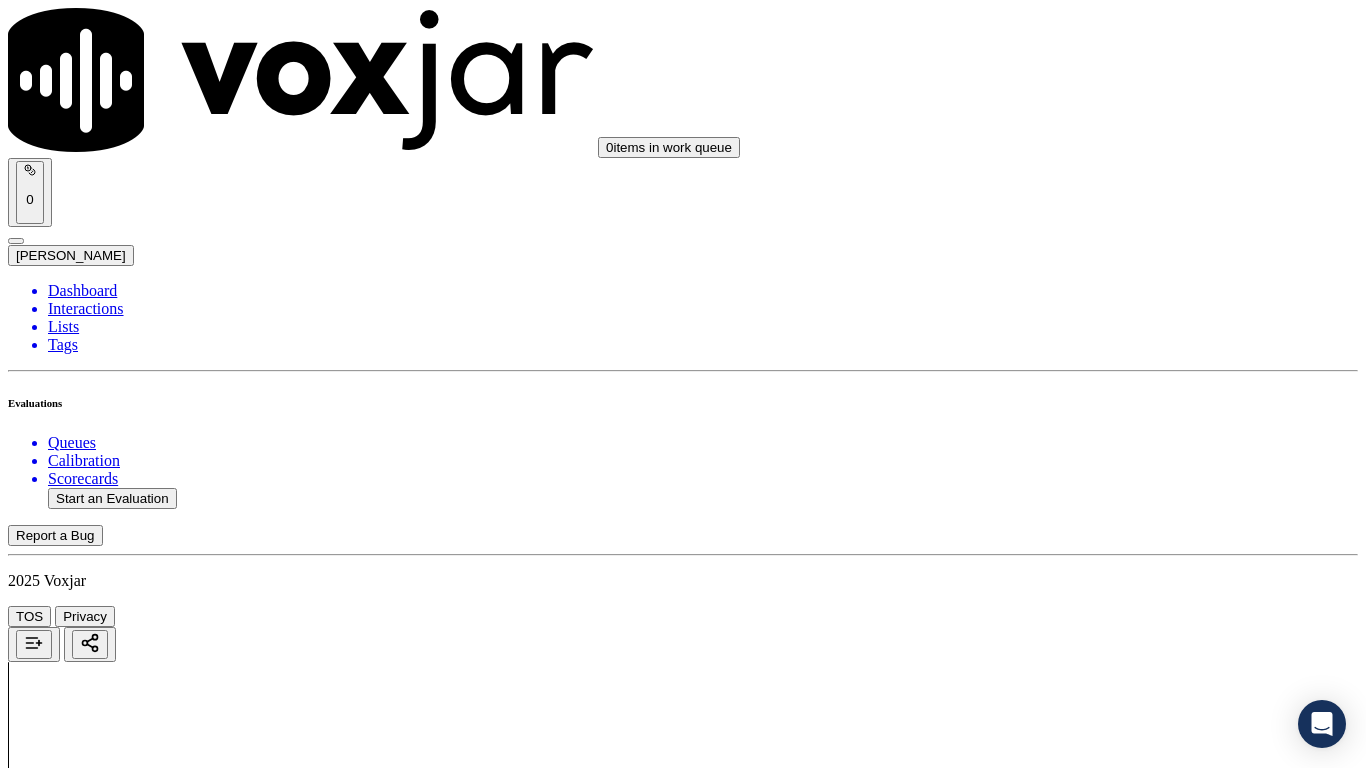 click on "Select an answer" at bounding box center (67, 6263) 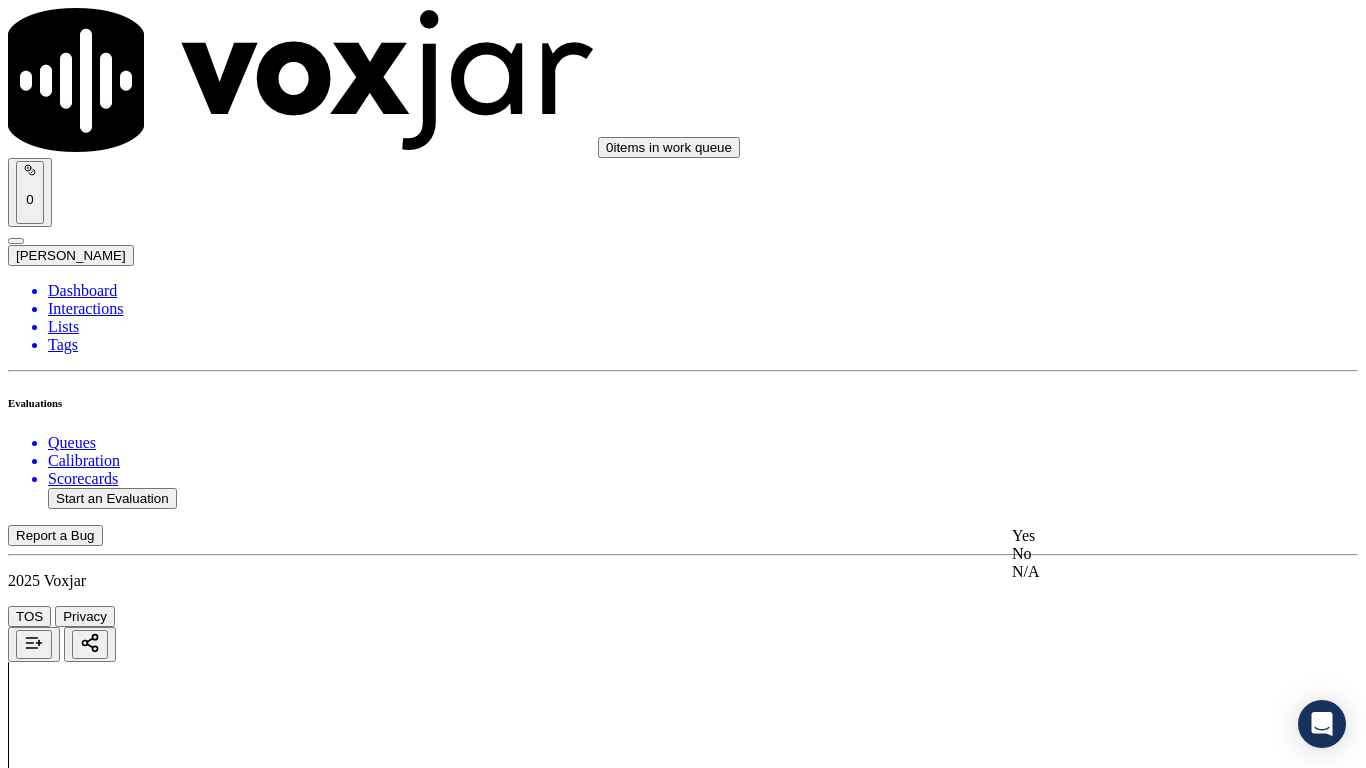 click on "Yes" at bounding box center [1139, 536] 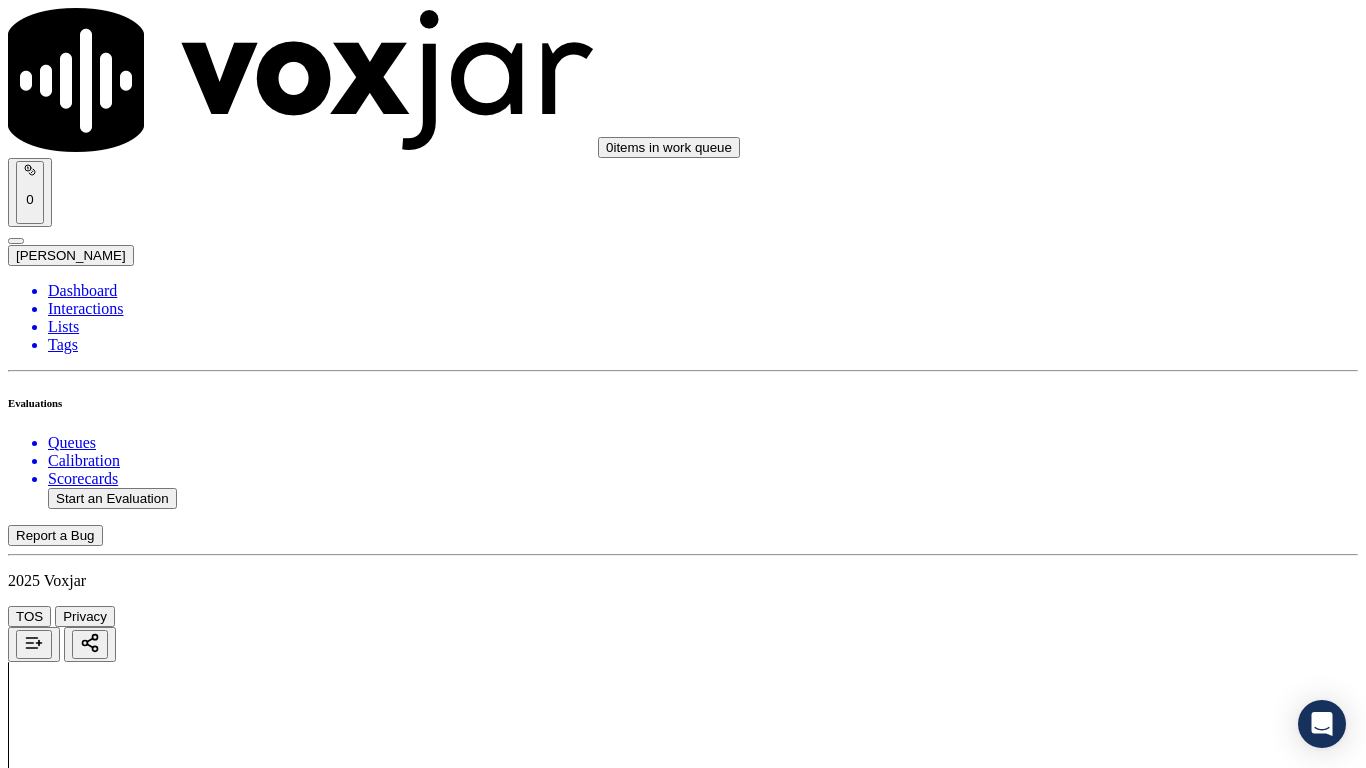scroll, scrollTop: 5000, scrollLeft: 0, axis: vertical 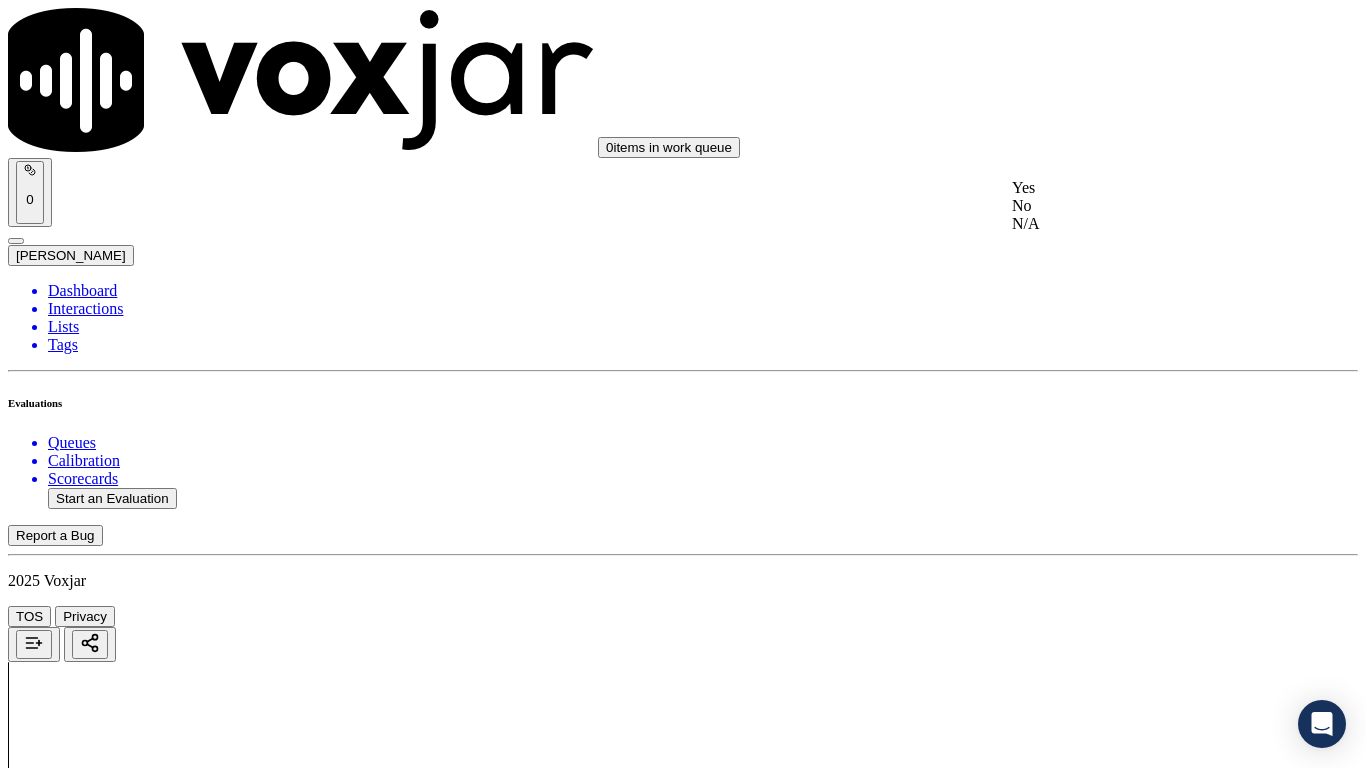 click on "Yes" at bounding box center (1139, 188) 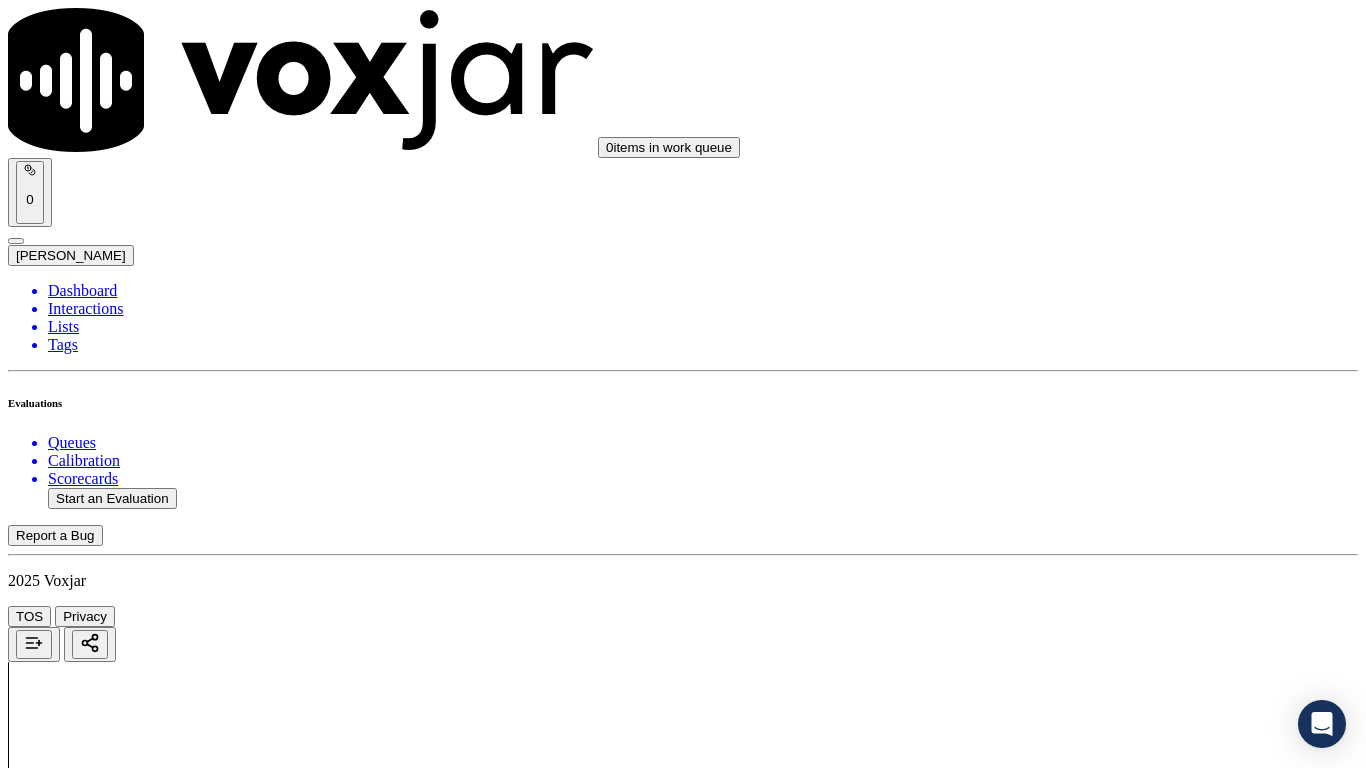 drag, startPoint x: 1131, startPoint y: 506, endPoint x: 1131, endPoint y: 519, distance: 13 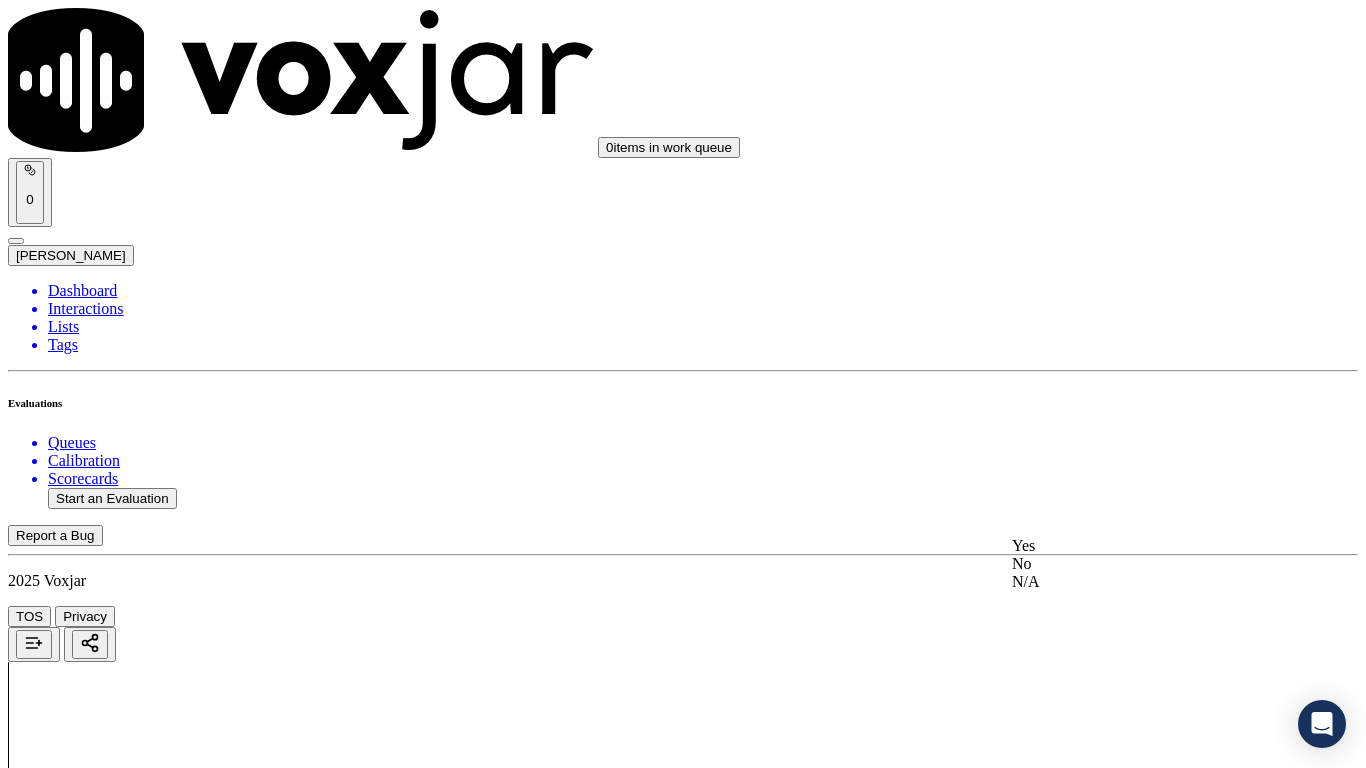 click on "Yes" at bounding box center (1139, 546) 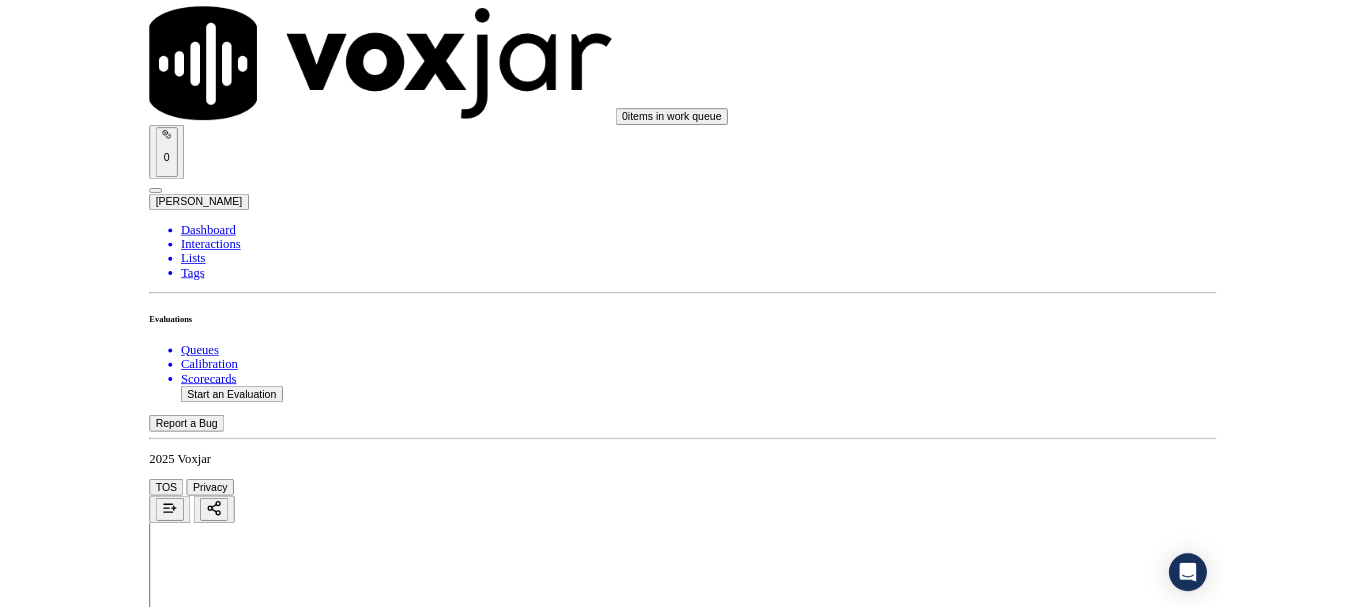 scroll, scrollTop: 5500, scrollLeft: 0, axis: vertical 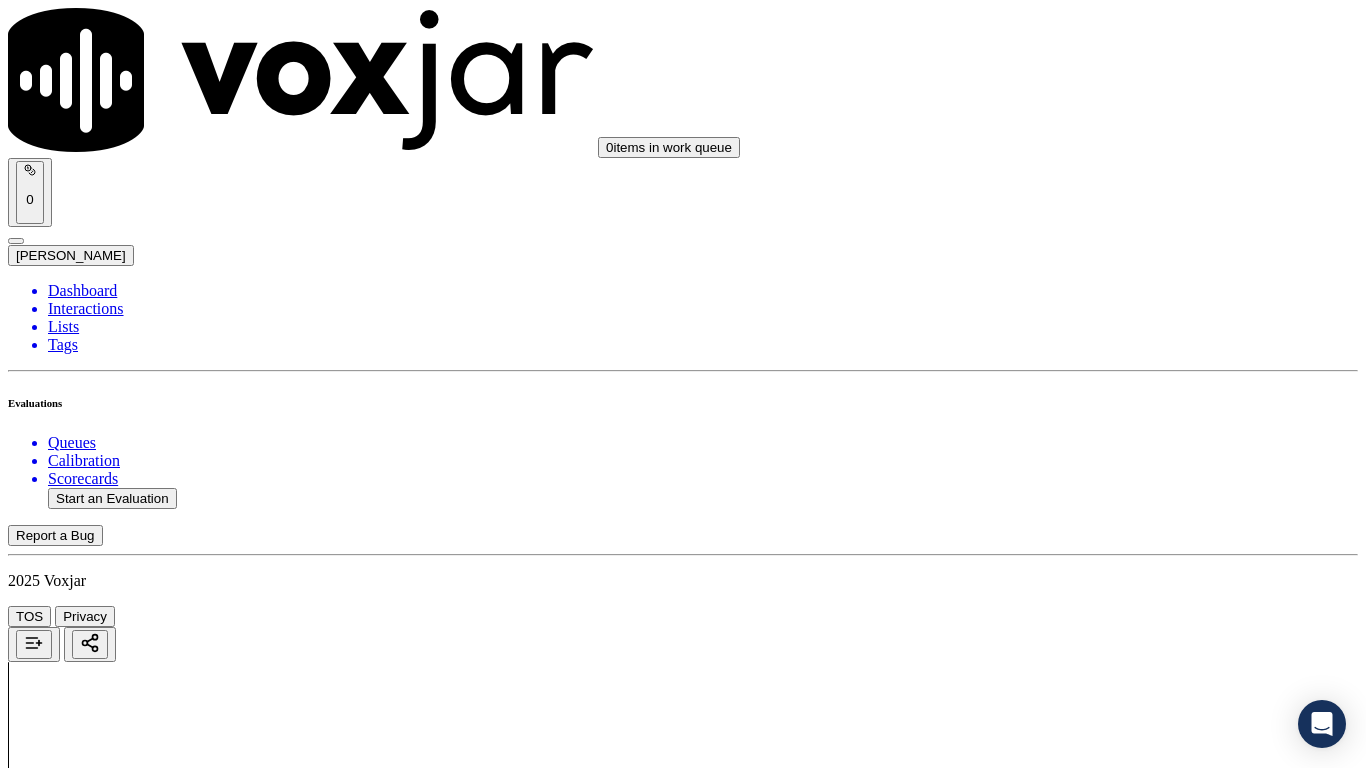 click on "Select an answer" at bounding box center [67, 7036] 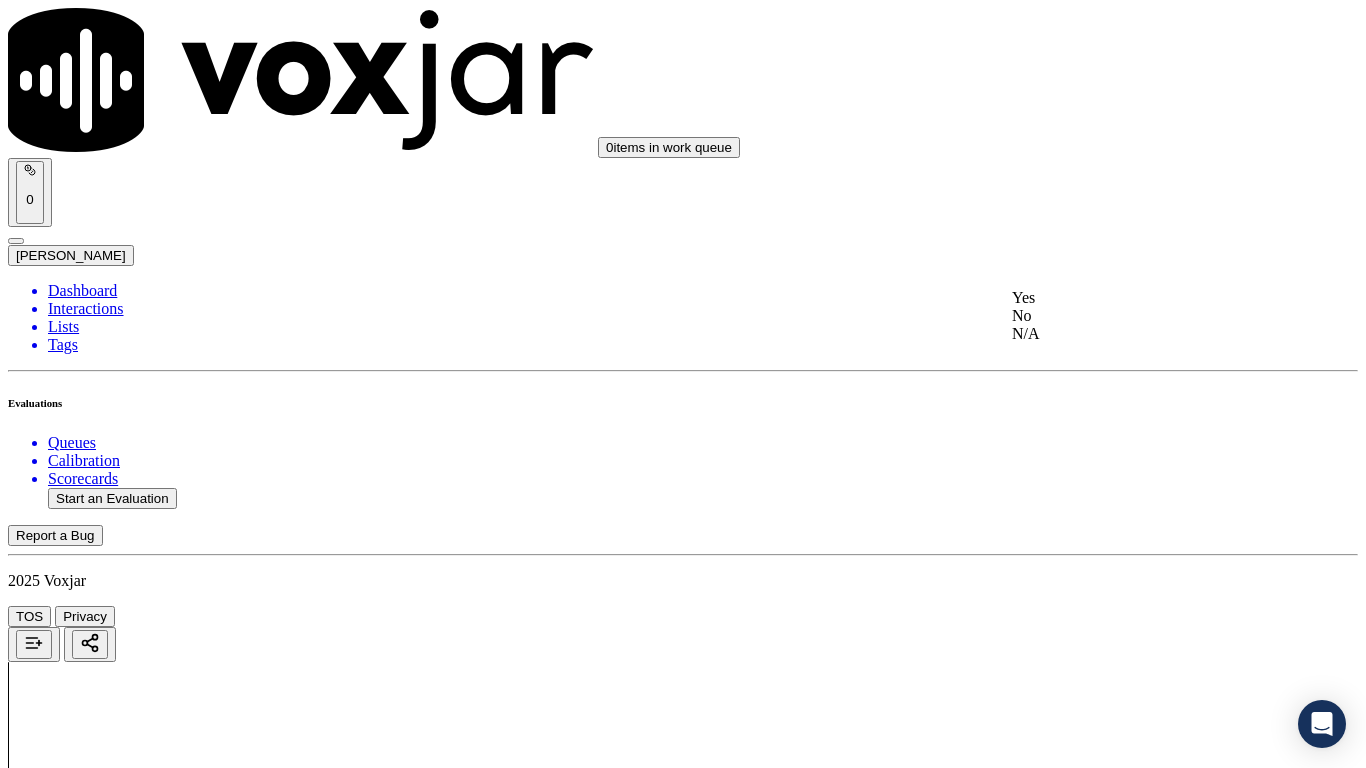 drag, startPoint x: 1075, startPoint y: 301, endPoint x: 1130, endPoint y: 419, distance: 130.18832 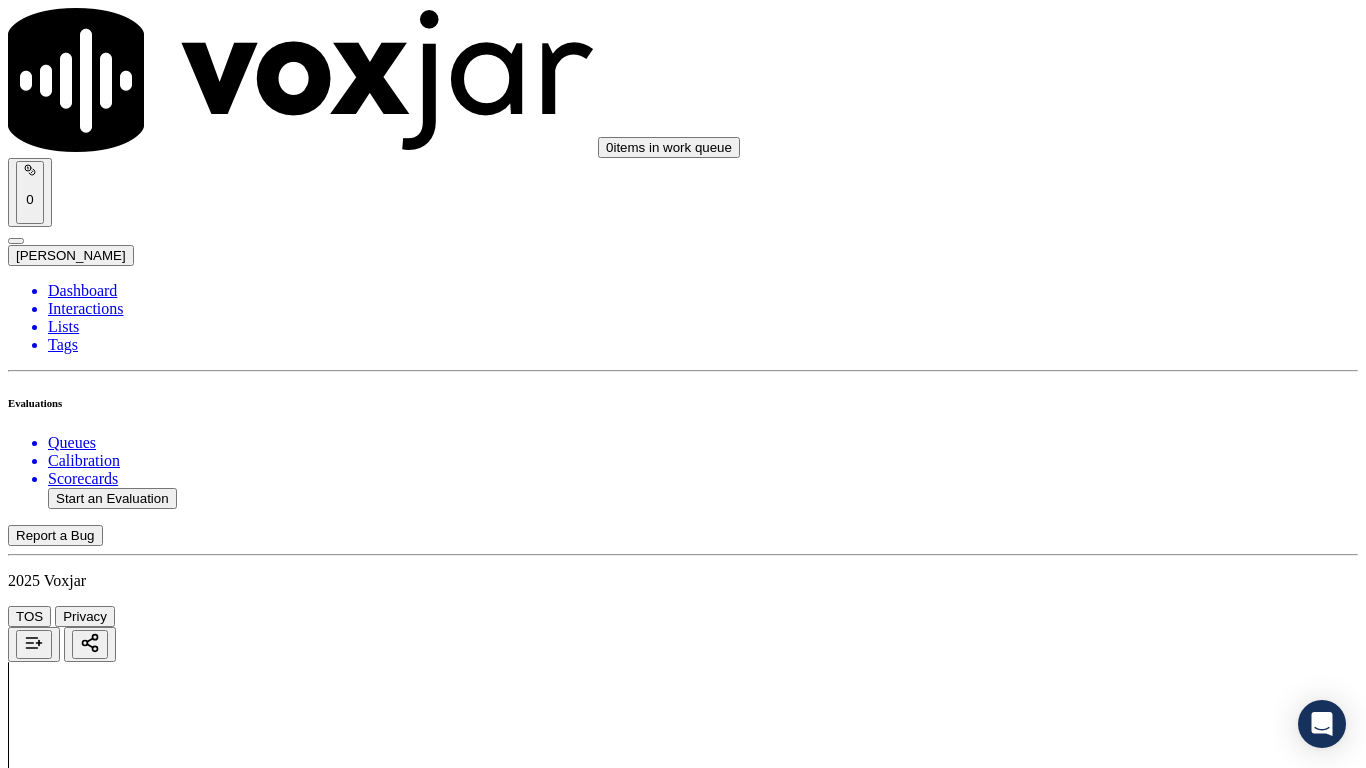 click on "Select an answer" at bounding box center (67, 7272) 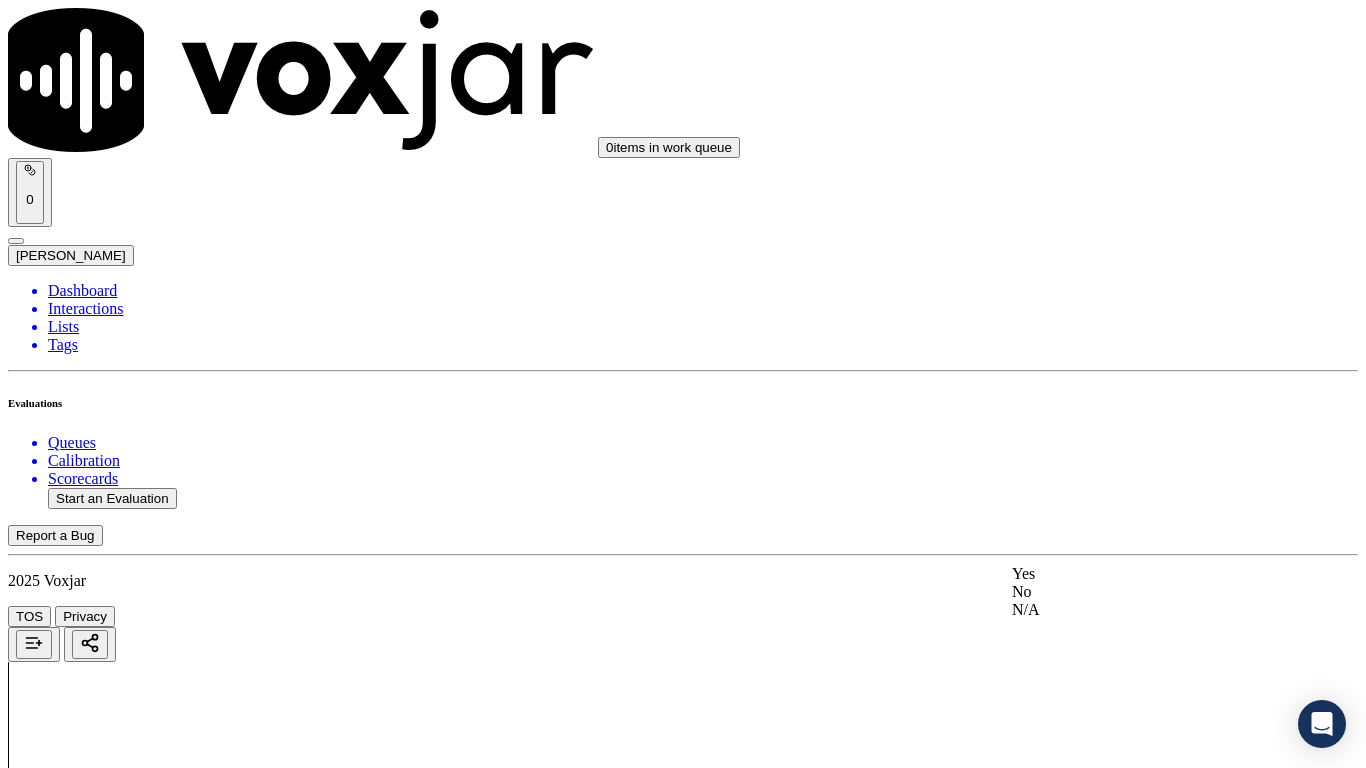click on "Yes" at bounding box center (1139, 574) 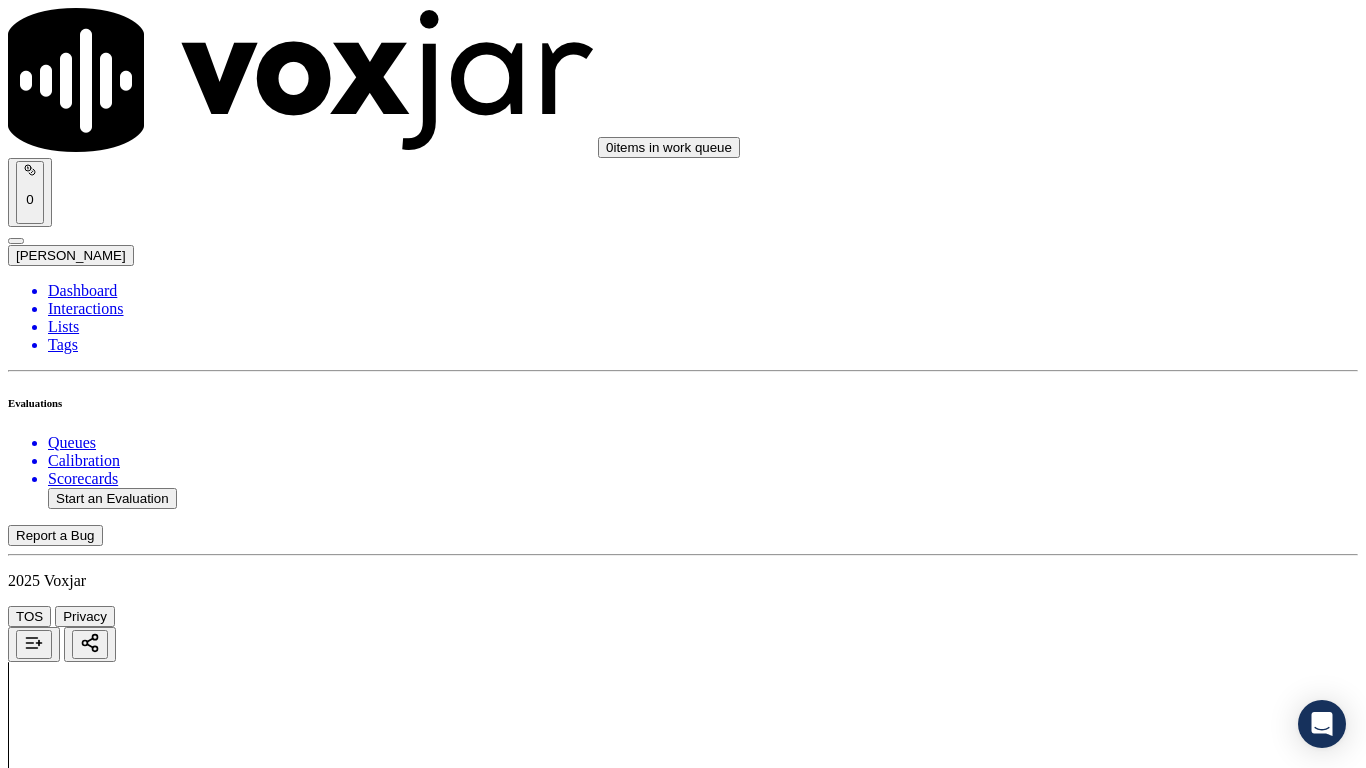 click on "Submit Scores" at bounding box center (59, 7345) 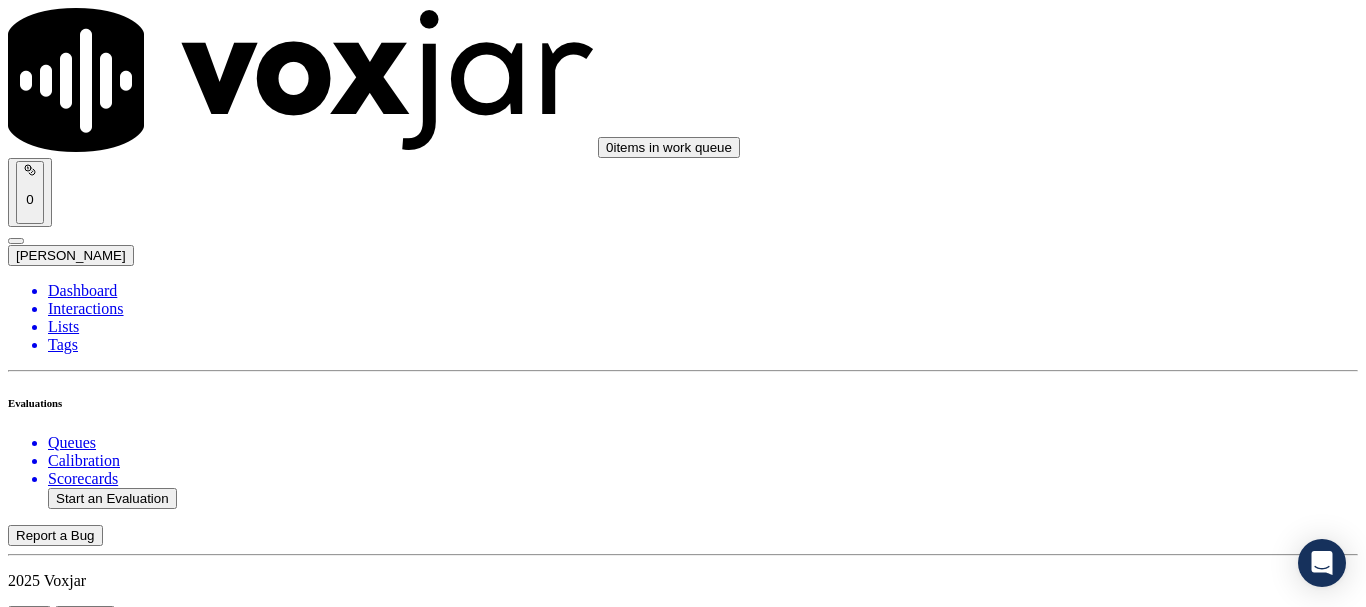 click on "Start an Evaluation" 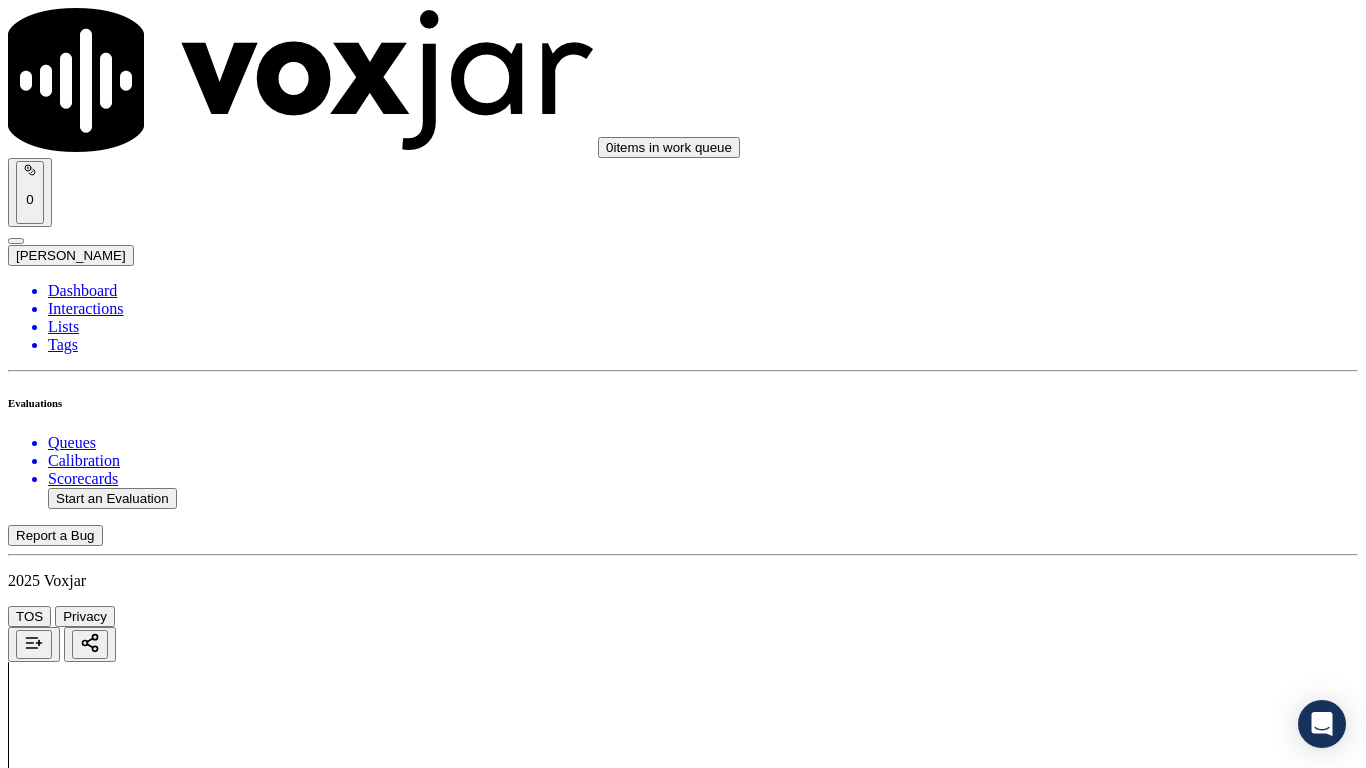 click on "Upload interaction to start evaluation" at bounding box center [124, 2692] 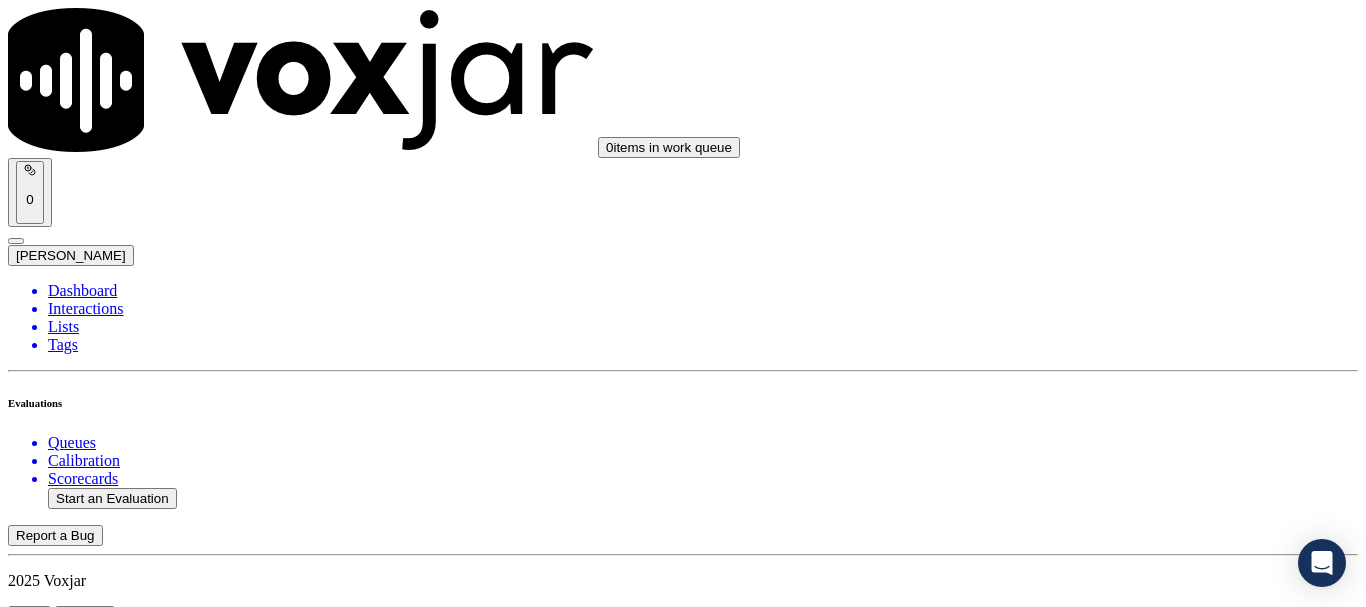 scroll, scrollTop: 200, scrollLeft: 0, axis: vertical 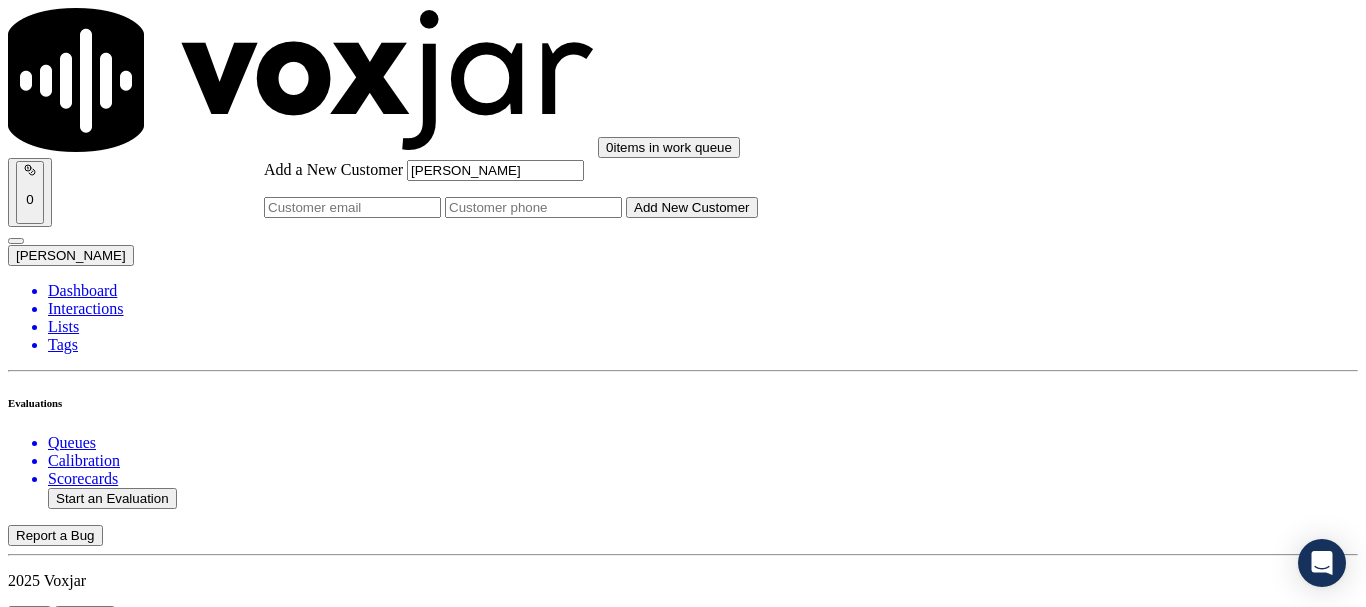 type on "[PERSON_NAME]" 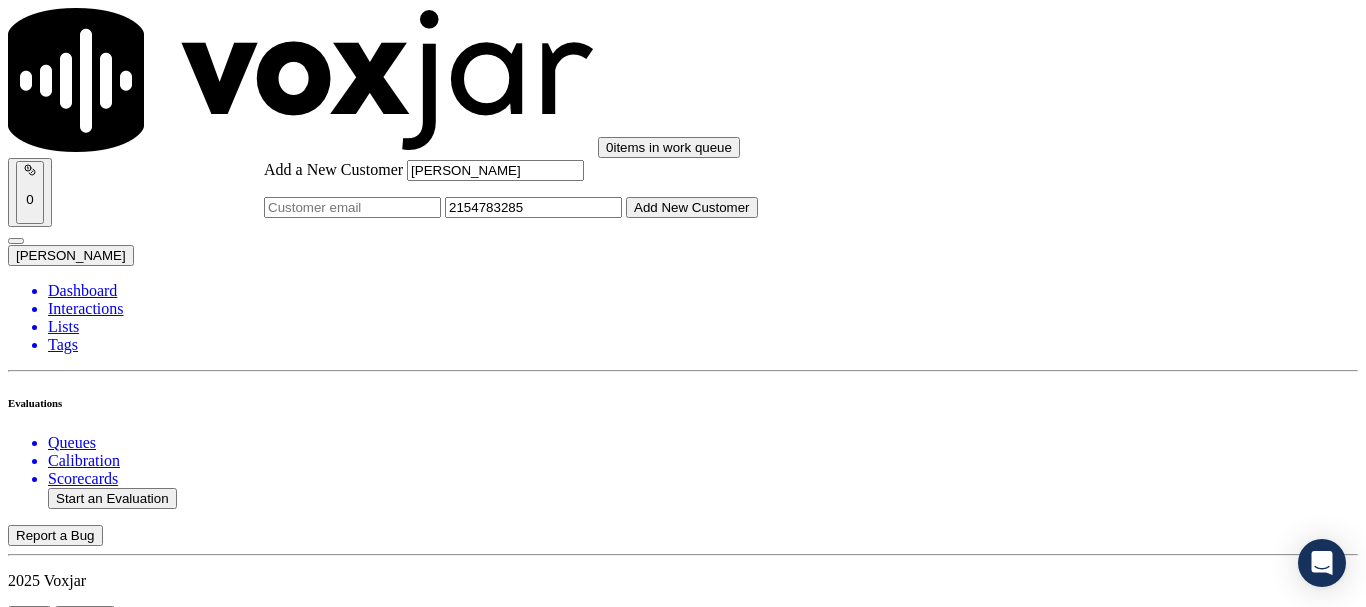 type on "2154783285" 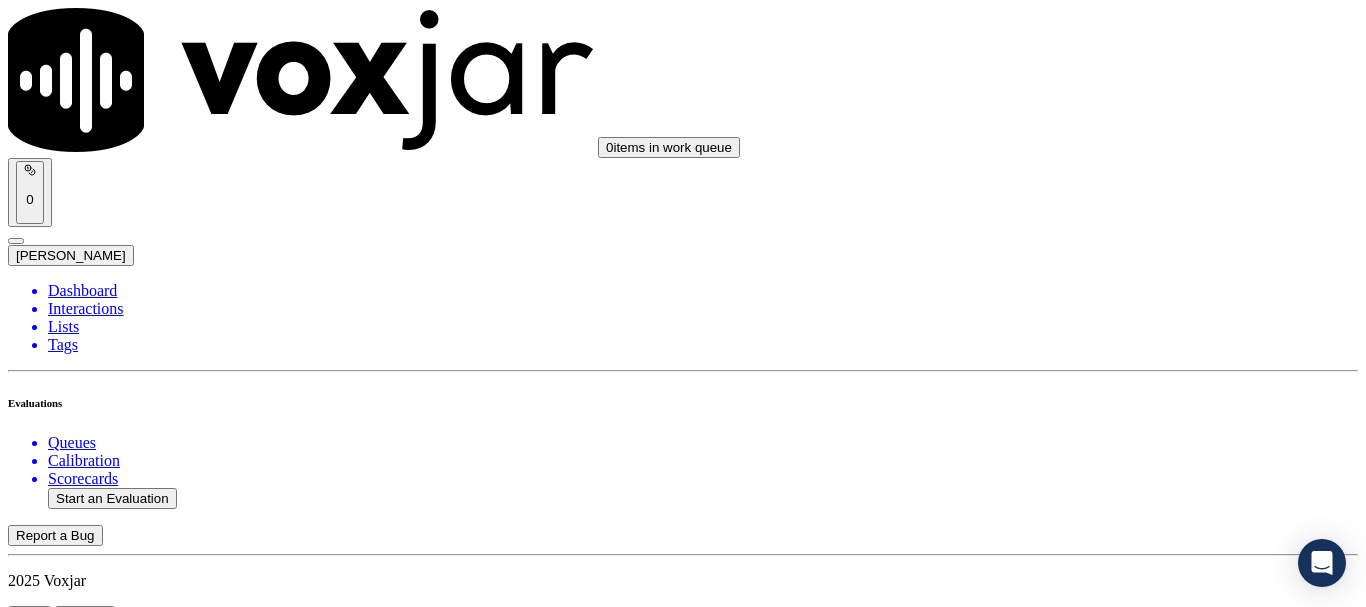 click on "[PERSON_NAME]" at bounding box center (683, 2164) 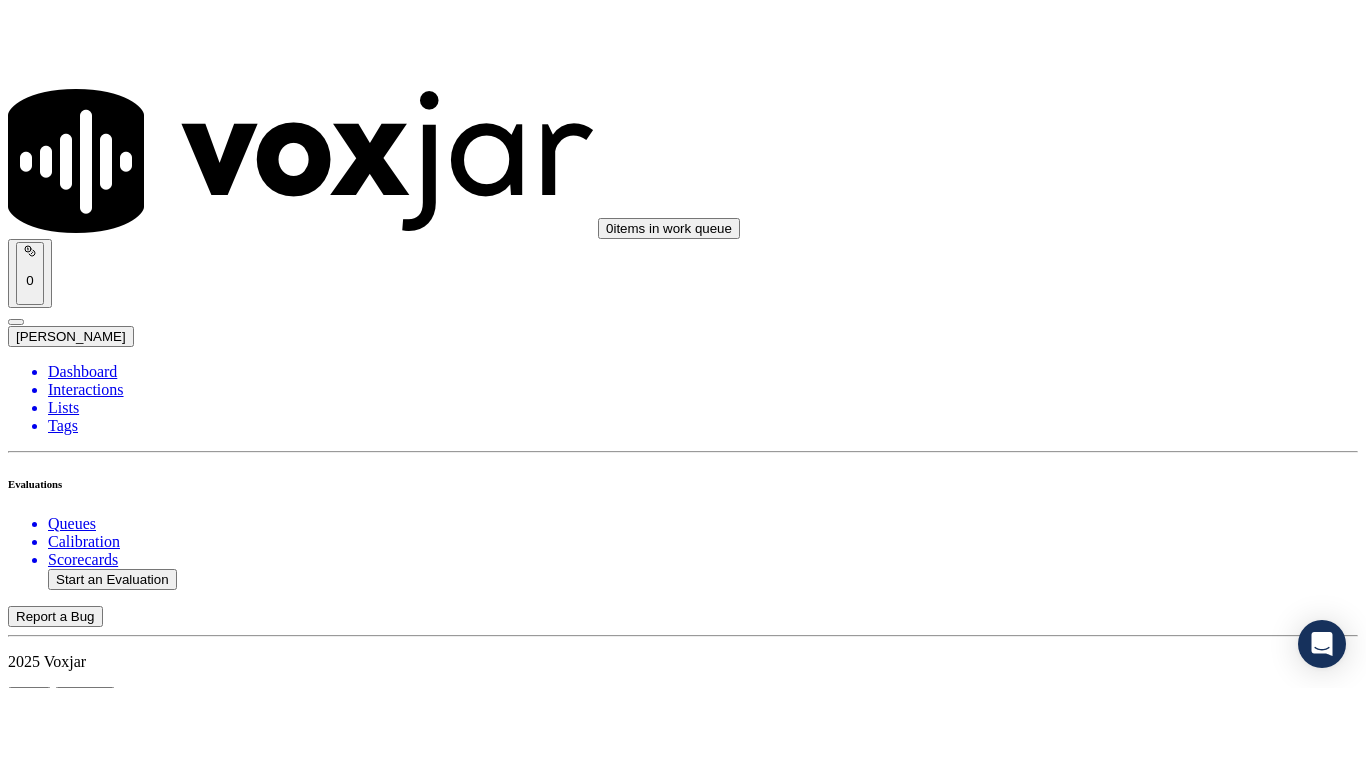 scroll, scrollTop: 200, scrollLeft: 0, axis: vertical 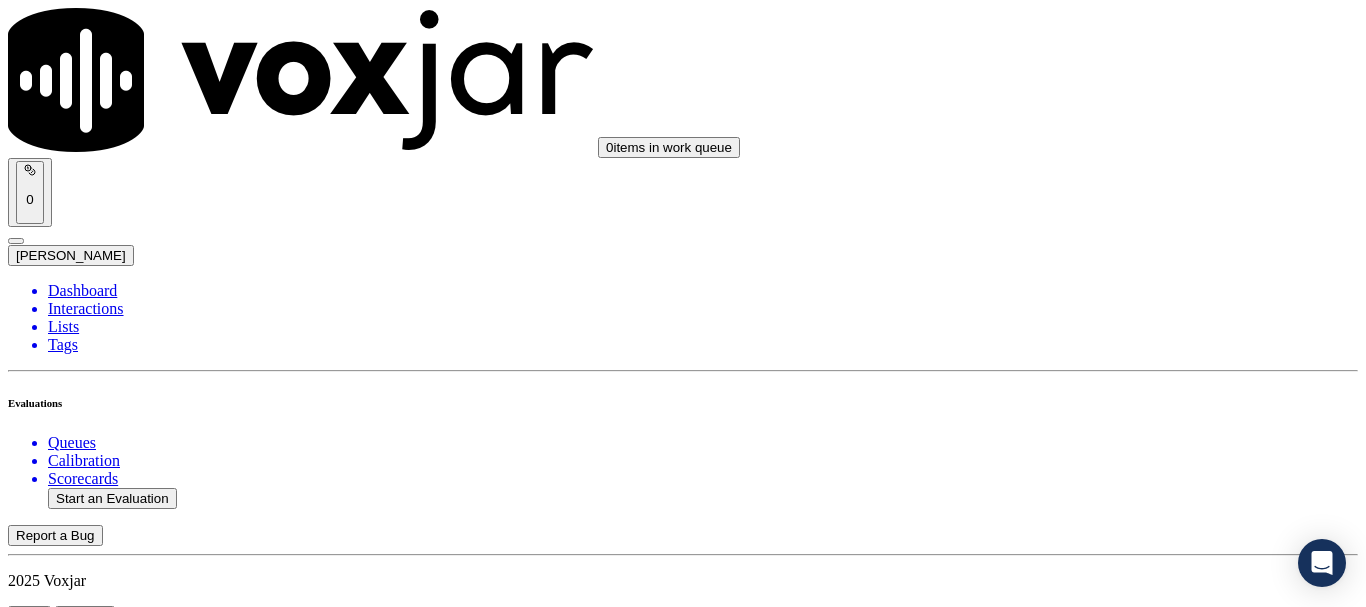click on "Supplier Universal Scorecard ([GEOGRAPHIC_DATA])" at bounding box center [683, 2427] 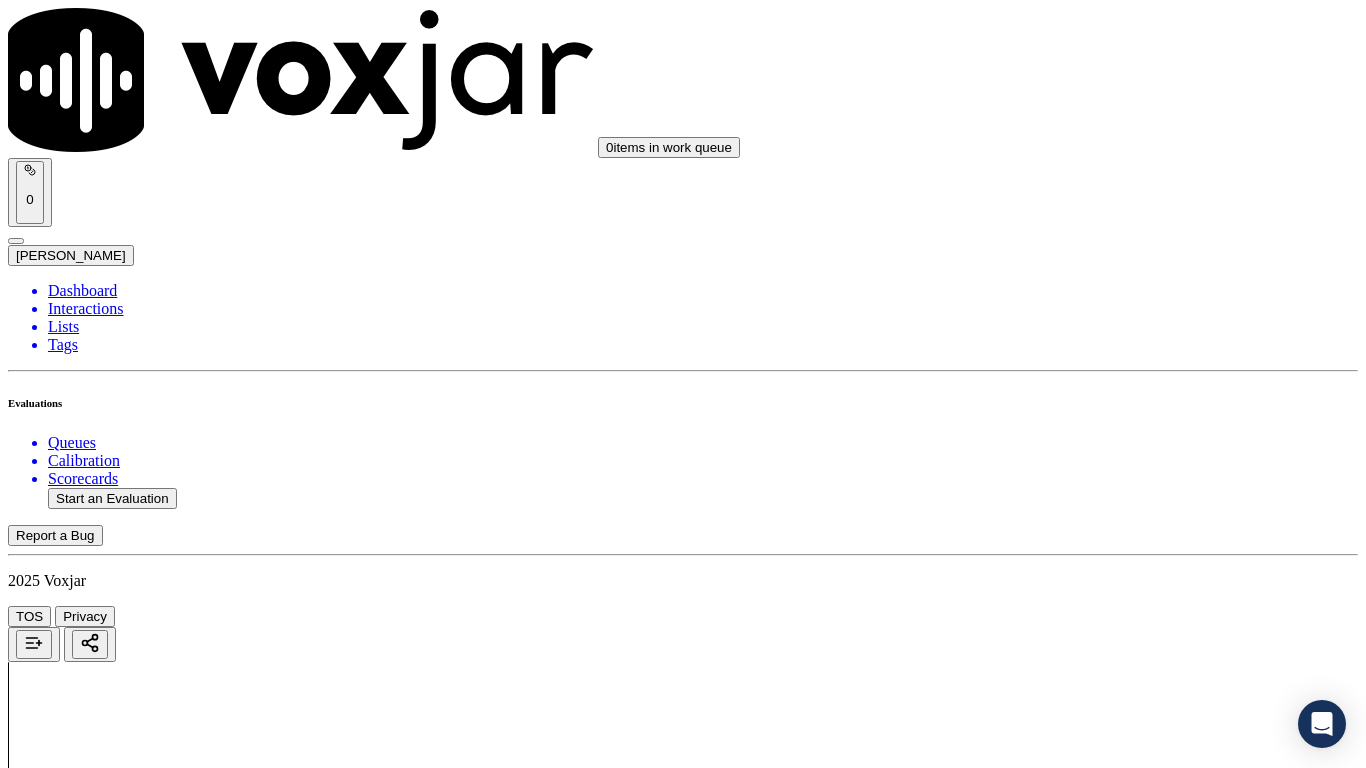 drag, startPoint x: 1162, startPoint y: 373, endPoint x: 1155, endPoint y: 386, distance: 14.764823 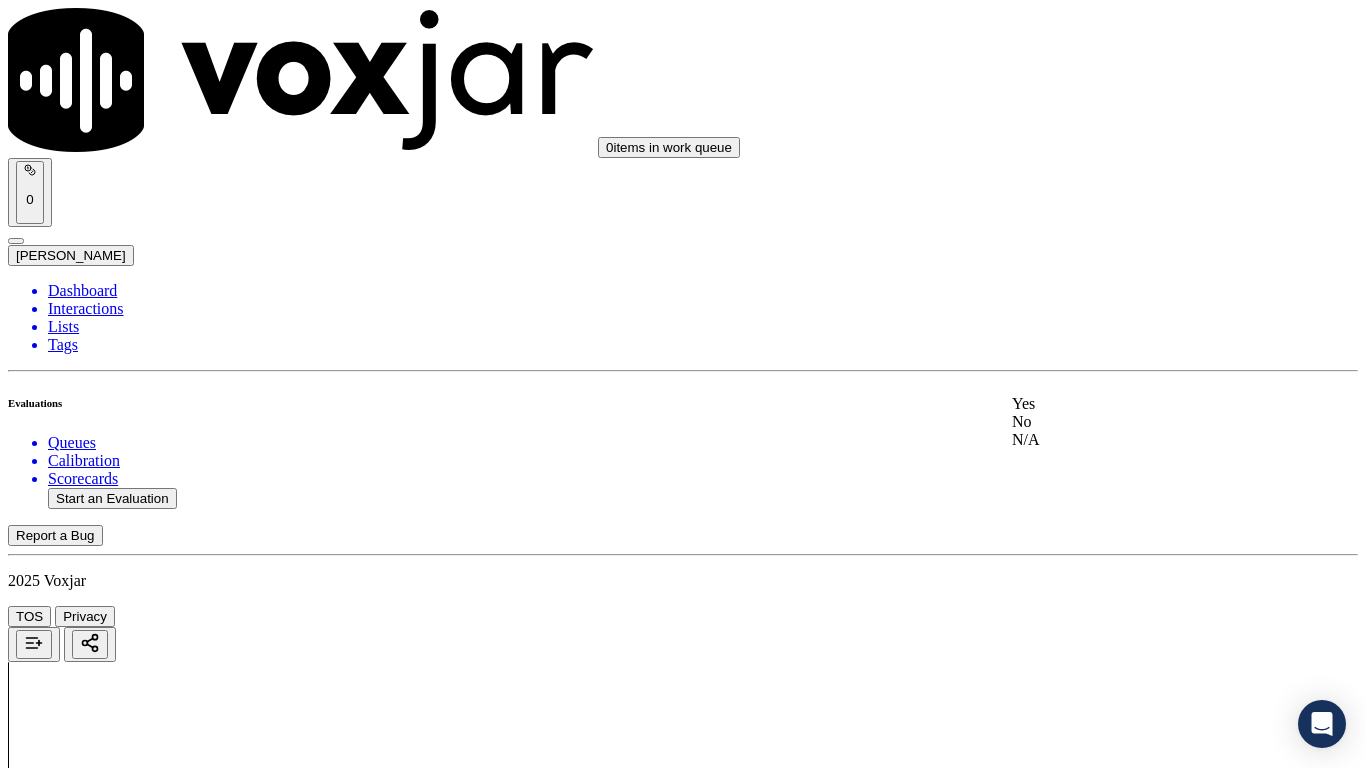 click on "Yes" at bounding box center [1139, 404] 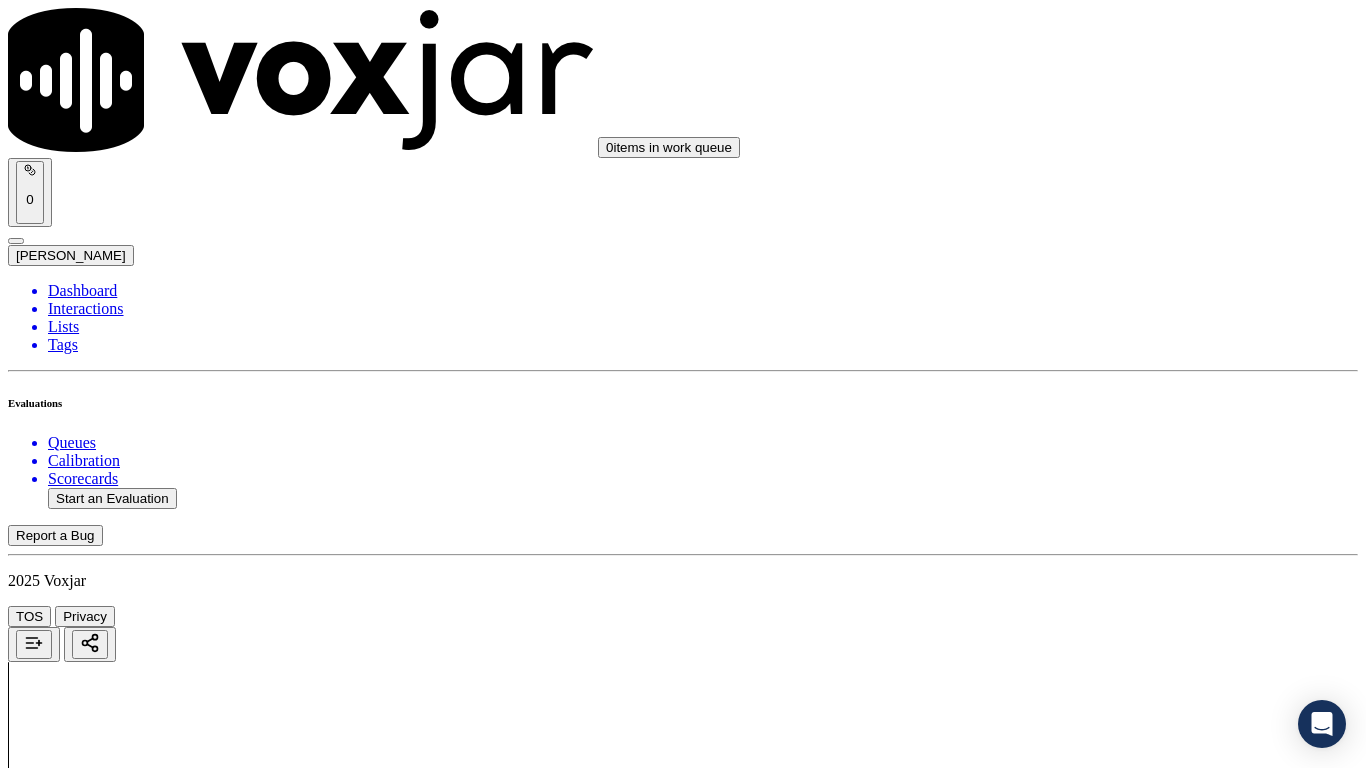 scroll, scrollTop: 500, scrollLeft: 0, axis: vertical 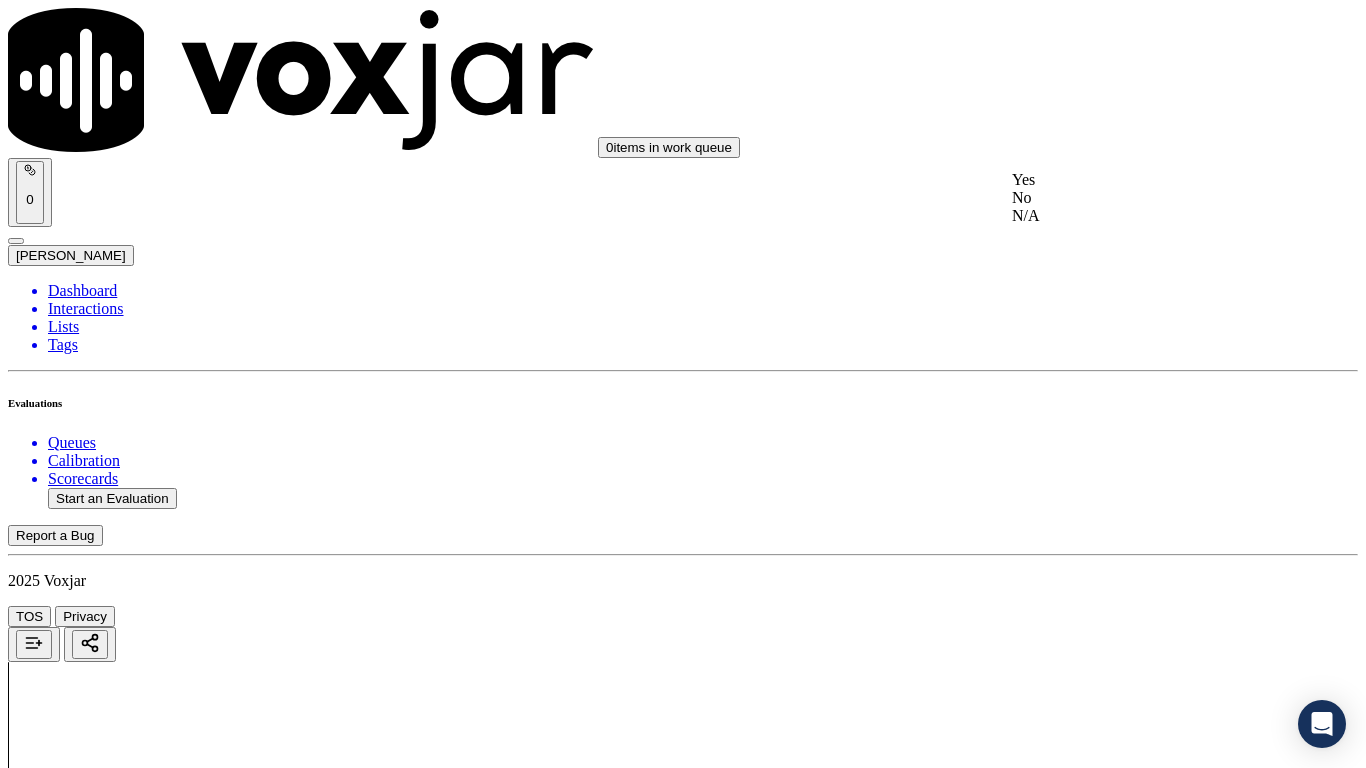 click on "Yes" at bounding box center (1139, 180) 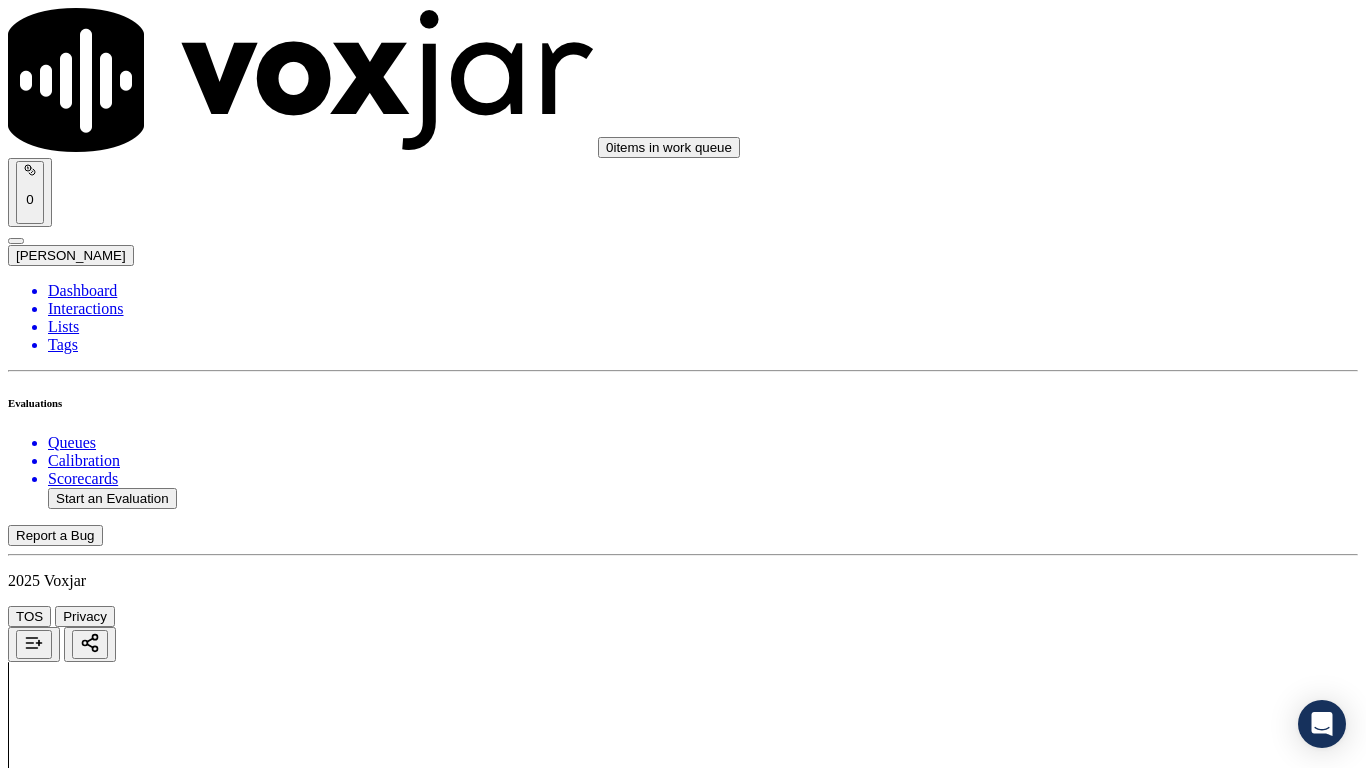 click on "Select an answer" at bounding box center [67, 2875] 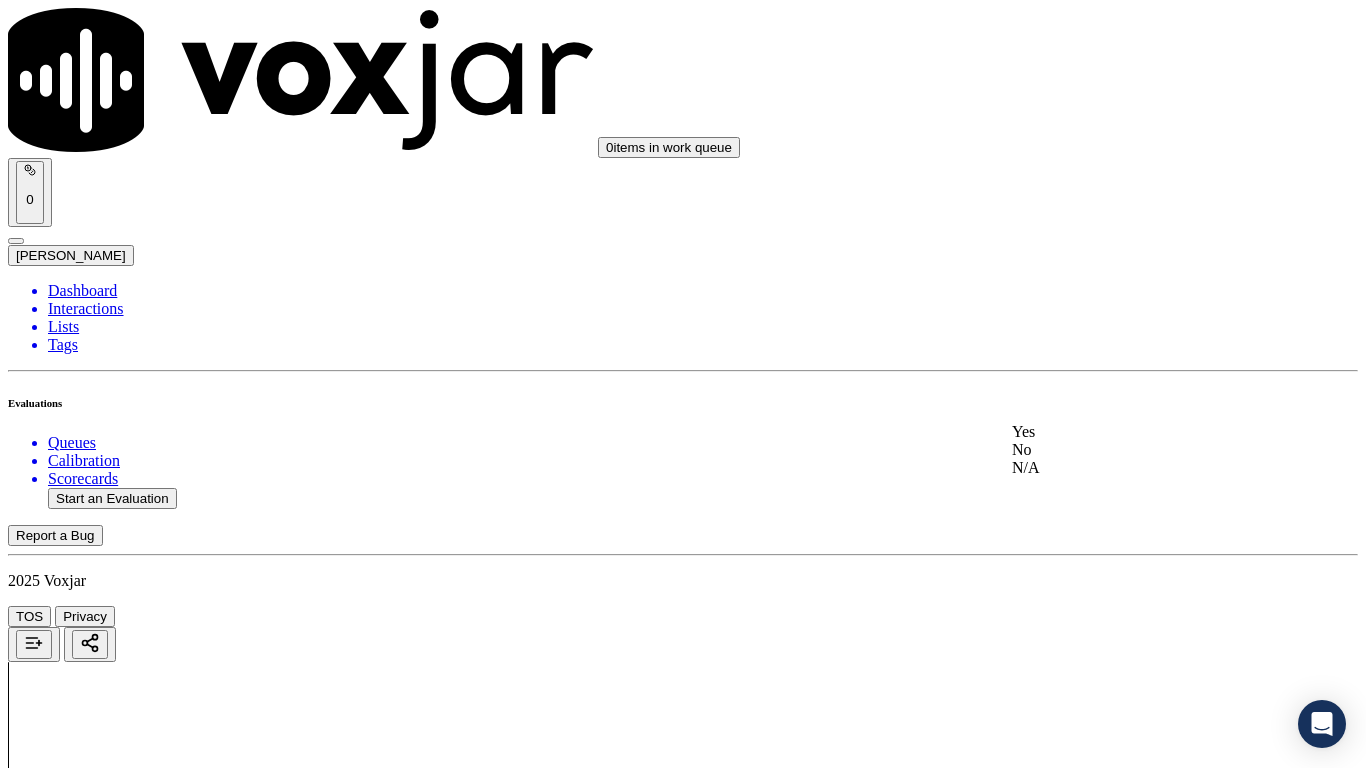 click on "Yes" at bounding box center (1139, 432) 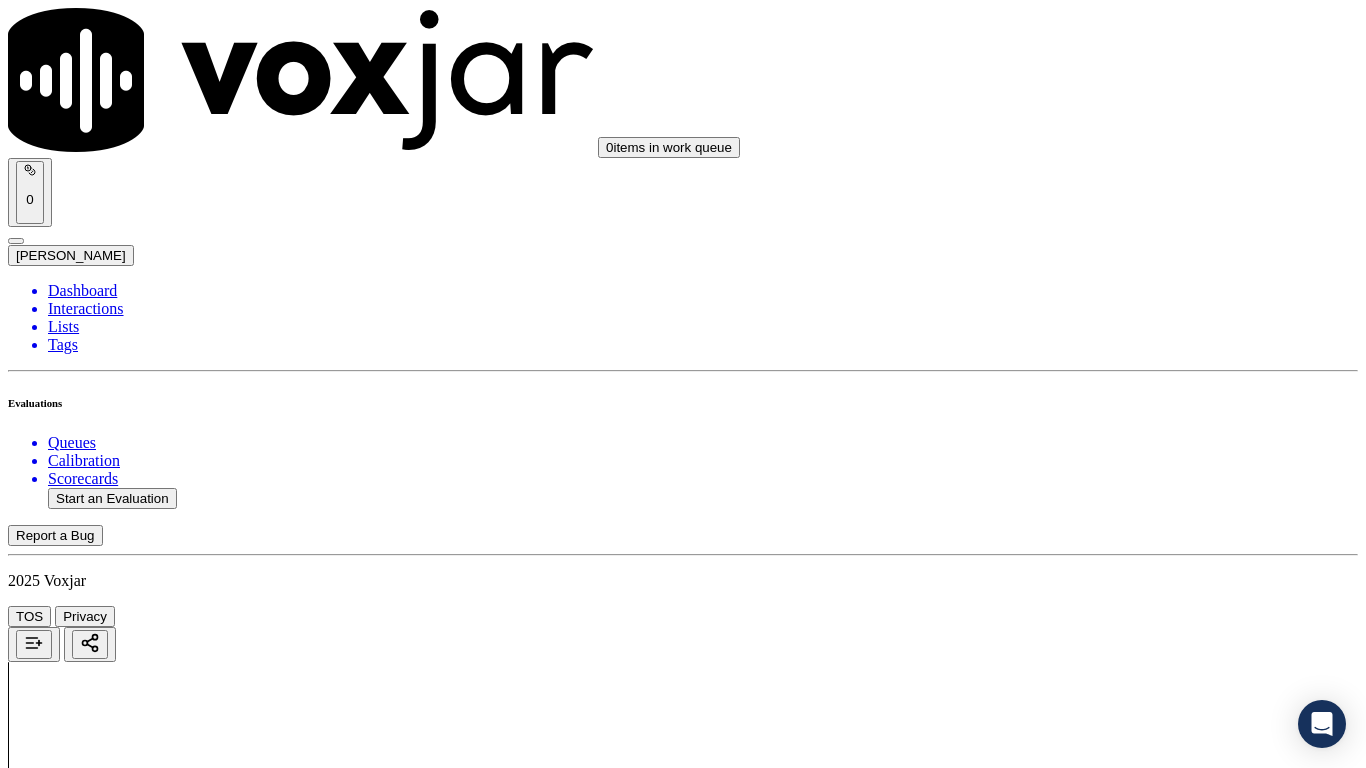 click on "Select an answer" at bounding box center [67, 3112] 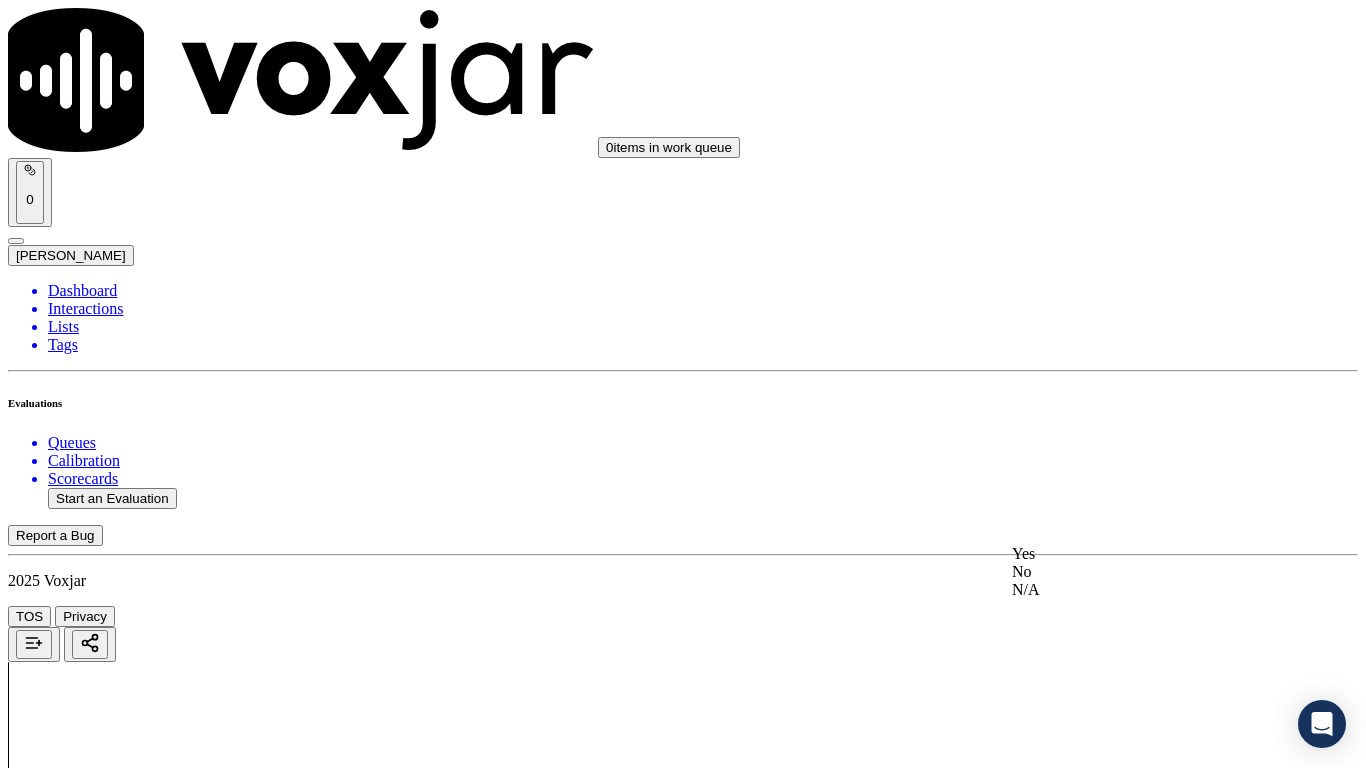 click on "N/A" 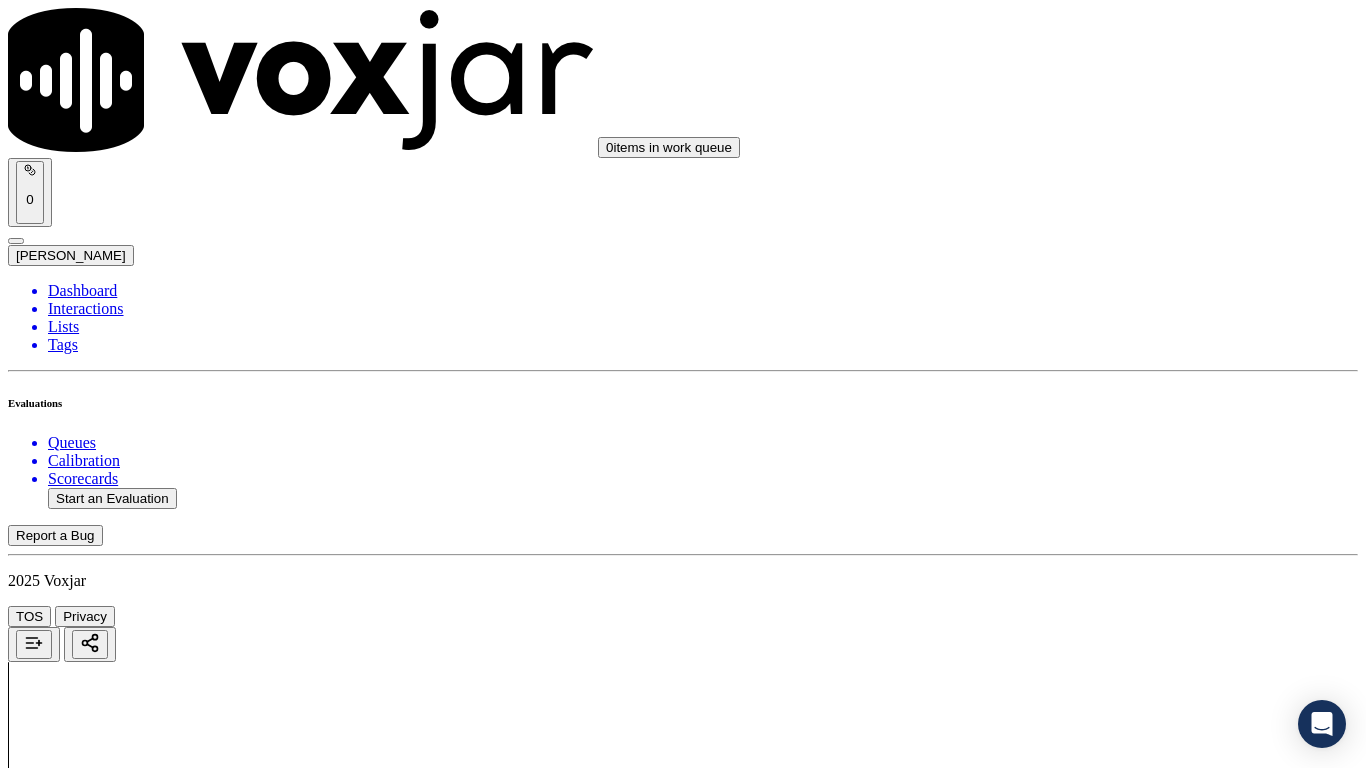 scroll, scrollTop: 1100, scrollLeft: 0, axis: vertical 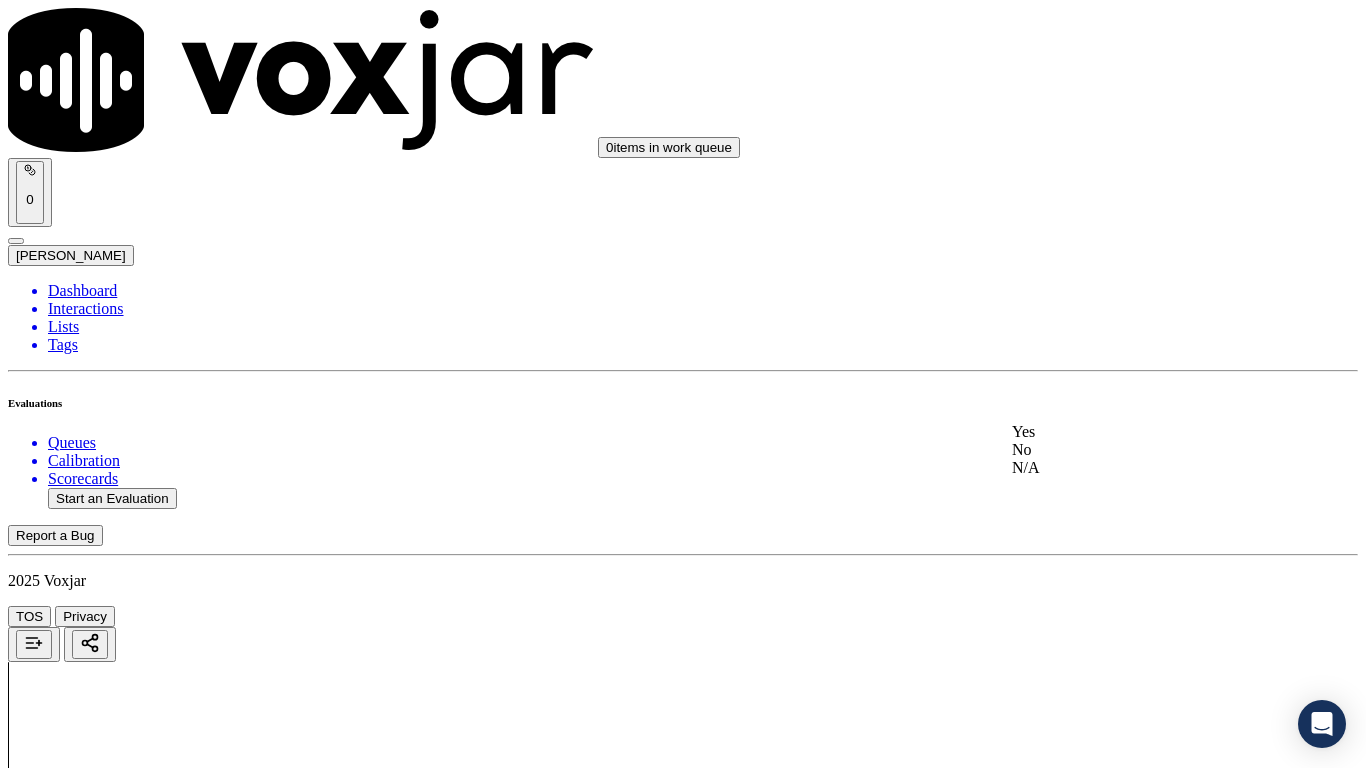 click on "N/A" 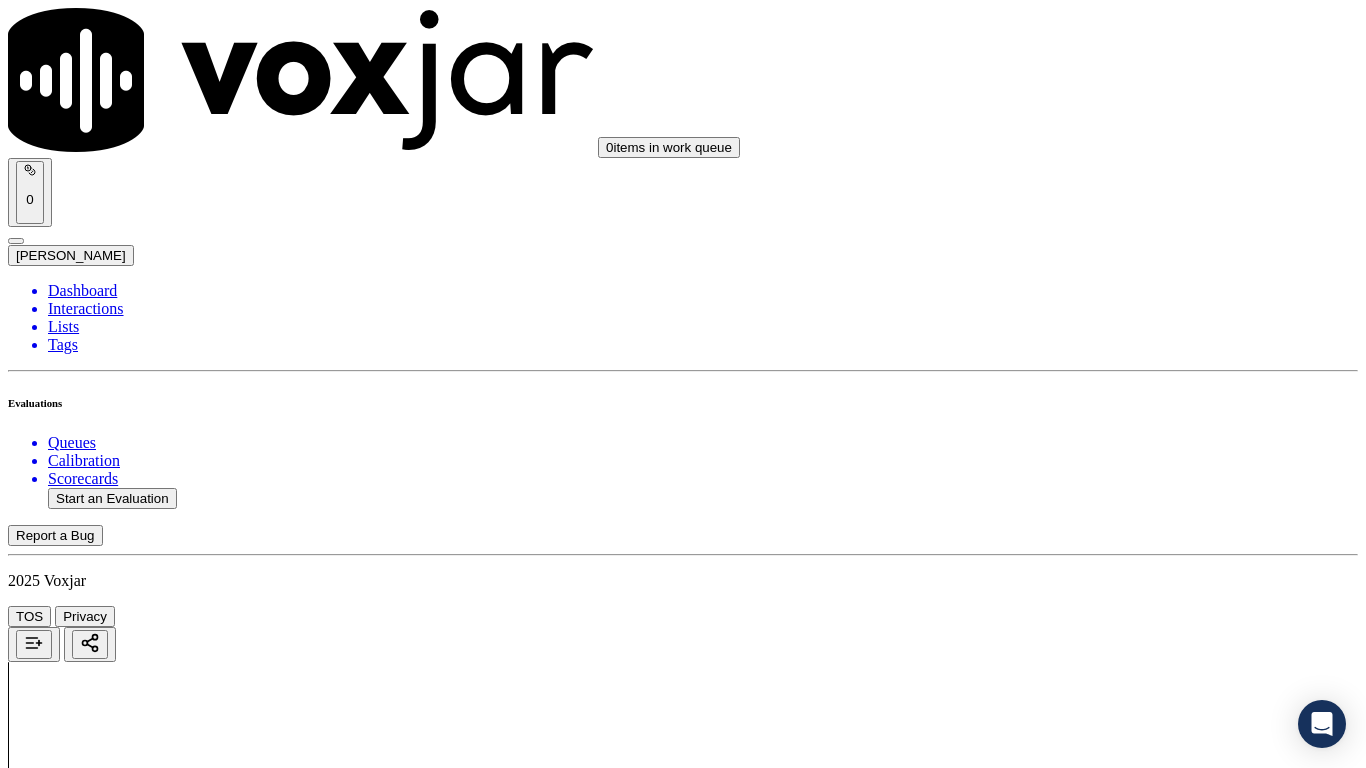 click on "Select an answer" at bounding box center (67, 3571) 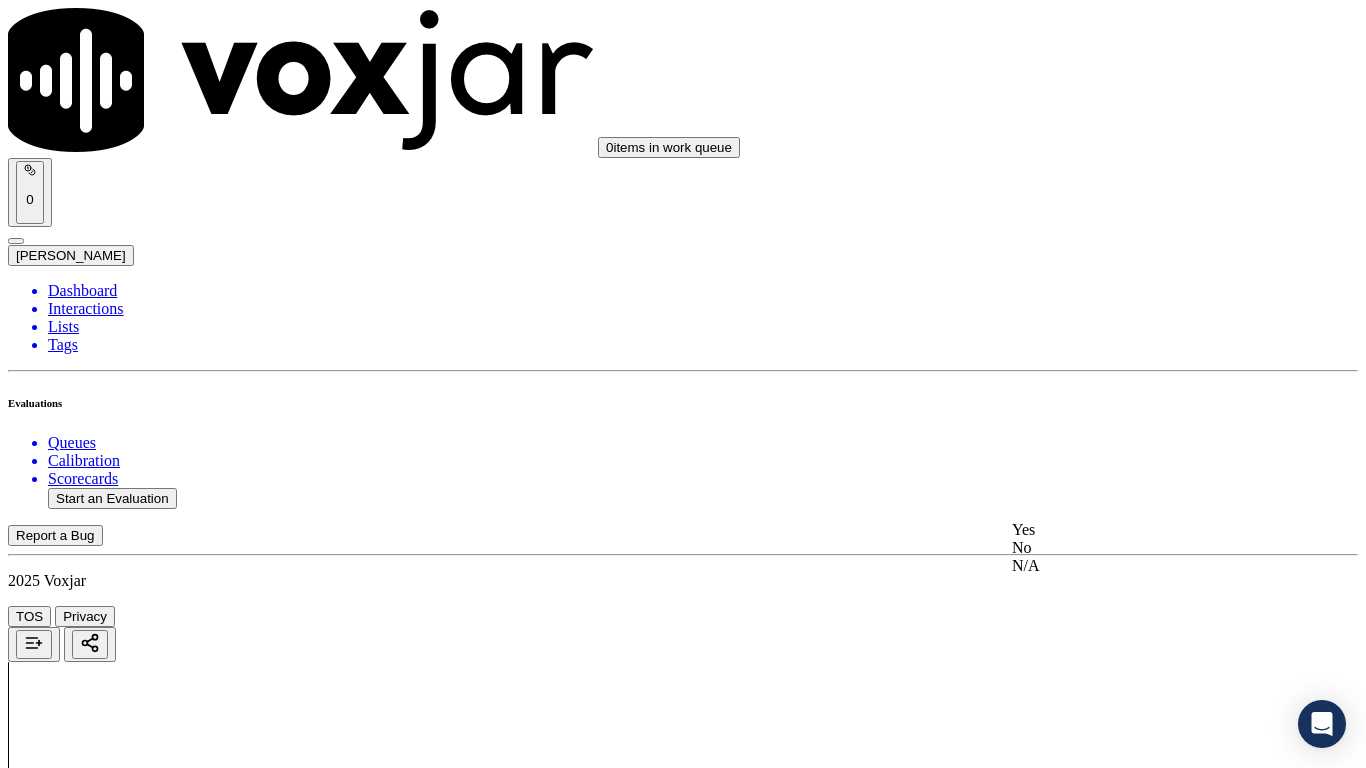 click on "Yes" at bounding box center (1139, 530) 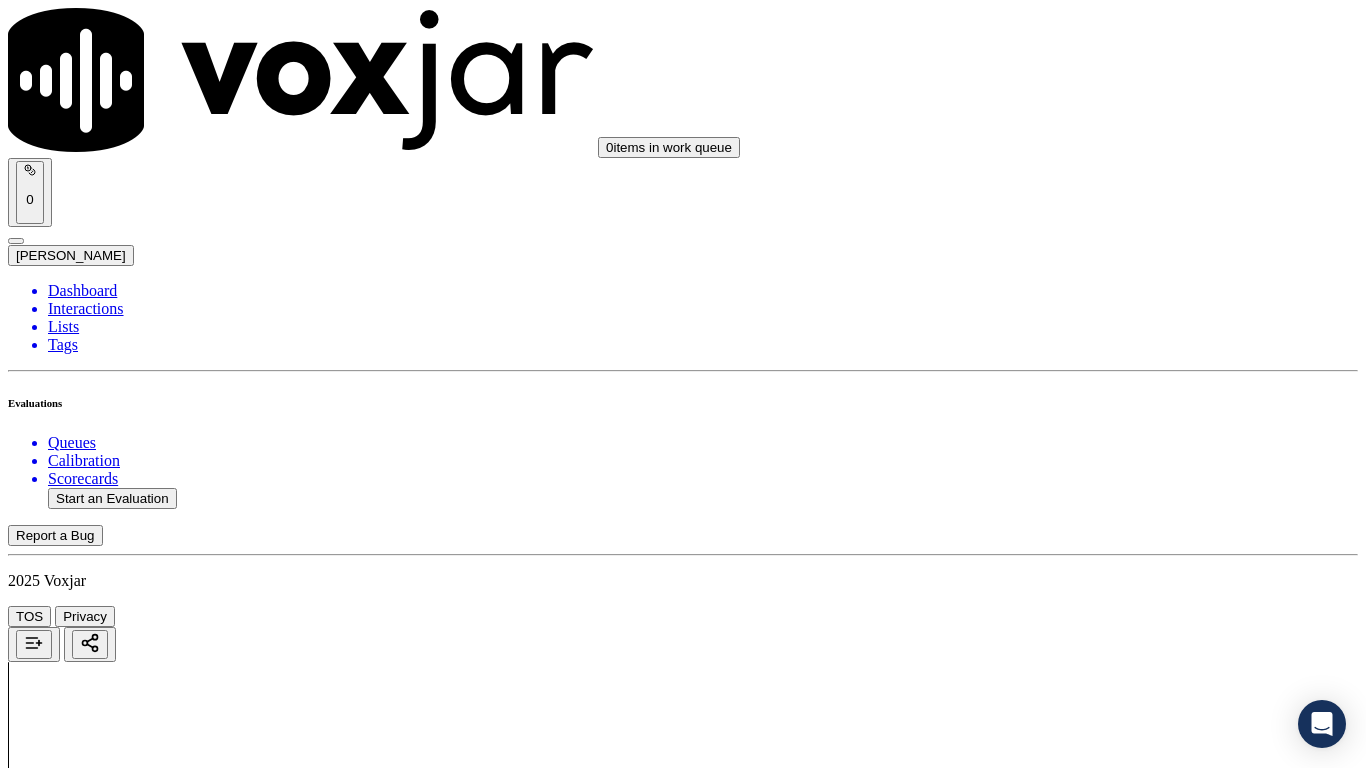 scroll, scrollTop: 1700, scrollLeft: 0, axis: vertical 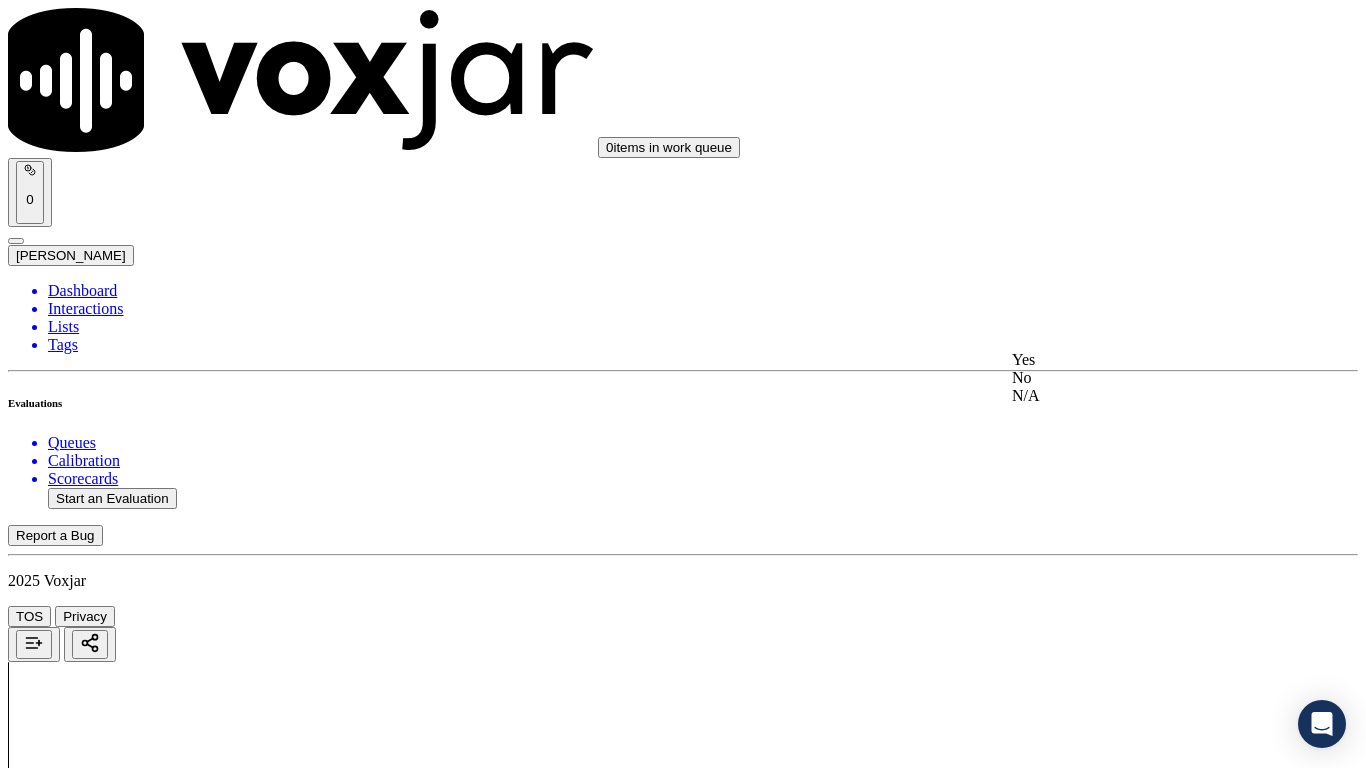 drag, startPoint x: 1111, startPoint y: 361, endPoint x: 1109, endPoint y: 528, distance: 167.01198 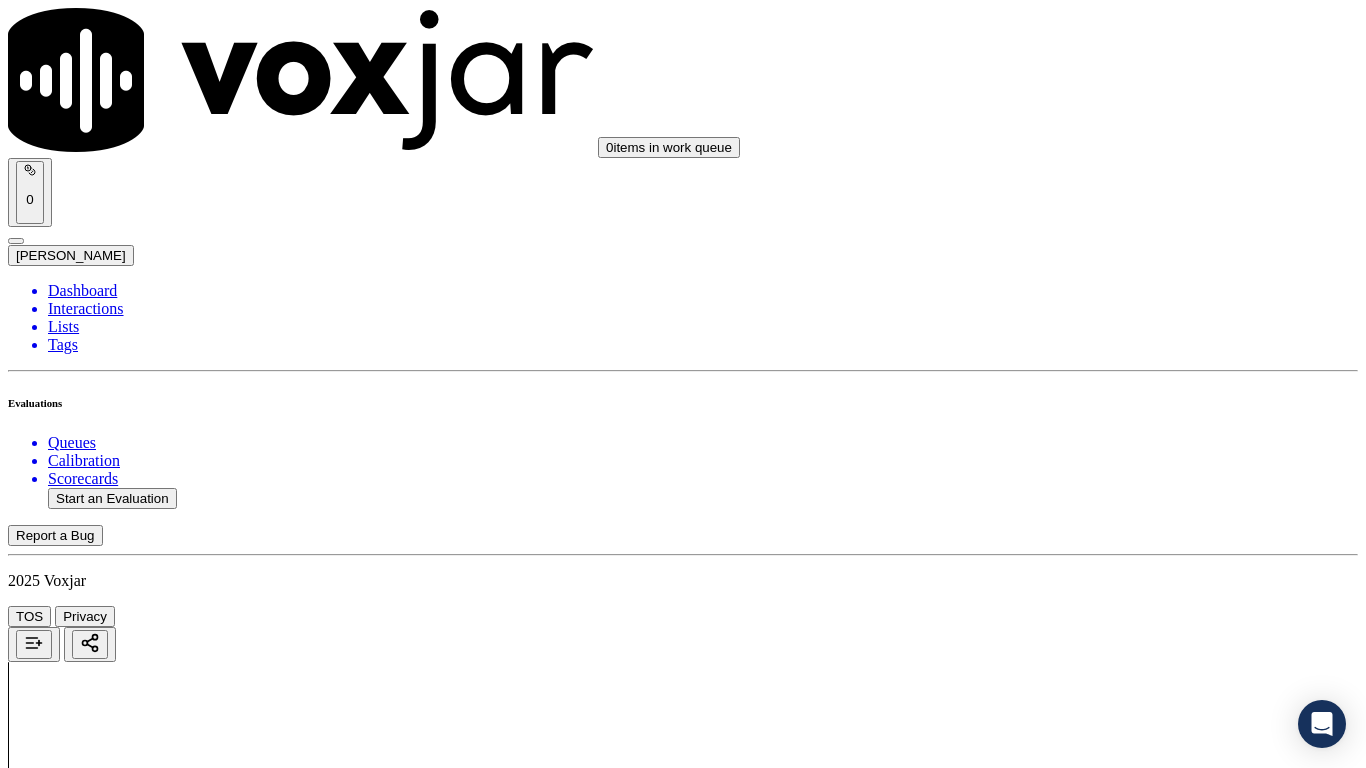 click on "Select an answer" at bounding box center [67, 4044] 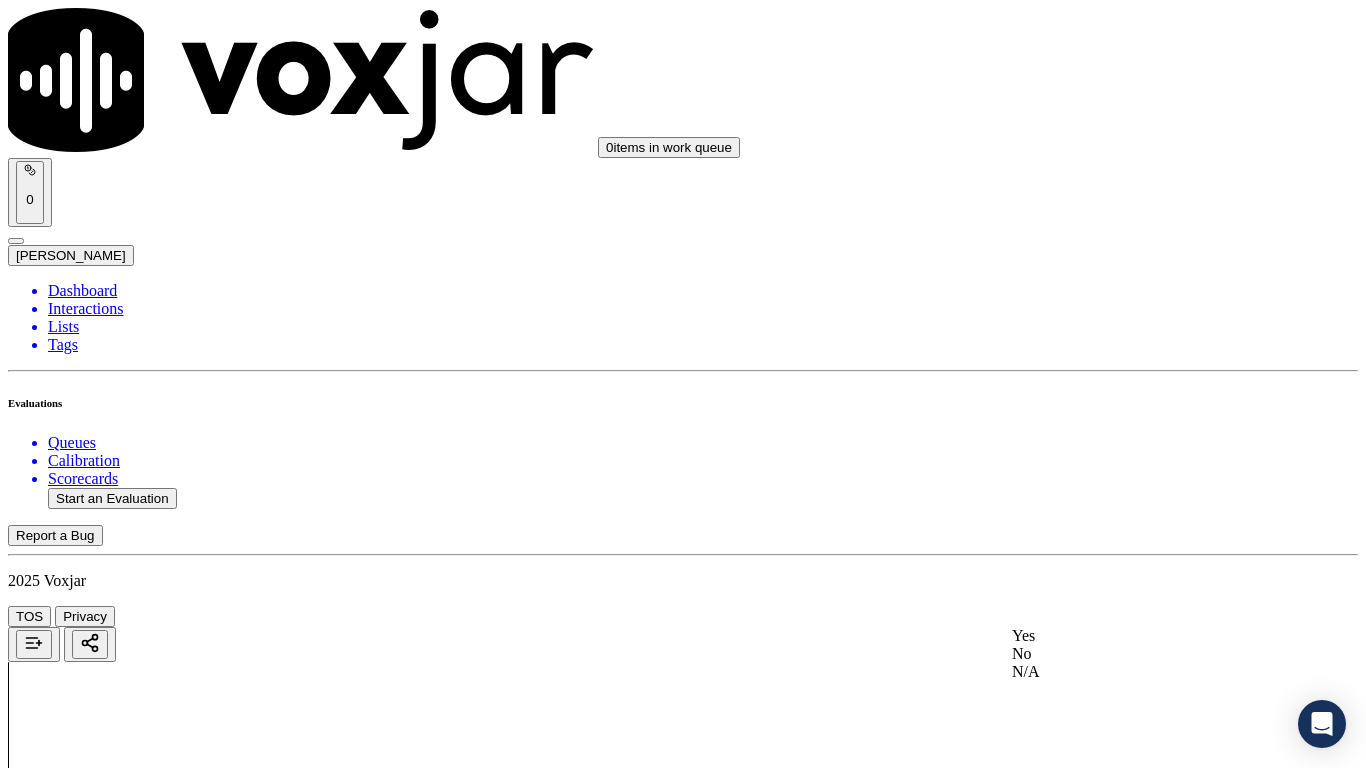 click on "Yes" at bounding box center [1139, 636] 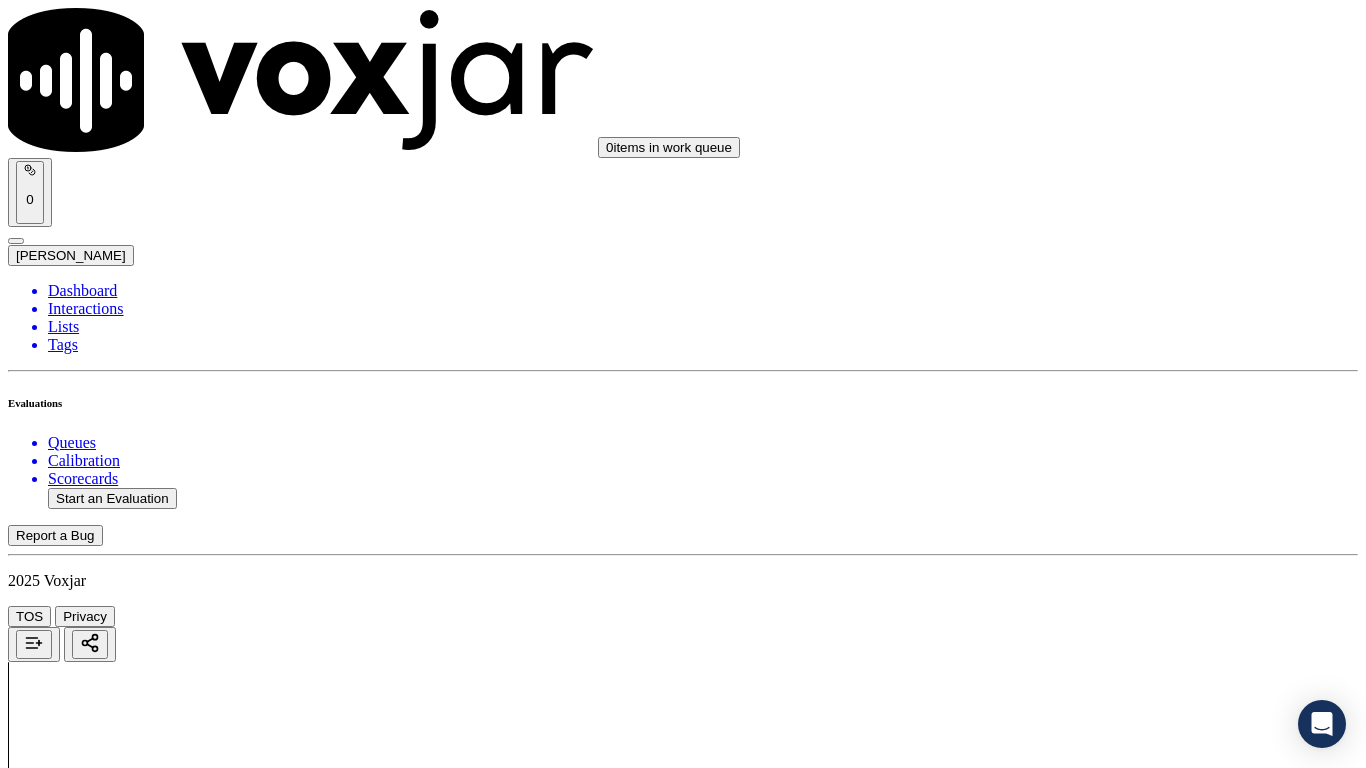 scroll, scrollTop: 2300, scrollLeft: 0, axis: vertical 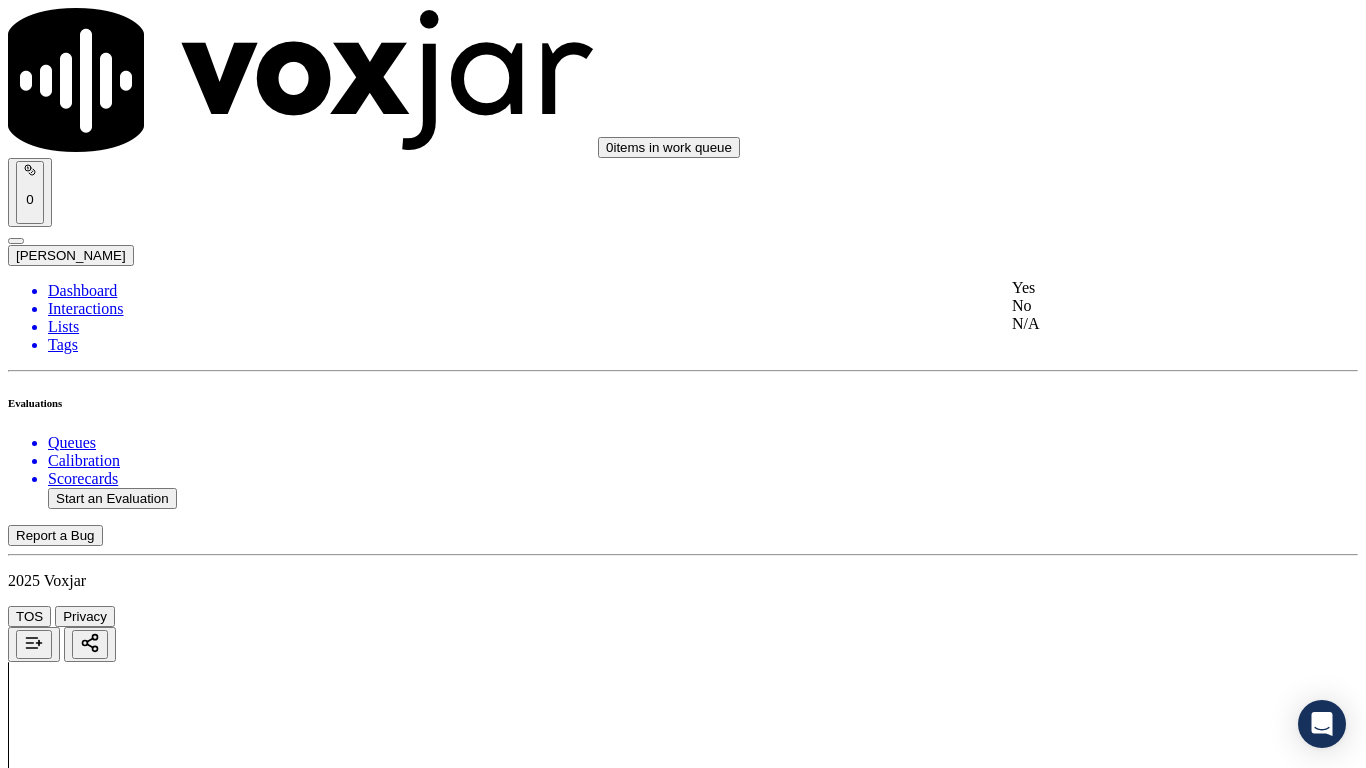 click on "Yes" at bounding box center [1139, 288] 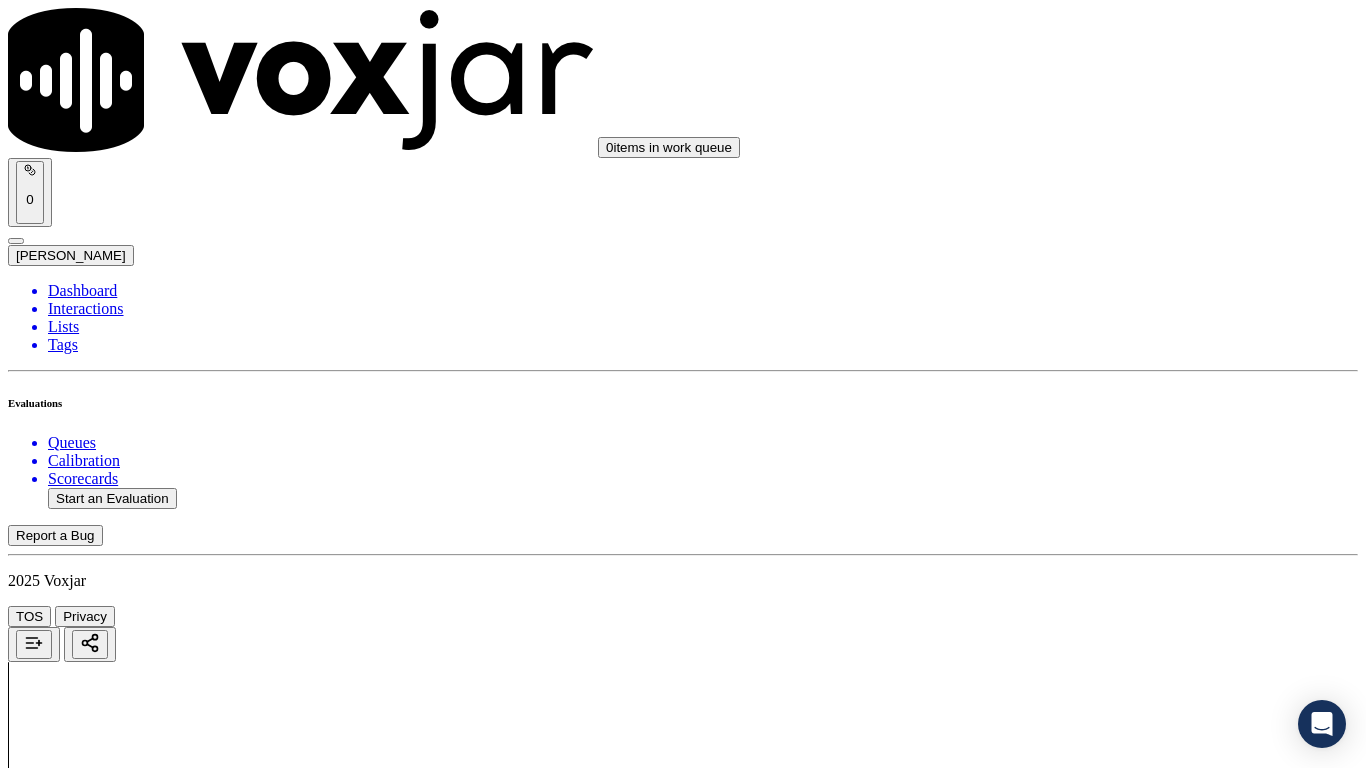 click on "Select an answer" at bounding box center [67, 4516] 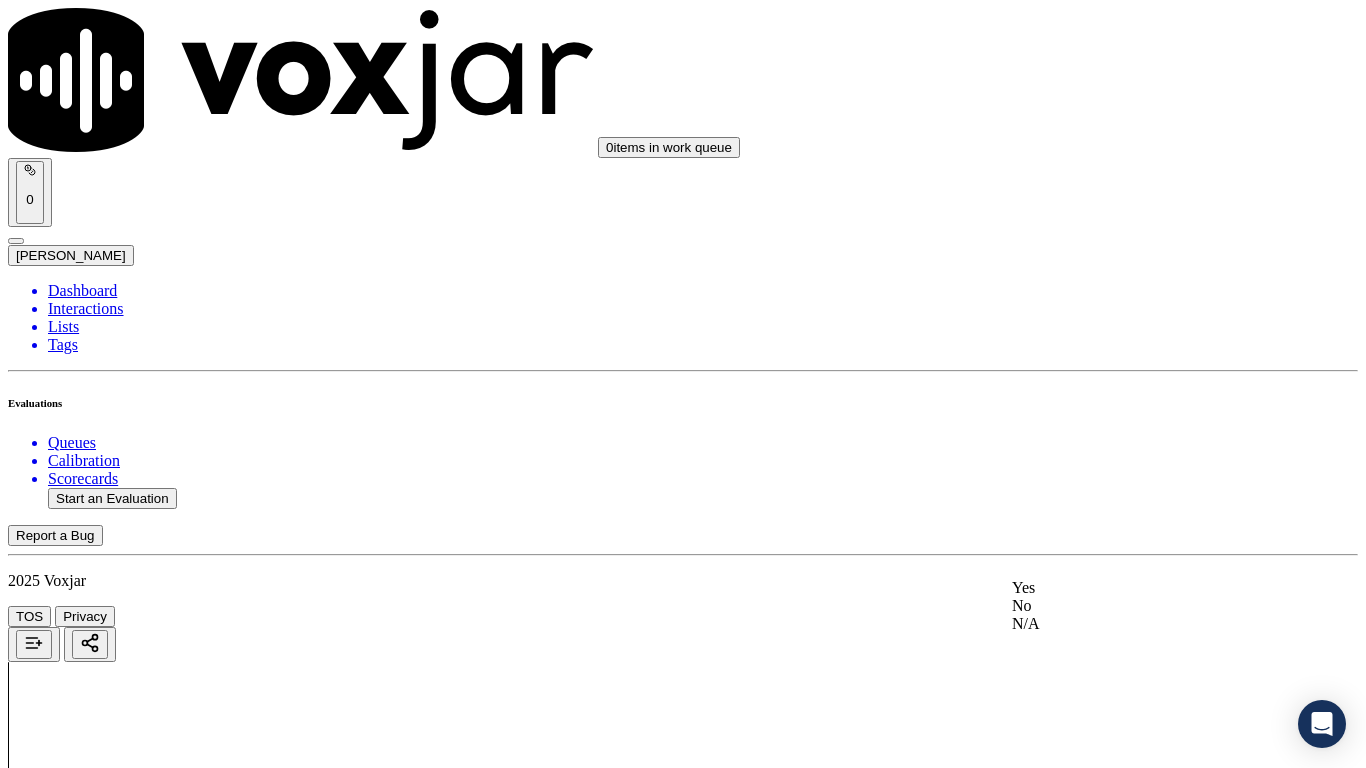click on "Yes" at bounding box center (1139, 588) 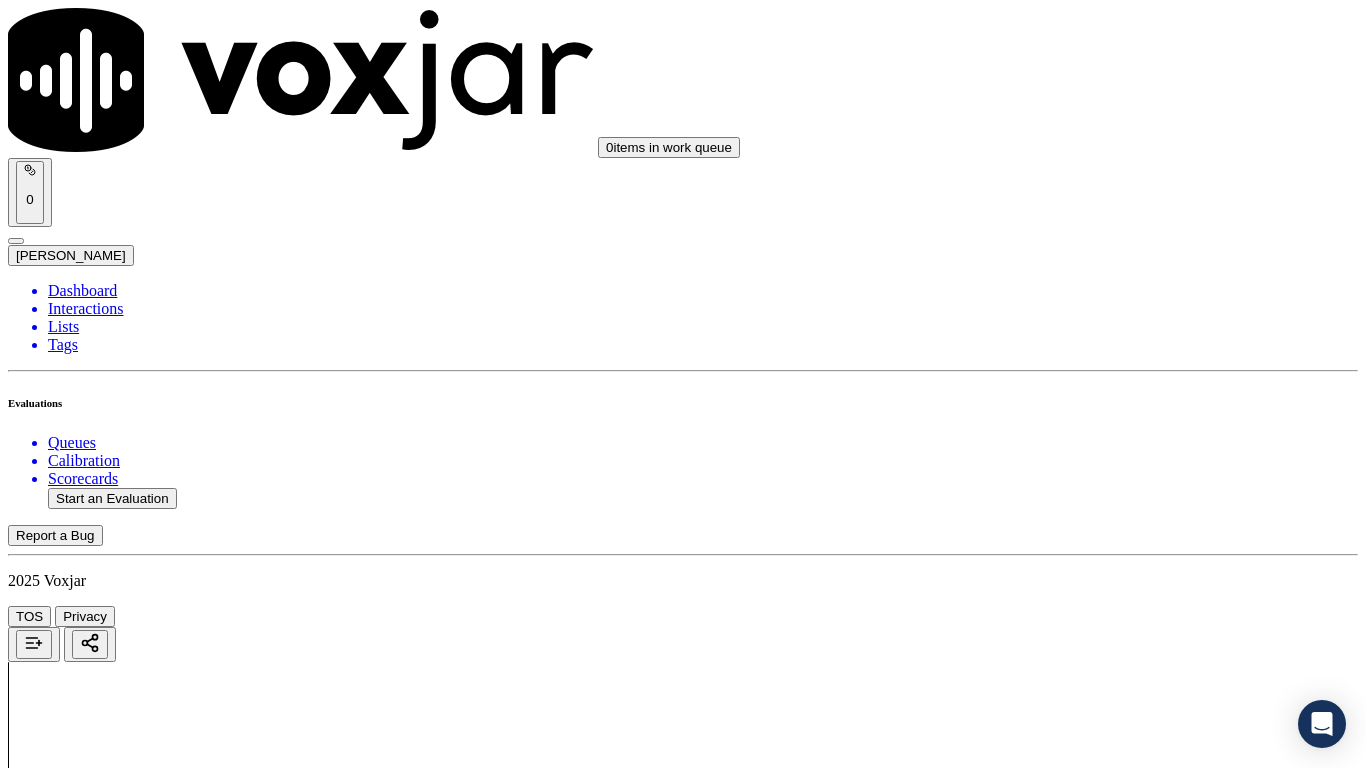 scroll, scrollTop: 2800, scrollLeft: 0, axis: vertical 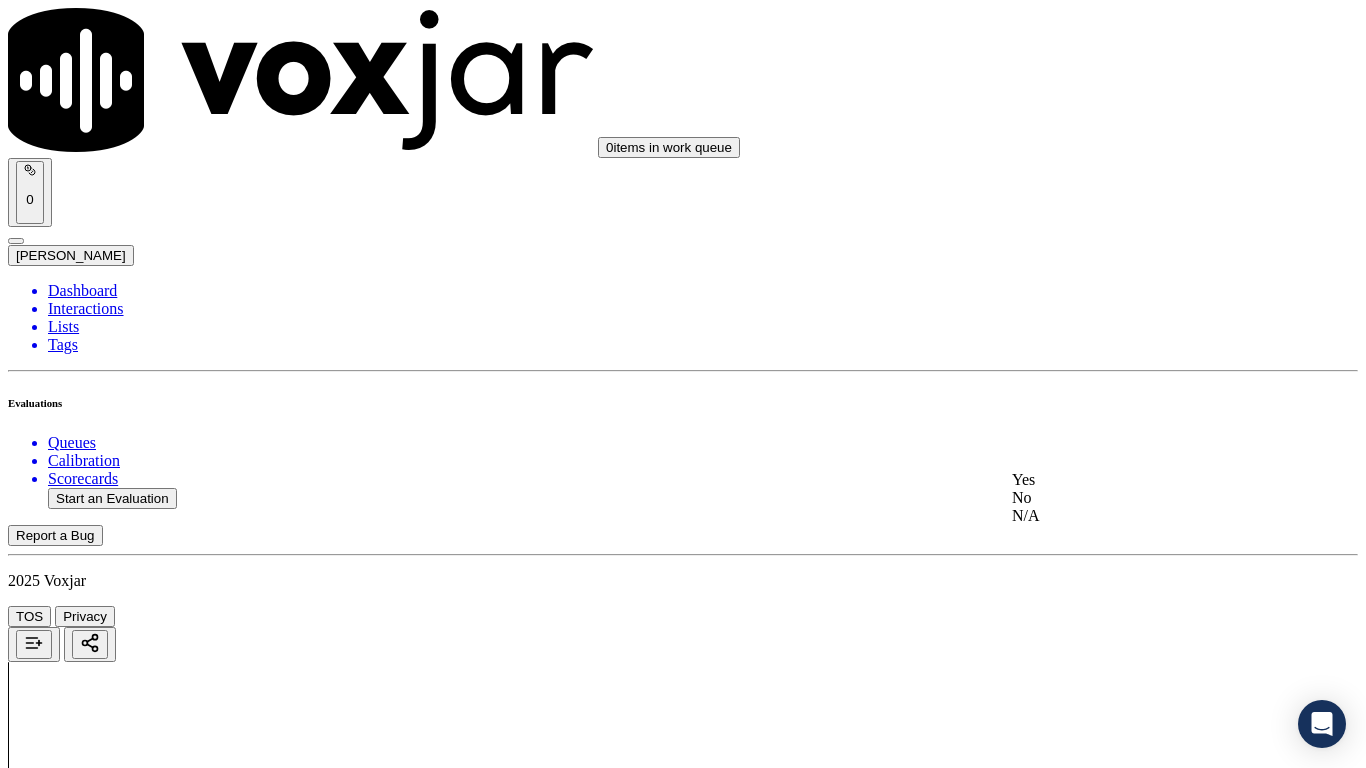 click on "Yes" at bounding box center [1139, 480] 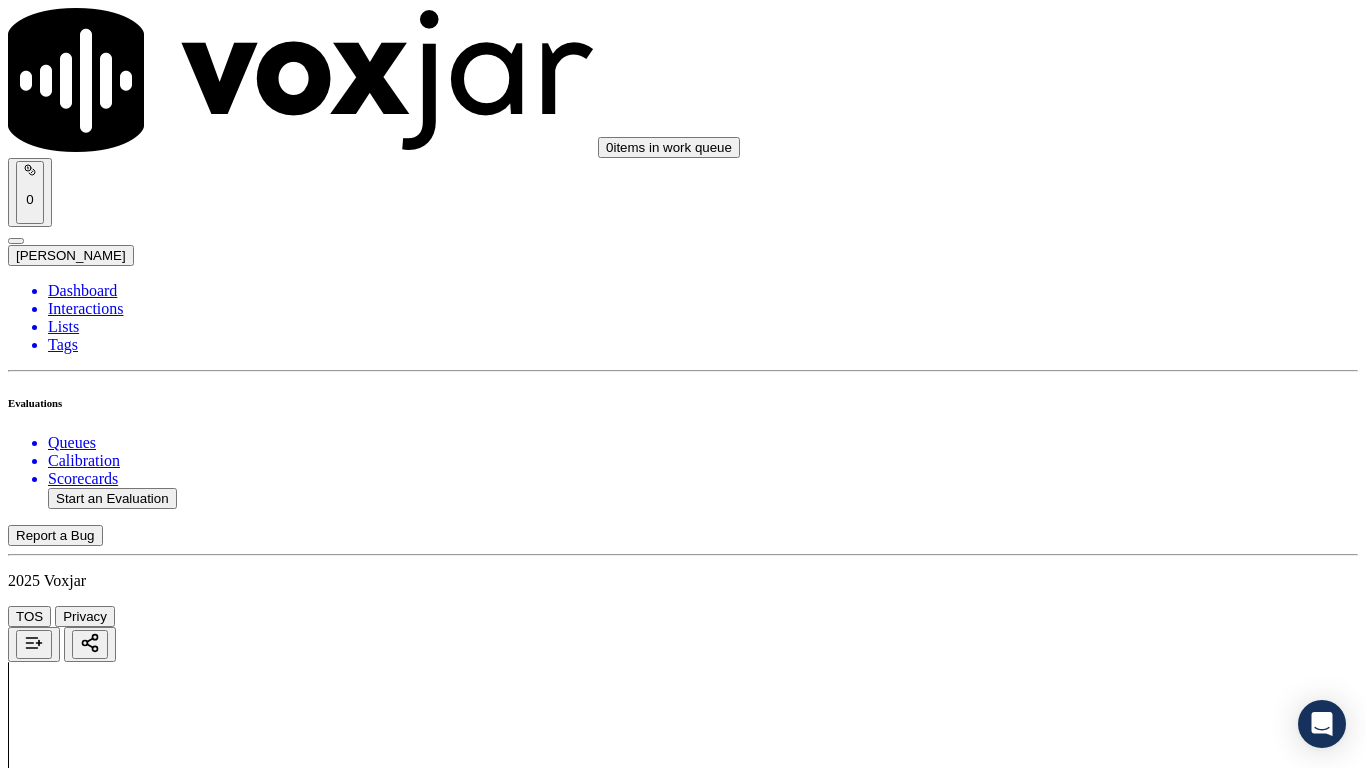 scroll, scrollTop: 3300, scrollLeft: 0, axis: vertical 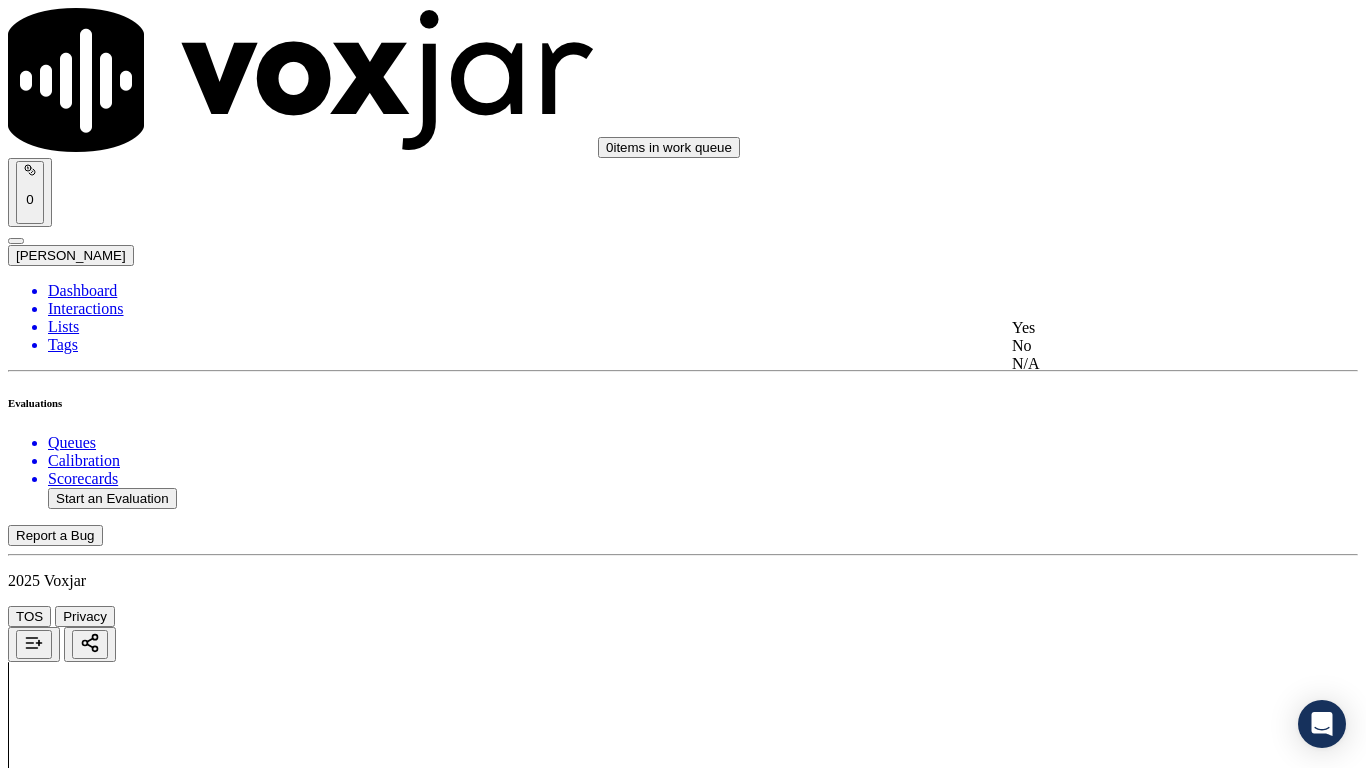 click on "Yes" at bounding box center (1139, 328) 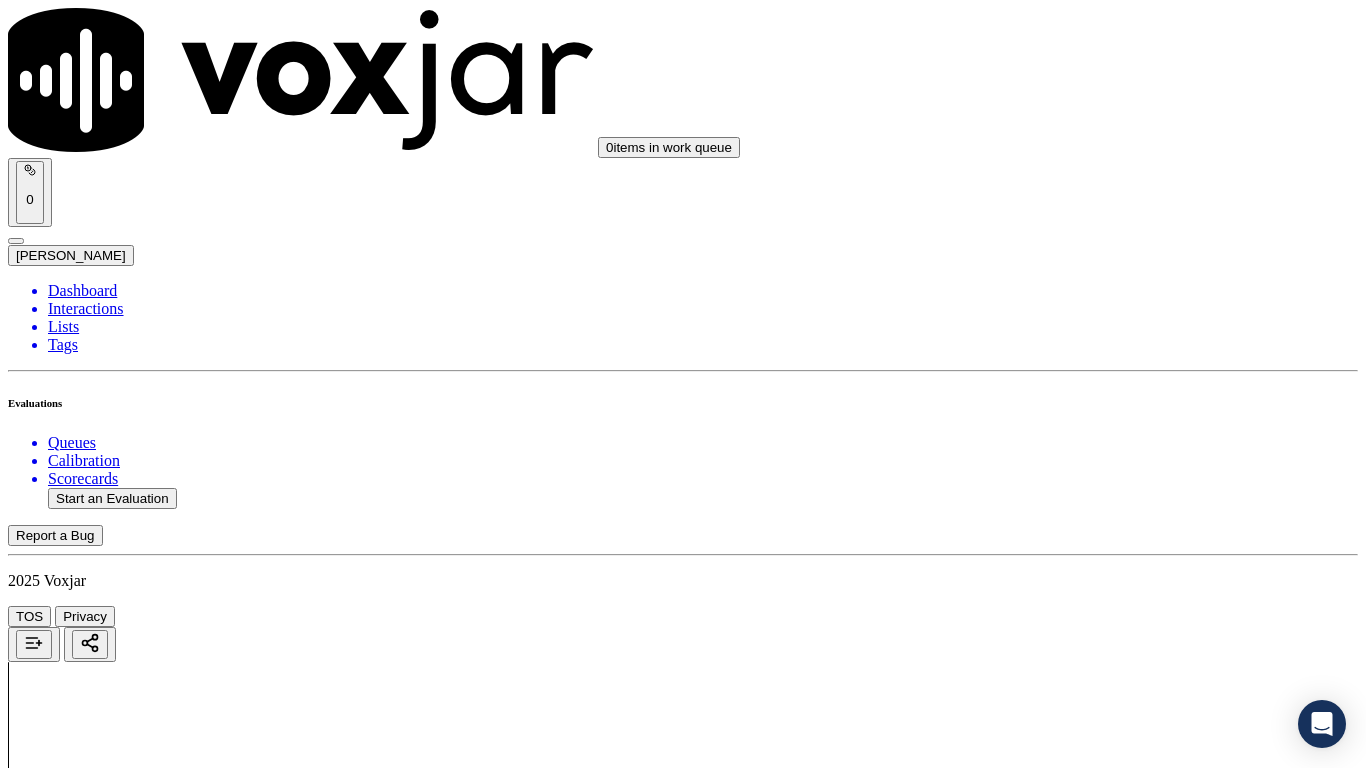 click on "Select an answer" at bounding box center (67, 5317) 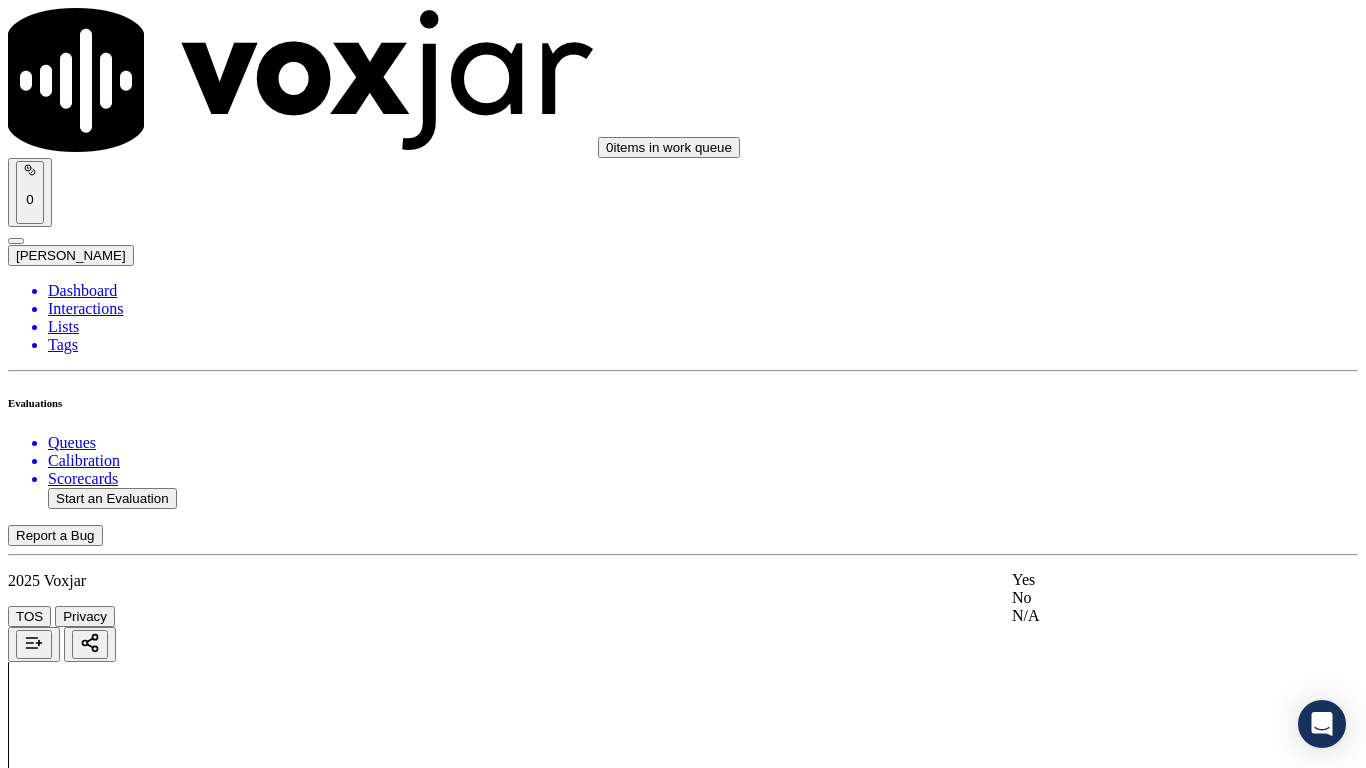 click on "Yes" at bounding box center [1139, 580] 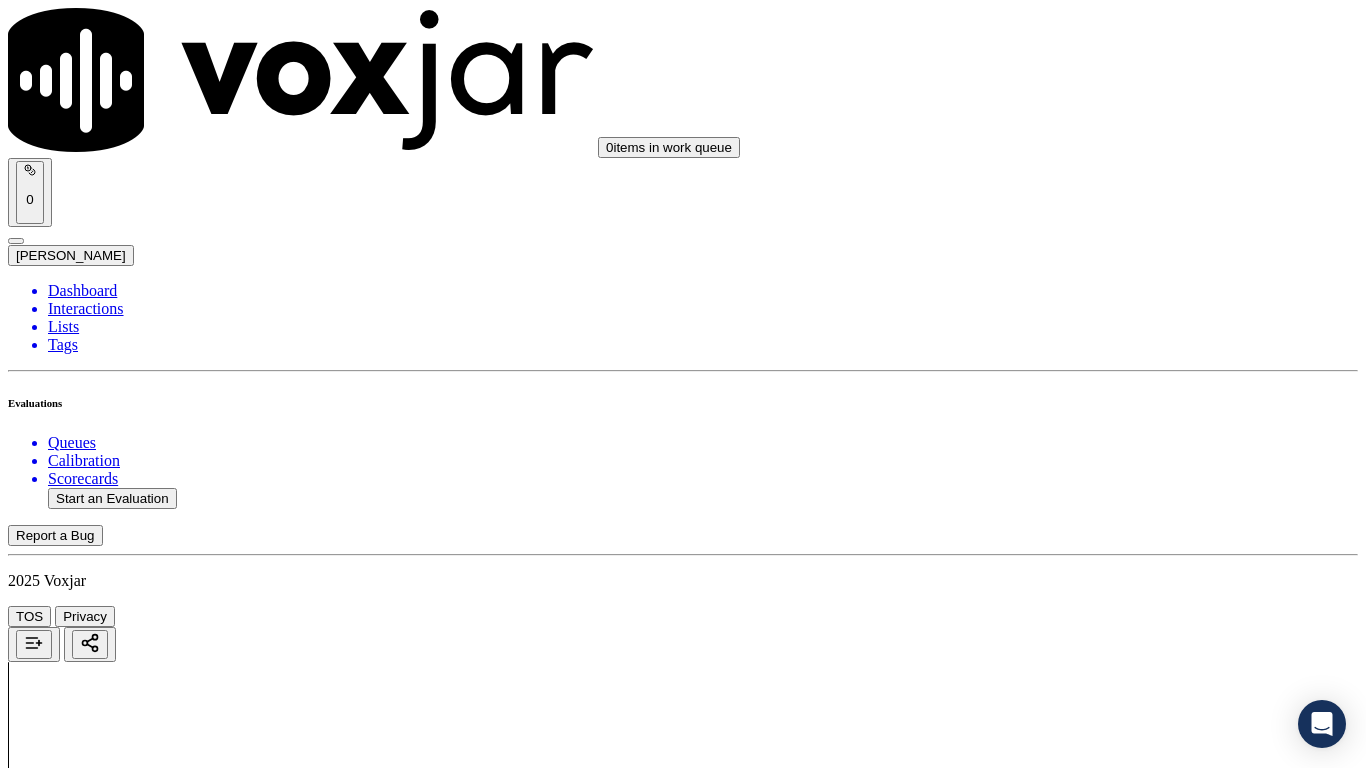 scroll, scrollTop: 3900, scrollLeft: 0, axis: vertical 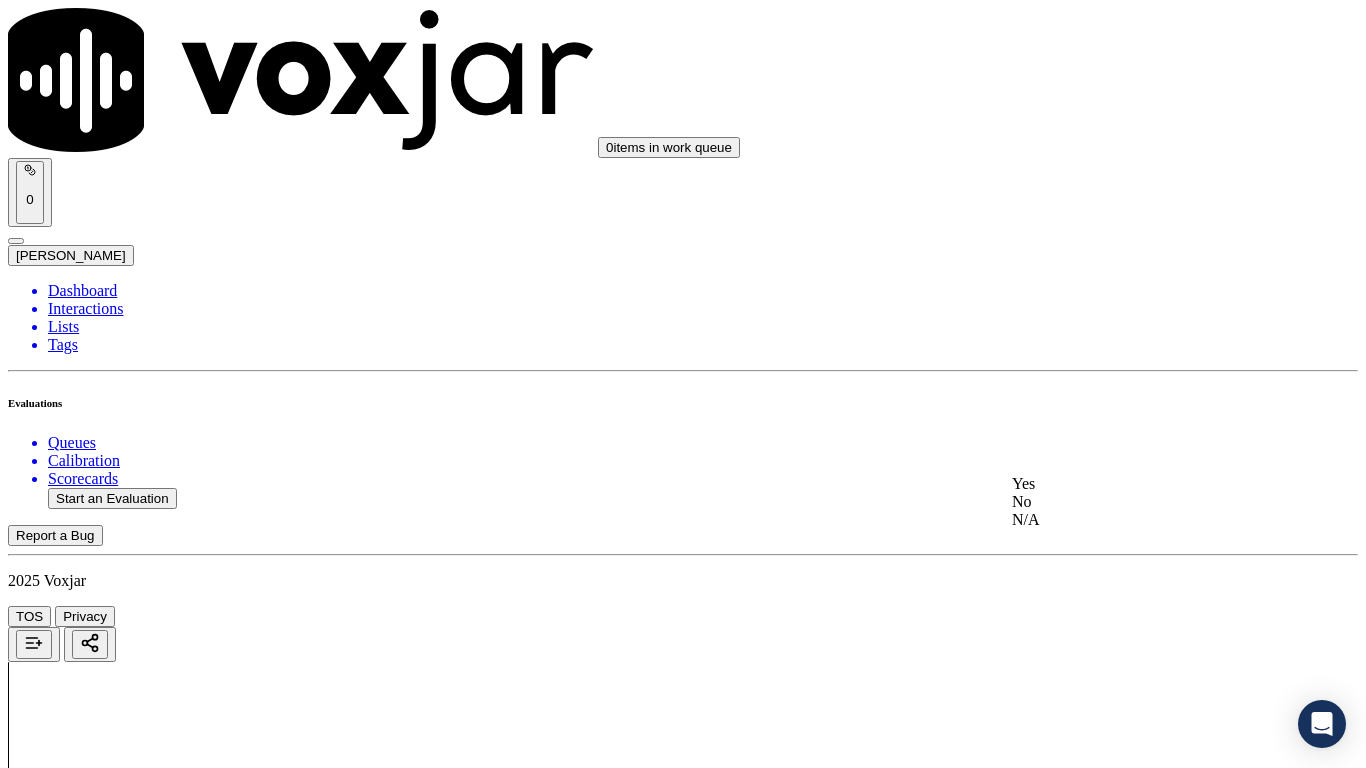 click on "Yes" at bounding box center (1139, 484) 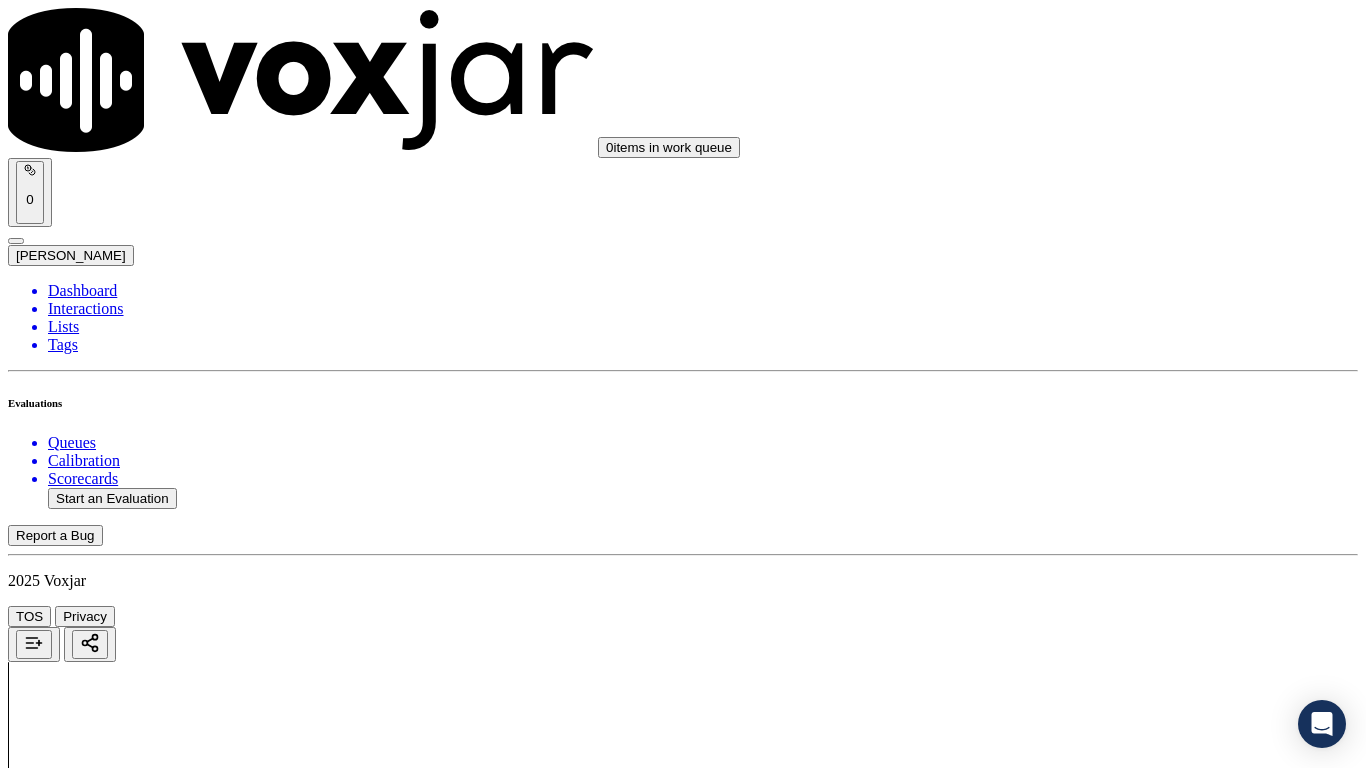 scroll, scrollTop: 4500, scrollLeft: 0, axis: vertical 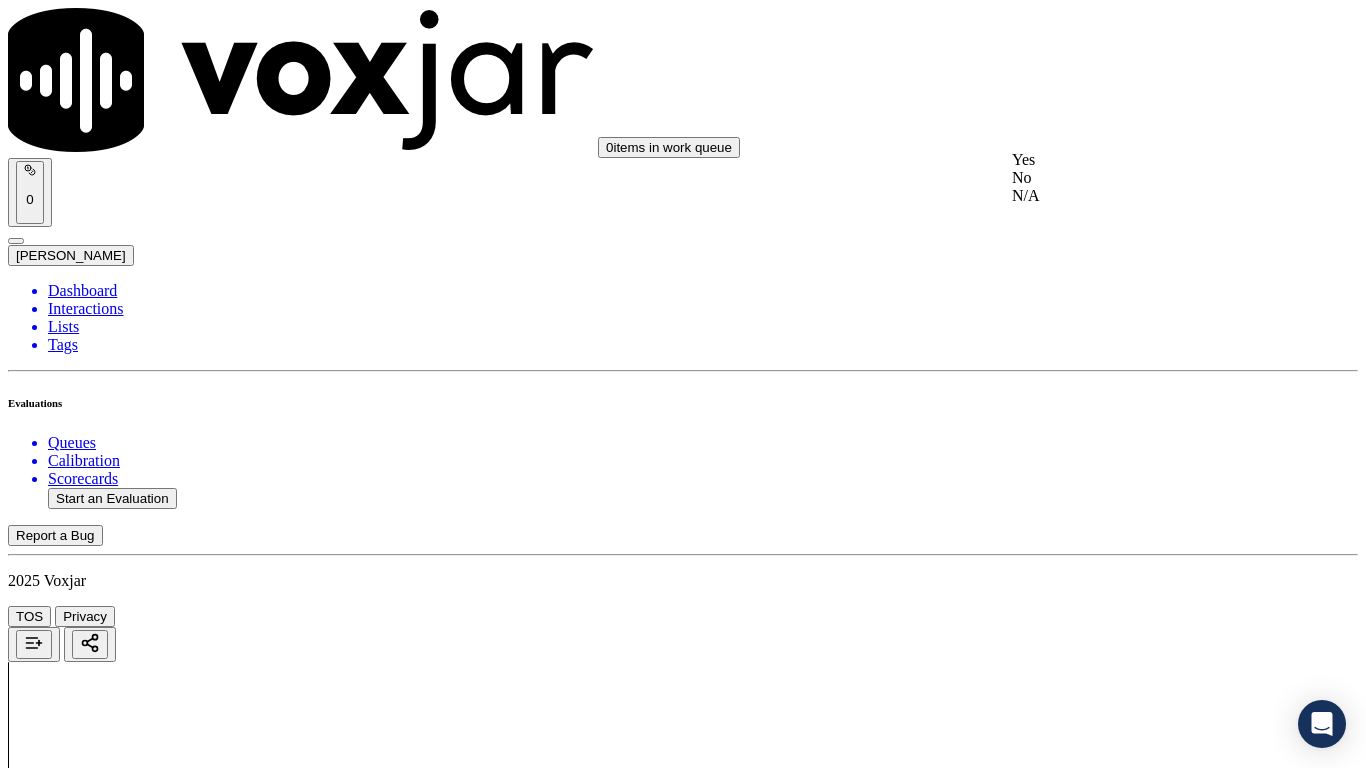 click on "Yes" at bounding box center [1139, 160] 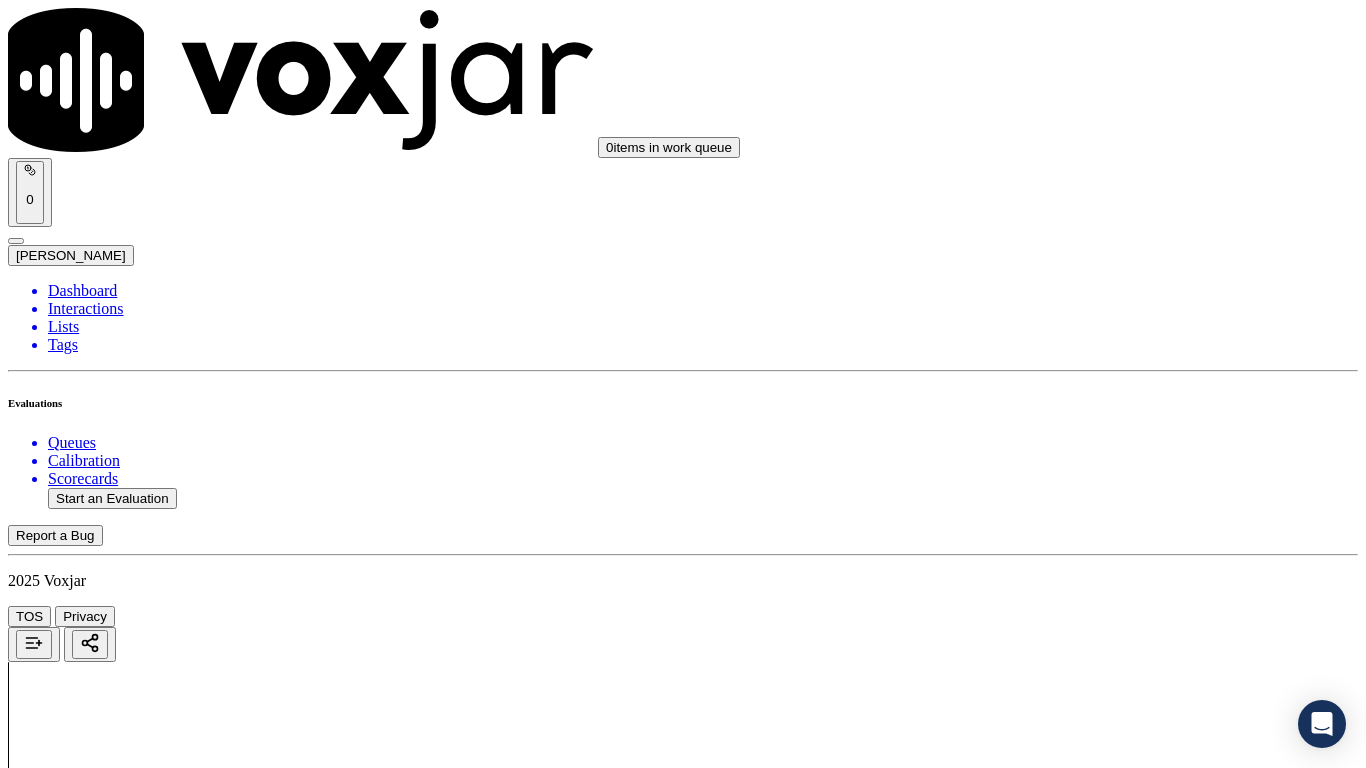 click on "Select an answer" at bounding box center (67, 6249) 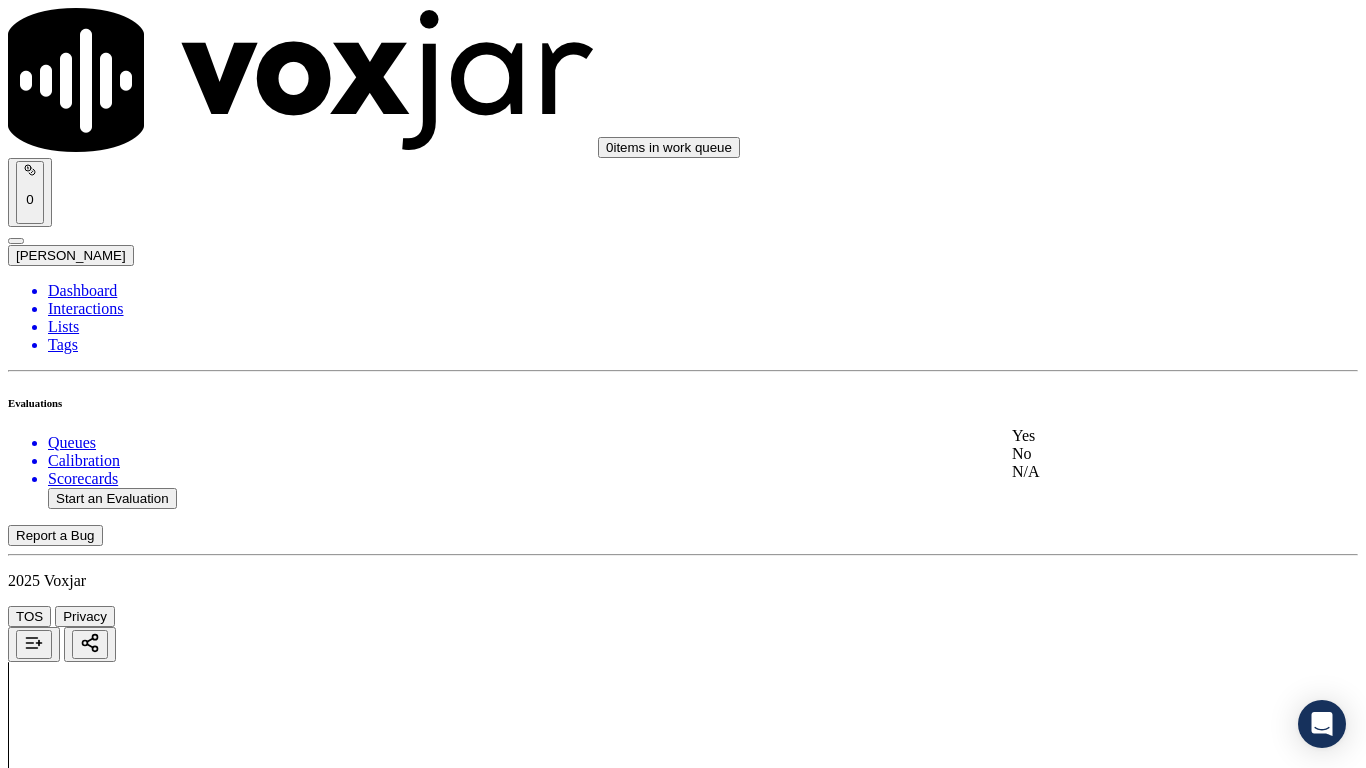 click on "Yes" at bounding box center (1139, 436) 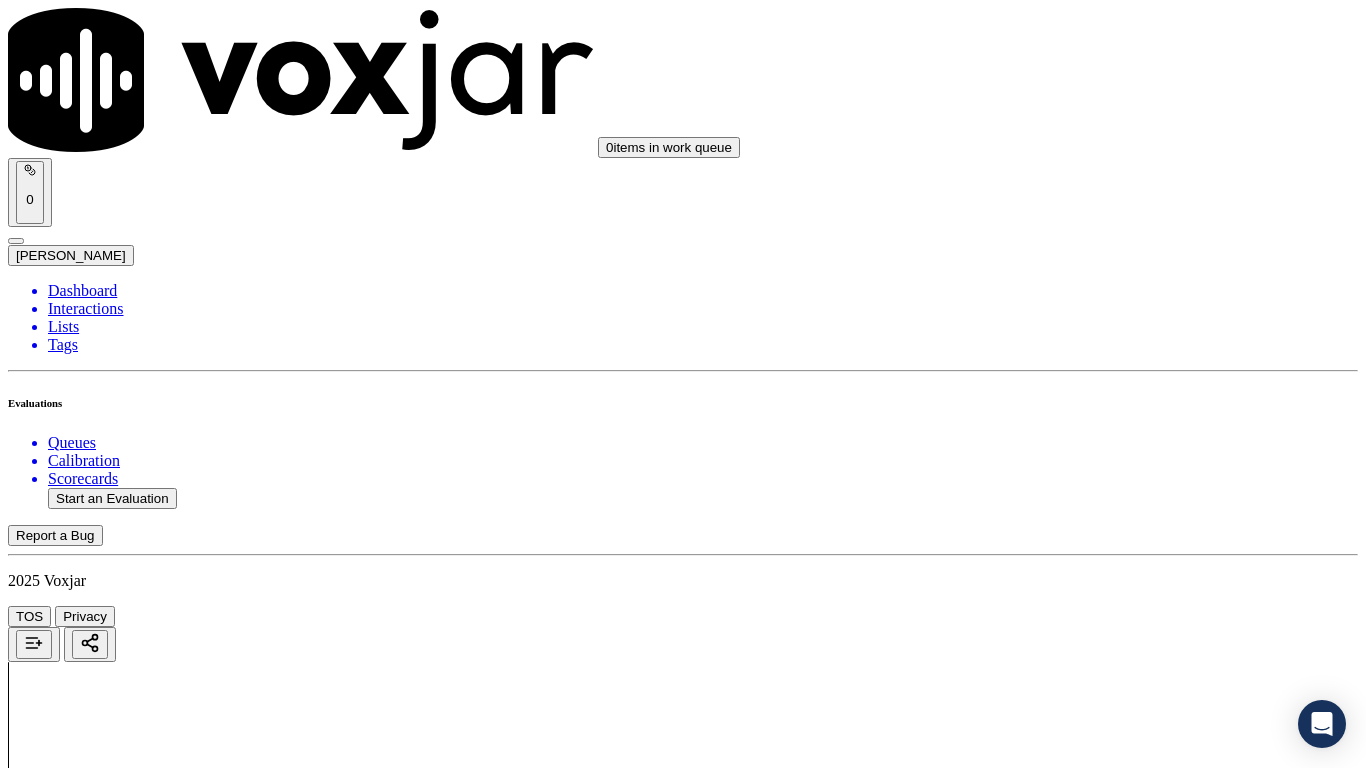 click on "Select an answer" at bounding box center [67, 6485] 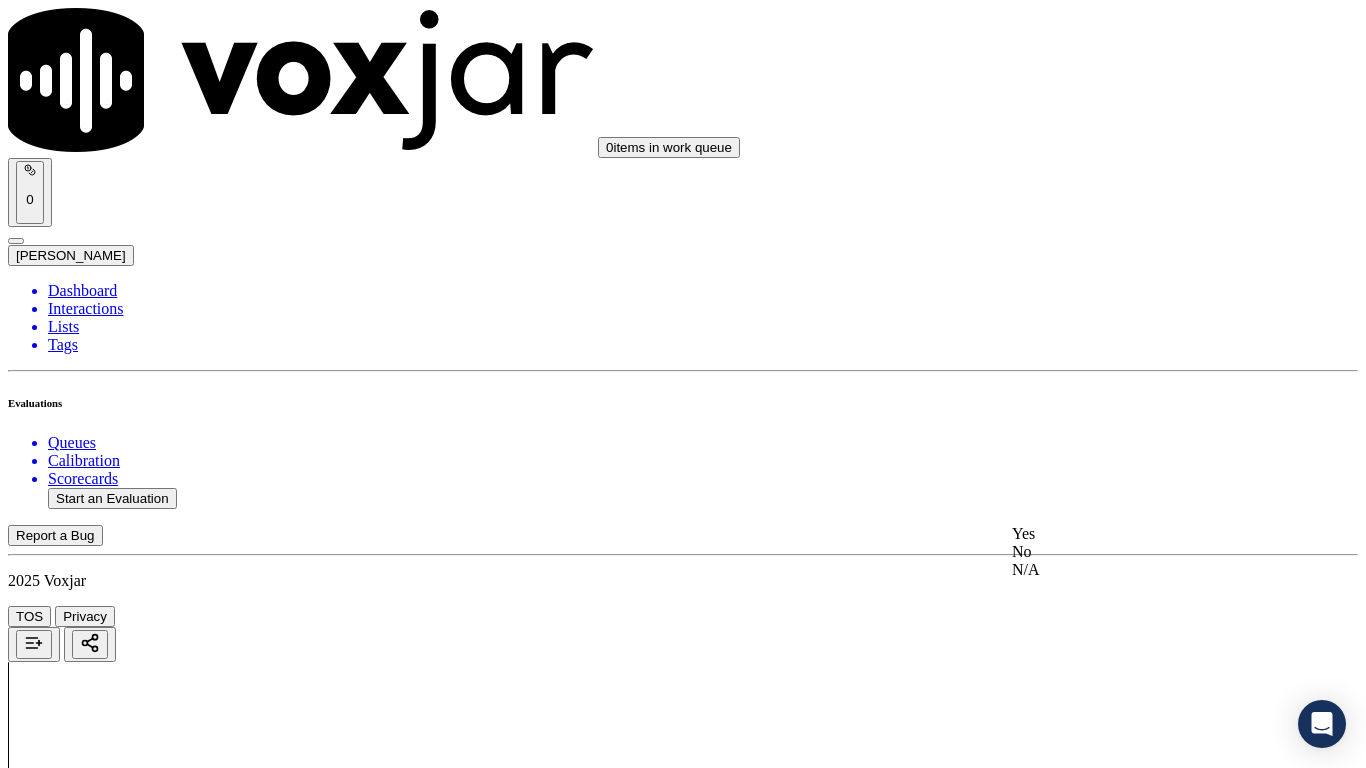 click on "Yes" at bounding box center [1139, 534] 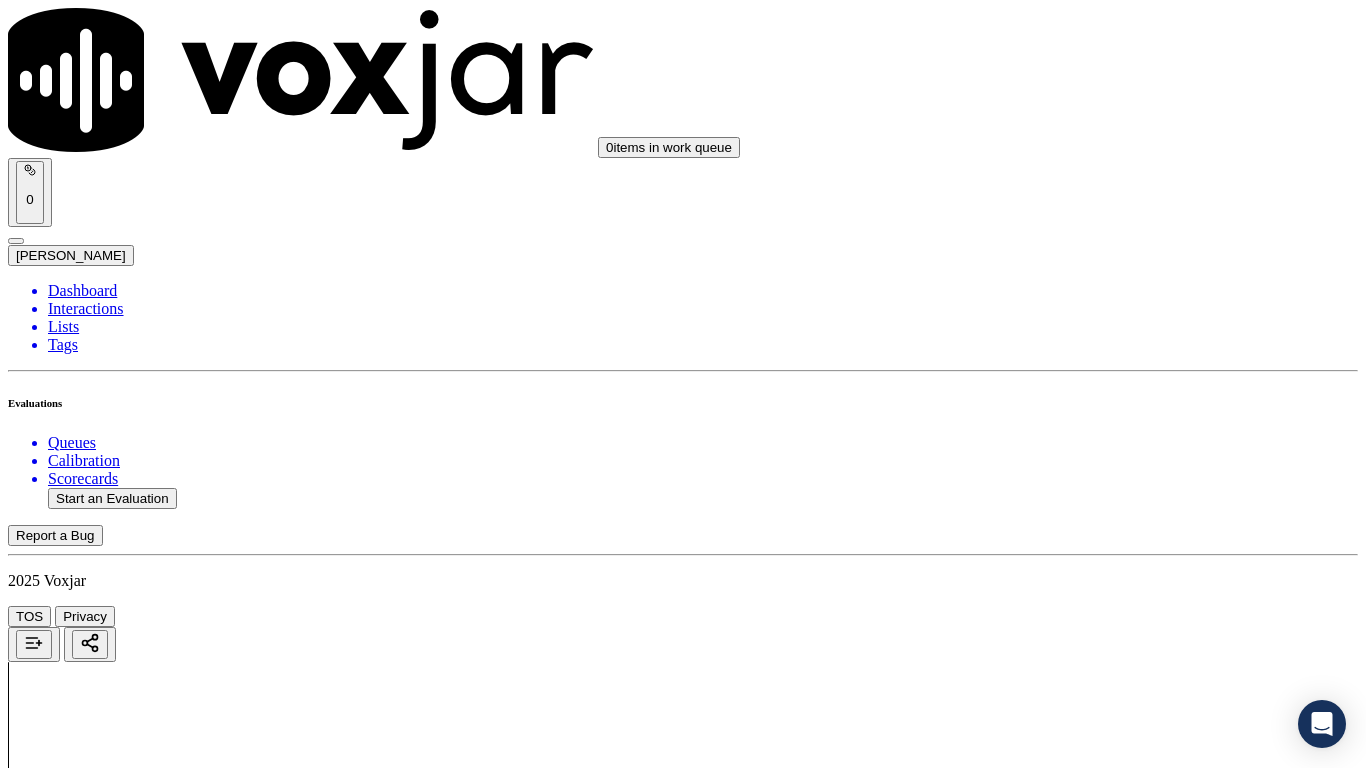 scroll, scrollTop: 5300, scrollLeft: 0, axis: vertical 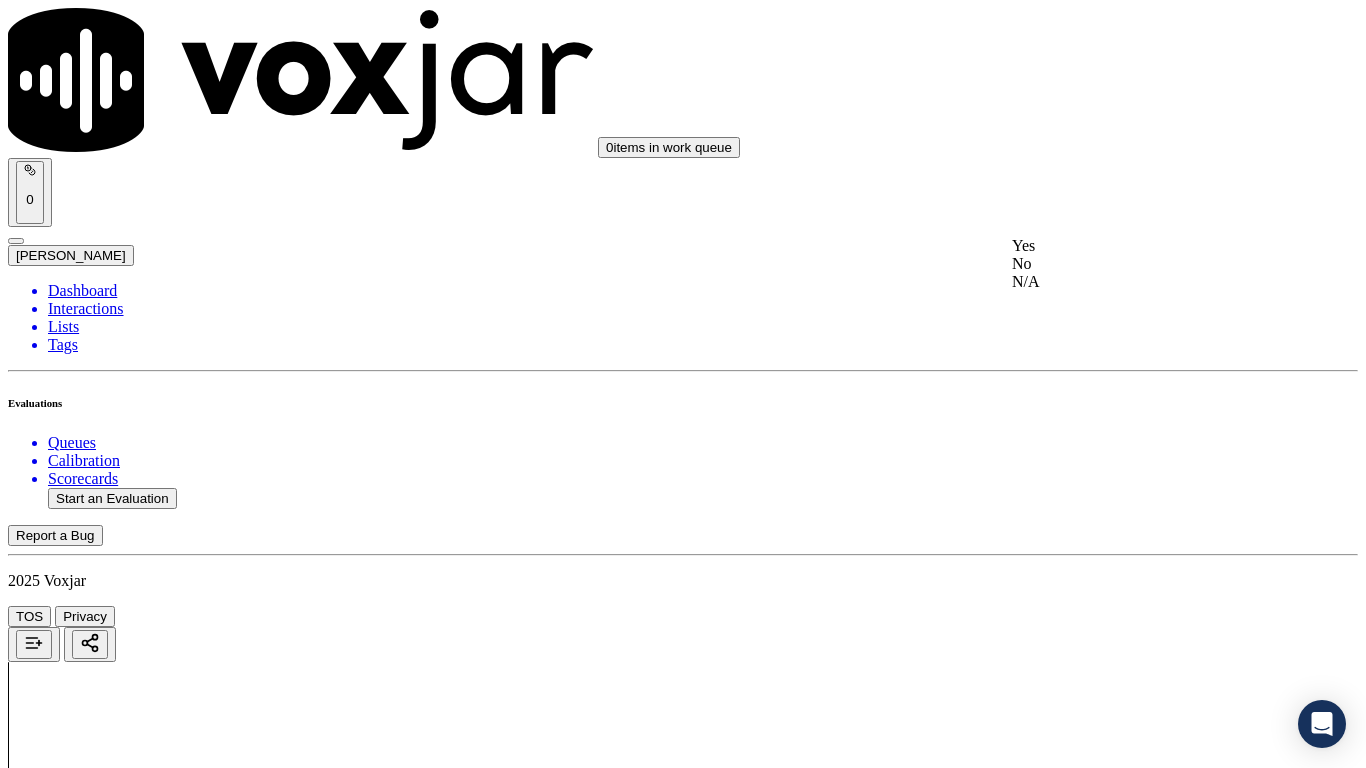 click on "Yes" at bounding box center (1139, 246) 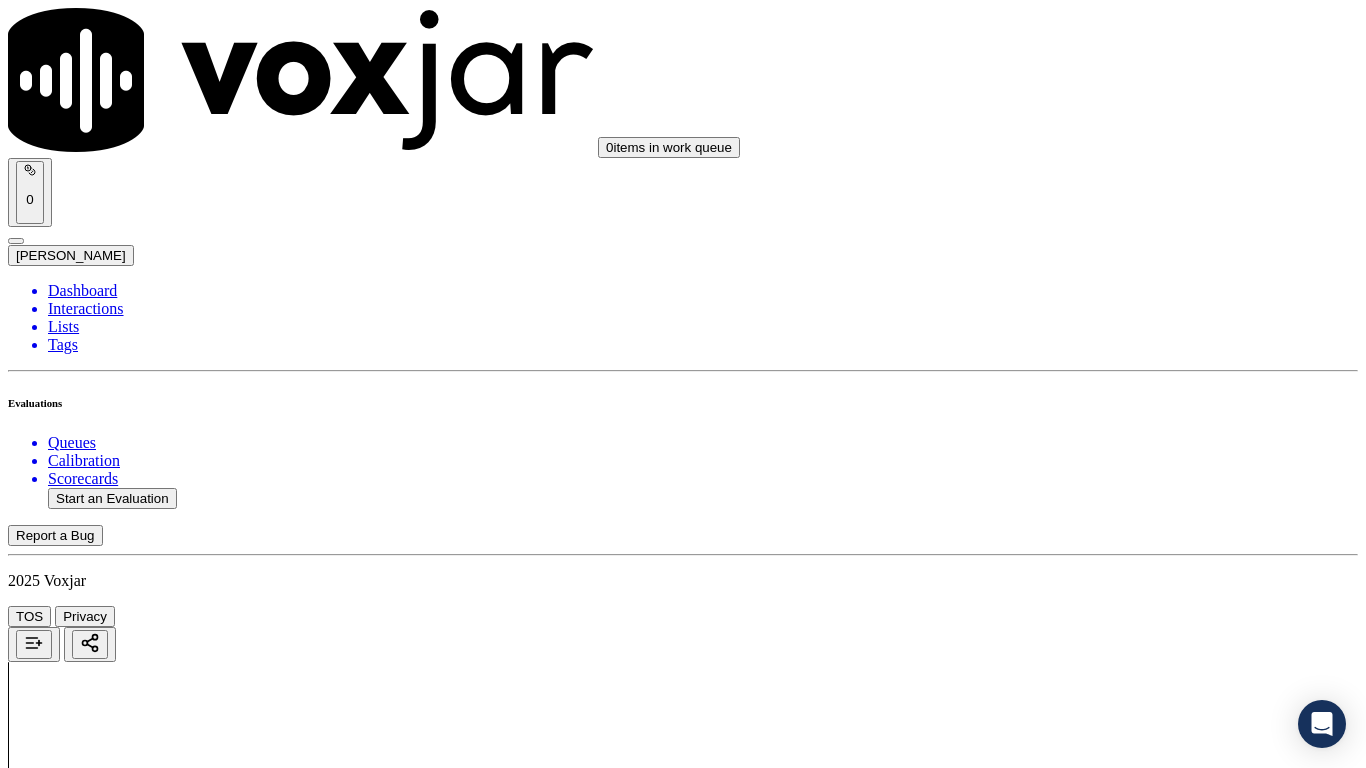 scroll, scrollTop: 5500, scrollLeft: 0, axis: vertical 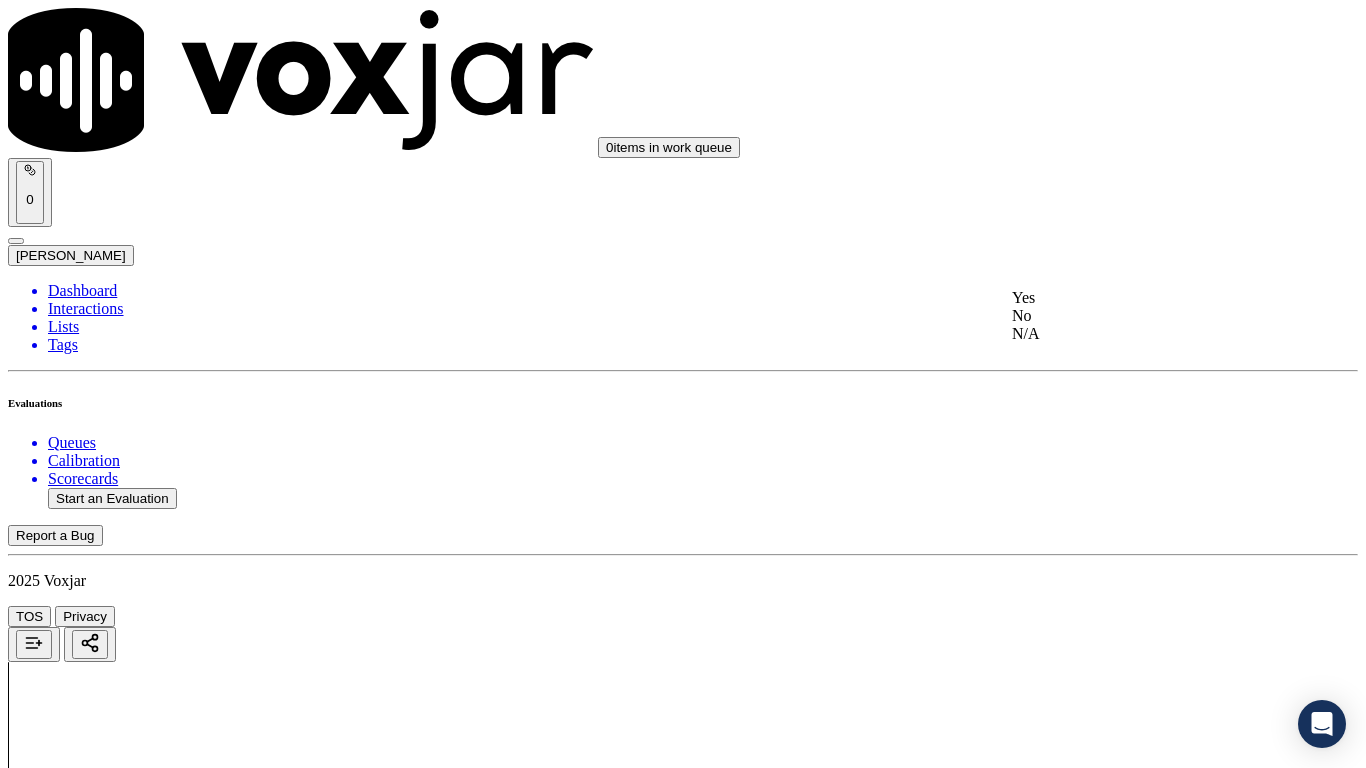 click on "Yes" at bounding box center (1139, 298) 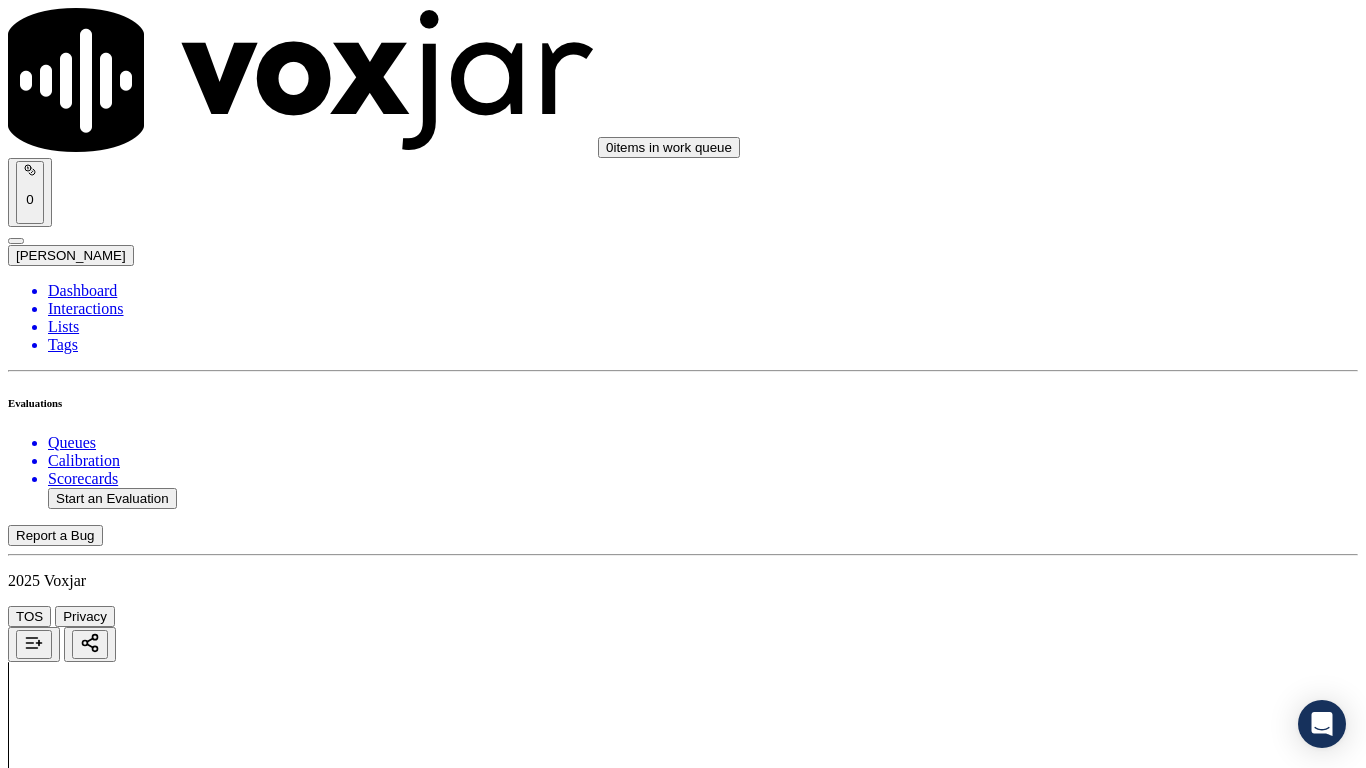 click on "Select an answer" at bounding box center (67, 7272) 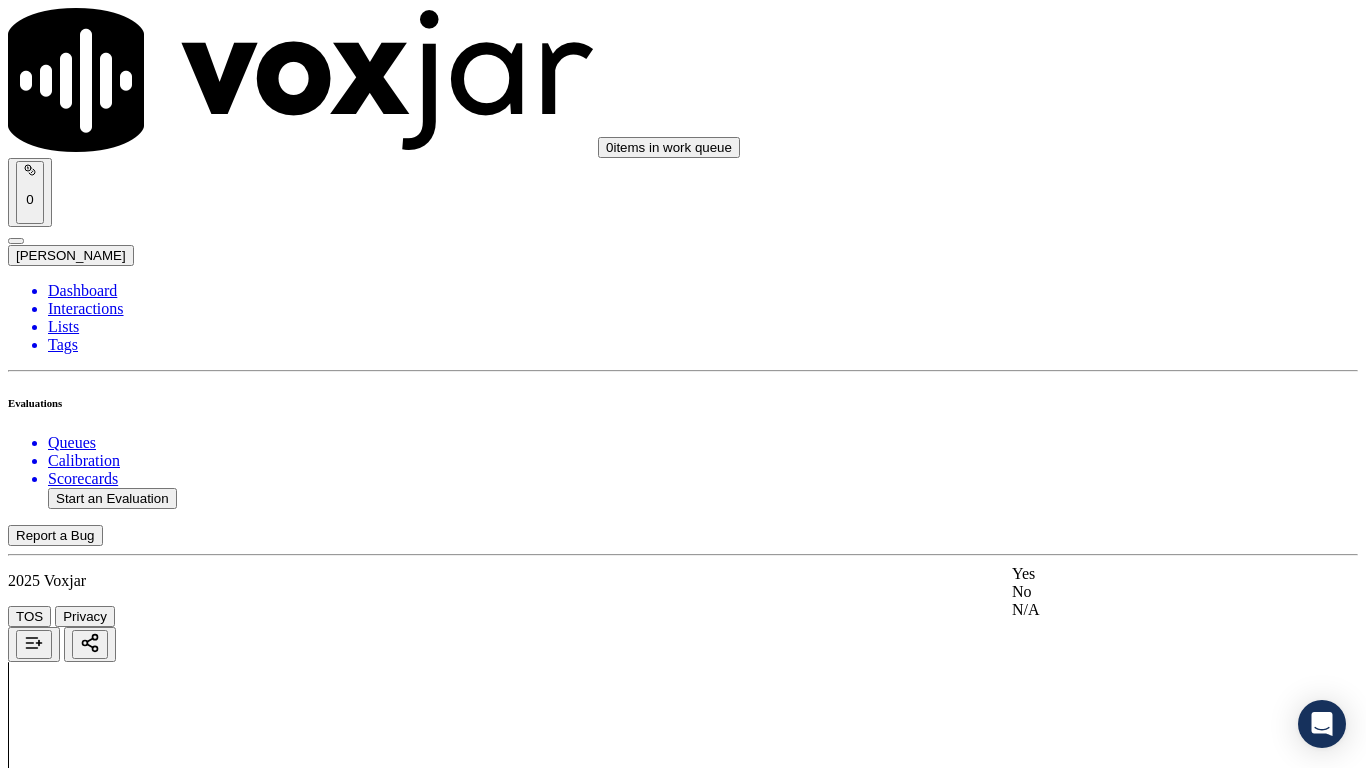 click on "Yes" at bounding box center [1139, 574] 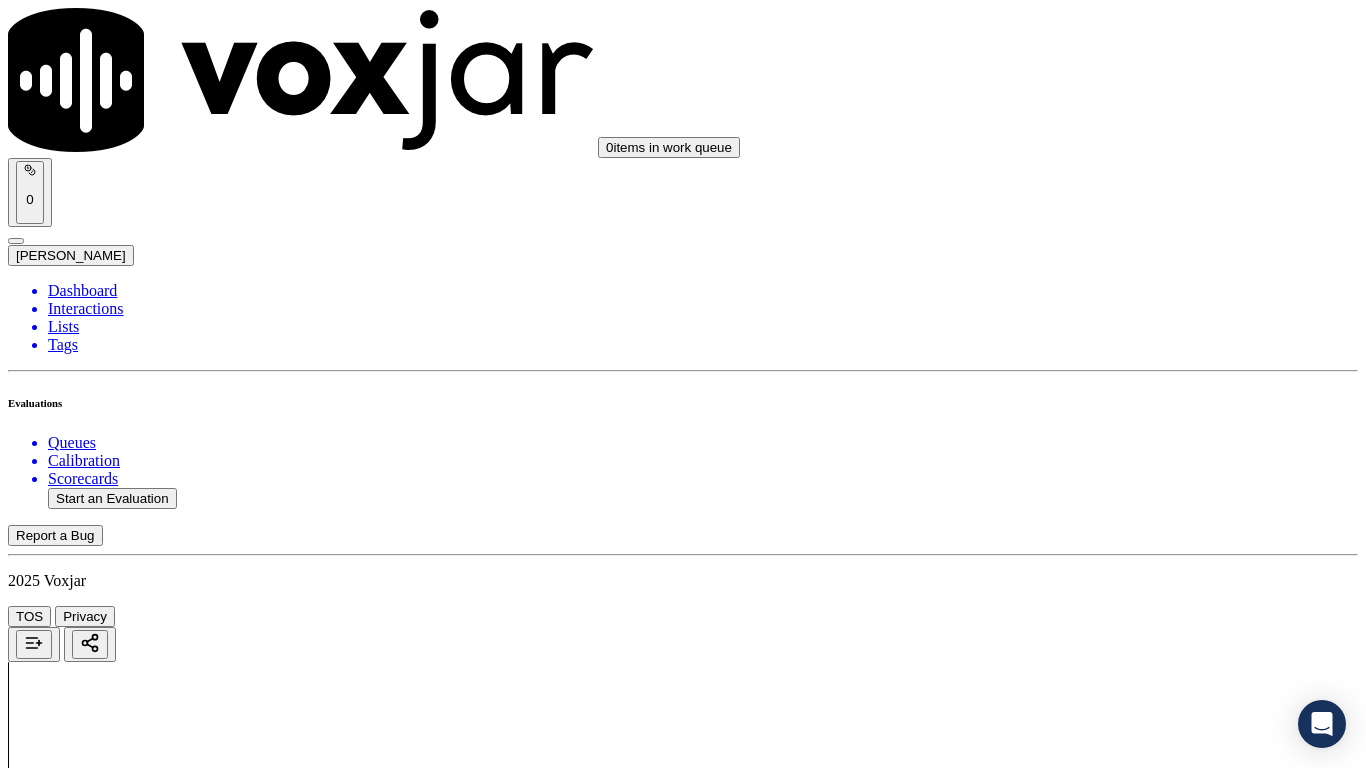 click on "Submit Scores" at bounding box center (59, 7345) 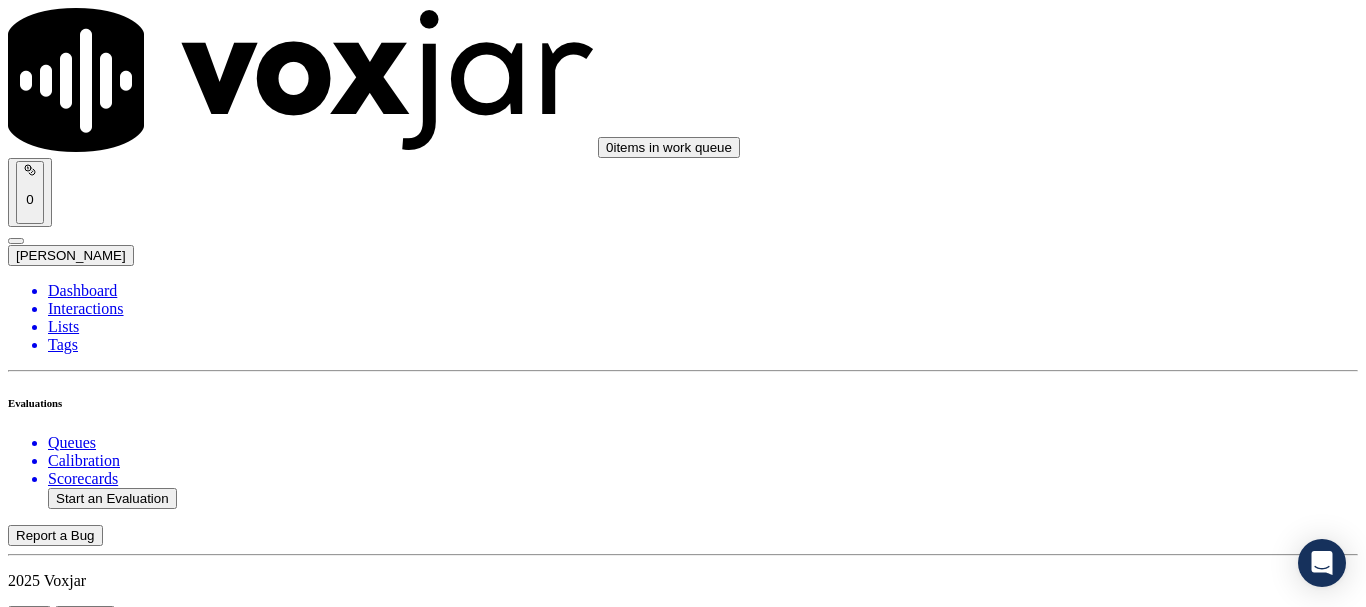 scroll, scrollTop: 3834, scrollLeft: 0, axis: vertical 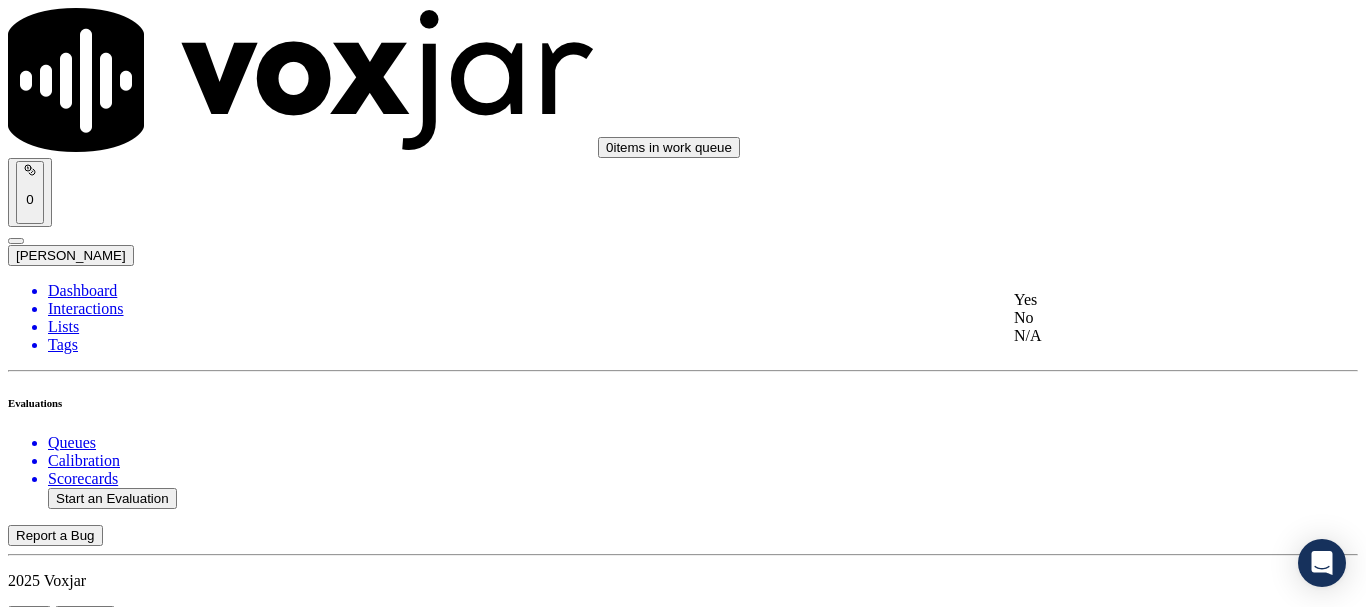 click on "Yes" at bounding box center [1139, 300] 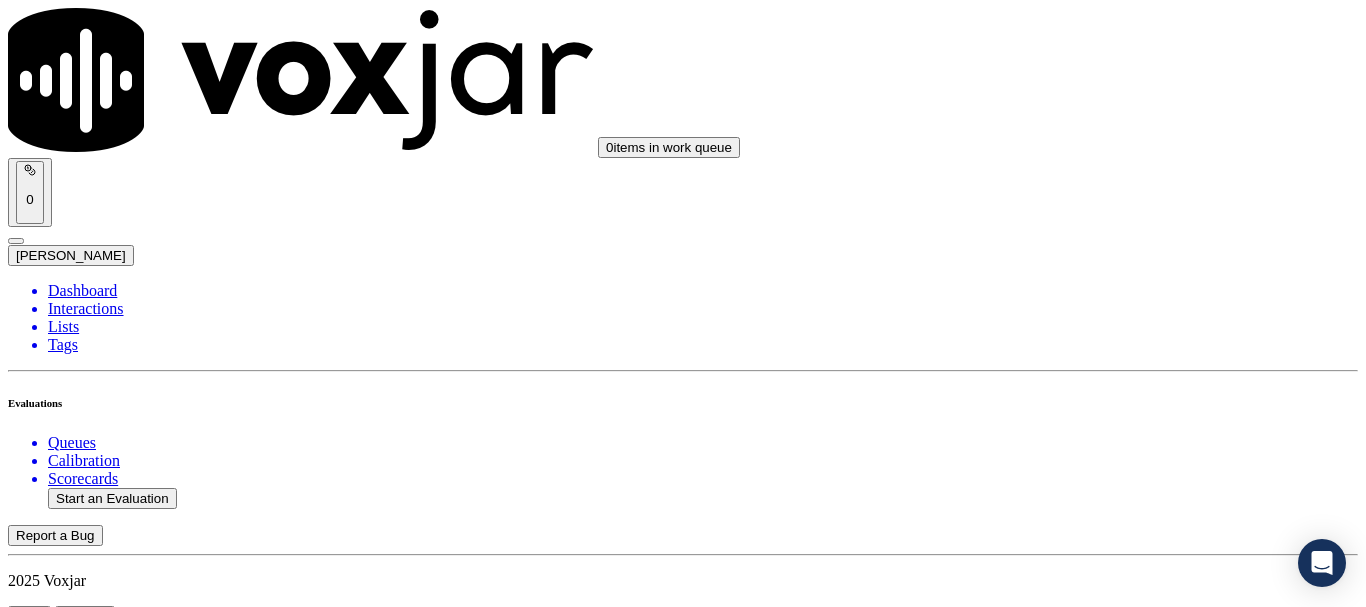 scroll, scrollTop: 5694, scrollLeft: 0, axis: vertical 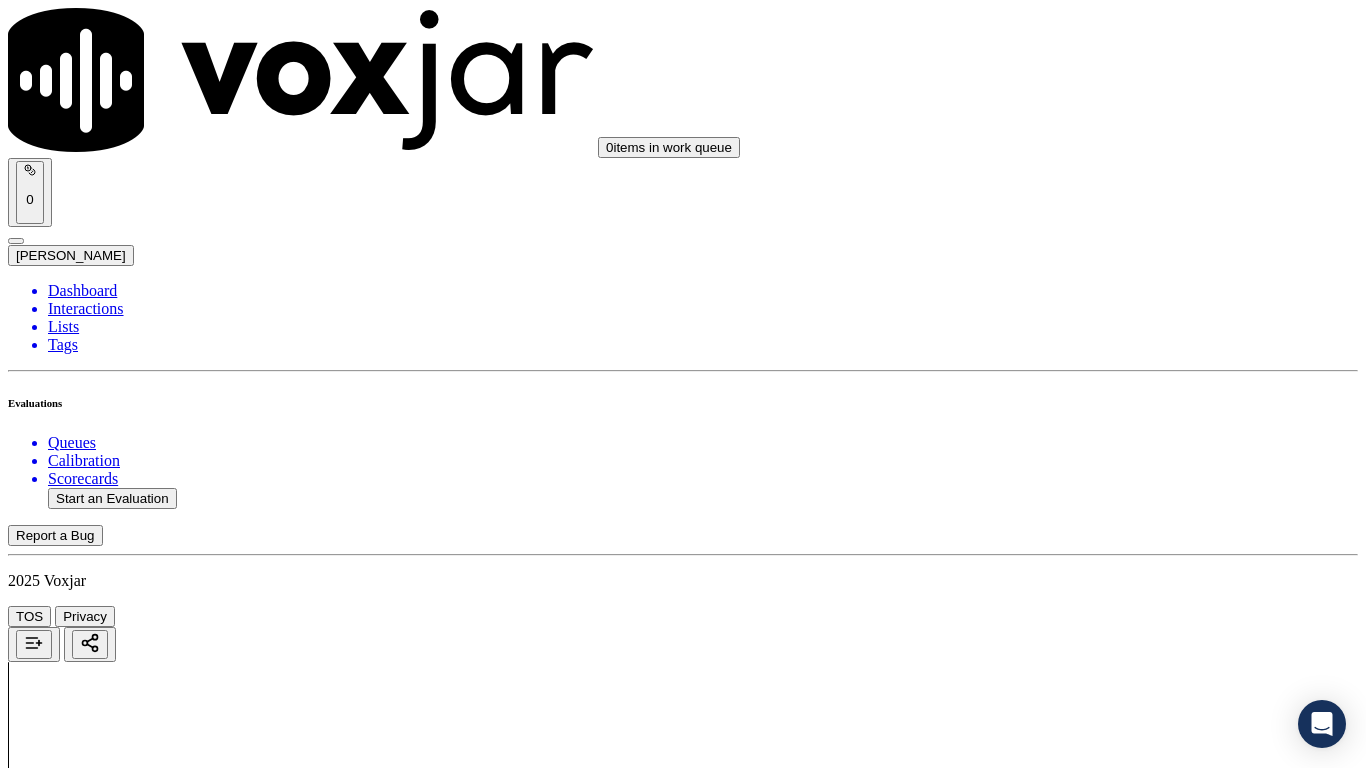 click on "Upload interaction to start evaluation" at bounding box center [124, 2728] 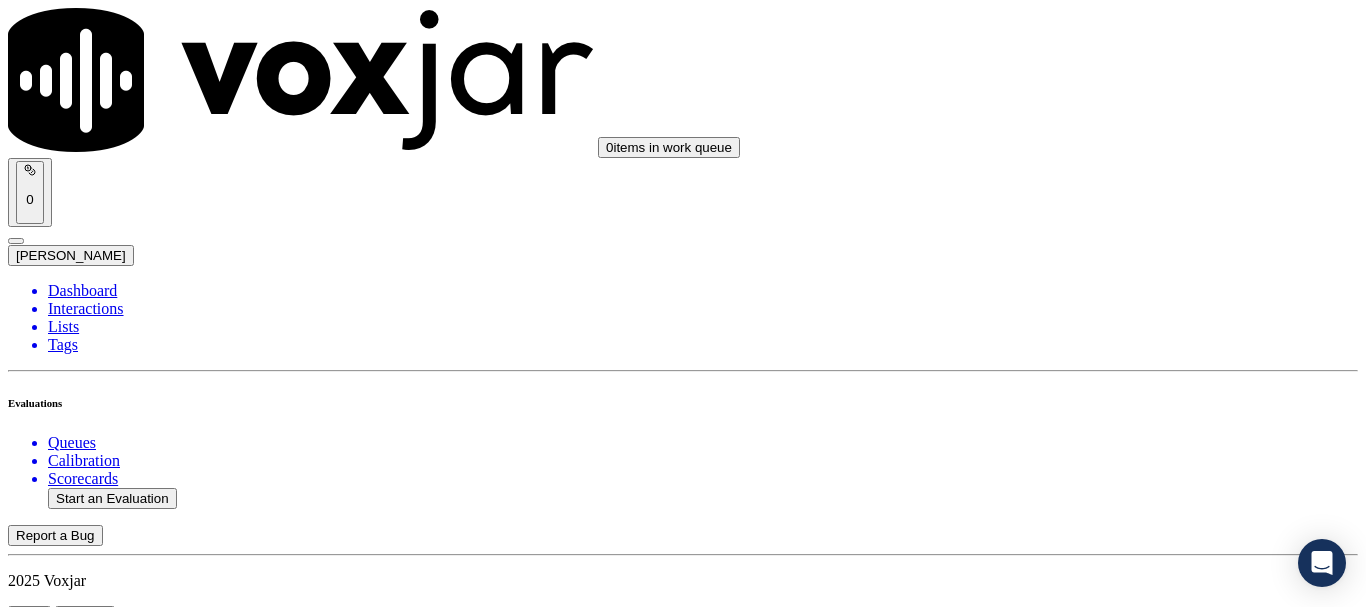 scroll, scrollTop: 200, scrollLeft: 0, axis: vertical 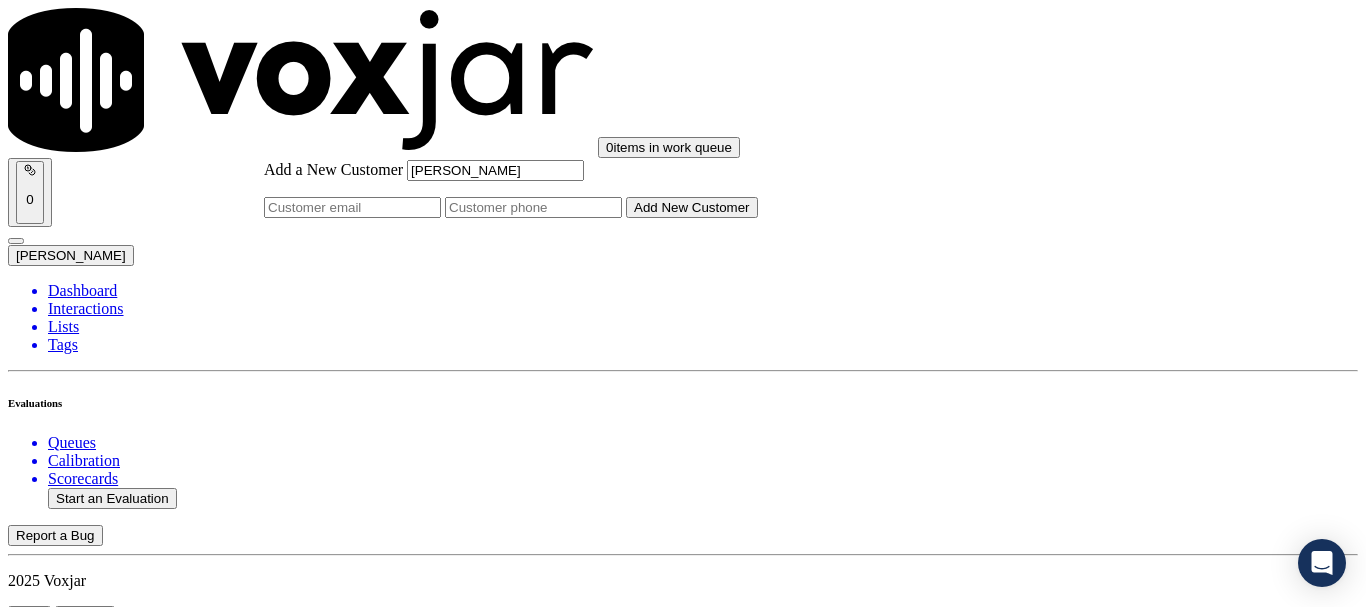 type on "[PERSON_NAME]" 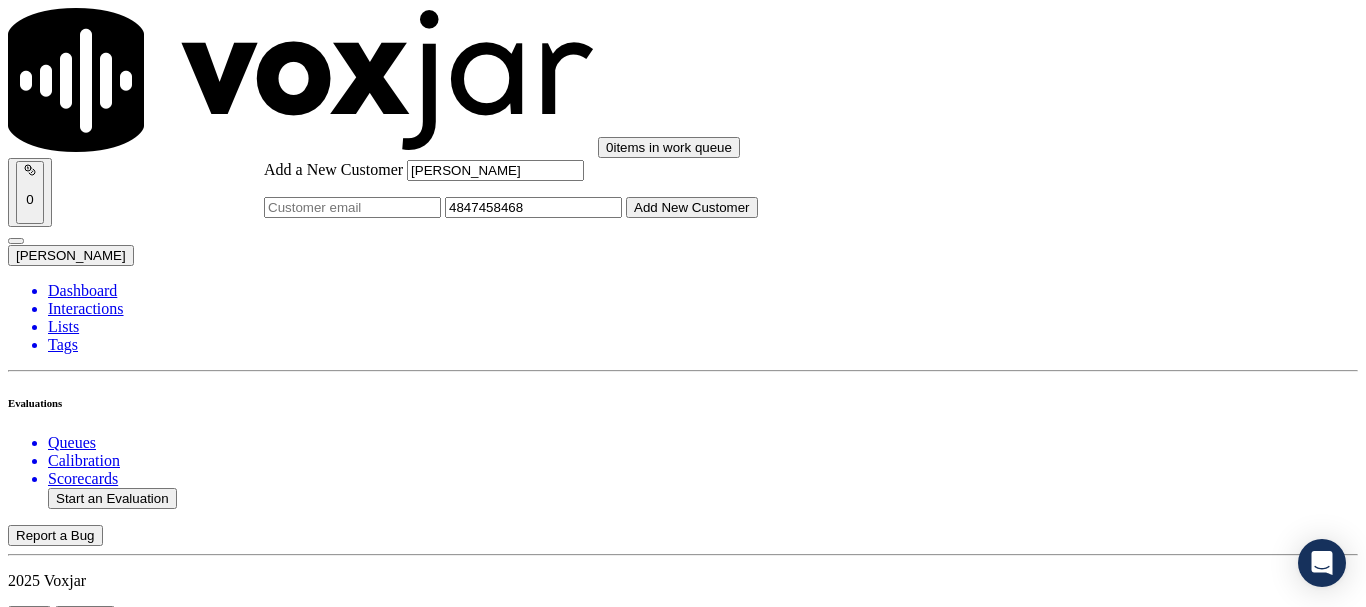 type on "4847458468" 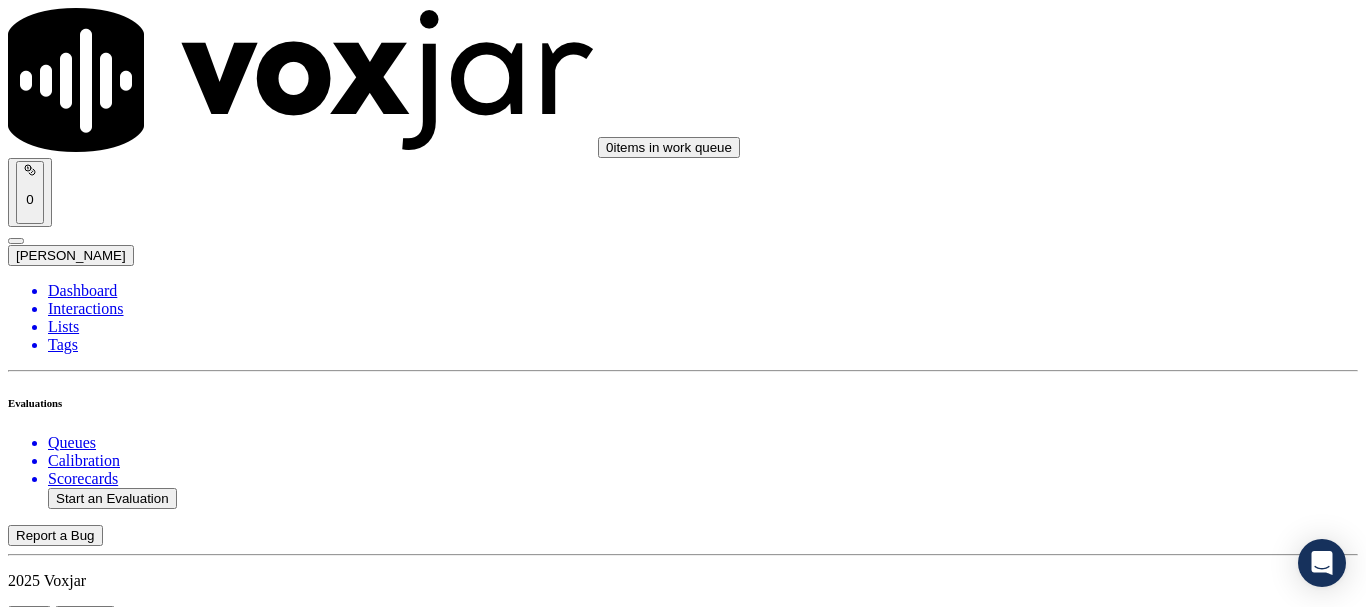 click on "[PERSON_NAME]" at bounding box center (683, 2164) 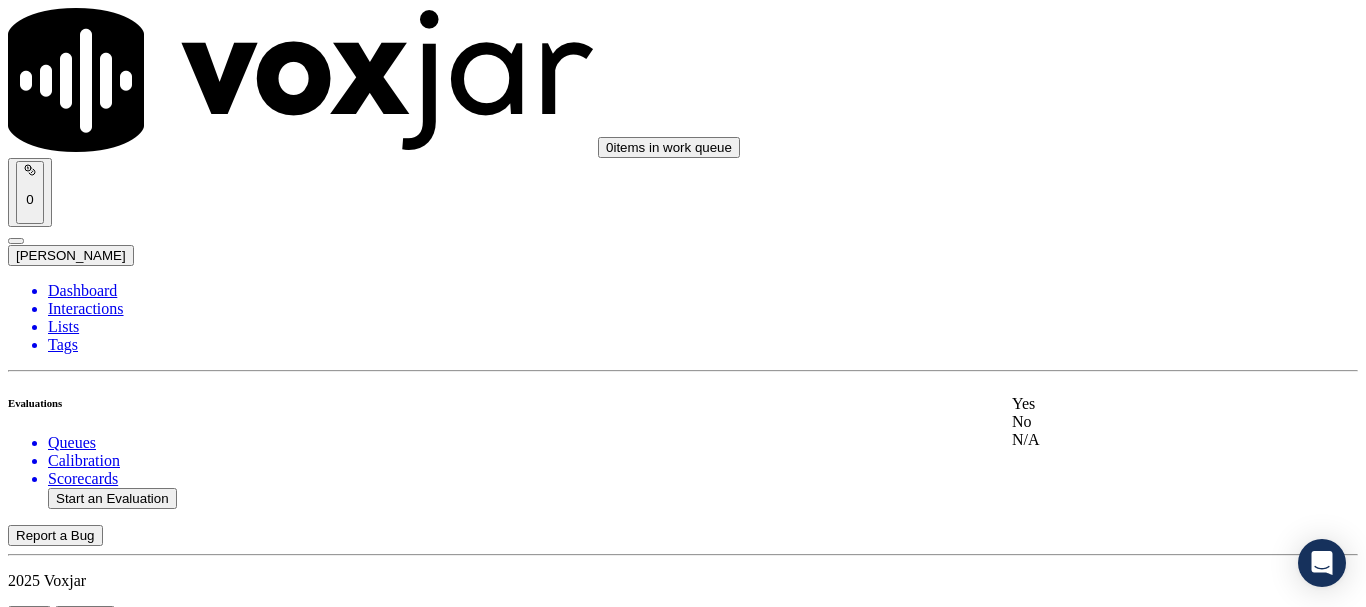 click on "Yes" at bounding box center [1139, 404] 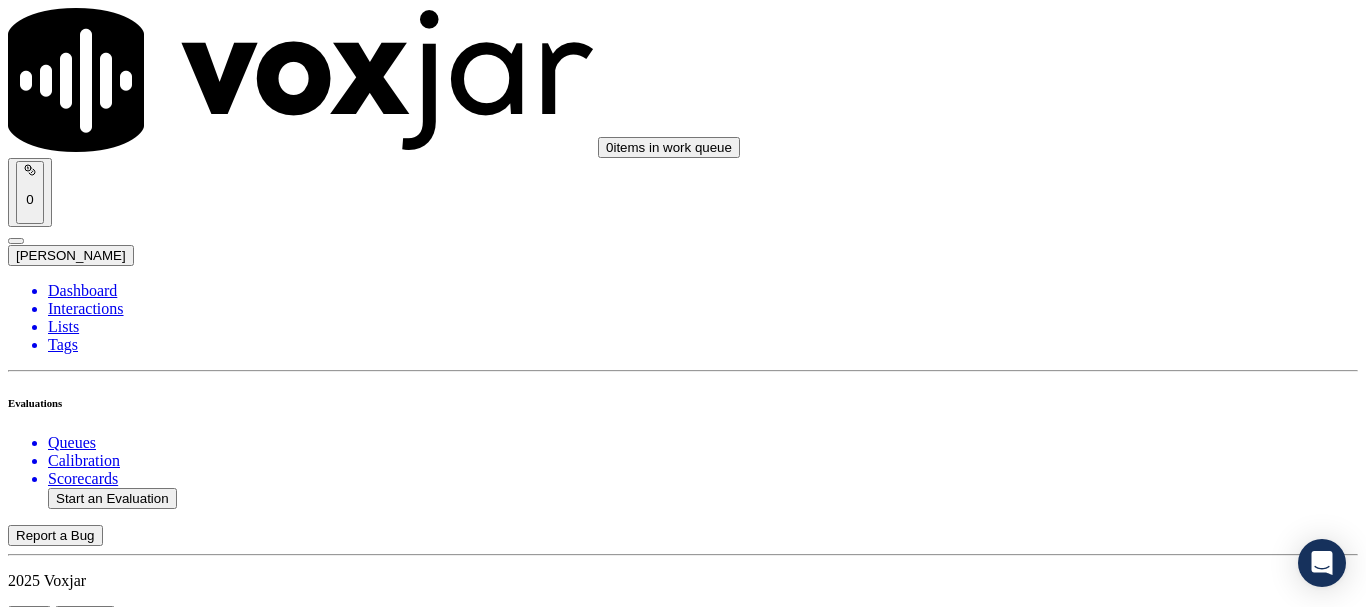 scroll, scrollTop: 500, scrollLeft: 0, axis: vertical 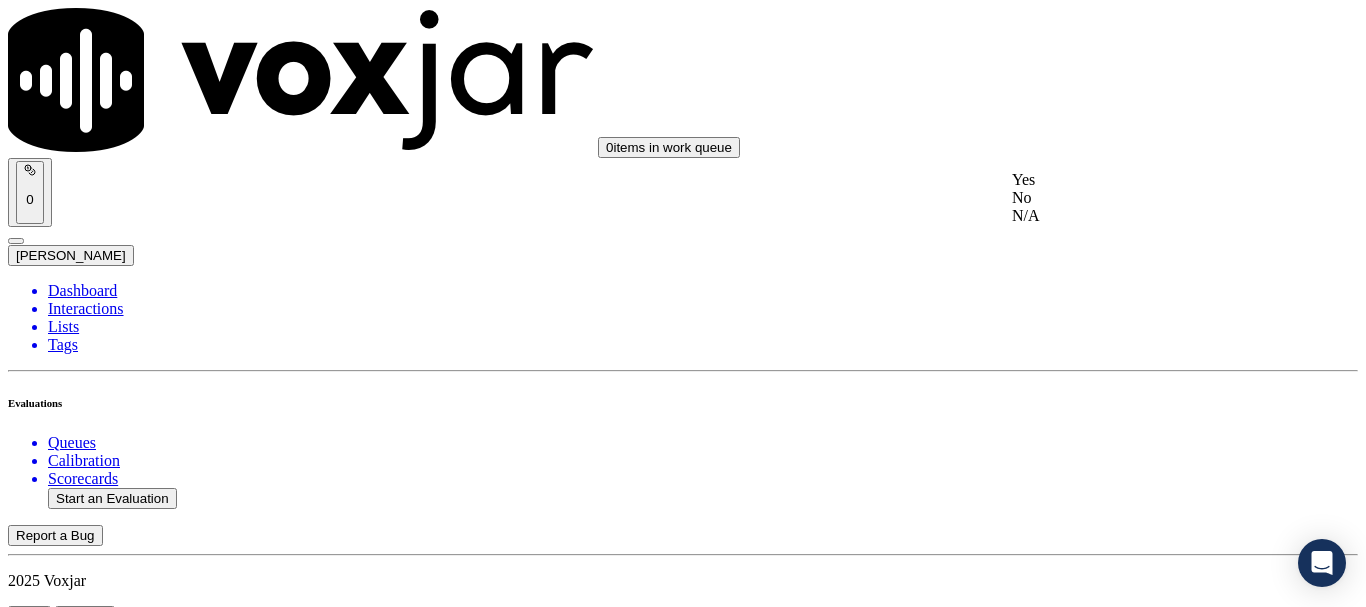 click on "Yes   No     N/A" at bounding box center [1139, 198] 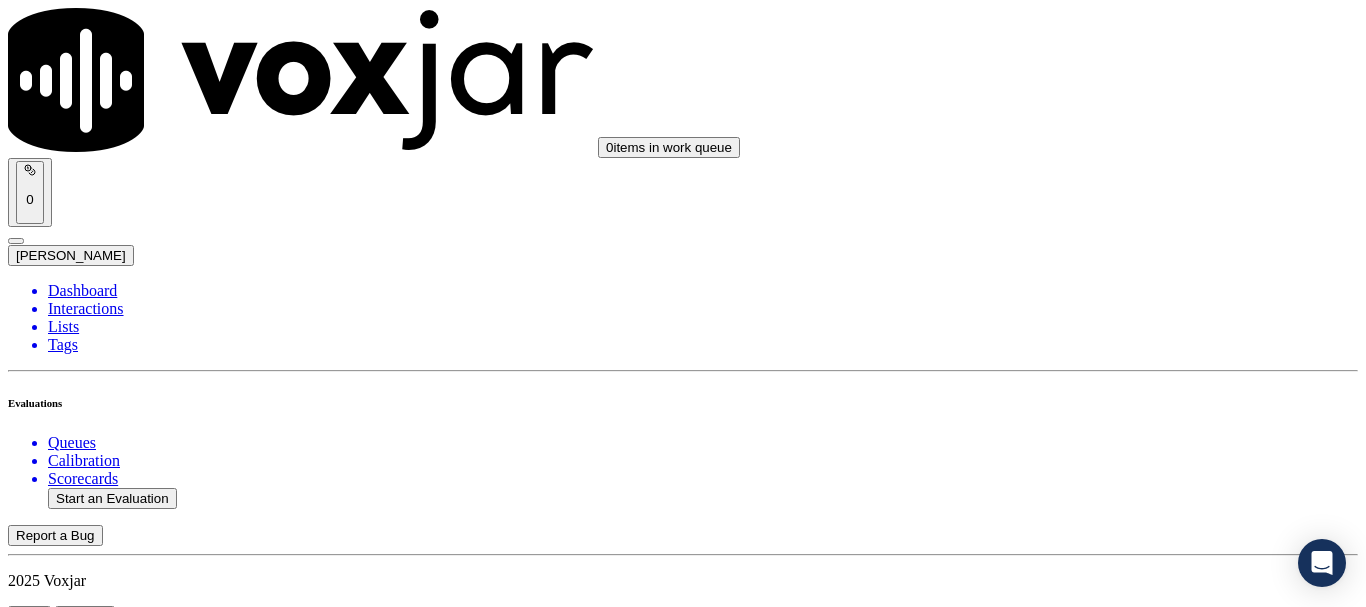 click on "Select an answer" at bounding box center [67, 2861] 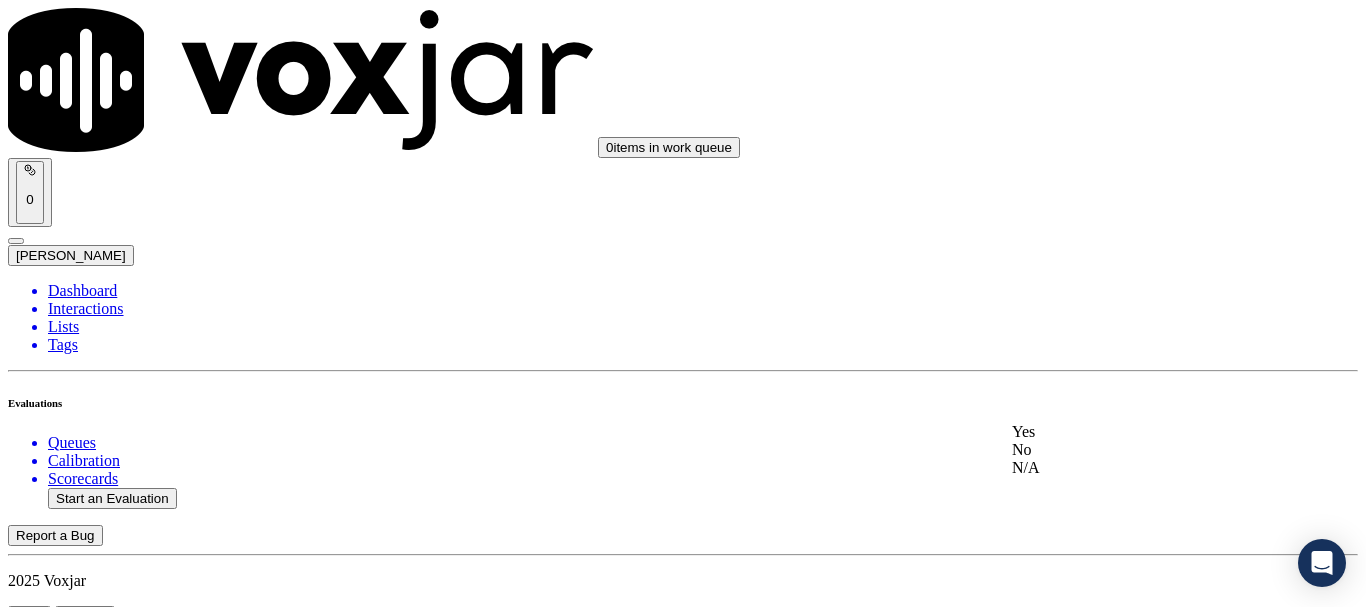click on "No" 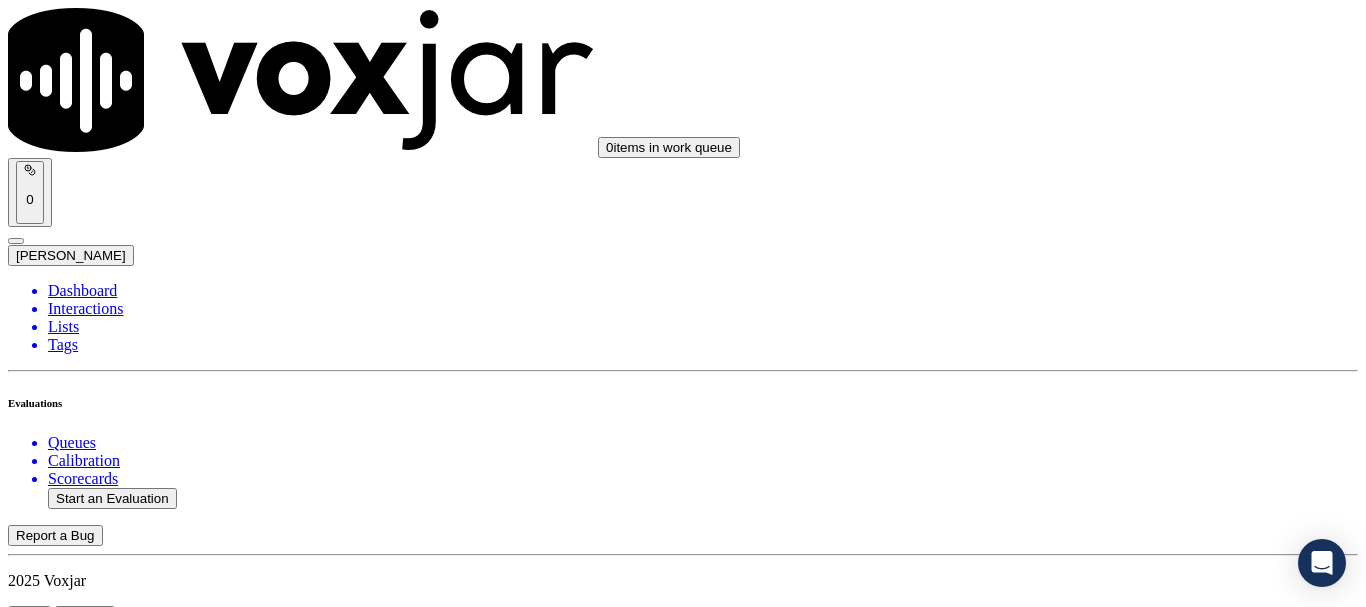 click on "Add Note" at bounding box center [52, 2911] 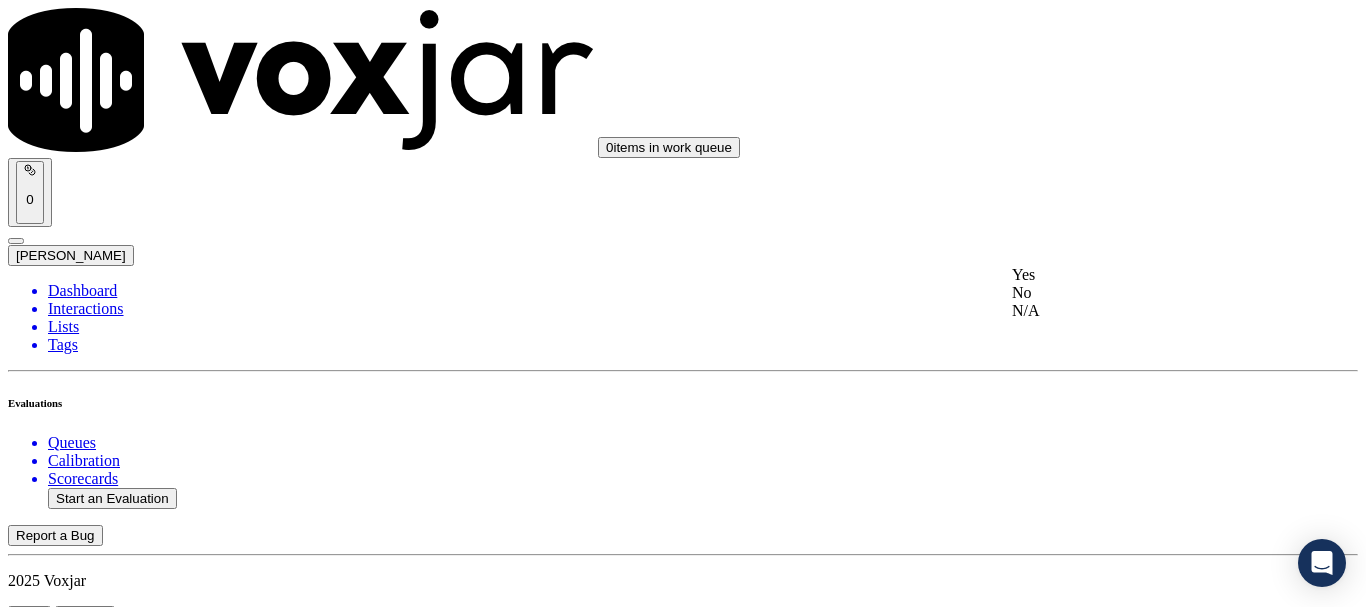 click on "No" 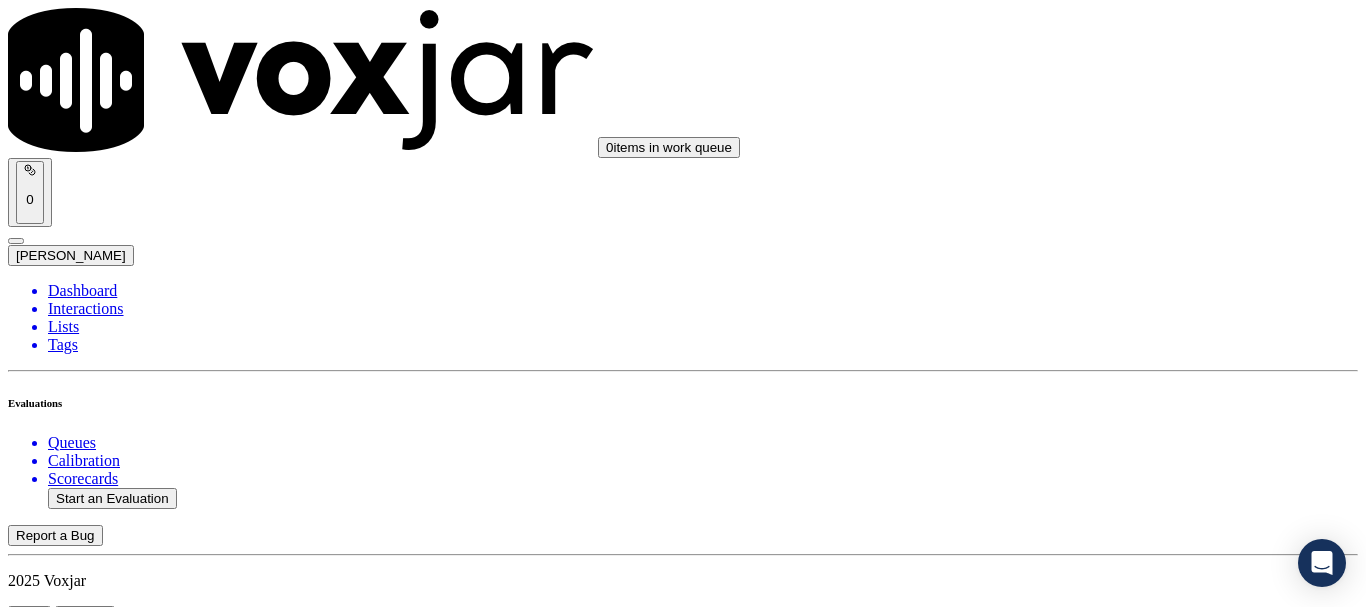 click on "Add Note" at bounding box center (52, 5003) 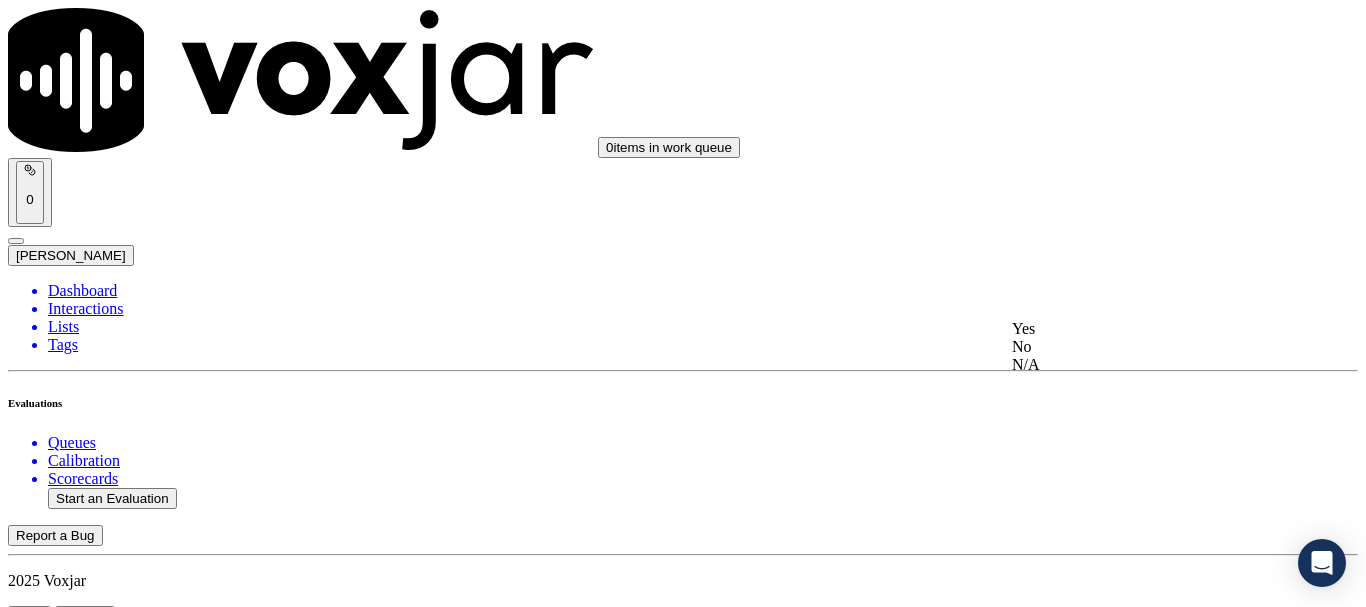 click on "Yes" at bounding box center [1139, 329] 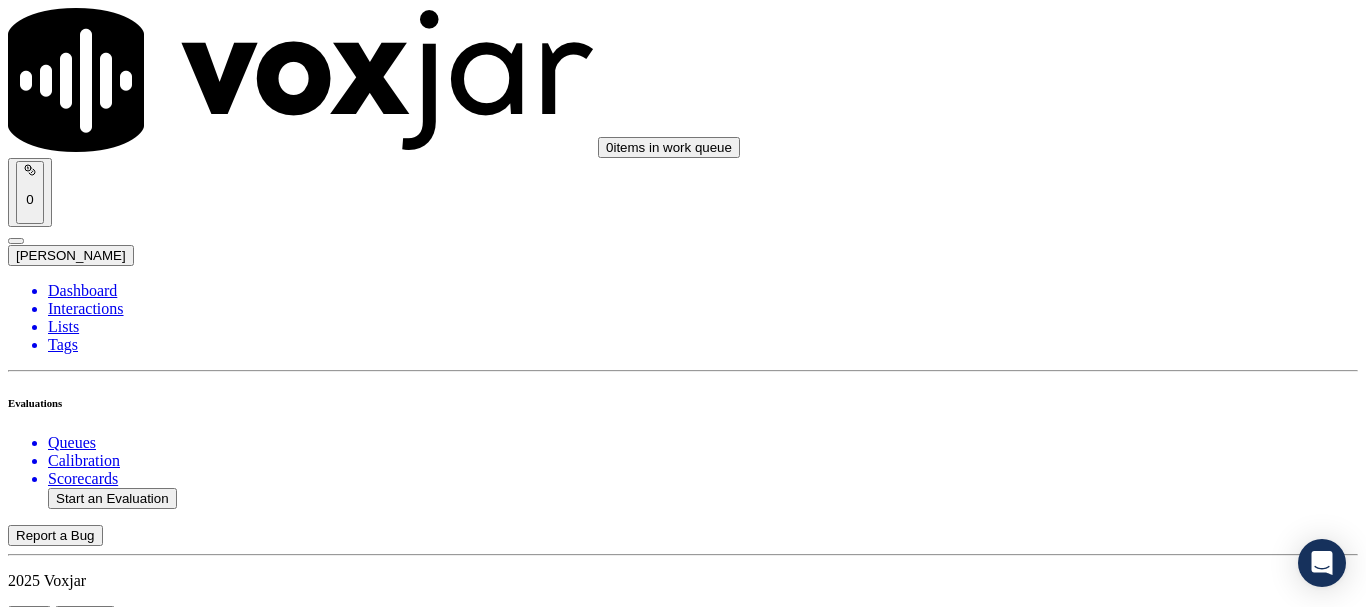 scroll, scrollTop: 3911, scrollLeft: 0, axis: vertical 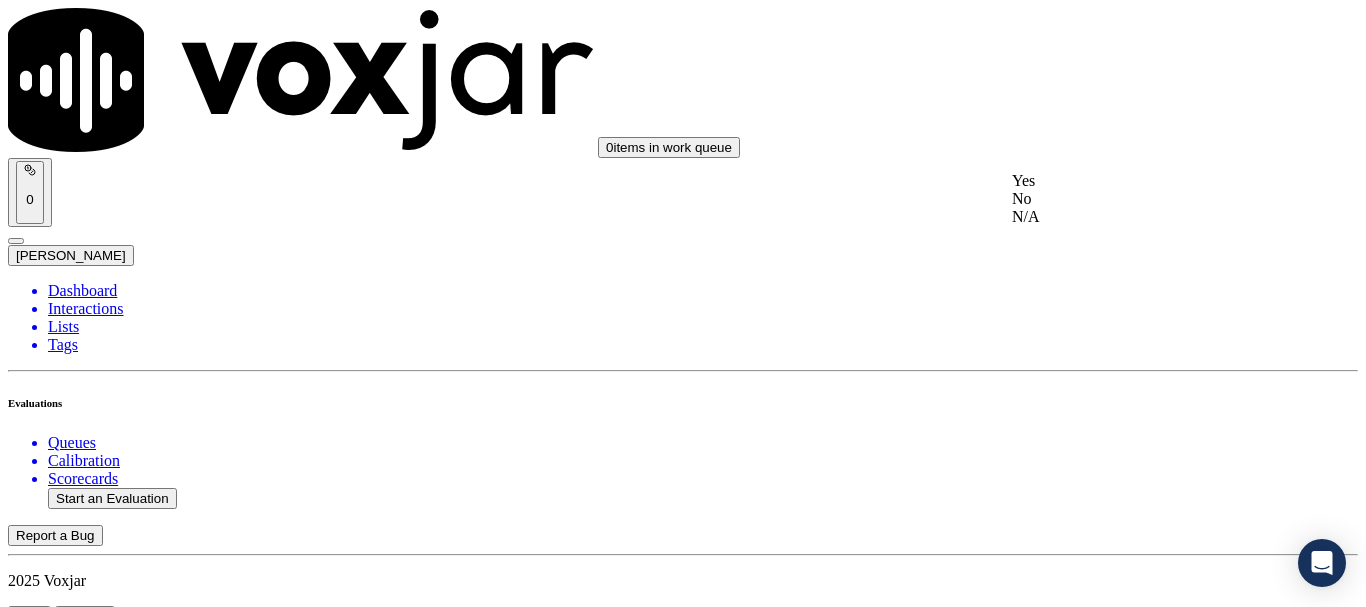 click on "No" 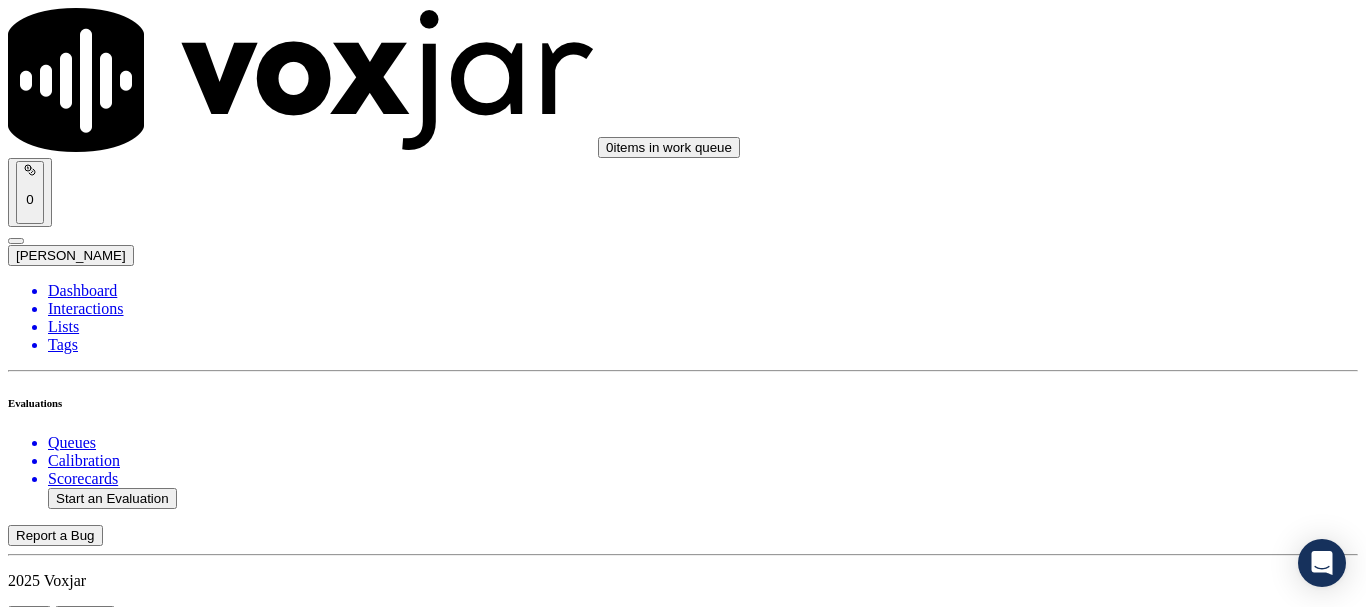 scroll, scrollTop: 4111, scrollLeft: 0, axis: vertical 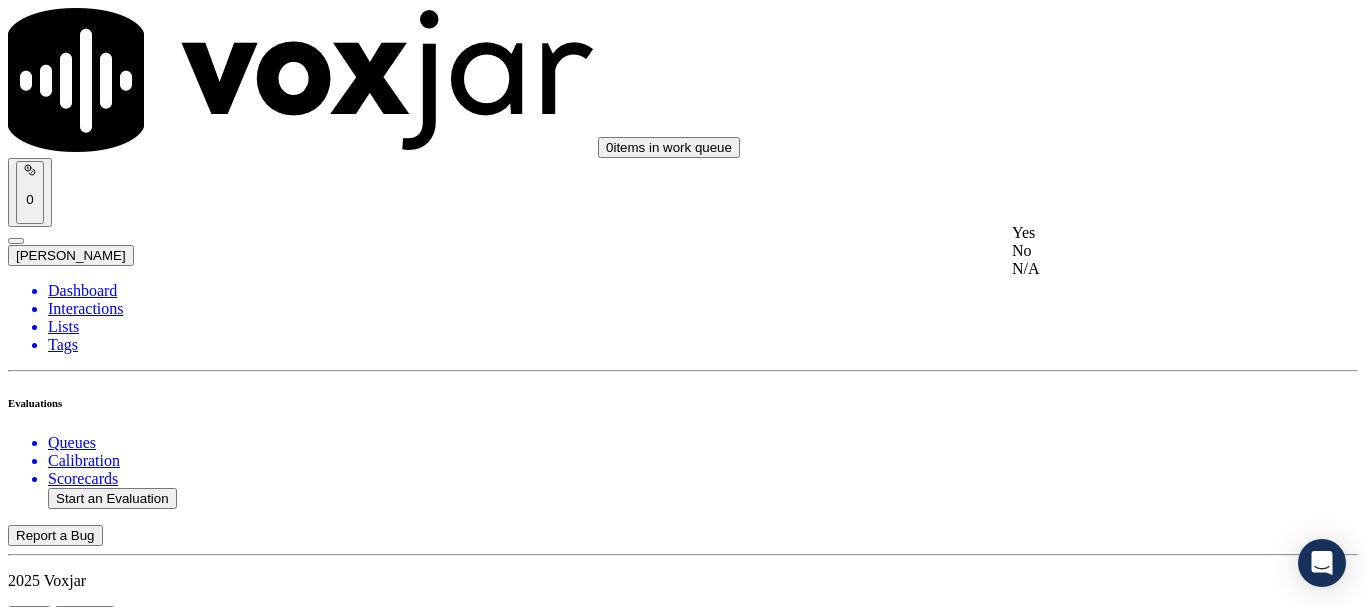 click on "No" 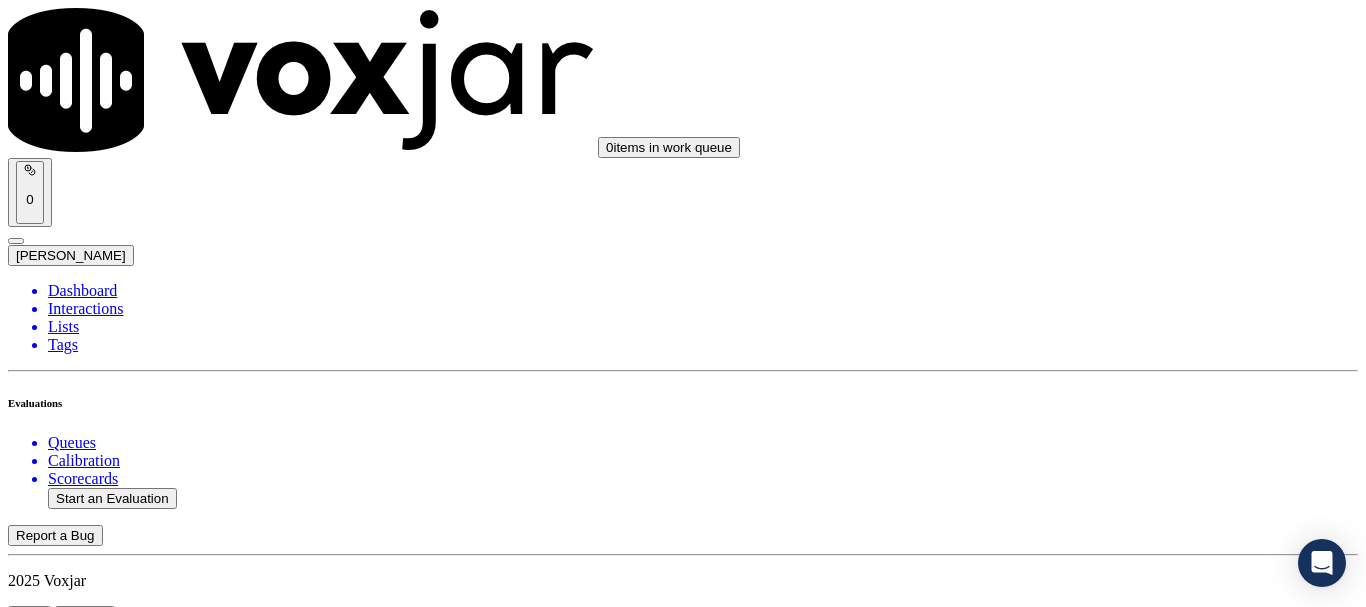 click on "Add Note" at bounding box center [52, 5836] 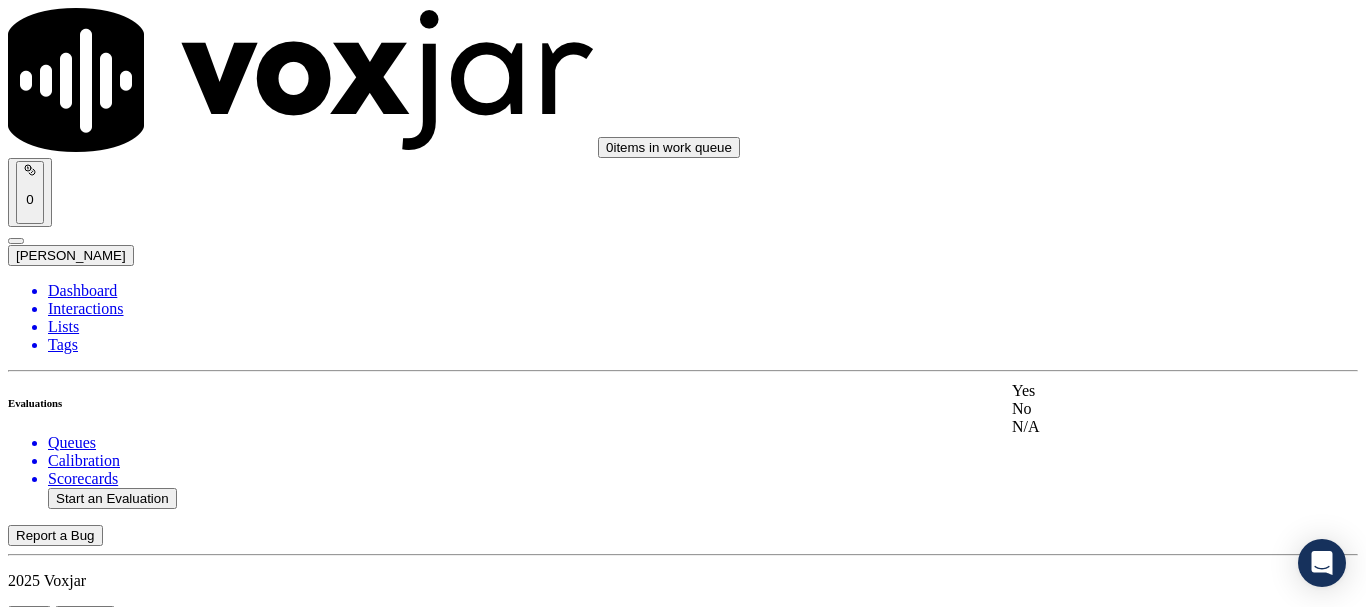click on "No" 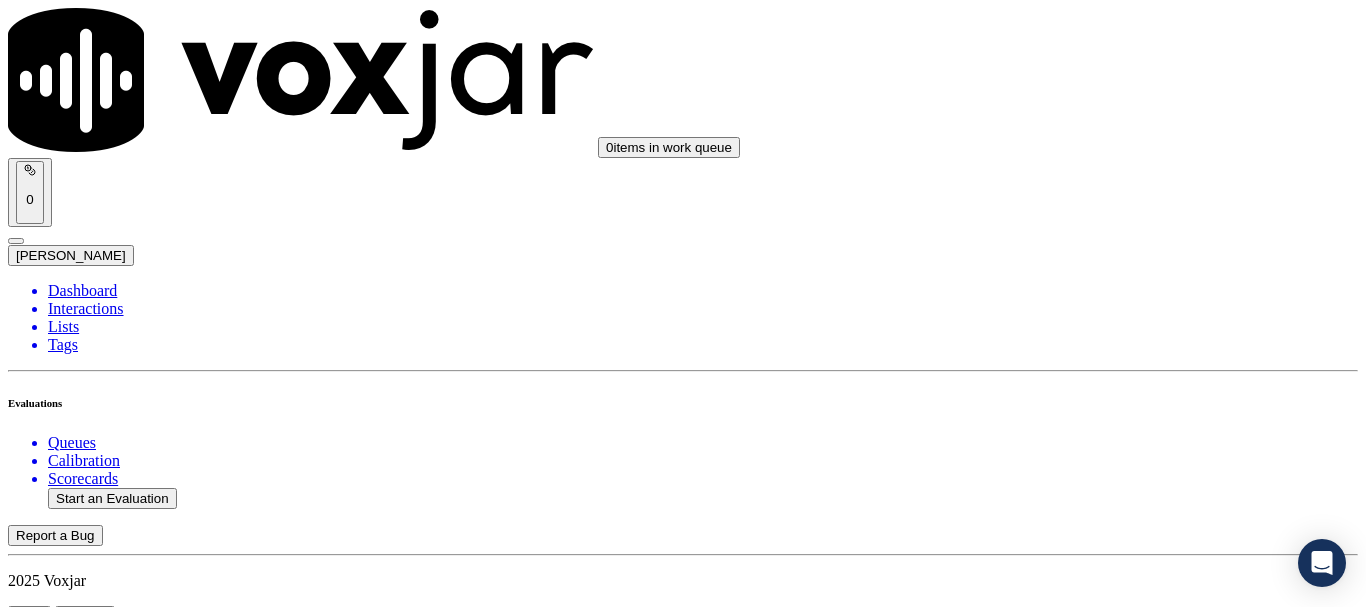 scroll, scrollTop: 4711, scrollLeft: 0, axis: vertical 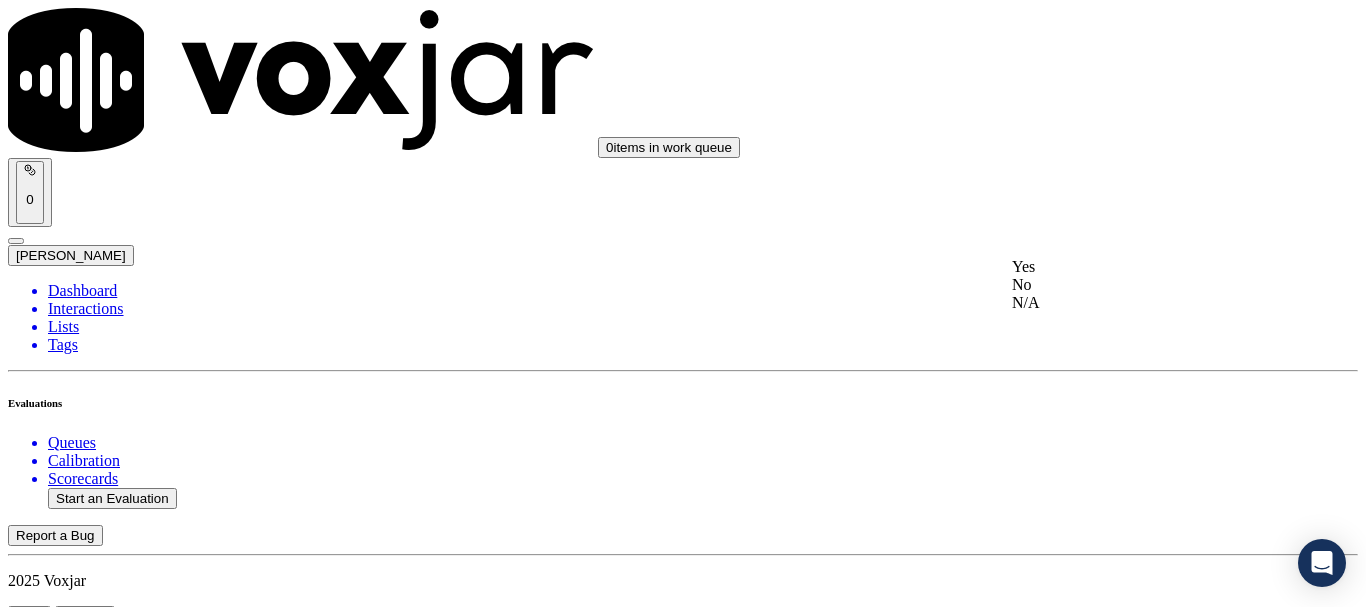 click on "Yes" at bounding box center (1139, 267) 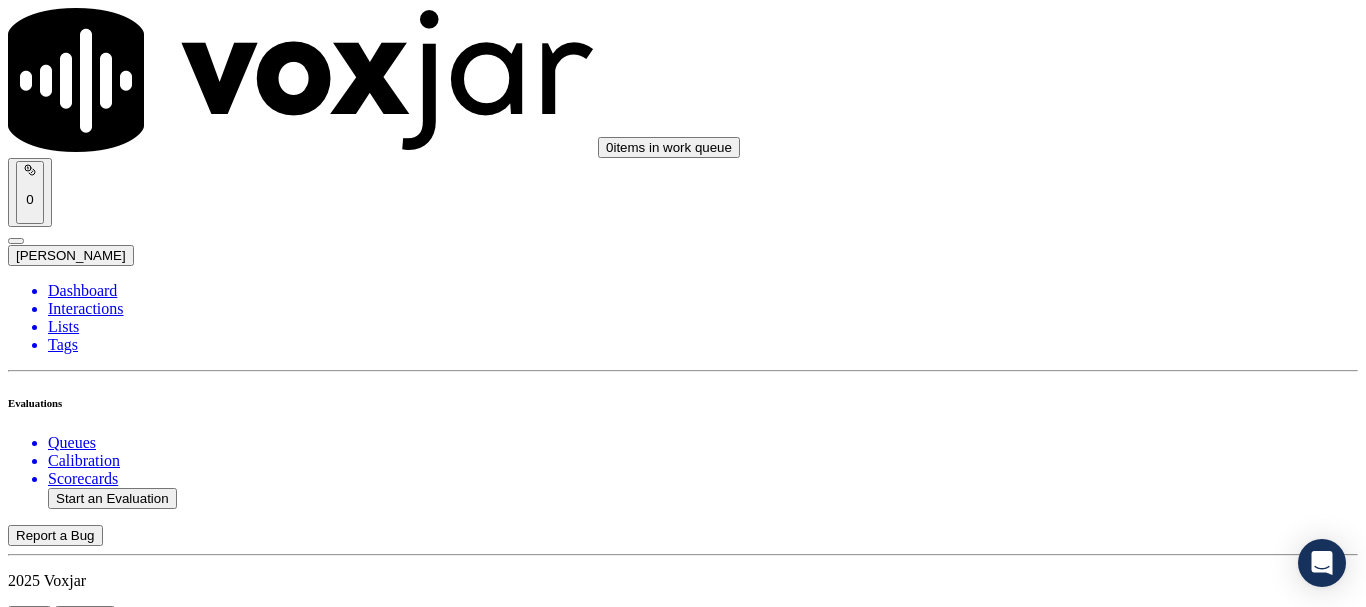 scroll, scrollTop: 5011, scrollLeft: 0, axis: vertical 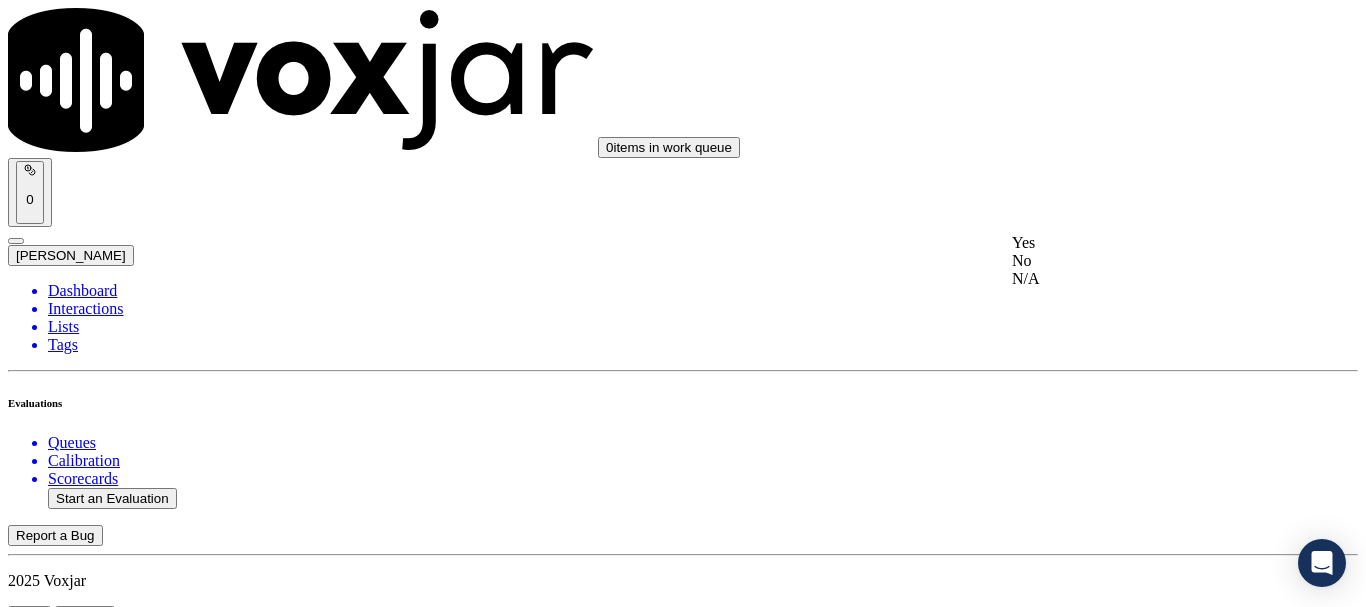 click on "Yes" at bounding box center (1139, 243) 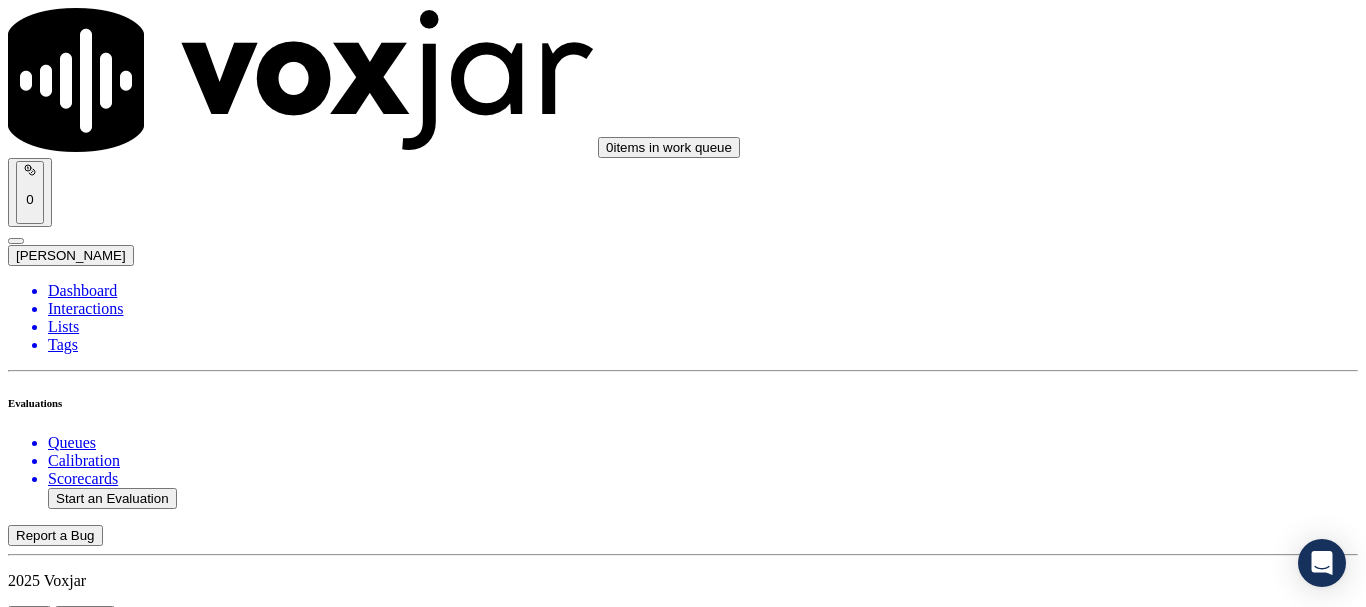 click on "Select an answer" at bounding box center (67, 6813) 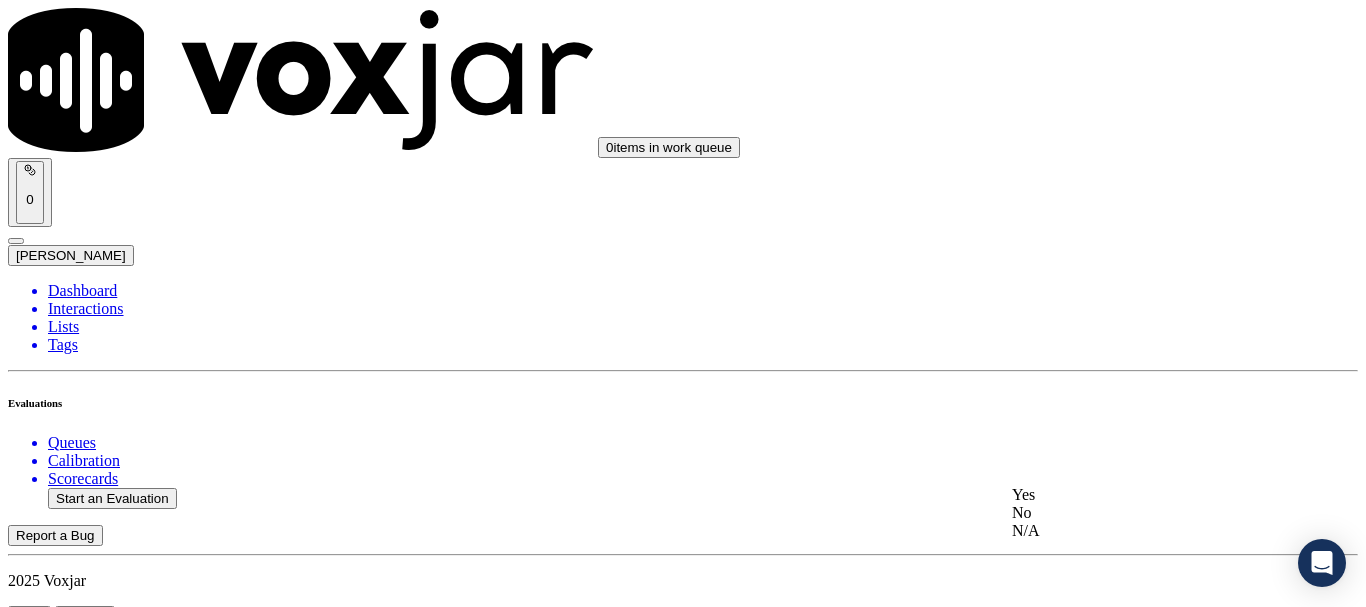 click on "Yes" at bounding box center (1139, 495) 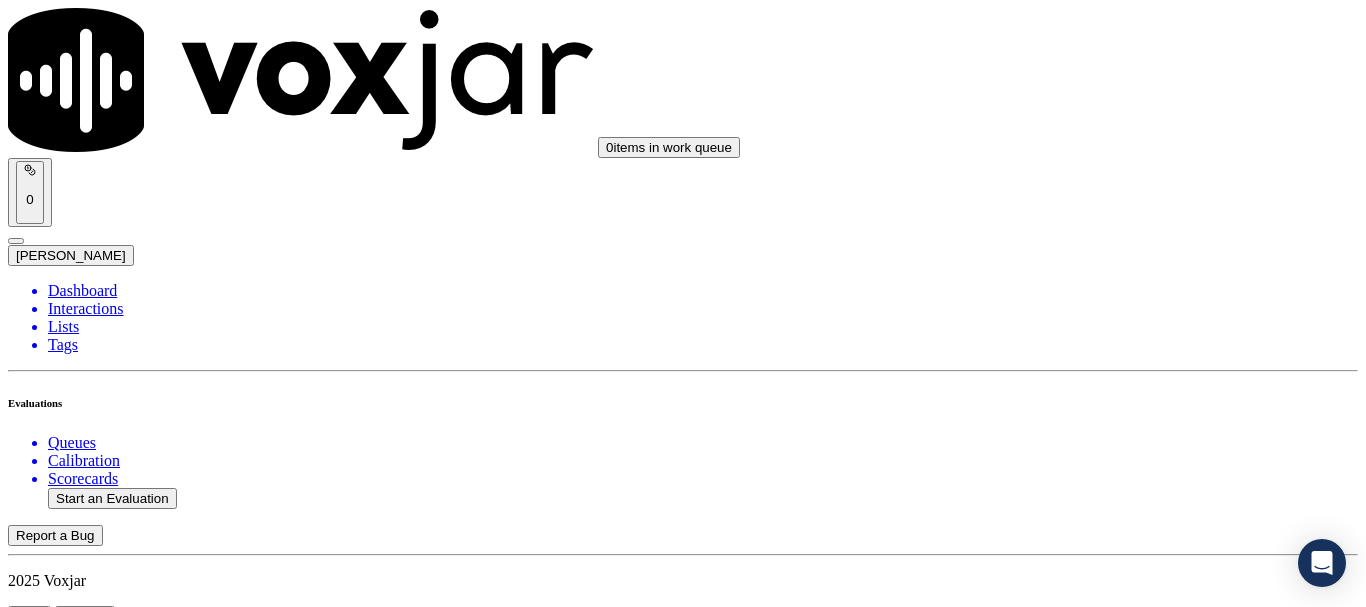 scroll, scrollTop: 5411, scrollLeft: 0, axis: vertical 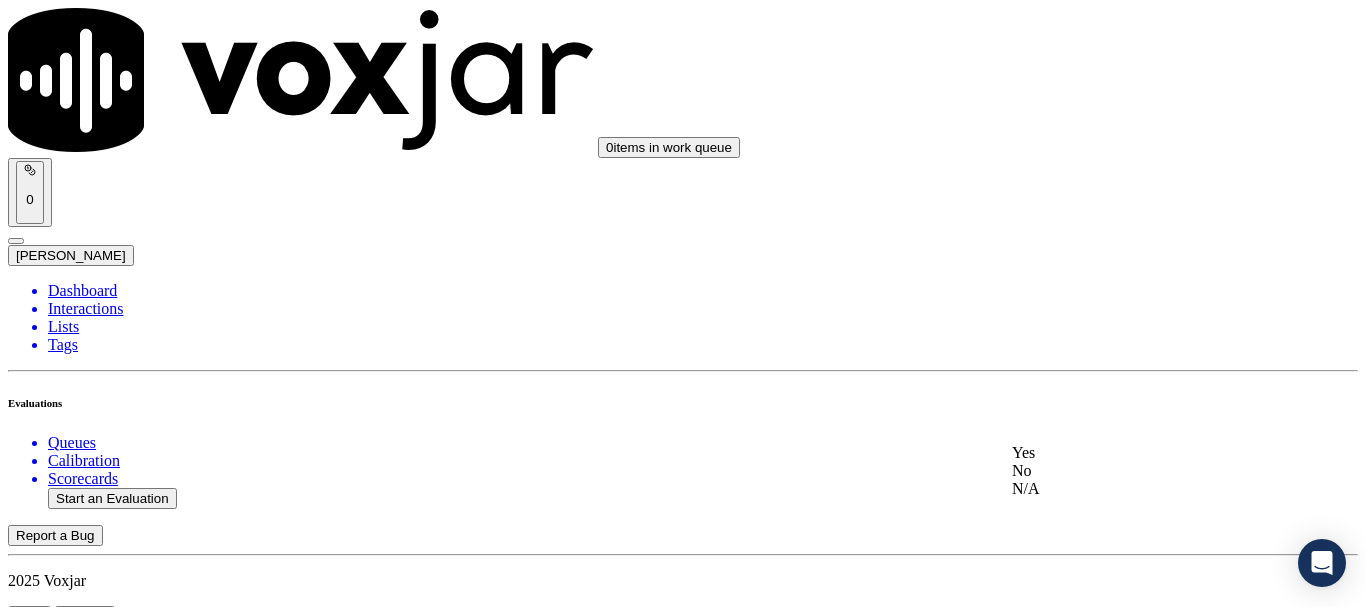 click on "Yes" at bounding box center (1139, 453) 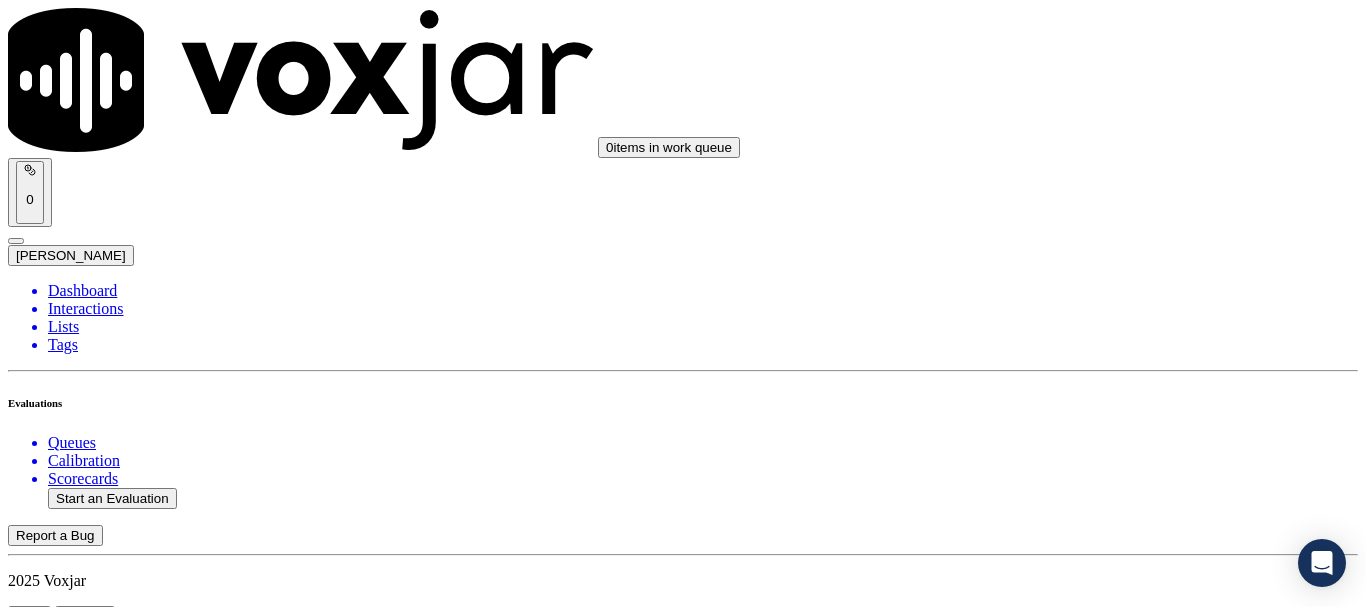 scroll, scrollTop: 5911, scrollLeft: 0, axis: vertical 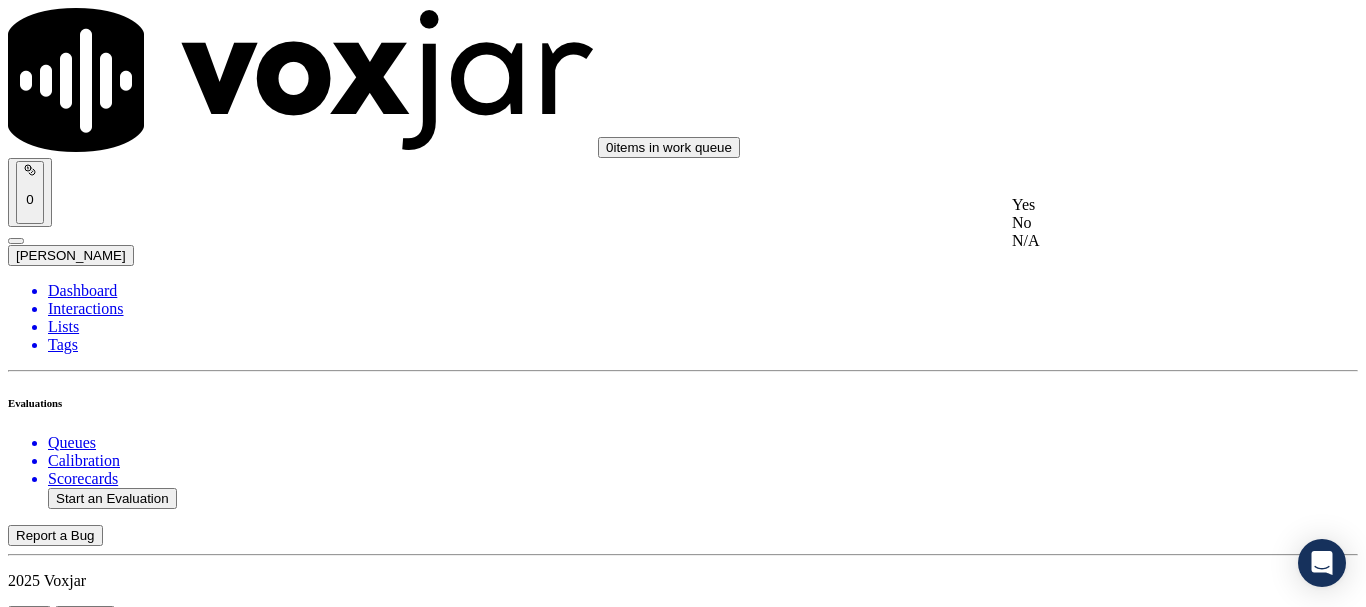 click on "Yes" at bounding box center [1139, 205] 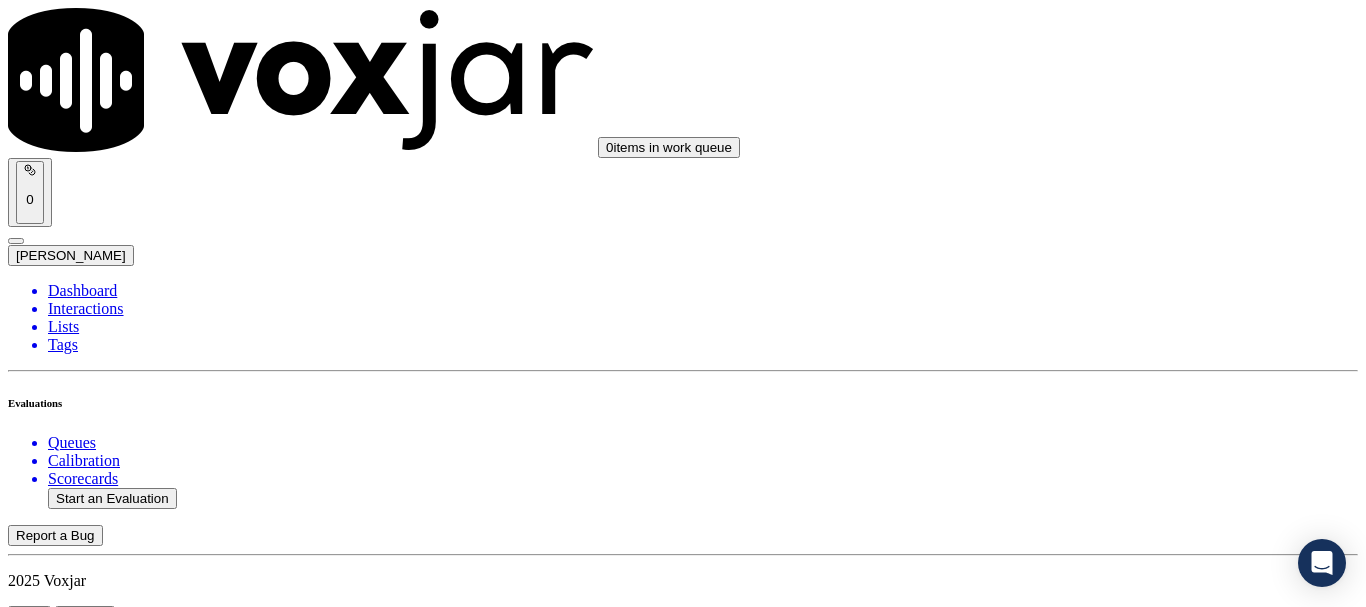 click on "Select an answer" at bounding box center (67, 7600) 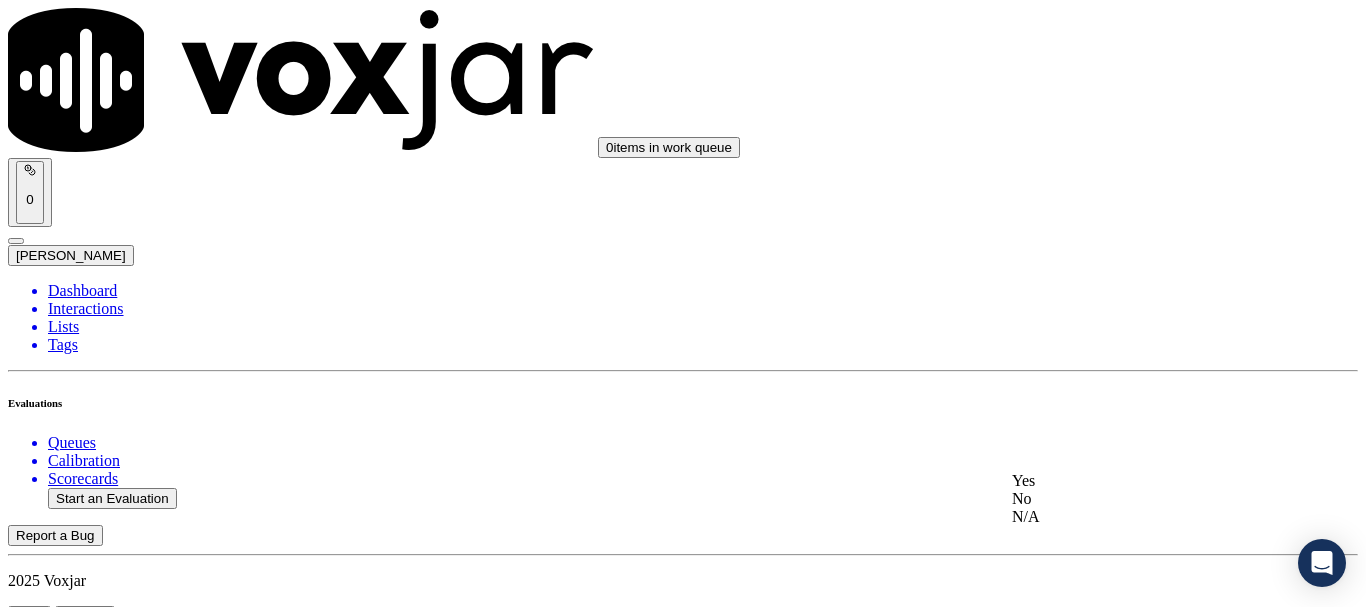 click on "Yes" at bounding box center [1139, 481] 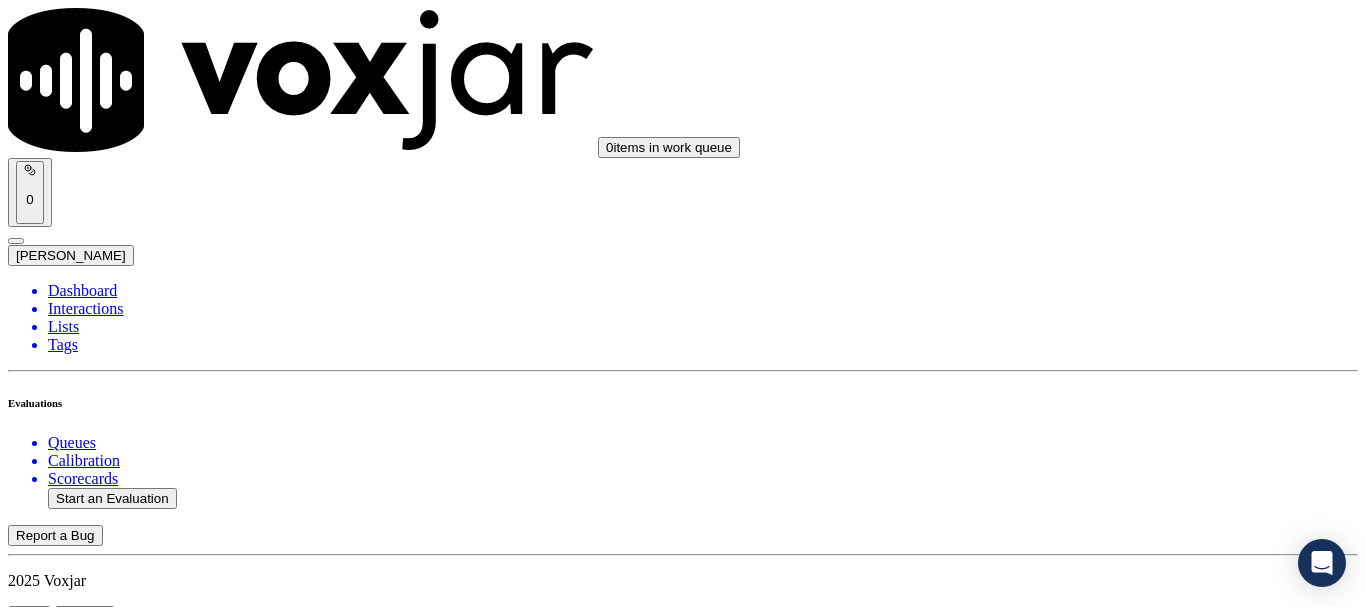 scroll, scrollTop: 0, scrollLeft: 0, axis: both 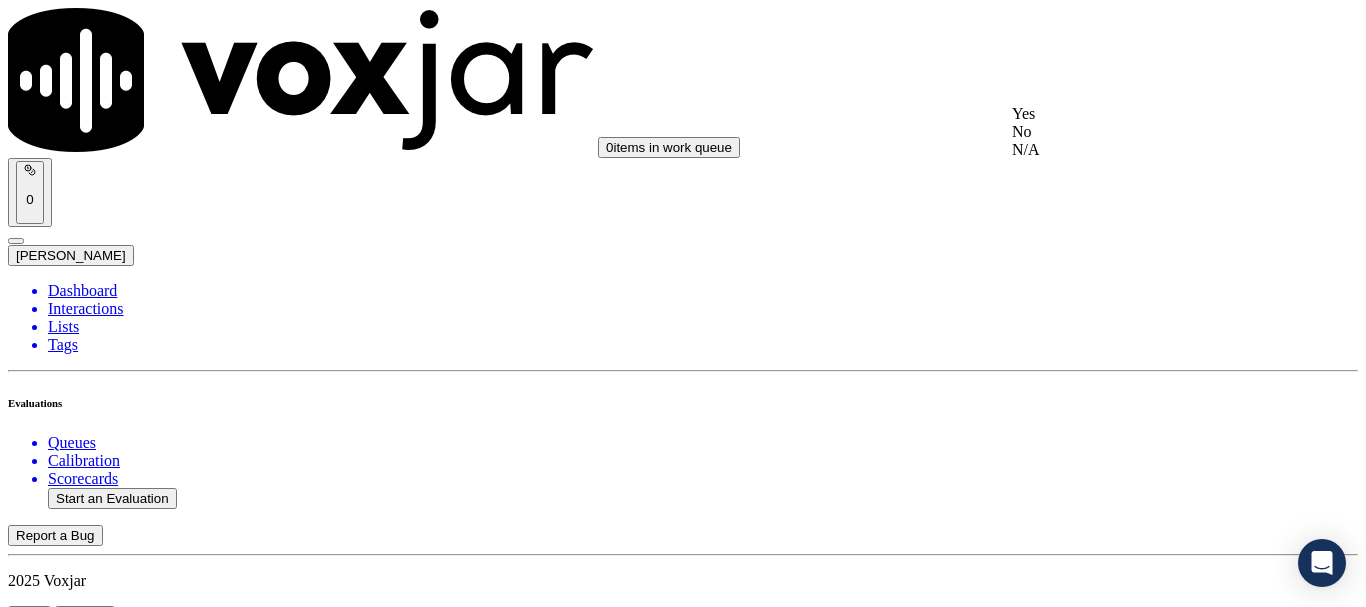 click on "N/A" 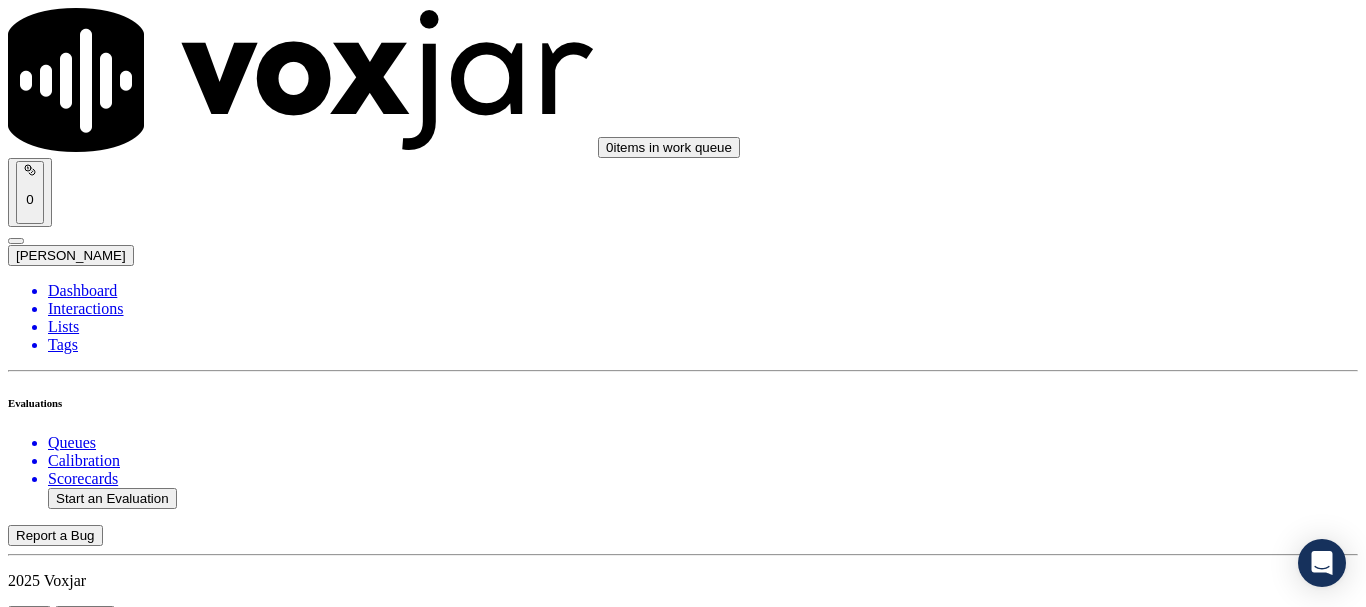 click on "Select an answer" at bounding box center [67, 3416] 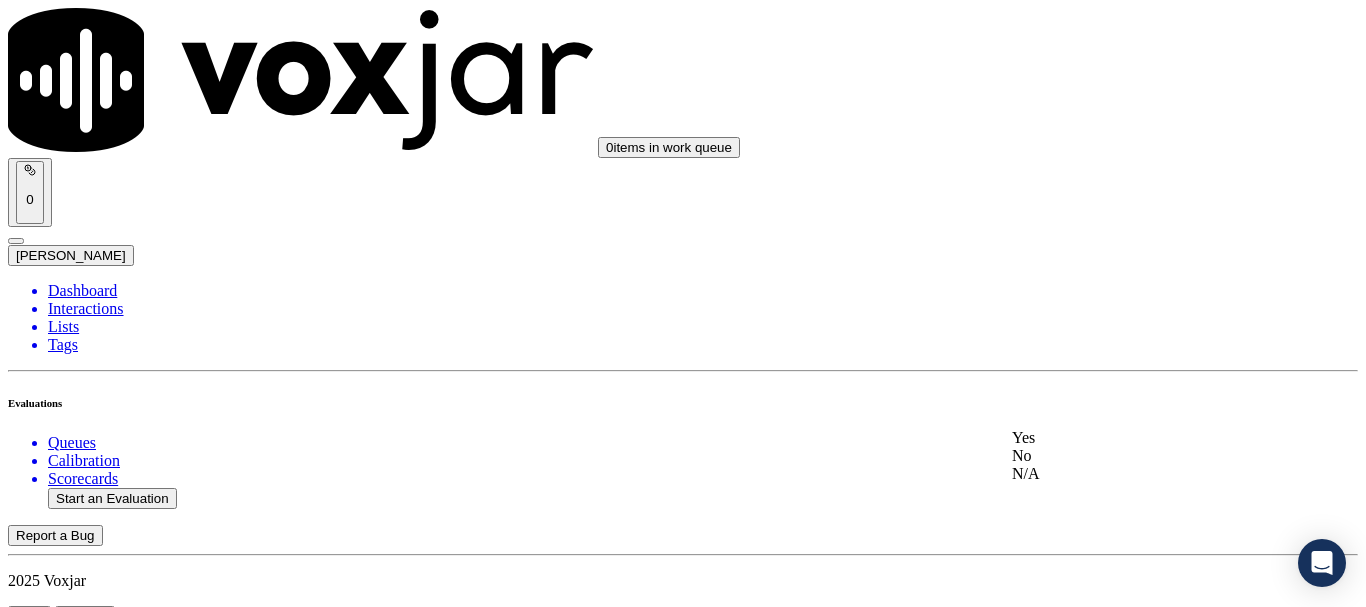 click on "N/A" 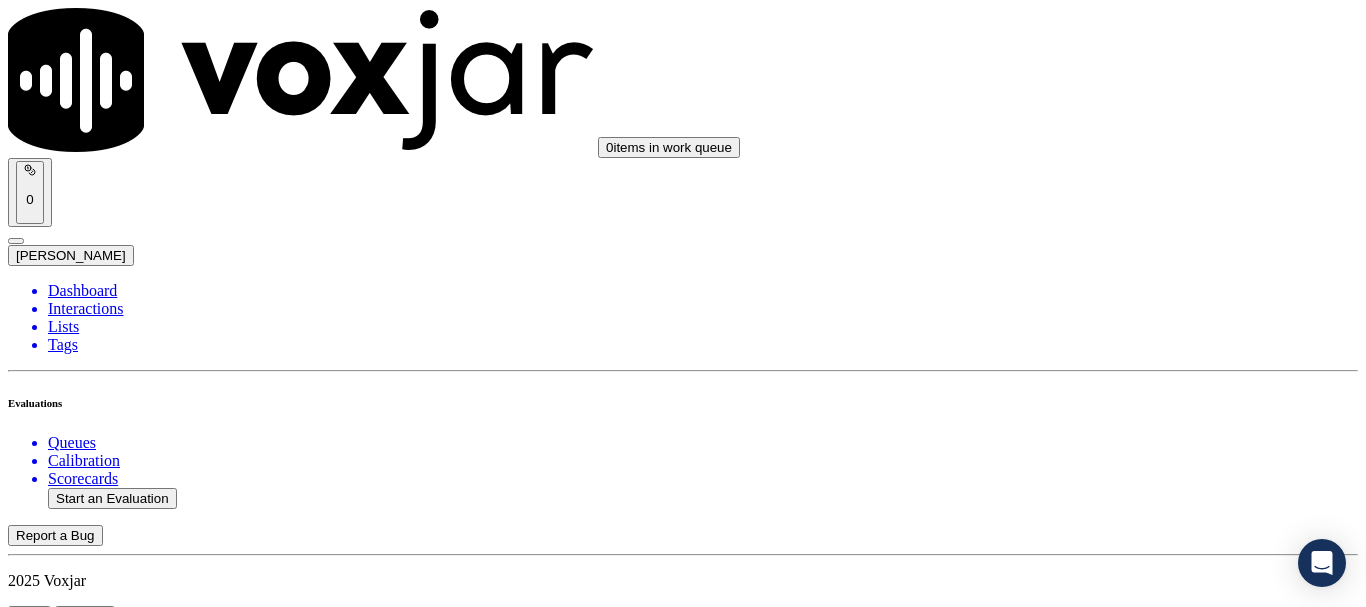 scroll, scrollTop: 1800, scrollLeft: 0, axis: vertical 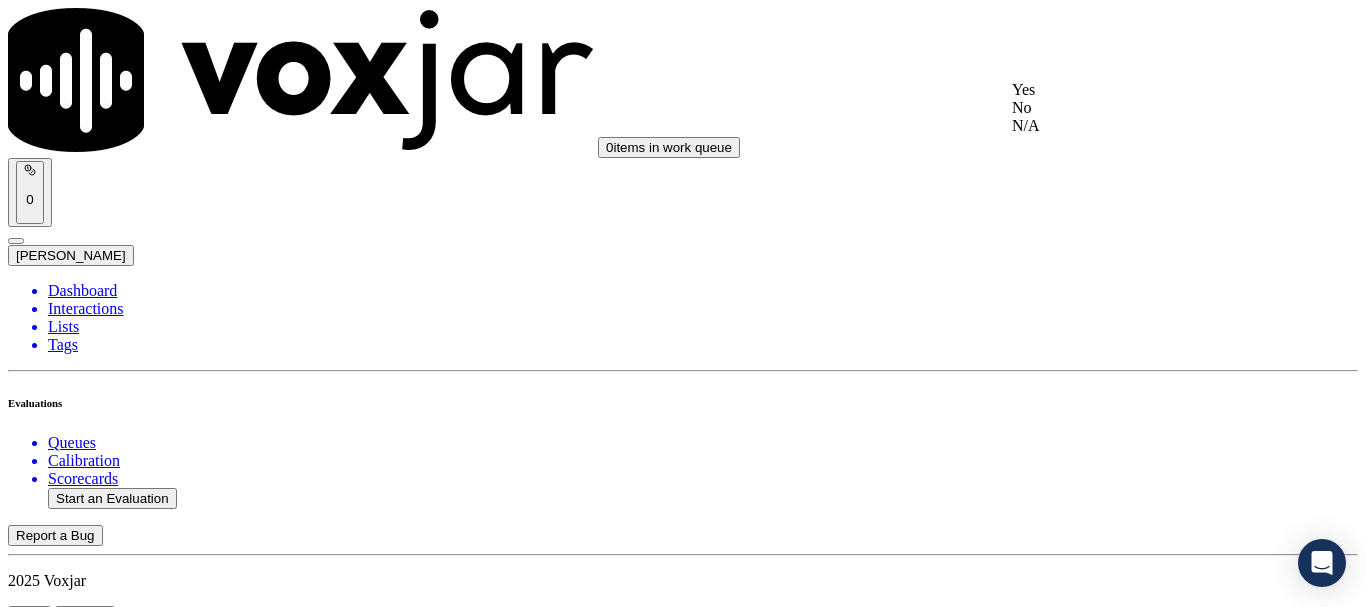 click on "Yes" at bounding box center (1139, 90) 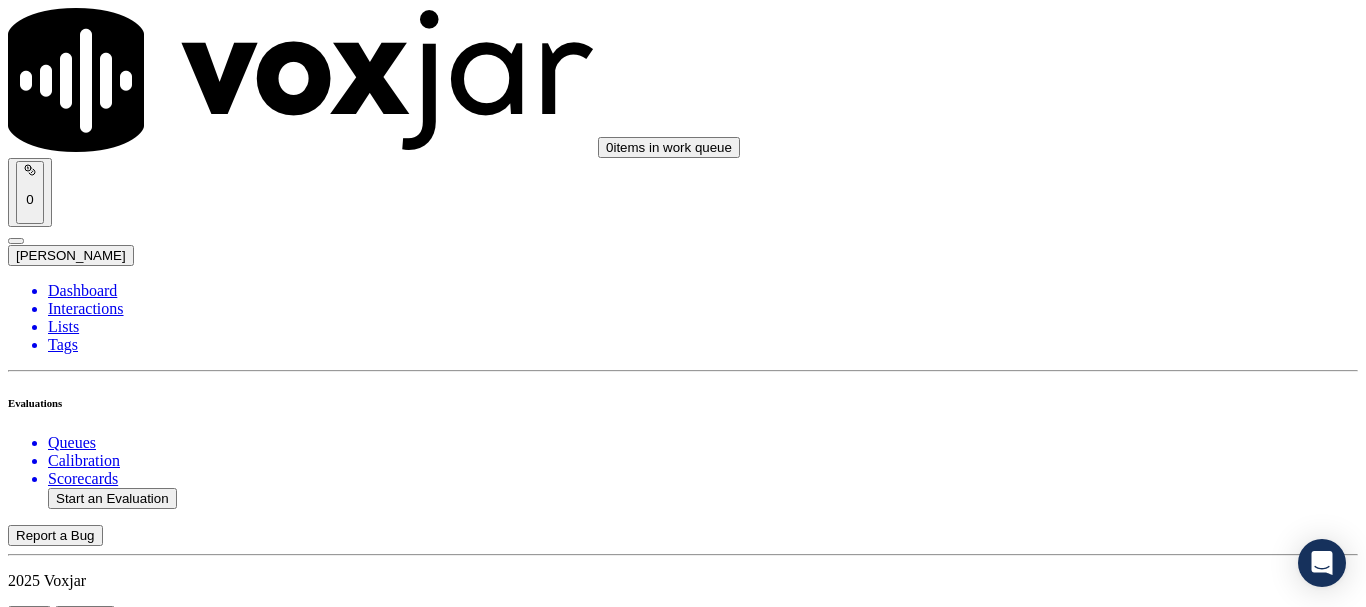 click on "Select an answer" at bounding box center (67, 3889) 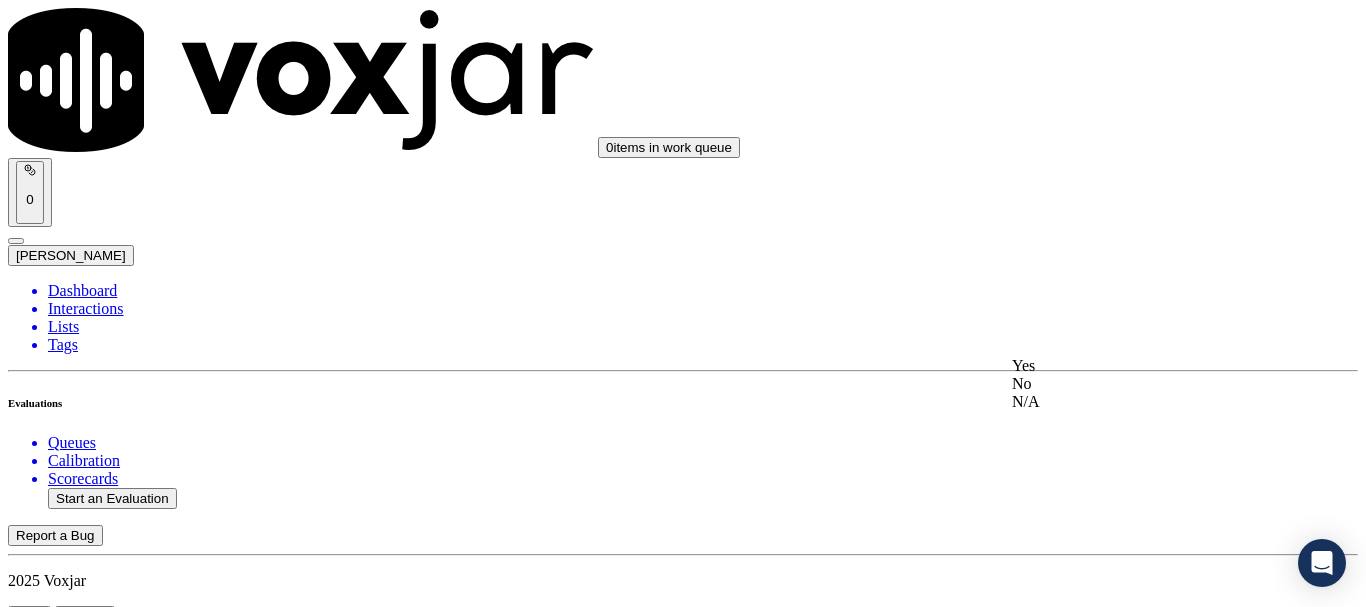 click on "Yes" at bounding box center (1139, 366) 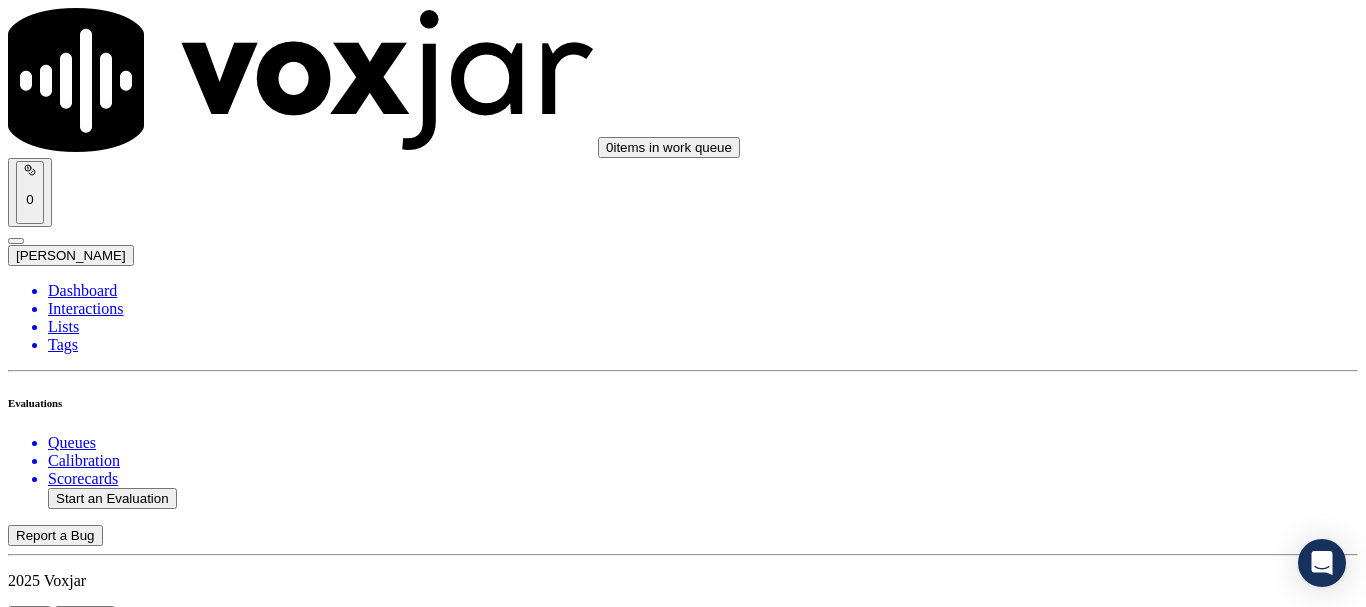 scroll, scrollTop: 2200, scrollLeft: 0, axis: vertical 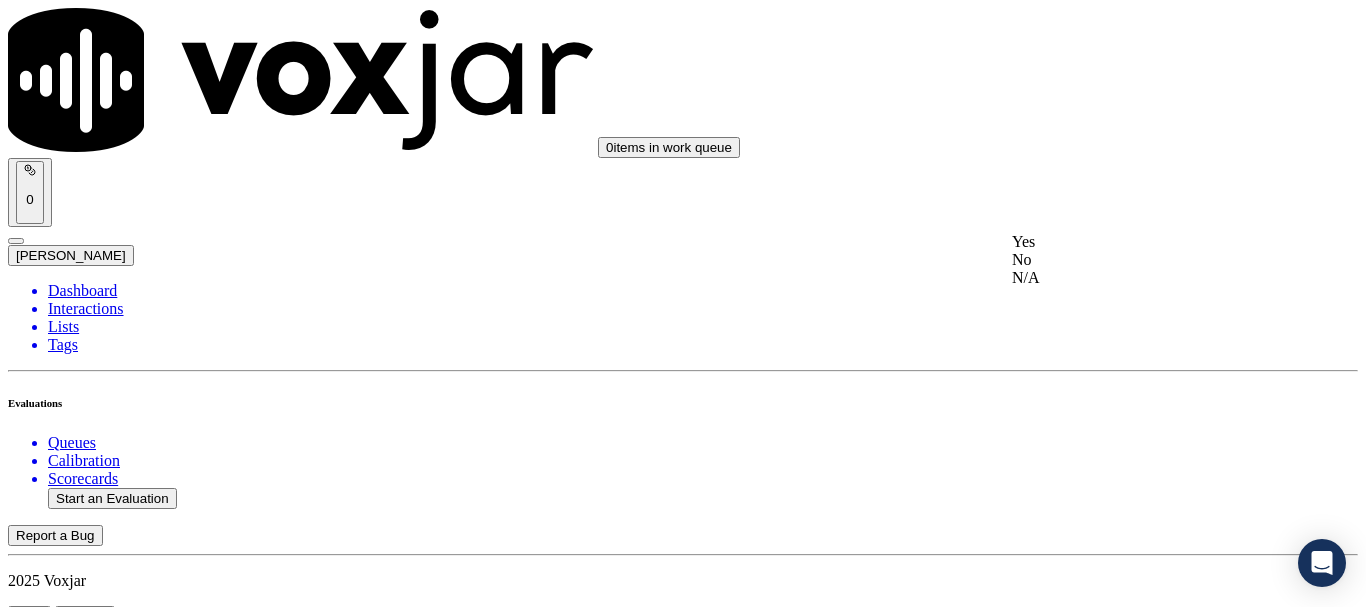 click on "Yes" at bounding box center [1139, 242] 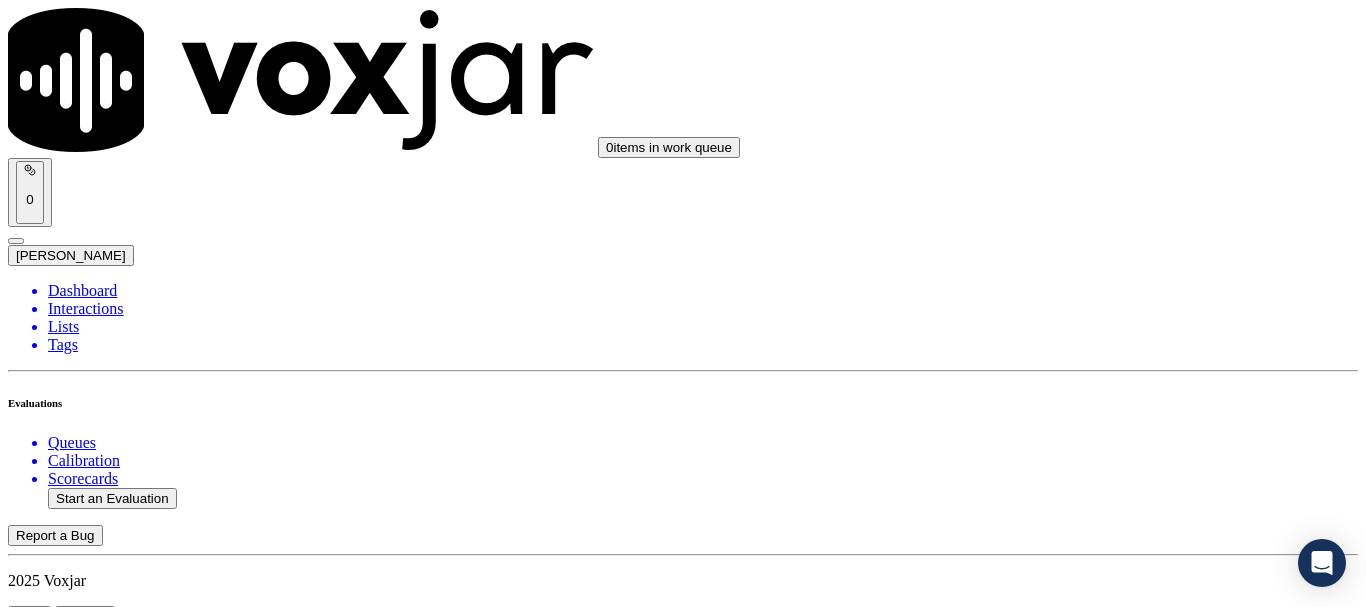 click on "Select an answer" at bounding box center (67, 4362) 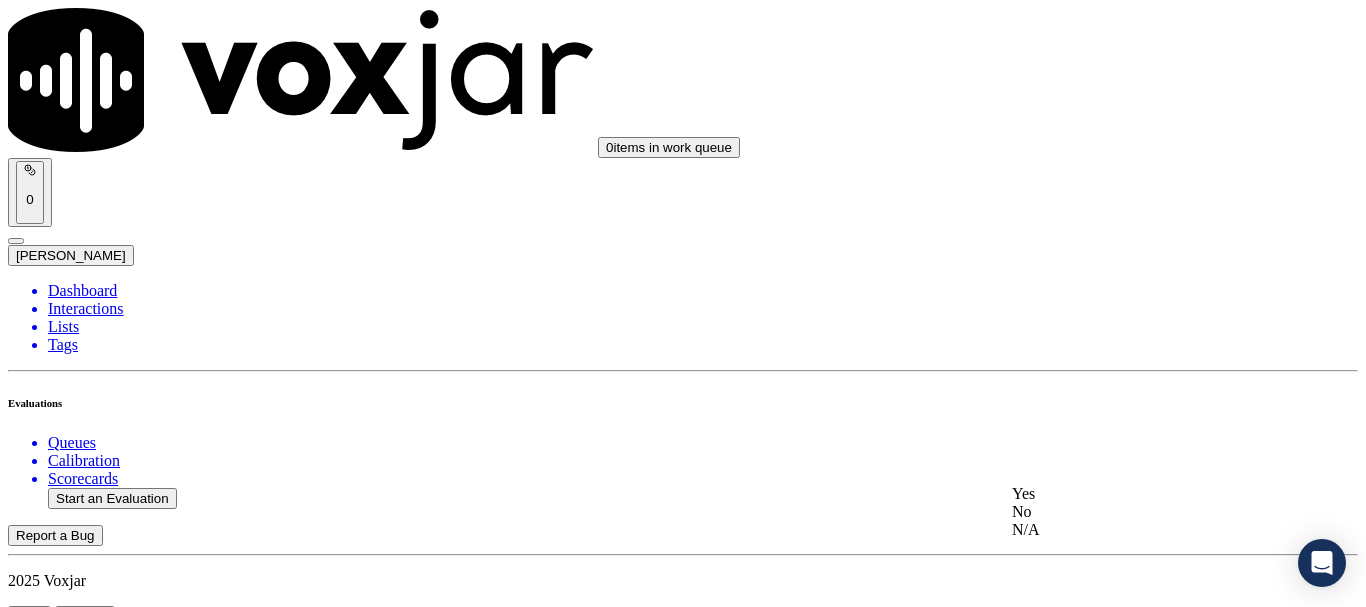 click on "Yes   No     N/A" at bounding box center (1139, 512) 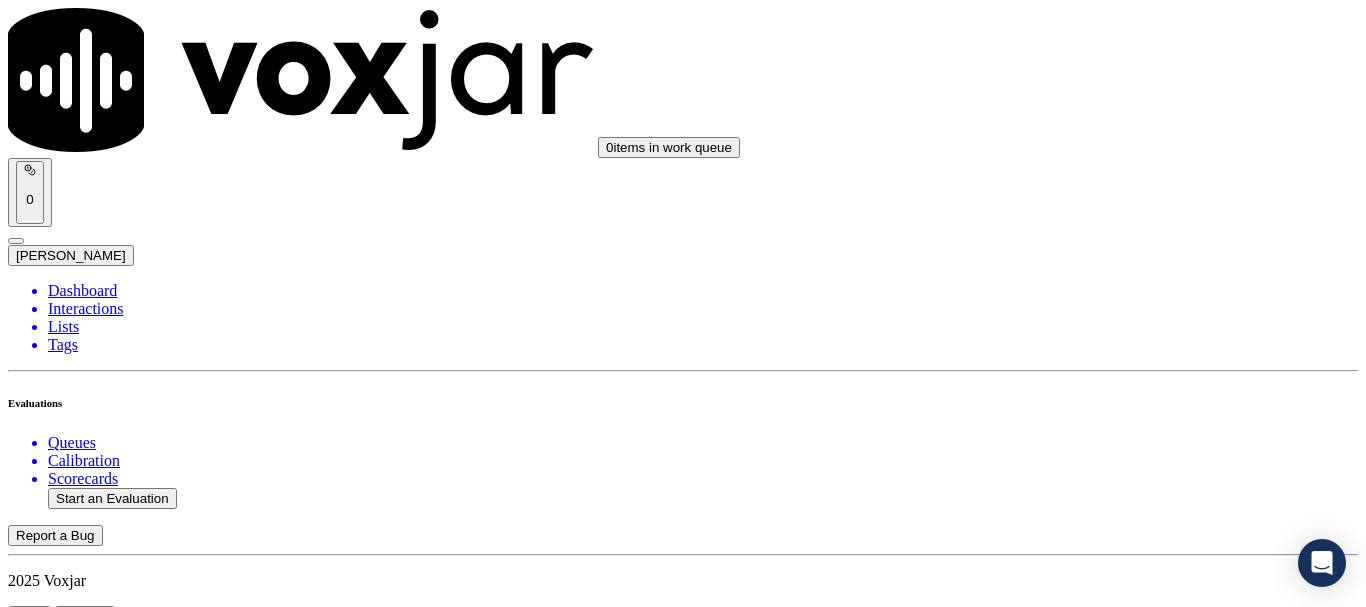 scroll, scrollTop: 2700, scrollLeft: 0, axis: vertical 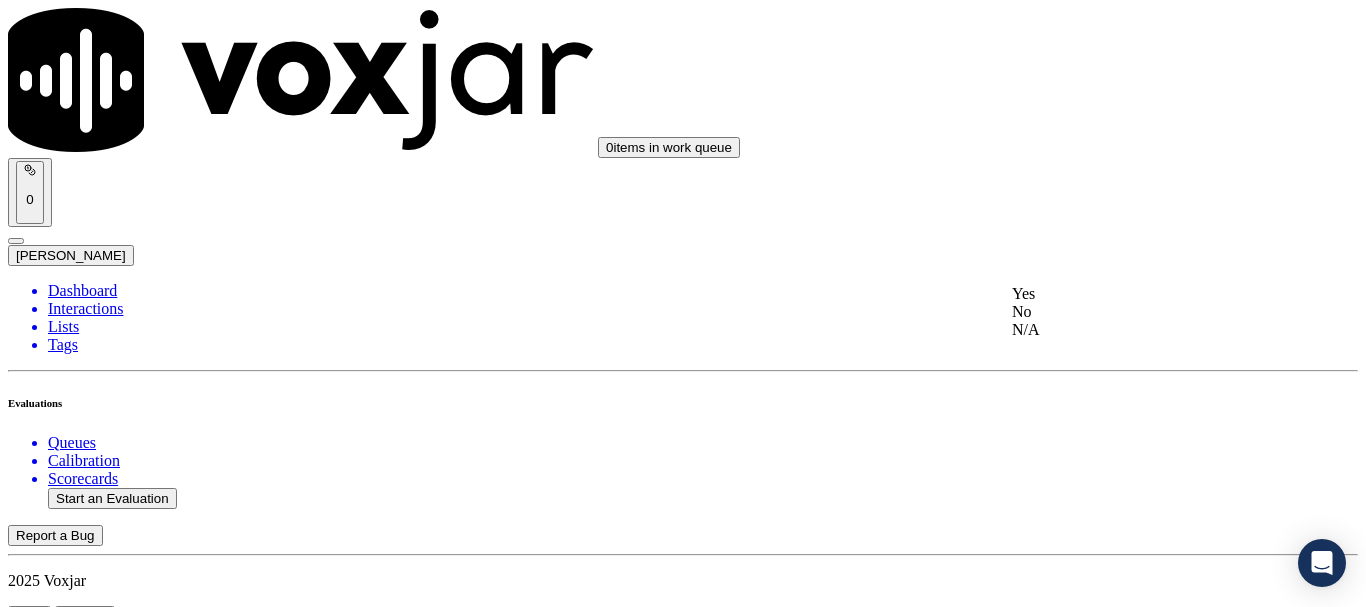 click on "Yes" at bounding box center (1139, 294) 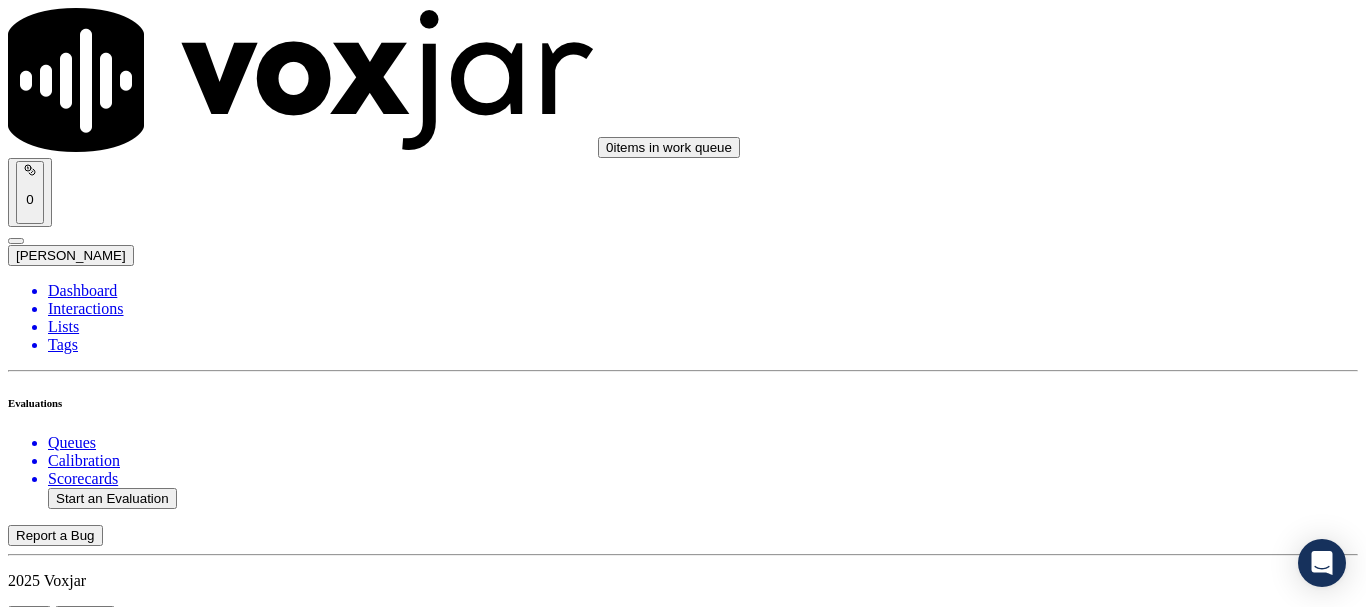 scroll, scrollTop: 6012, scrollLeft: 0, axis: vertical 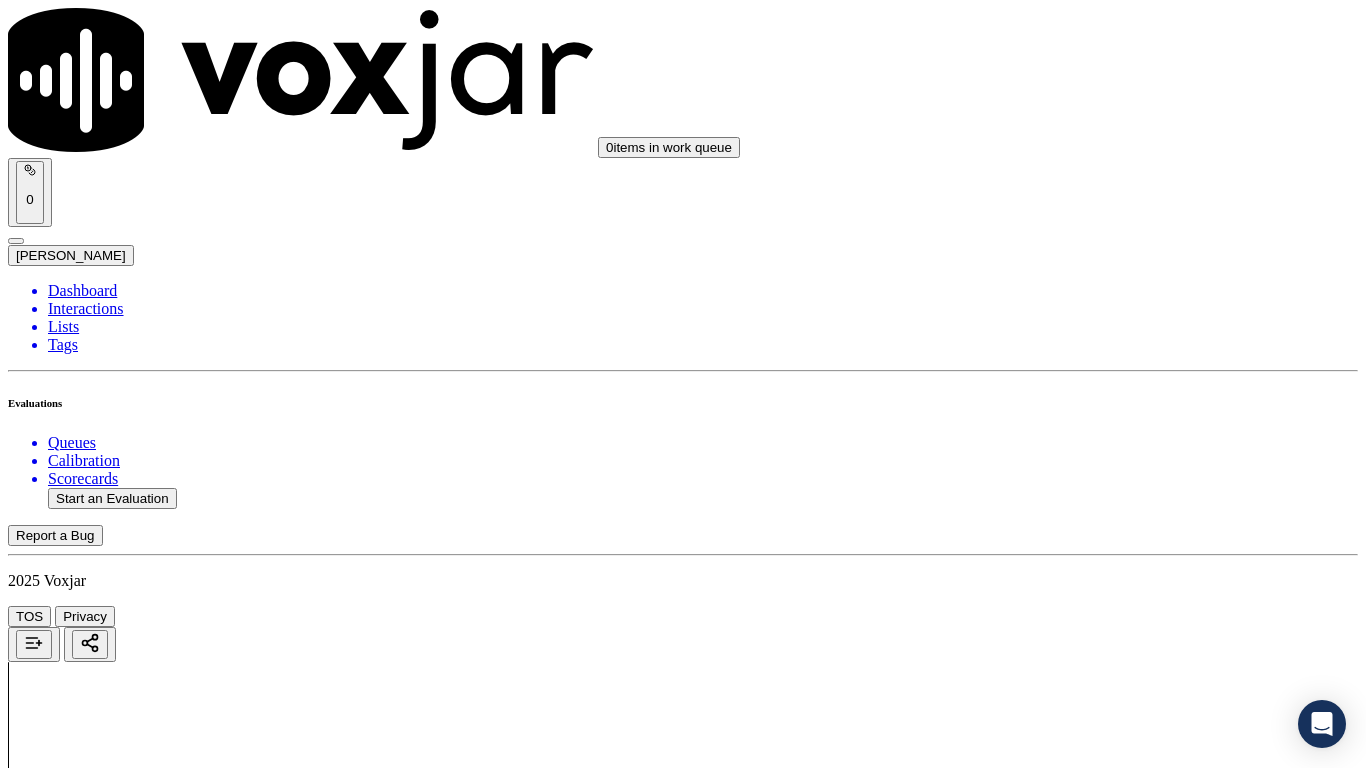 click on "Upload interaction to start evaluation" at bounding box center (124, 2674) 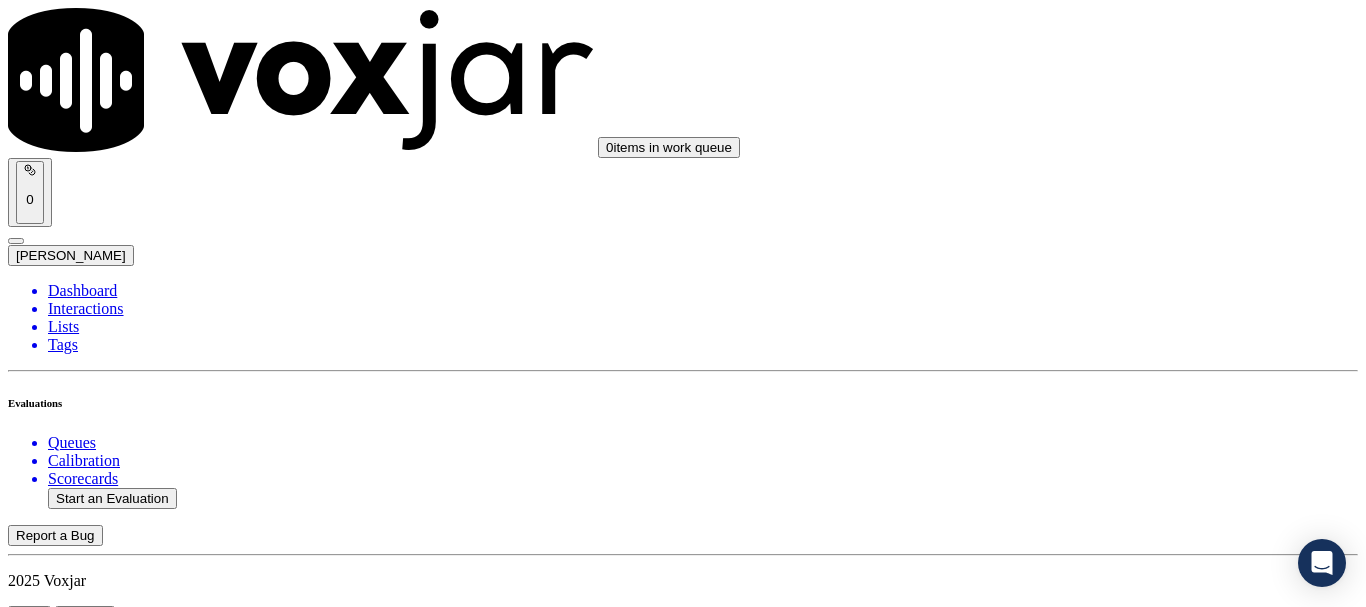 scroll, scrollTop: 300, scrollLeft: 0, axis: vertical 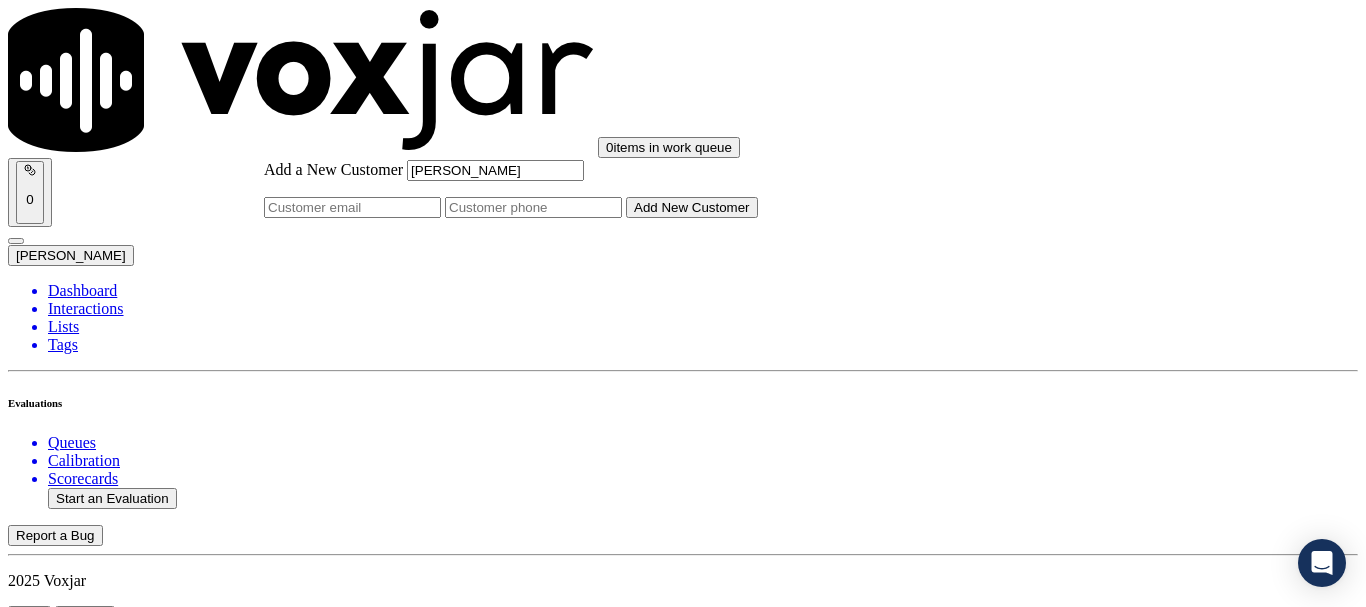 type on "[PERSON_NAME]" 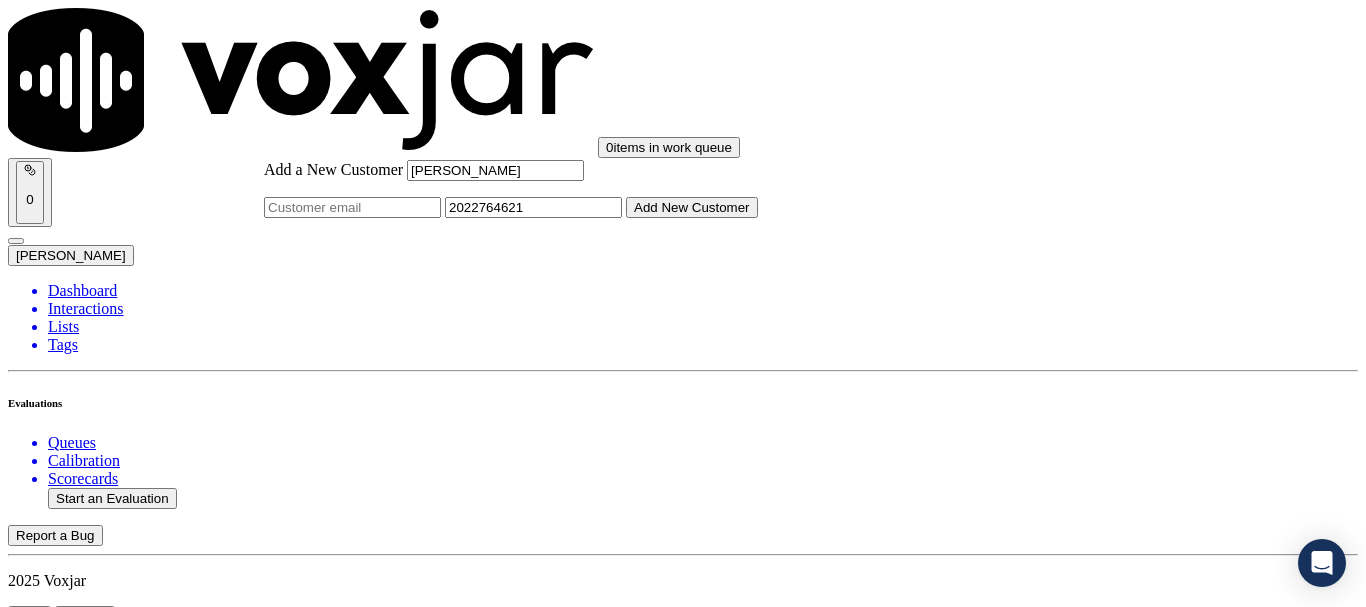 type on "2022764621" 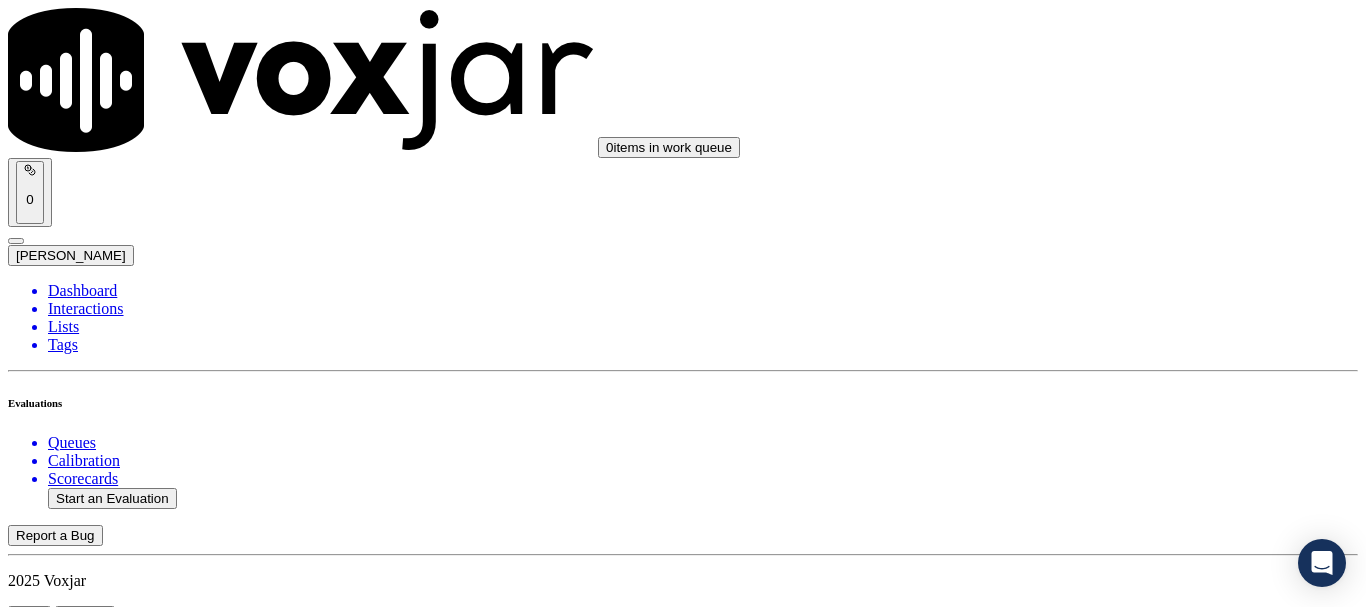 click on "[PERSON_NAME]" at bounding box center [683, 2164] 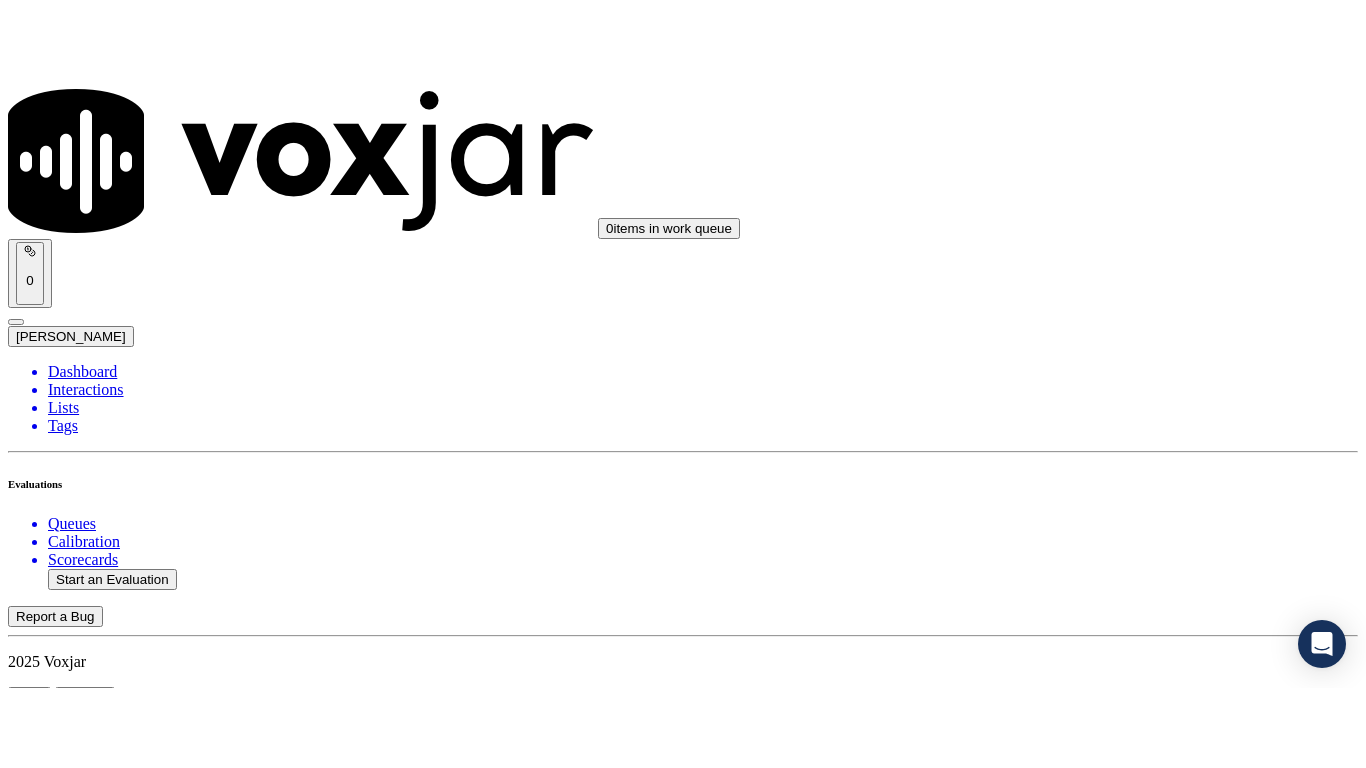 scroll, scrollTop: 400, scrollLeft: 0, axis: vertical 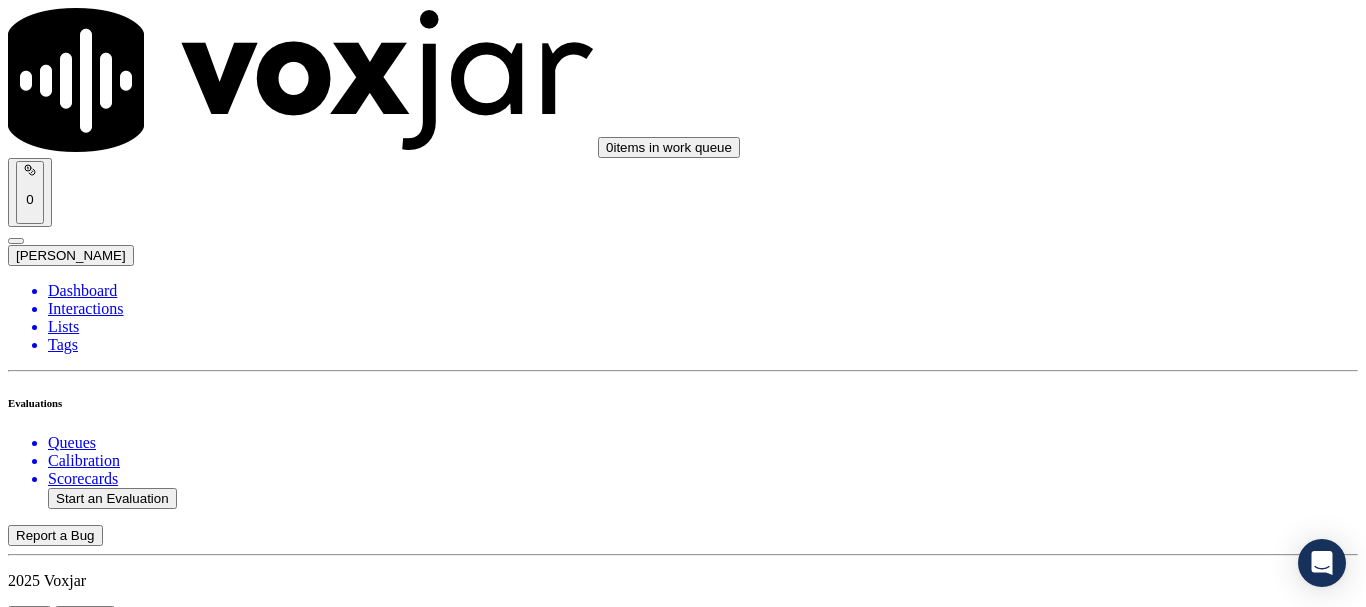 click on "Supplier Universal Scorecard ([GEOGRAPHIC_DATA])" at bounding box center [683, 2427] 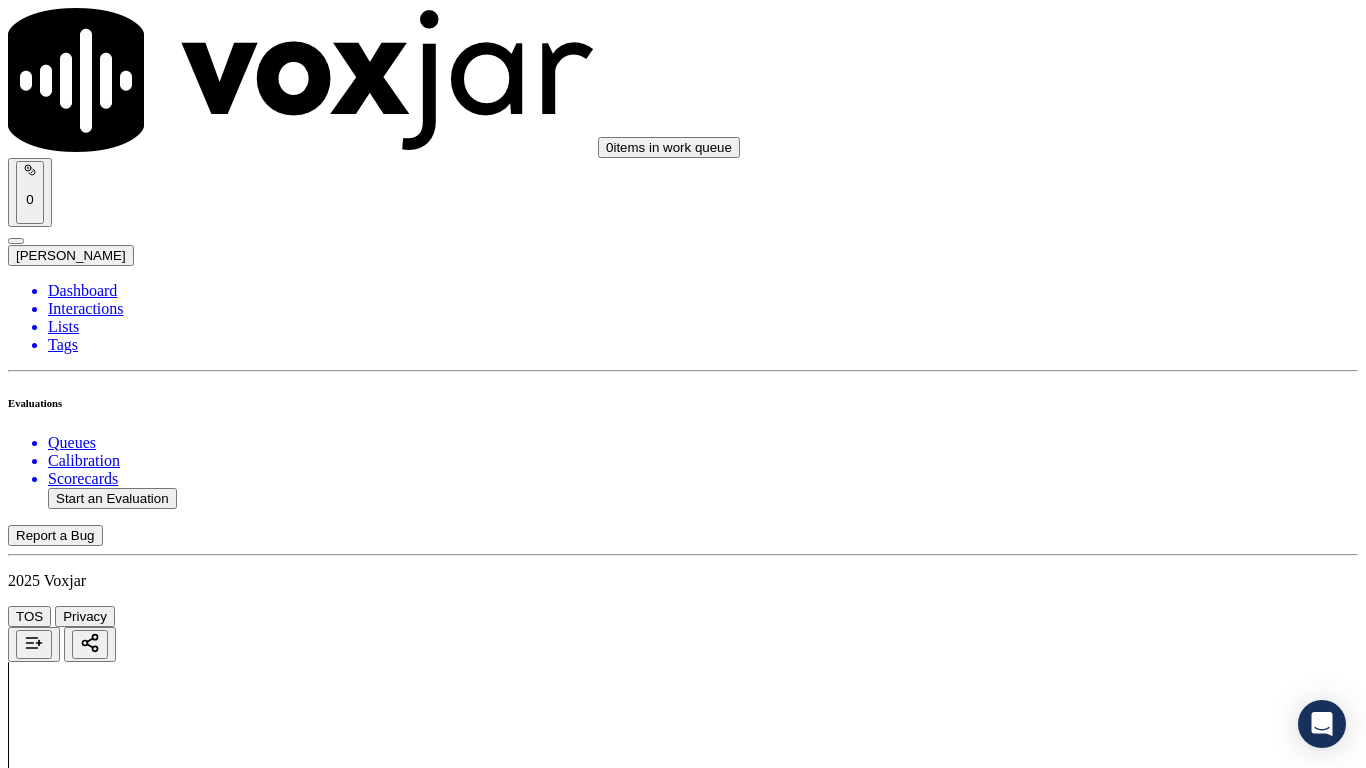 scroll, scrollTop: 251, scrollLeft: 0, axis: vertical 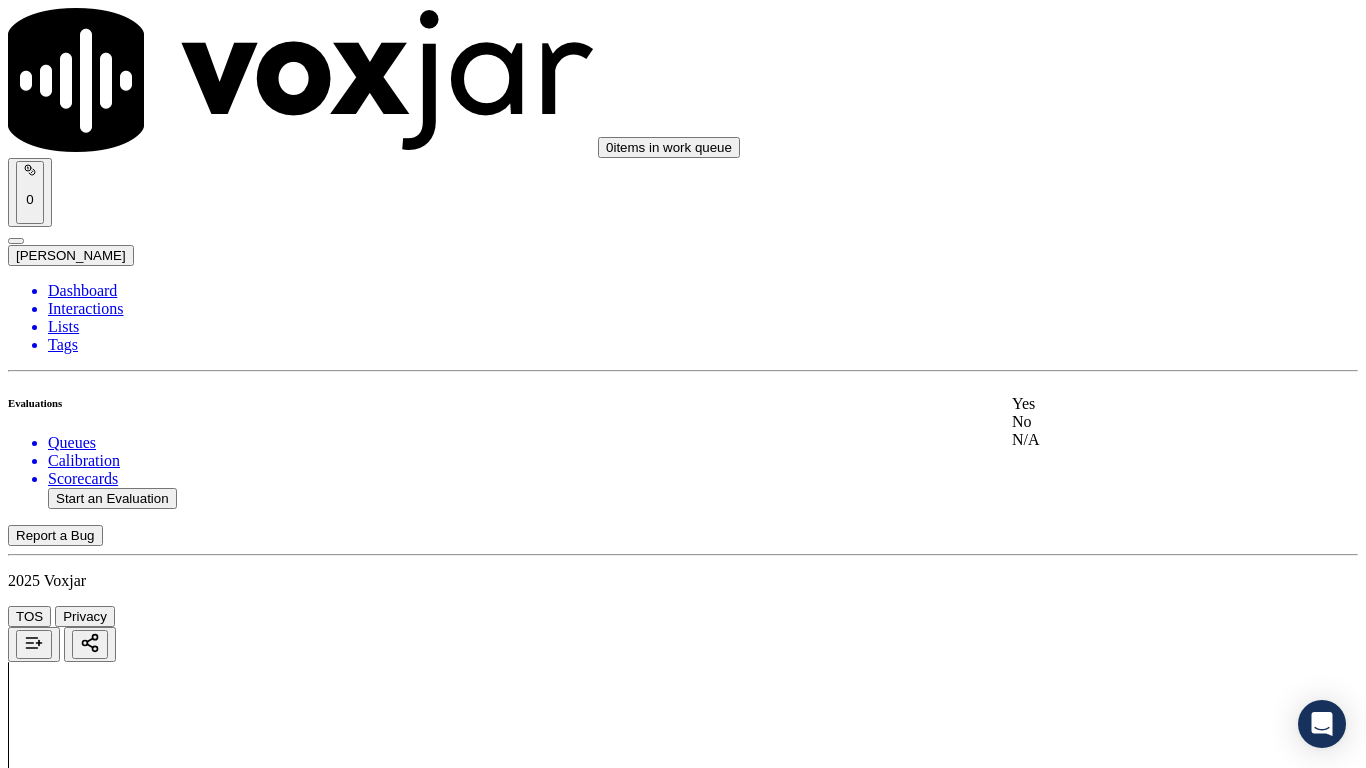 click on "Yes" at bounding box center [1139, 404] 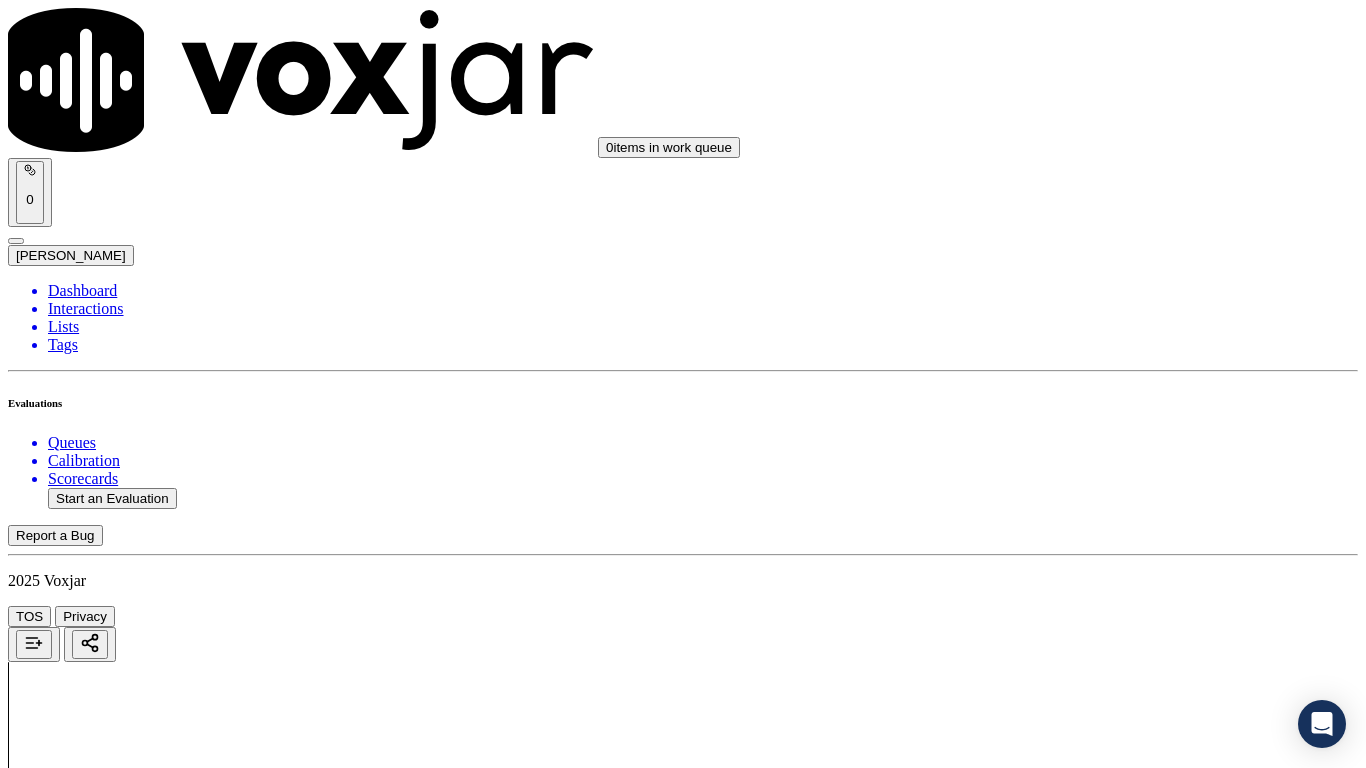 click on "Select an answer" at bounding box center (67, 2639) 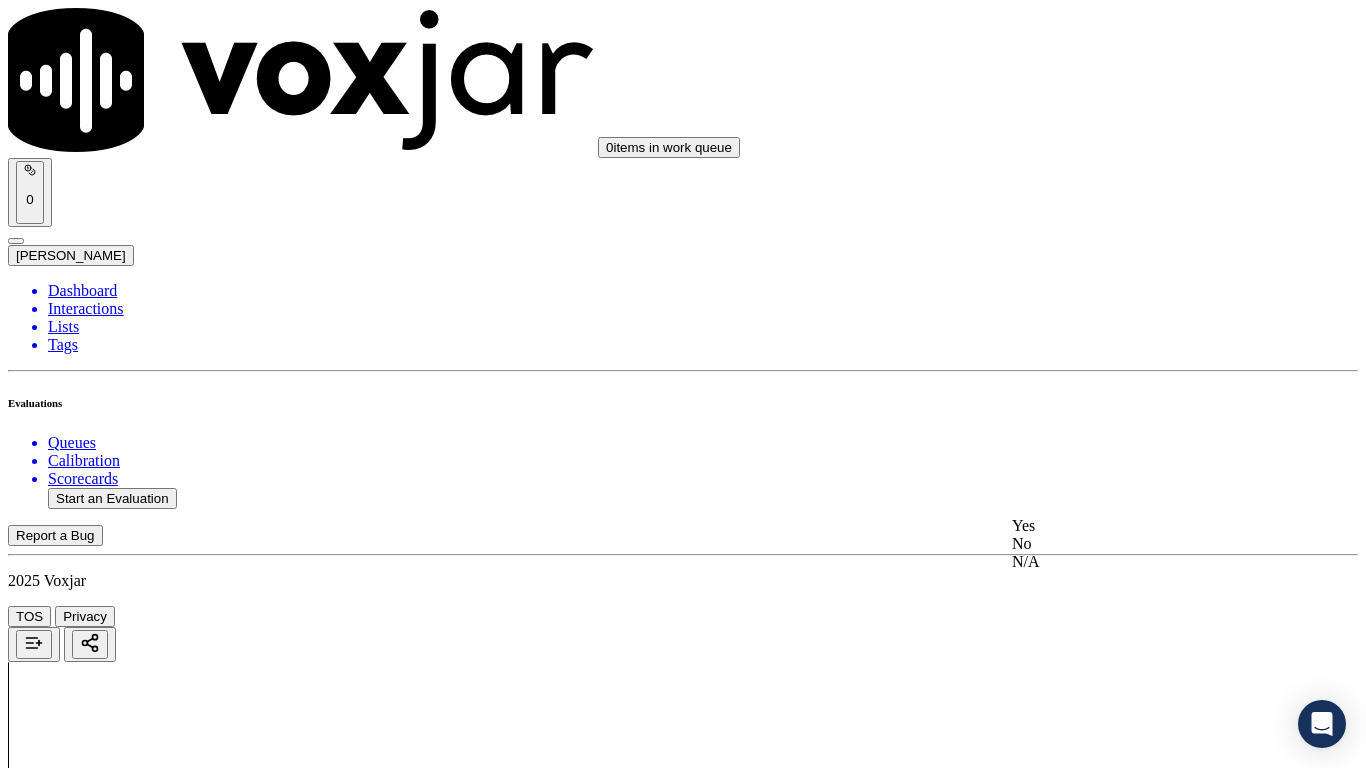 click on "Yes" at bounding box center [1139, 526] 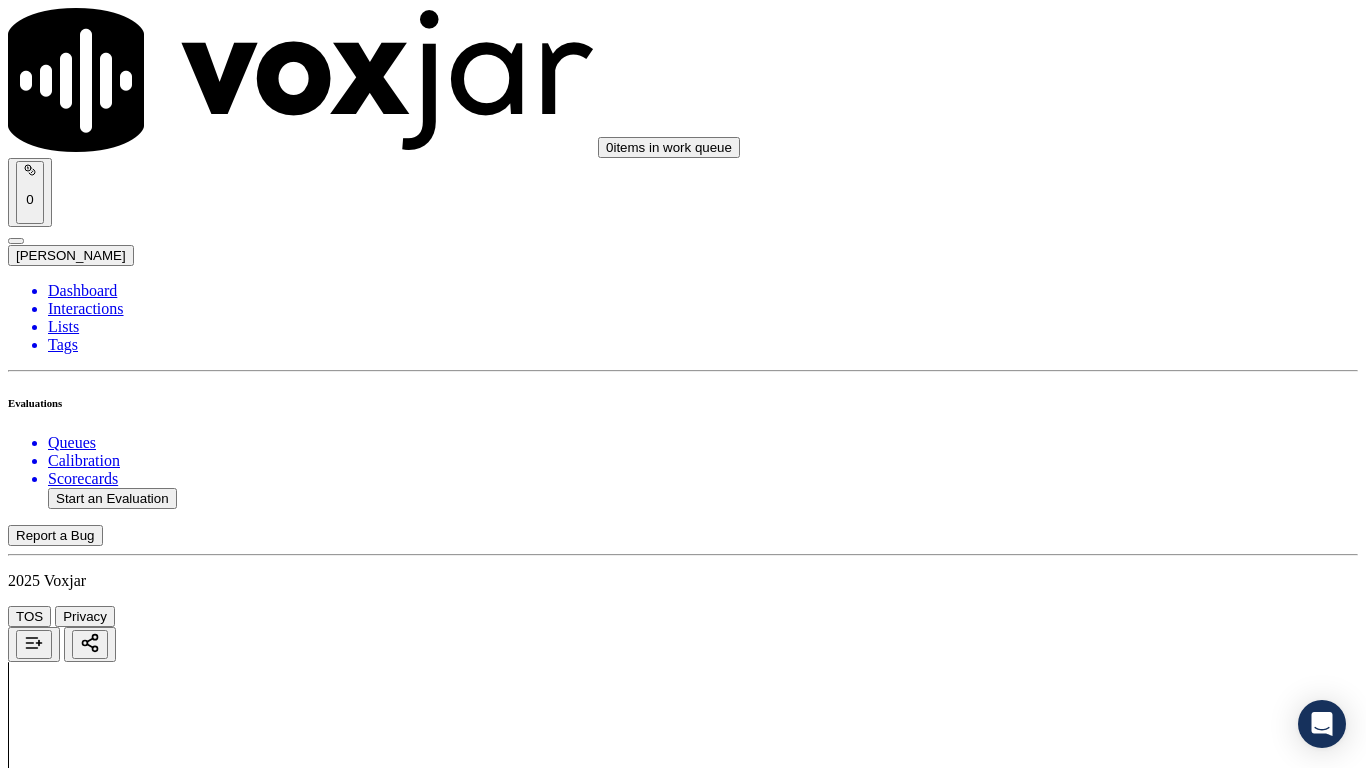 scroll, scrollTop: 700, scrollLeft: 0, axis: vertical 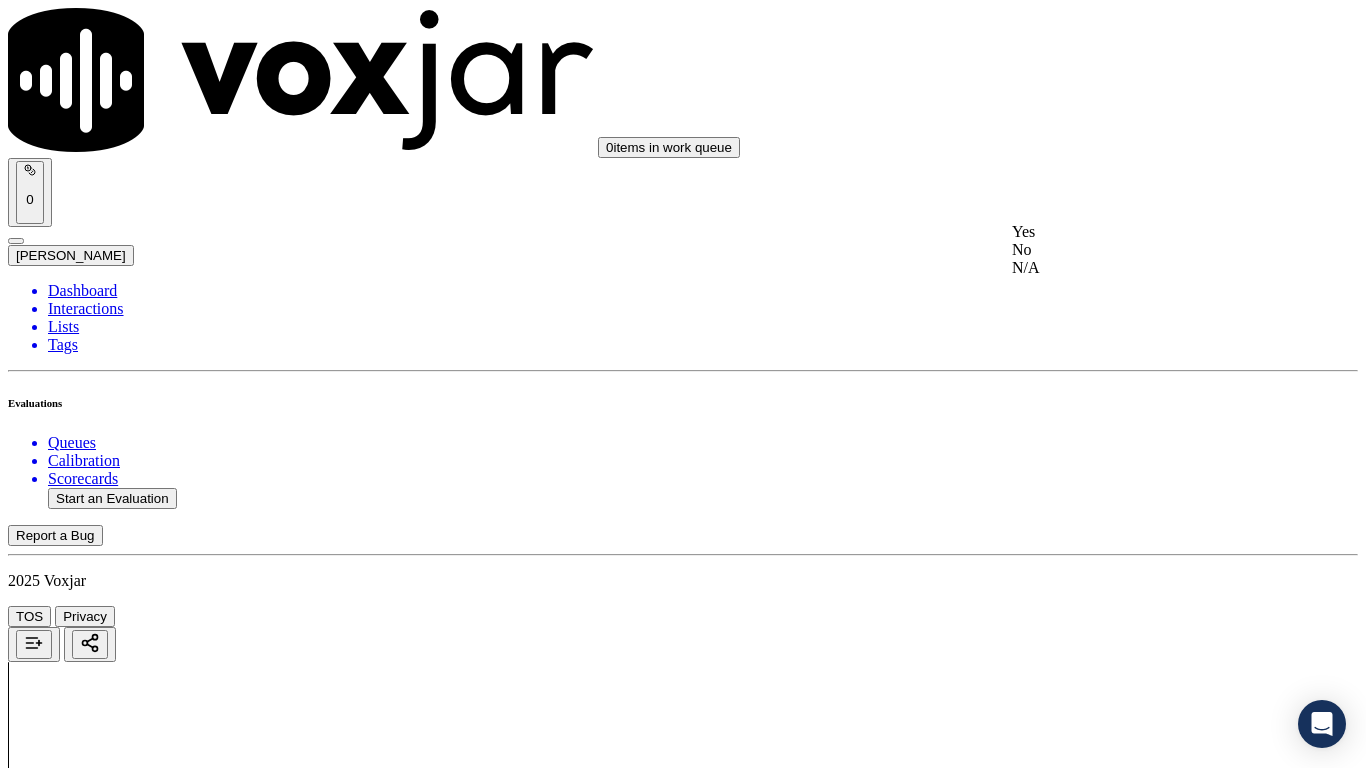 click on "Yes" at bounding box center [1139, 232] 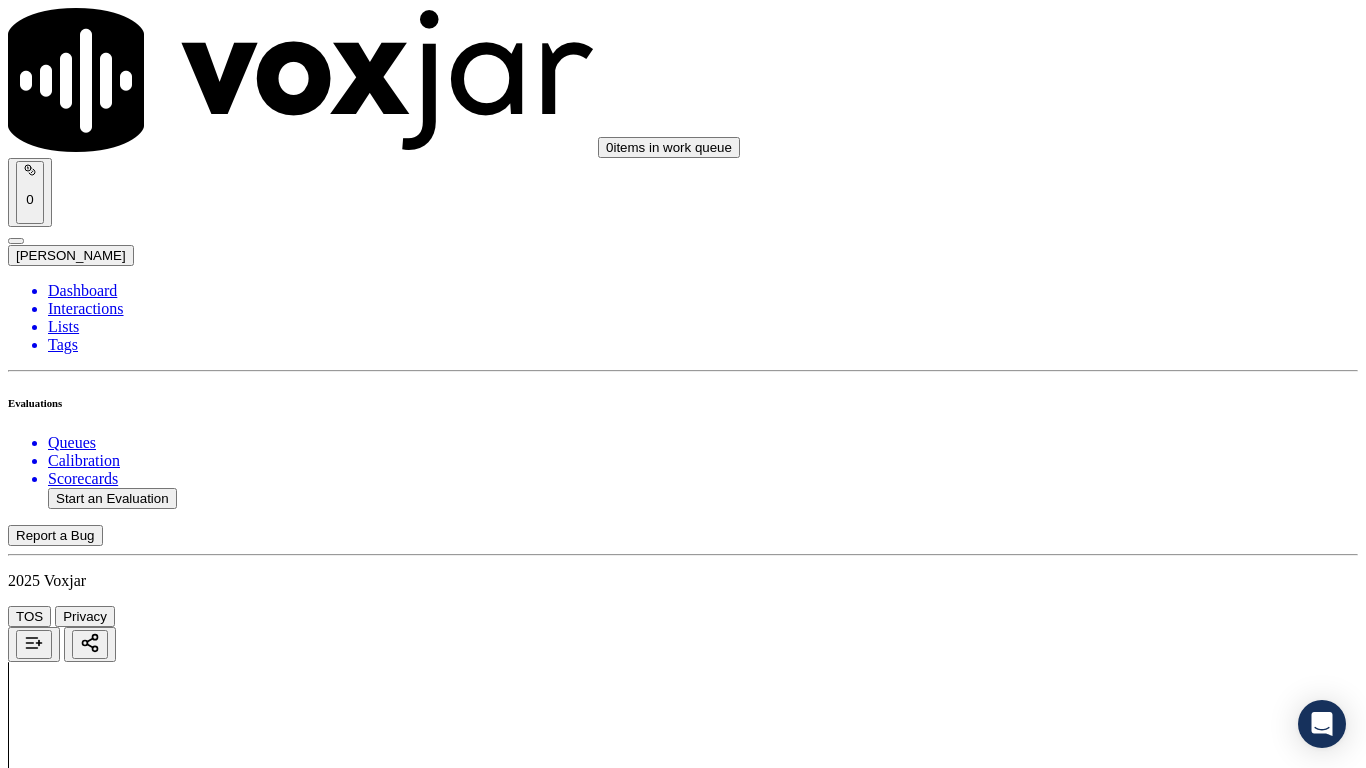 click on "Select an answer" at bounding box center [67, 3098] 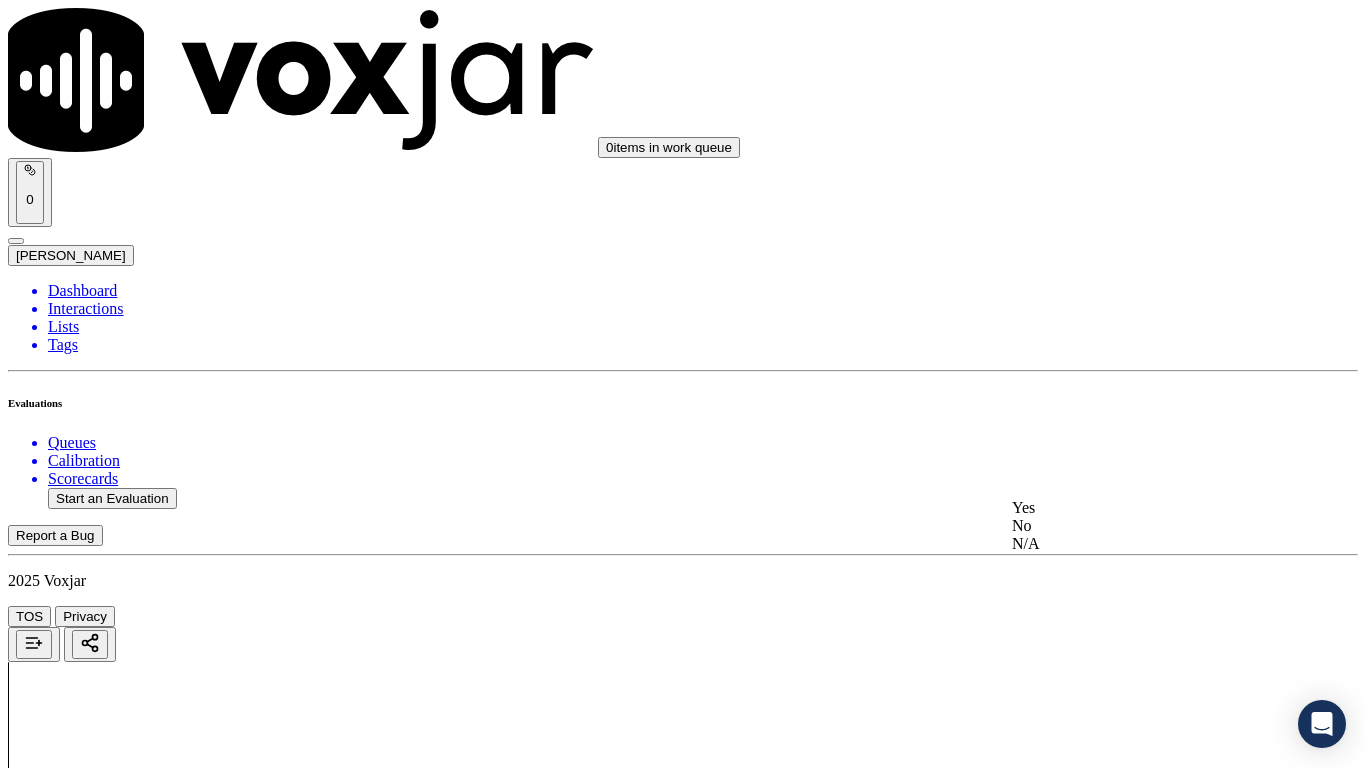 click on "N/A" 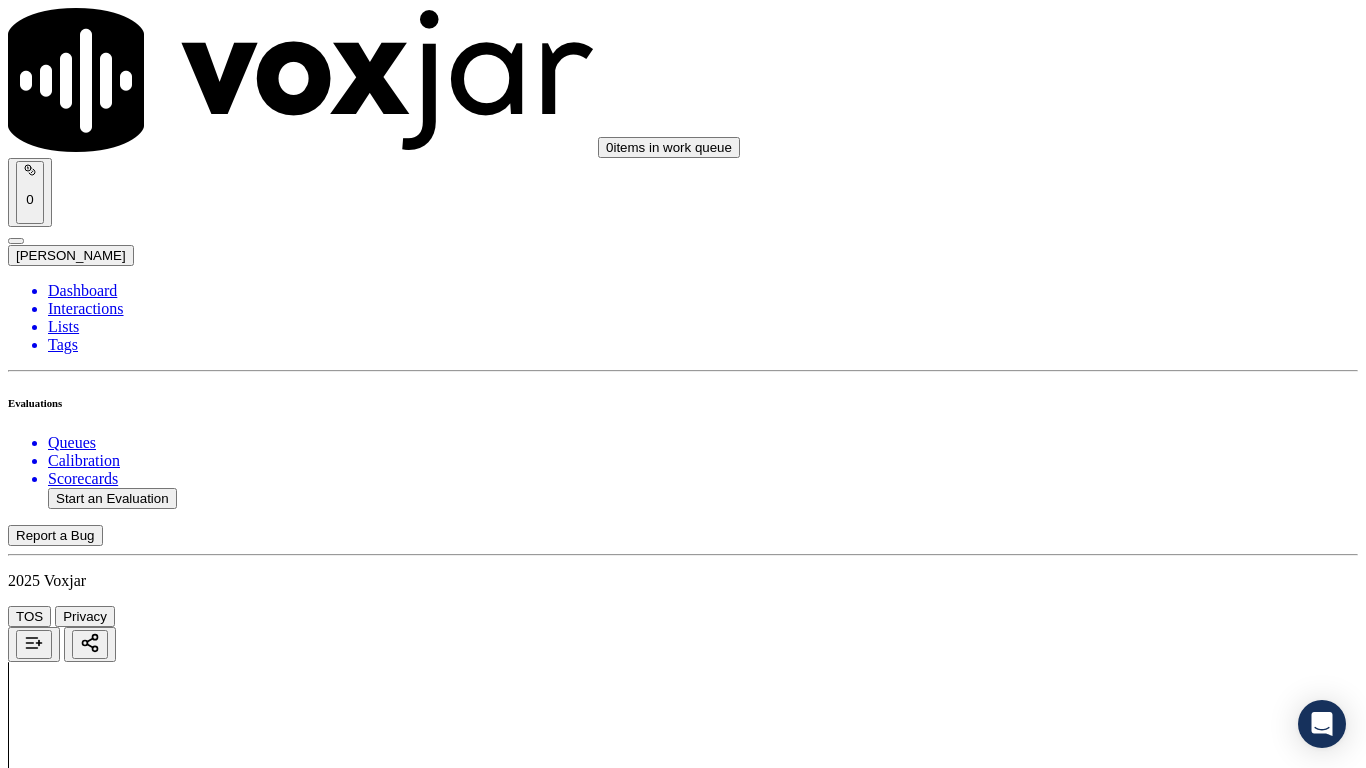 scroll, scrollTop: 1300, scrollLeft: 0, axis: vertical 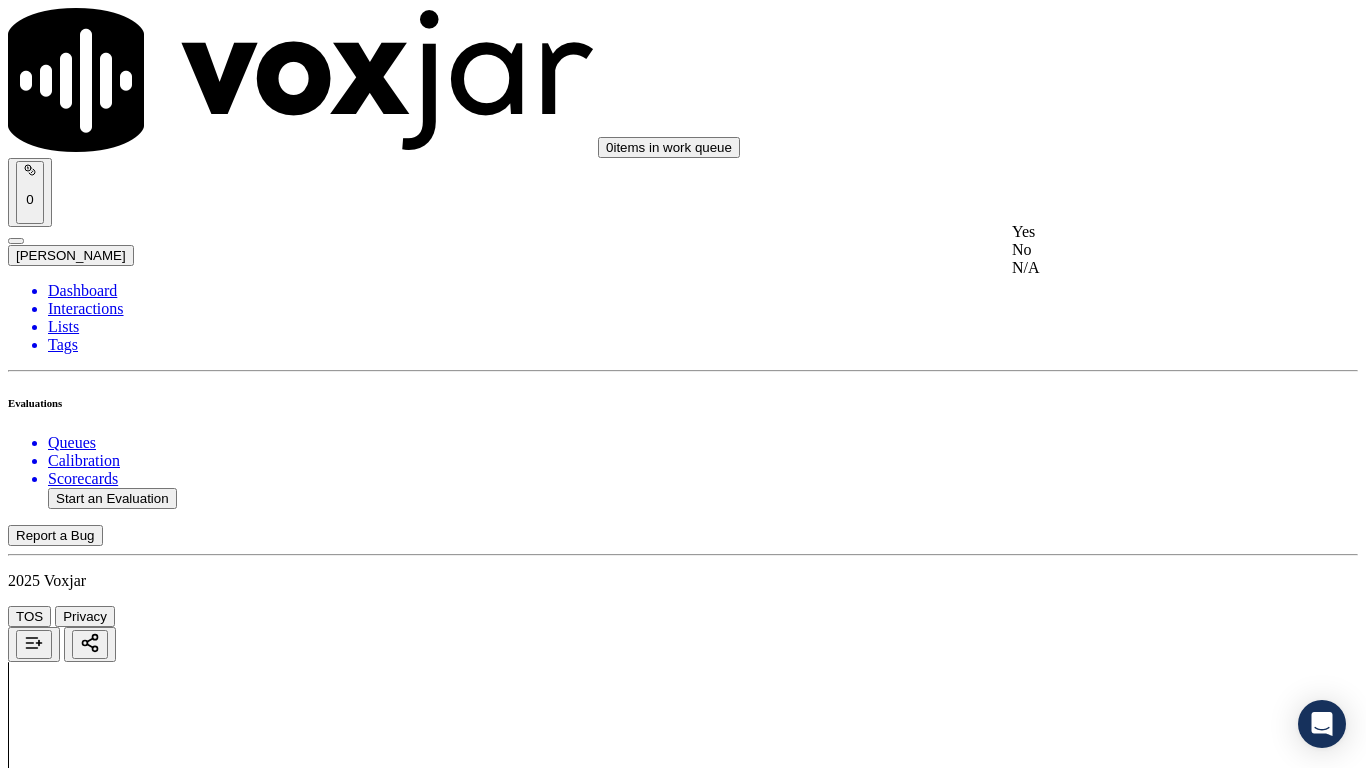 click on "N/A" 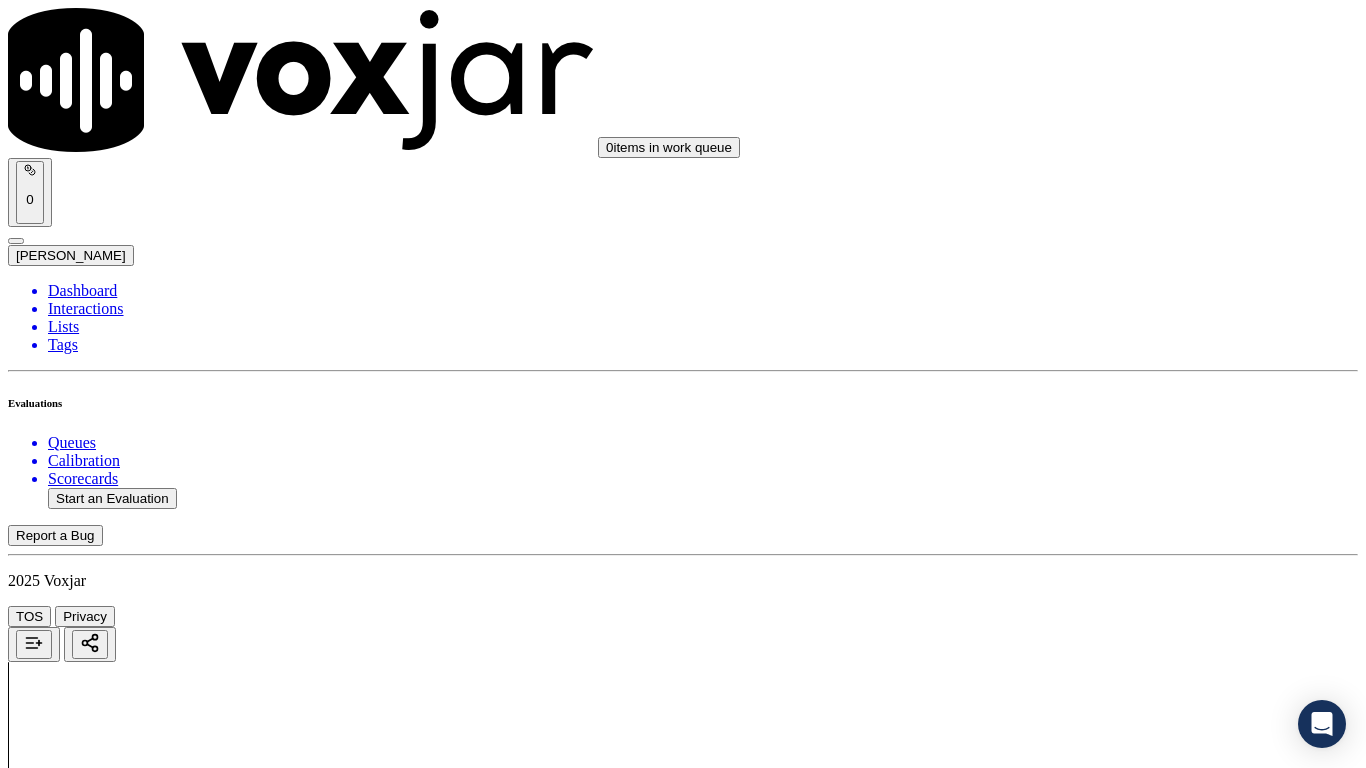 click on "Select an answer" at bounding box center [67, 3571] 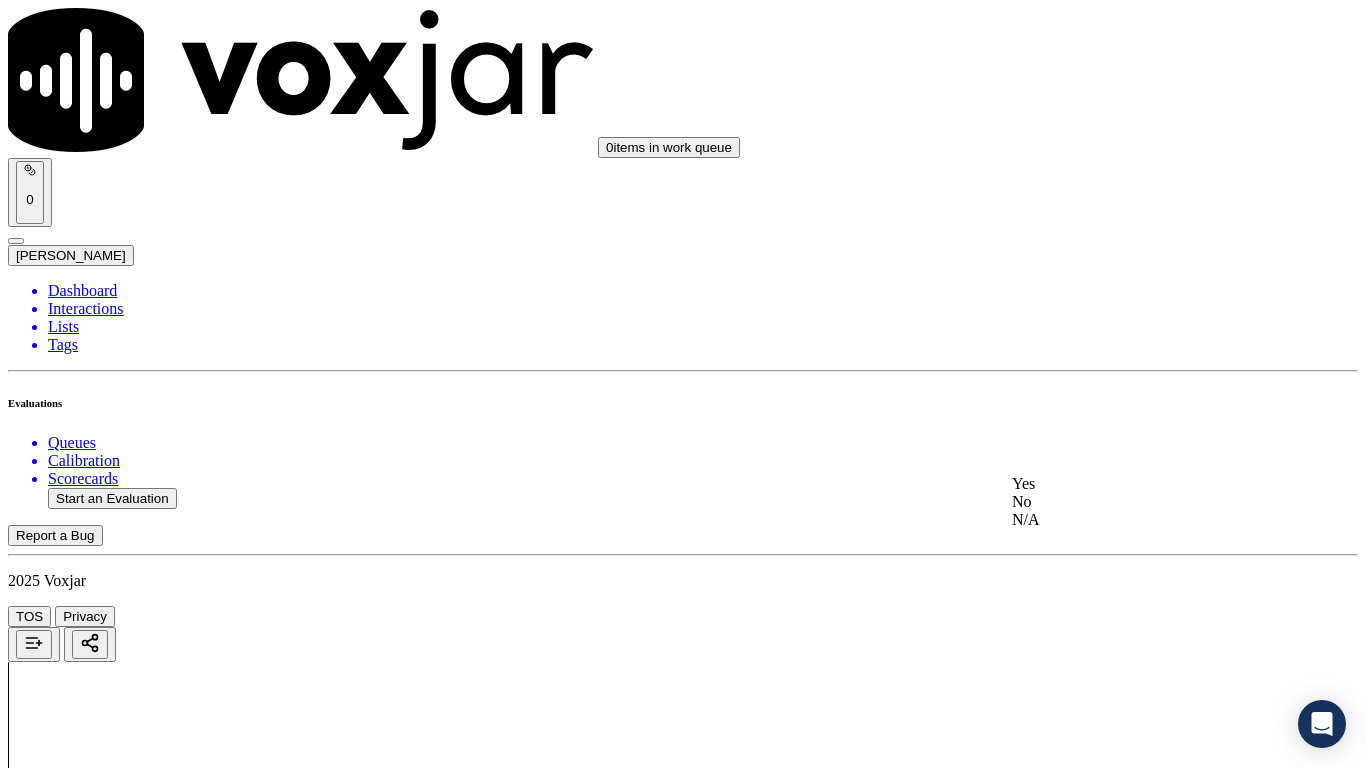click on "Yes" at bounding box center [1139, 484] 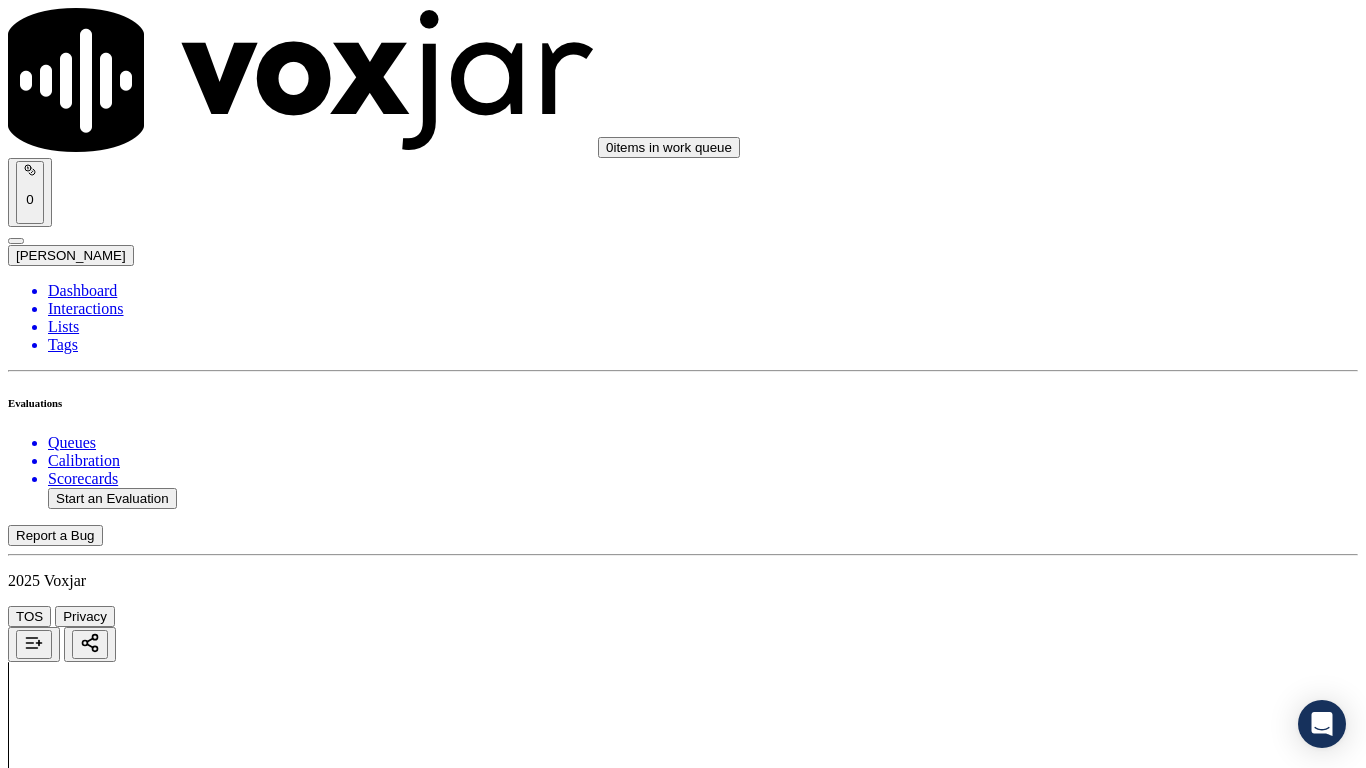 scroll, scrollTop: 1500, scrollLeft: 0, axis: vertical 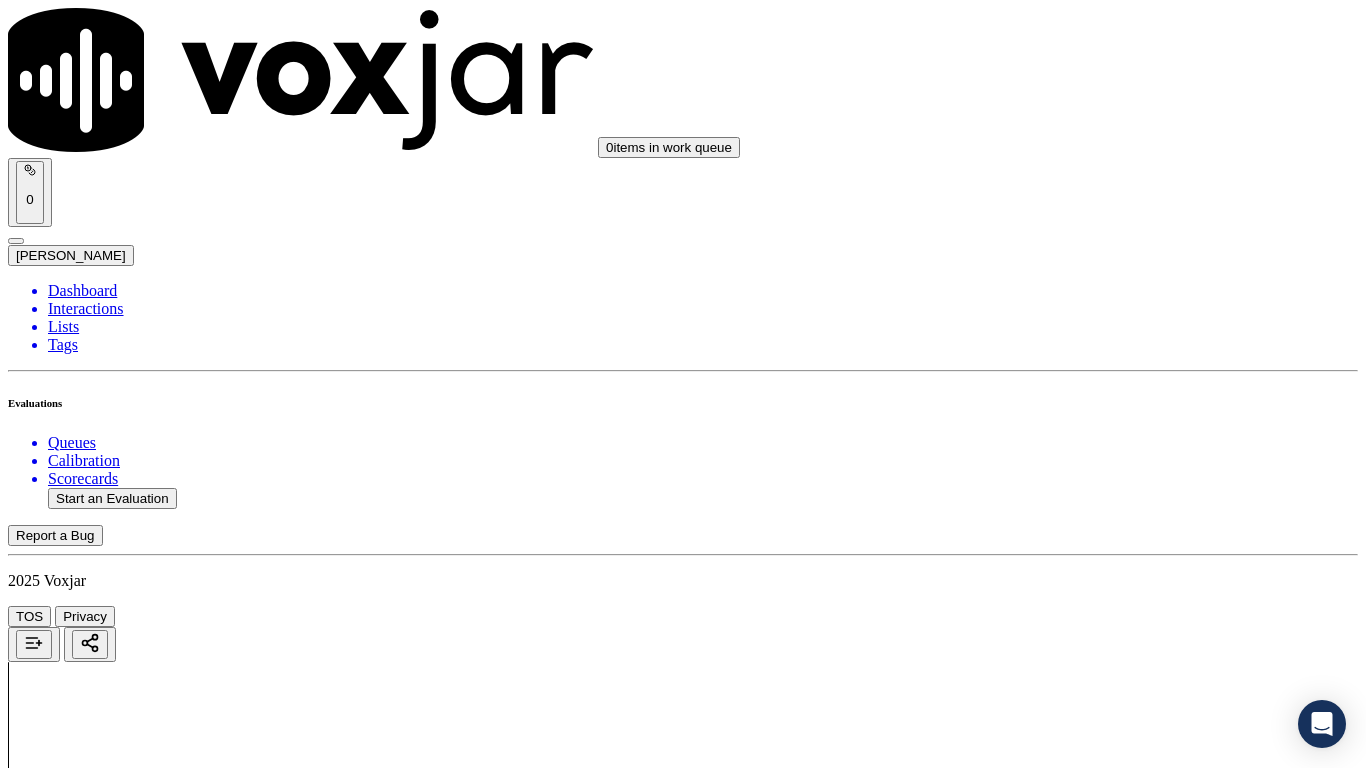 click on "Select an answer" at bounding box center [67, 3807] 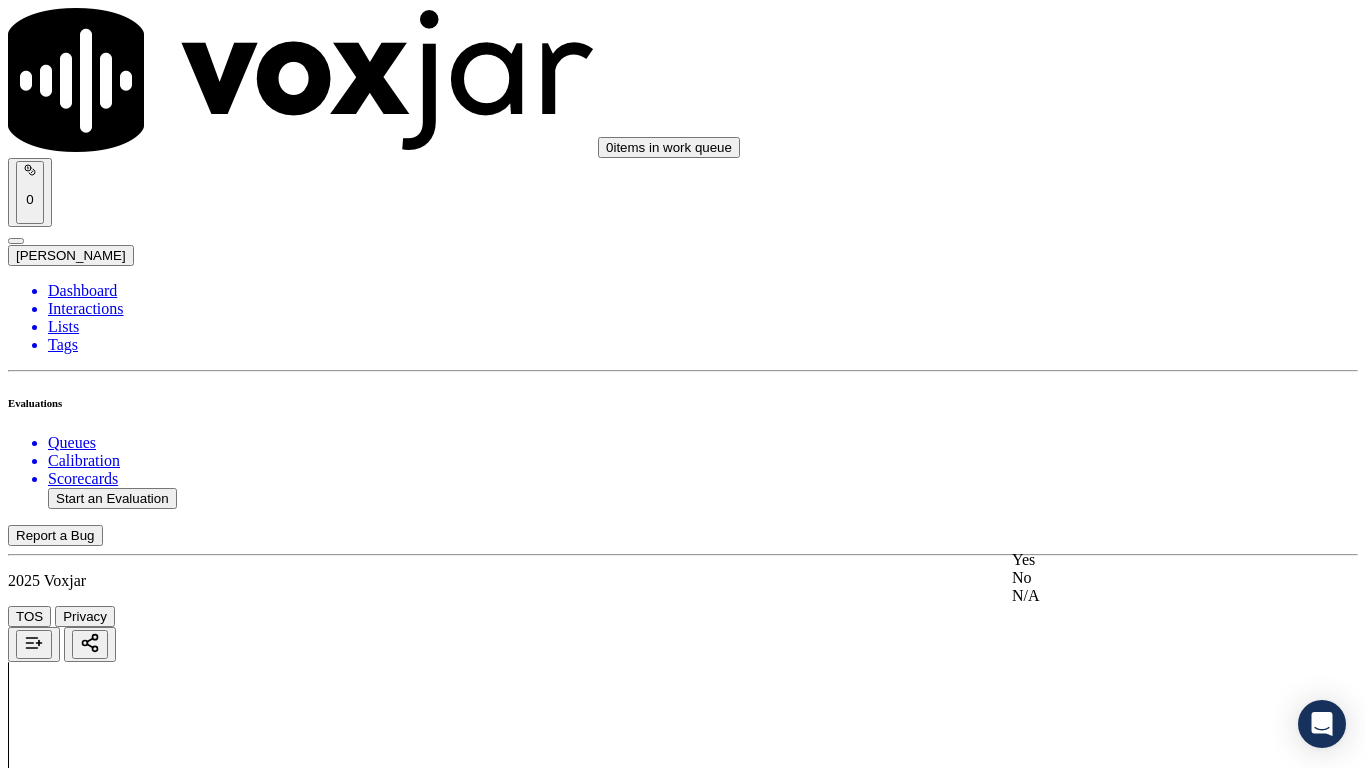 click on "Yes" at bounding box center (1139, 560) 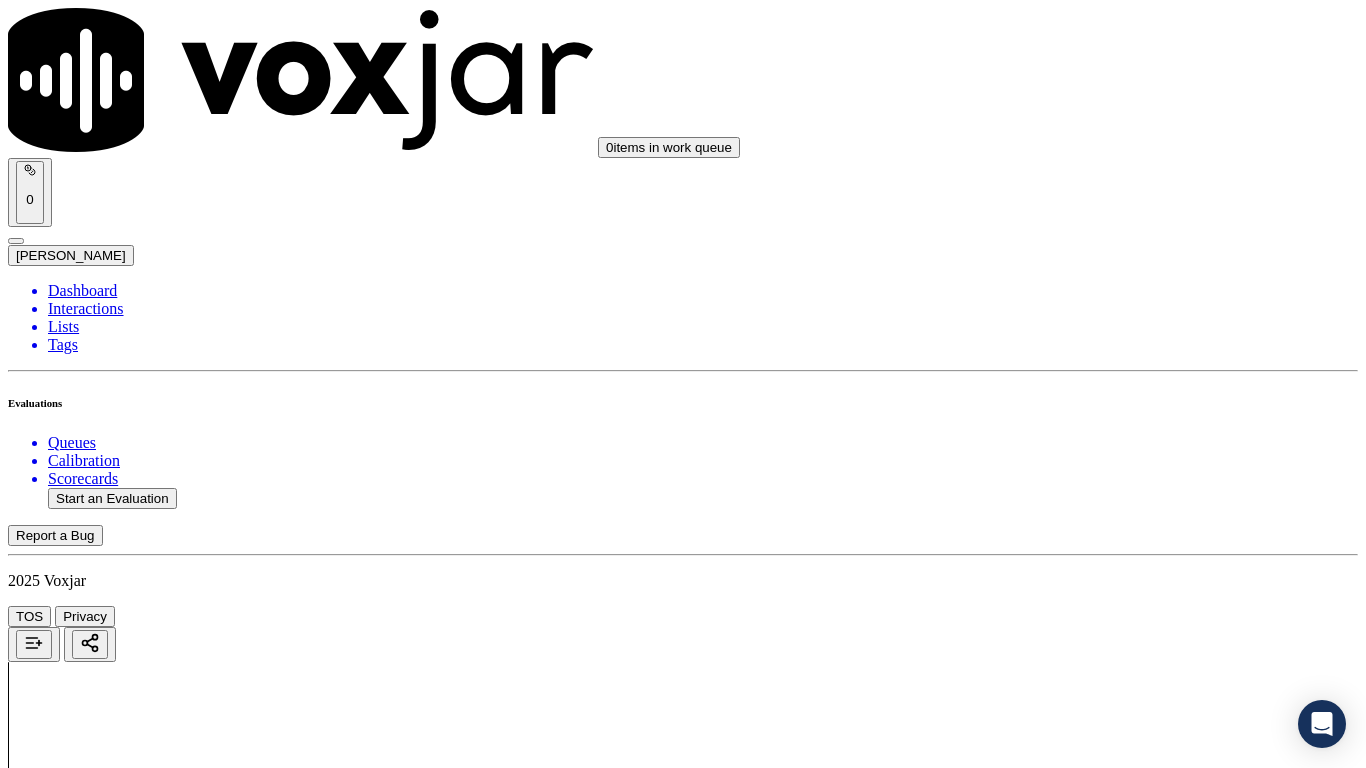scroll, scrollTop: 2100, scrollLeft: 0, axis: vertical 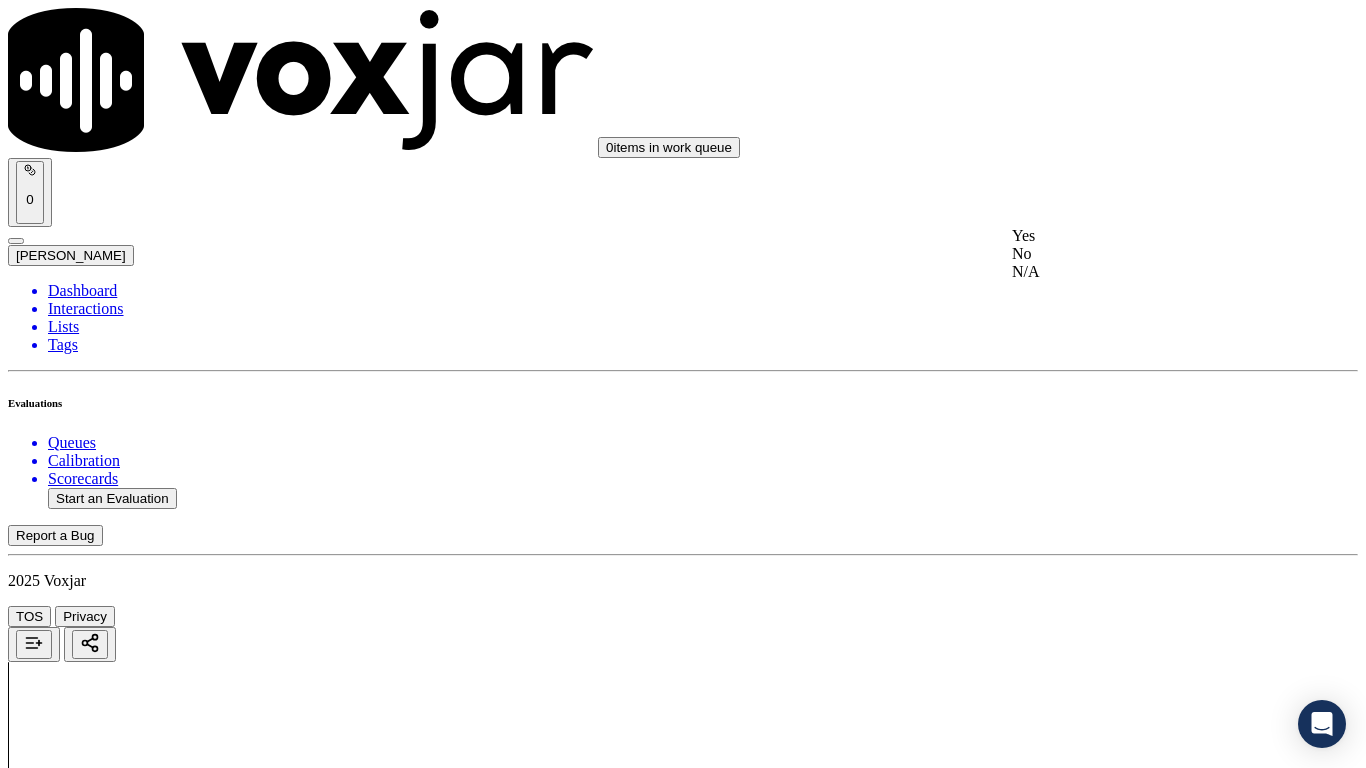 click on "Yes" at bounding box center (1139, 236) 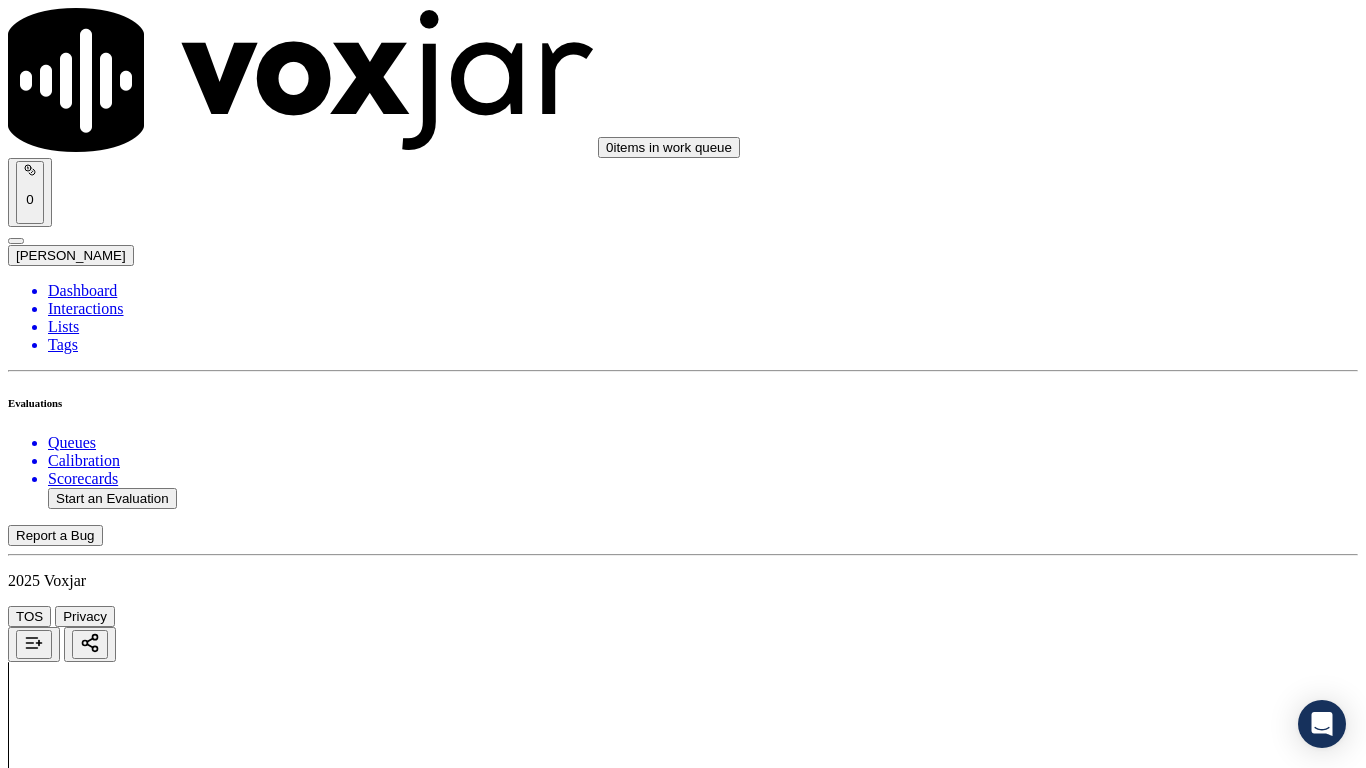 click on "Select an answer" at bounding box center [67, 4294] 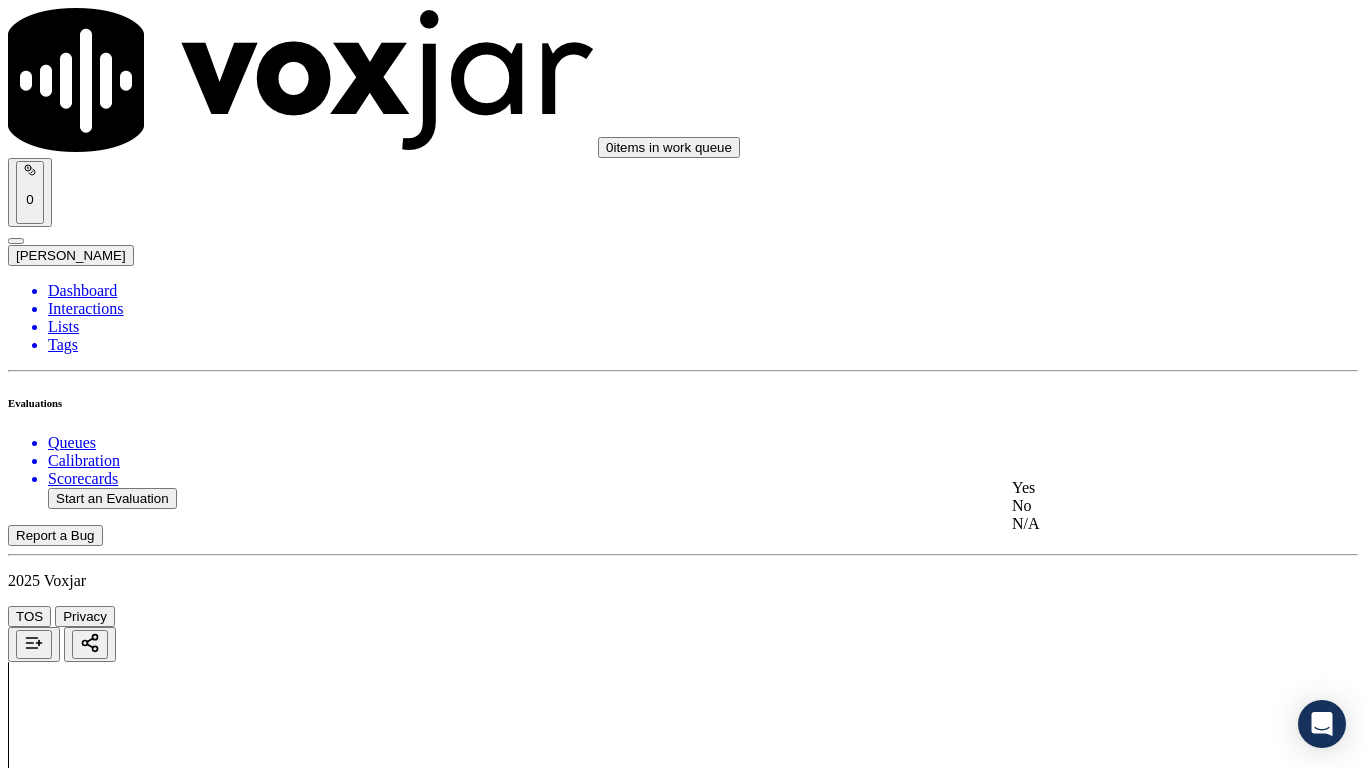 click on "Yes" at bounding box center (1139, 488) 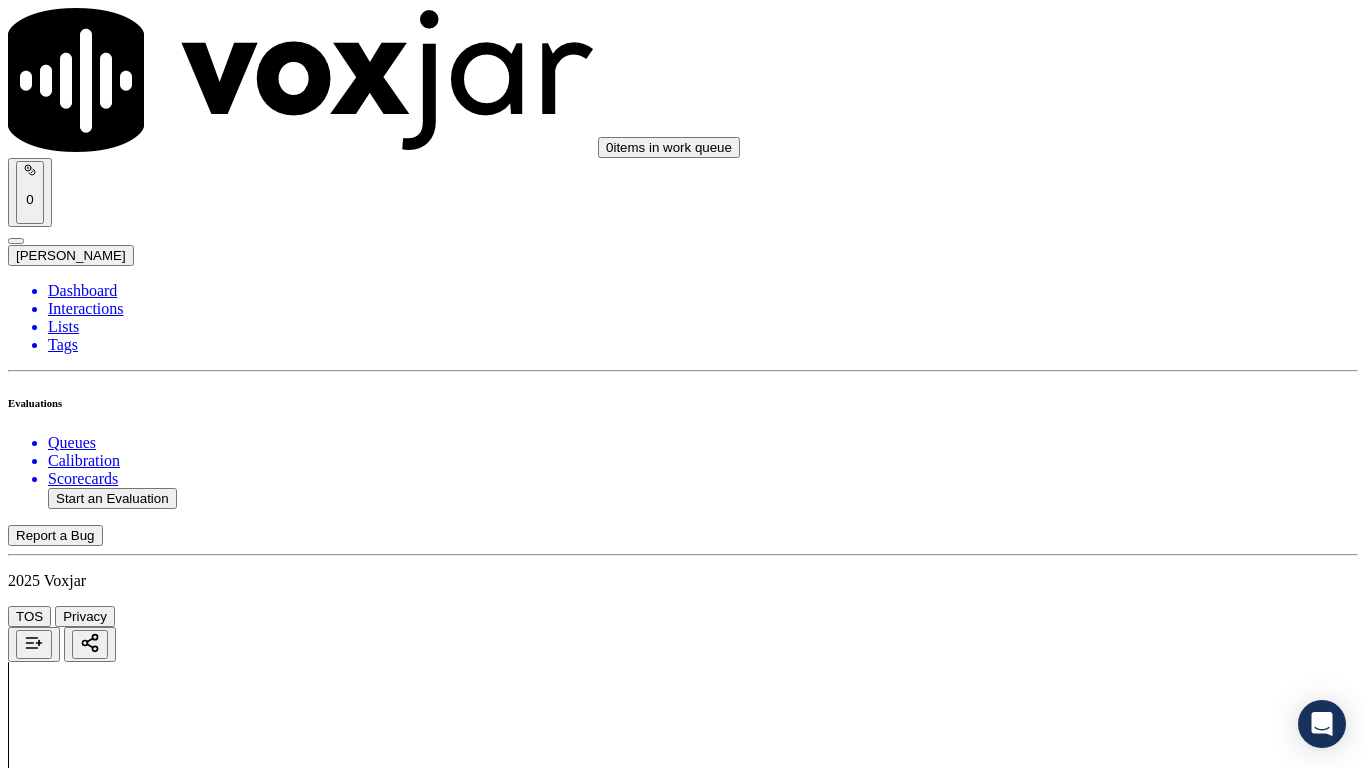 scroll, scrollTop: 2600, scrollLeft: 0, axis: vertical 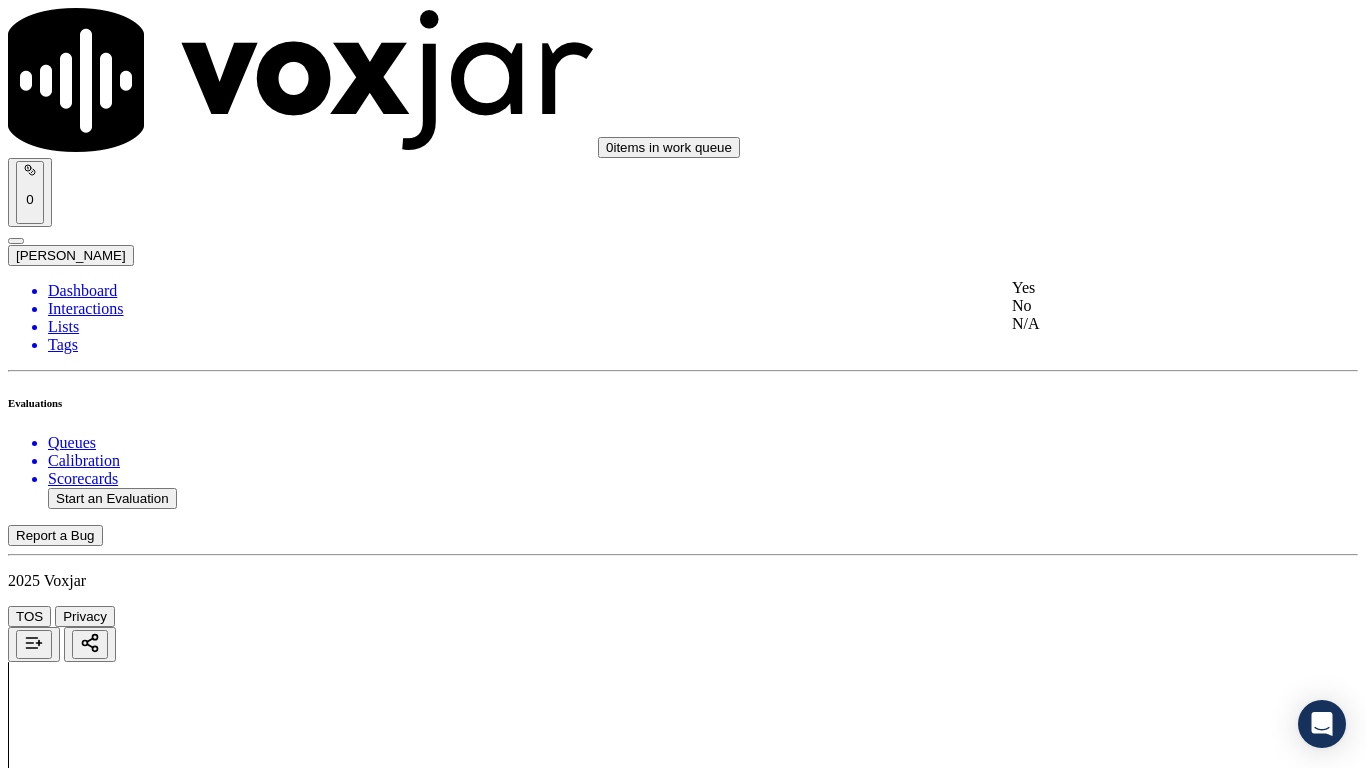 click on "Yes" at bounding box center (1139, 288) 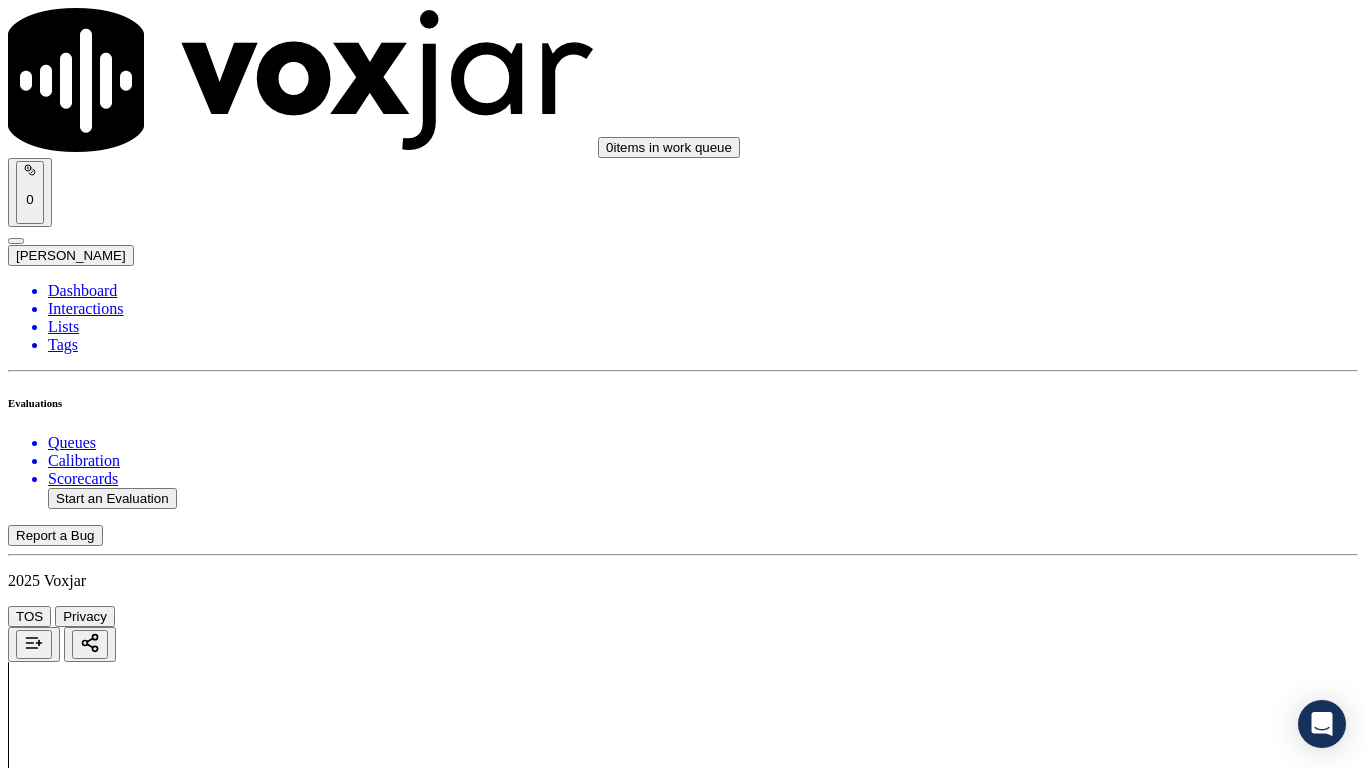 click on "Select an answer" at bounding box center [67, 4844] 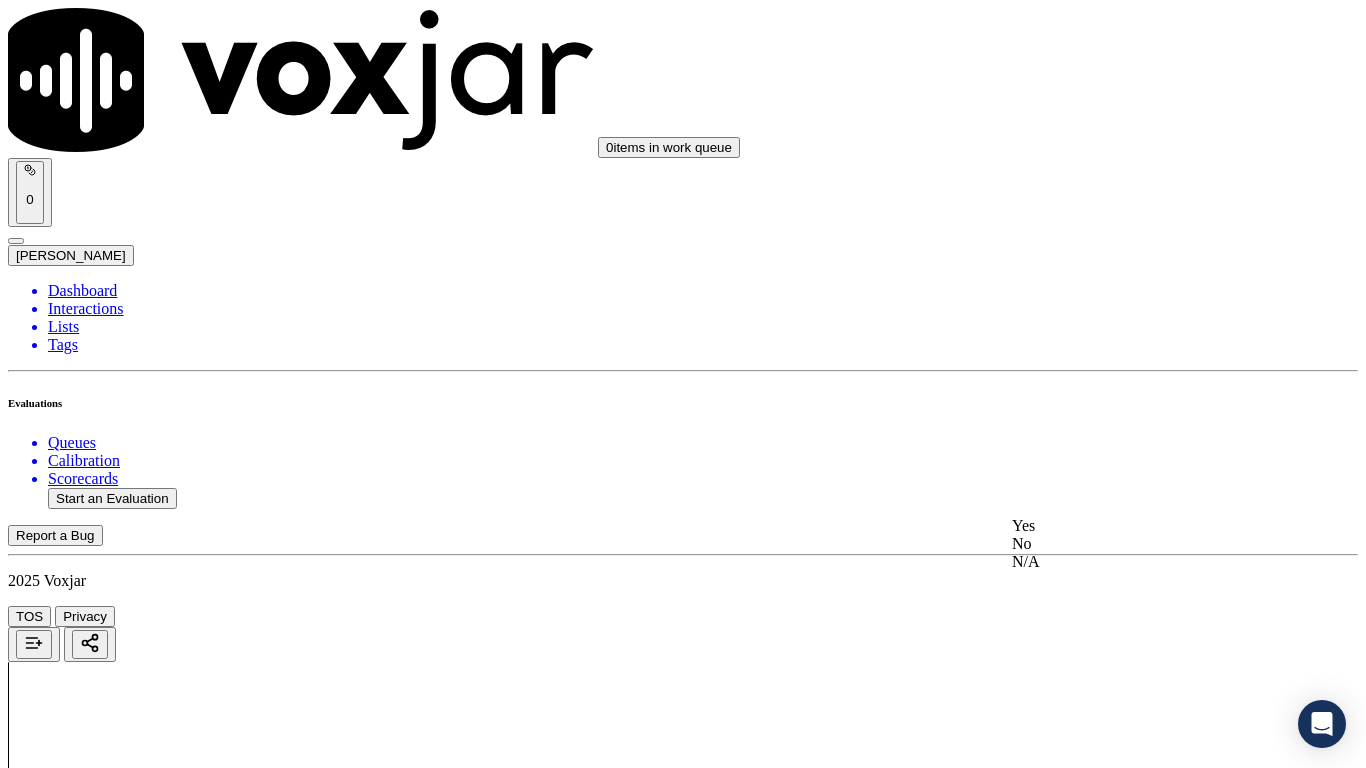 click on "Yes" at bounding box center [1139, 526] 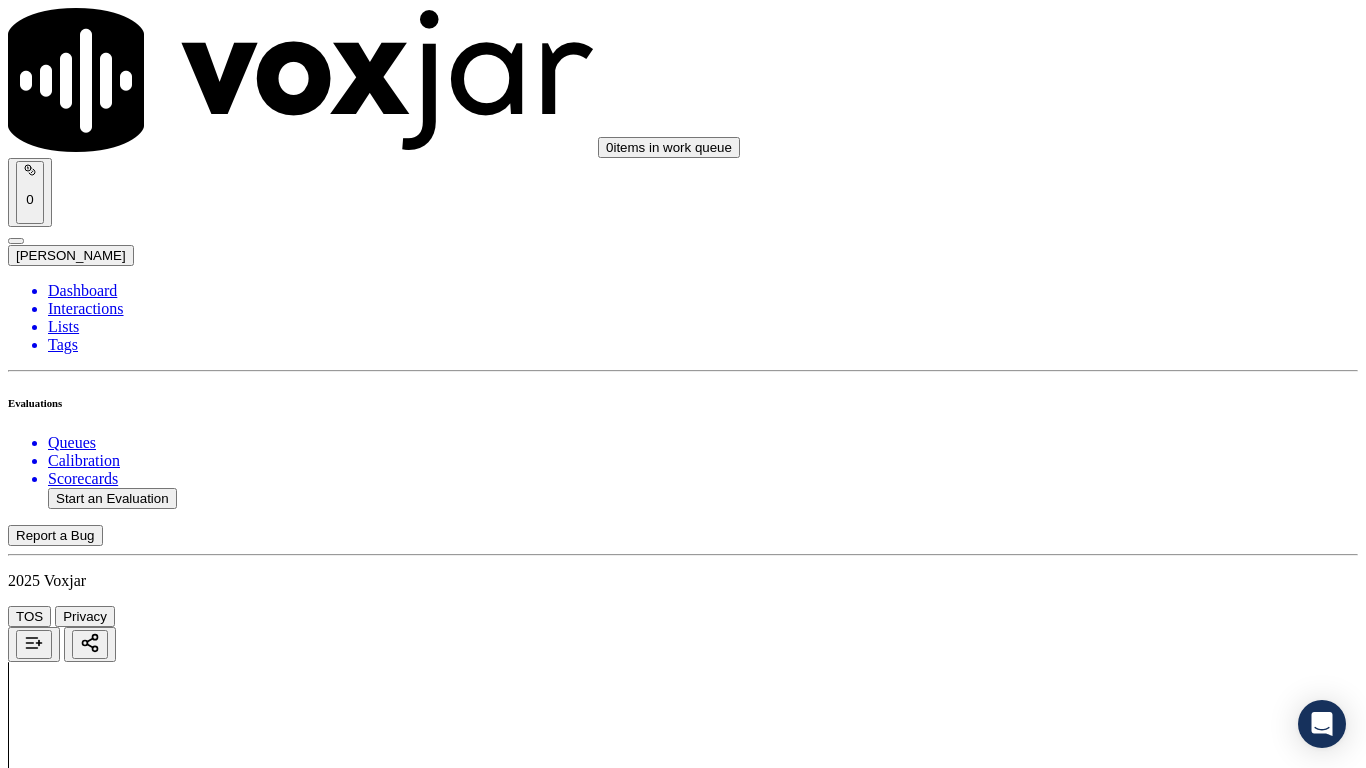 scroll, scrollTop: 3300, scrollLeft: 0, axis: vertical 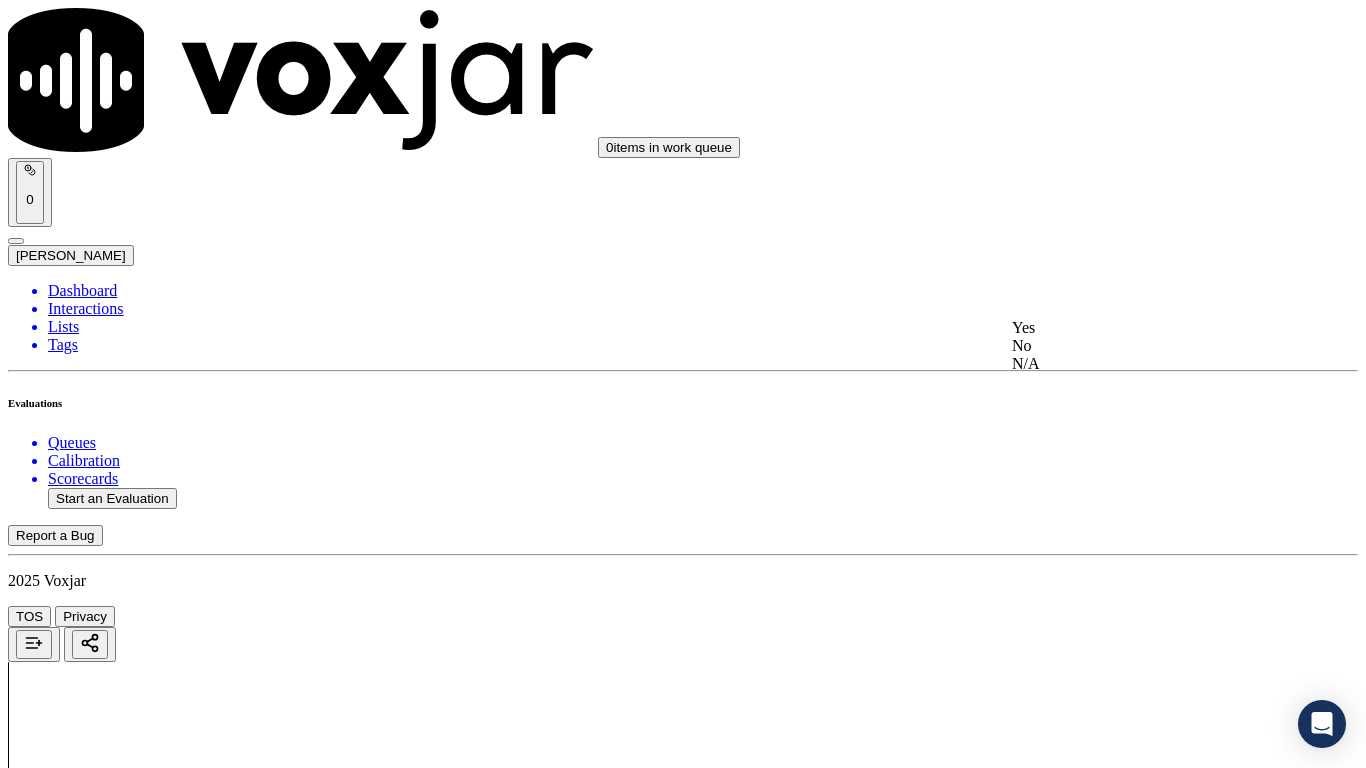 click on "Yes" at bounding box center [1139, 328] 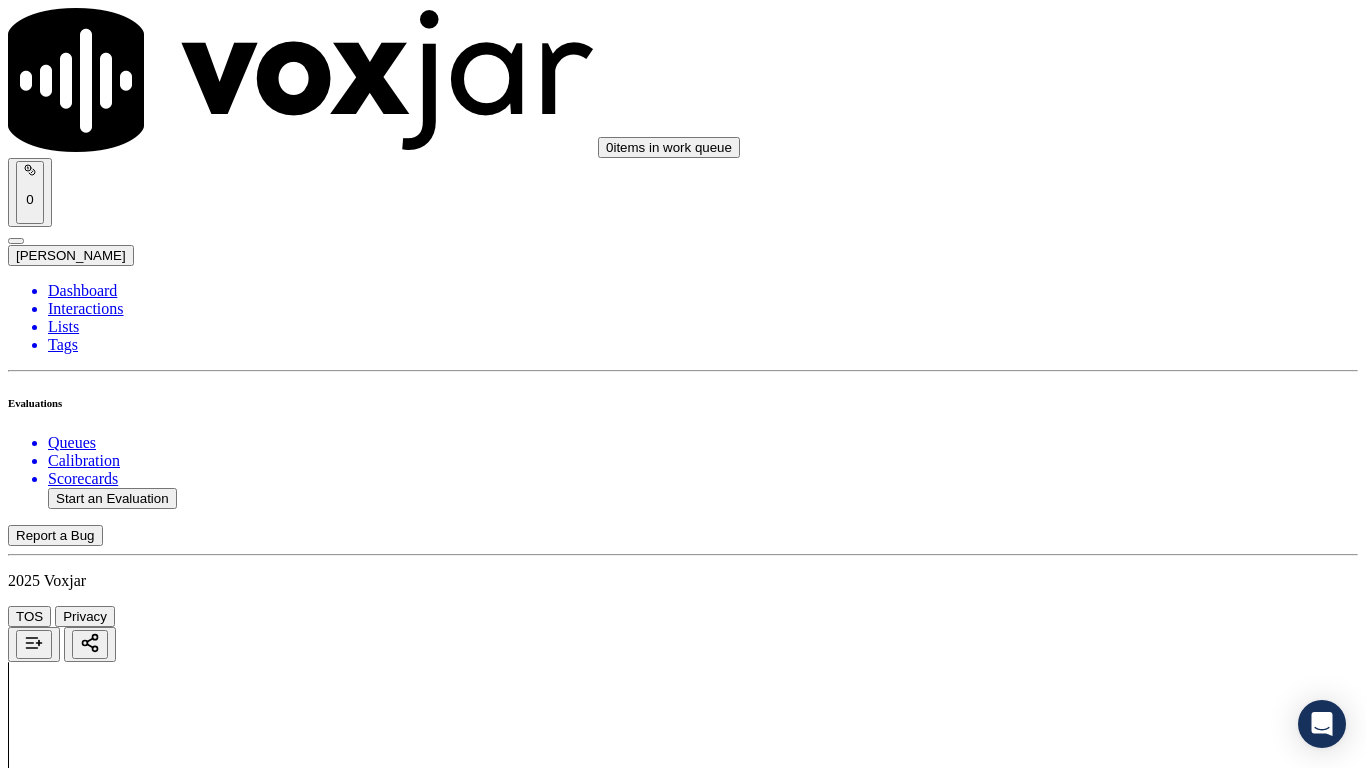 click on "Select an answer" at bounding box center [67, 5317] 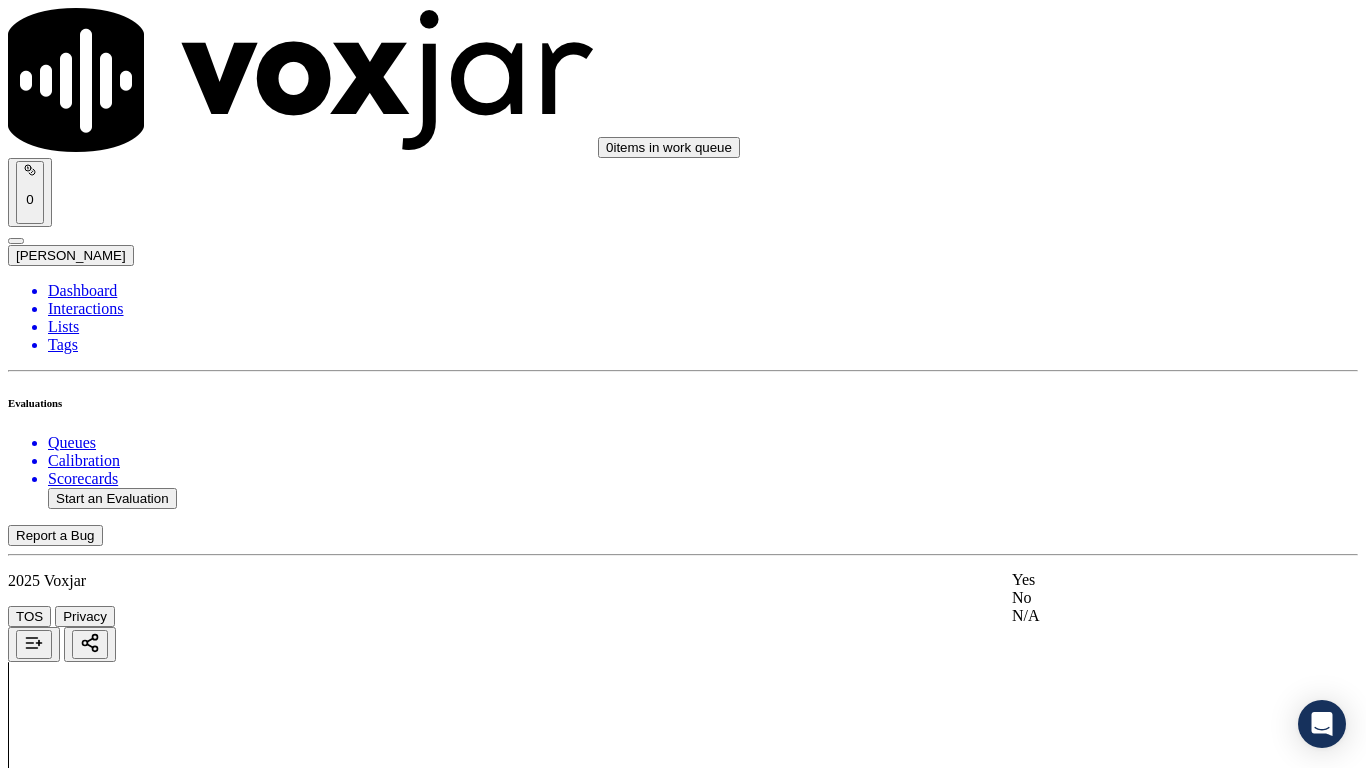 click on "Yes" at bounding box center (1139, 580) 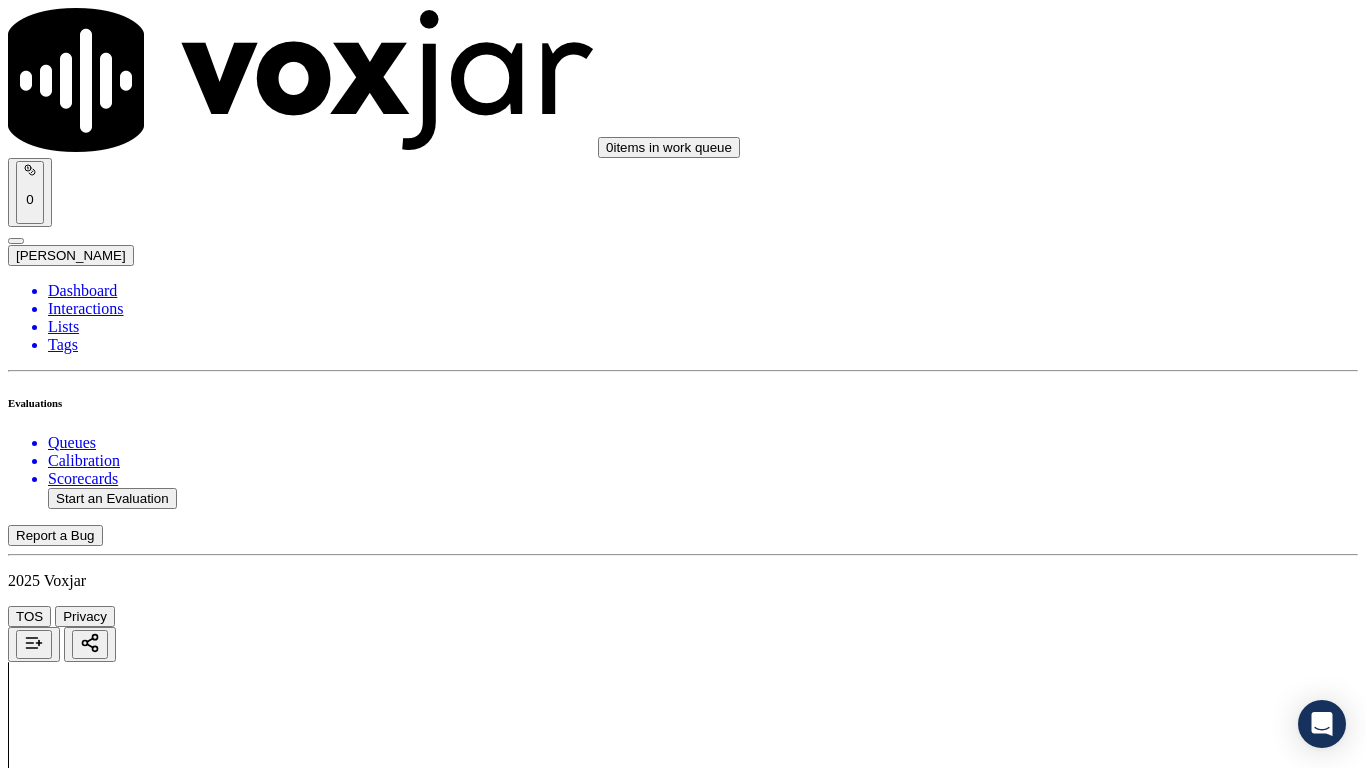 scroll, scrollTop: 4000, scrollLeft: 0, axis: vertical 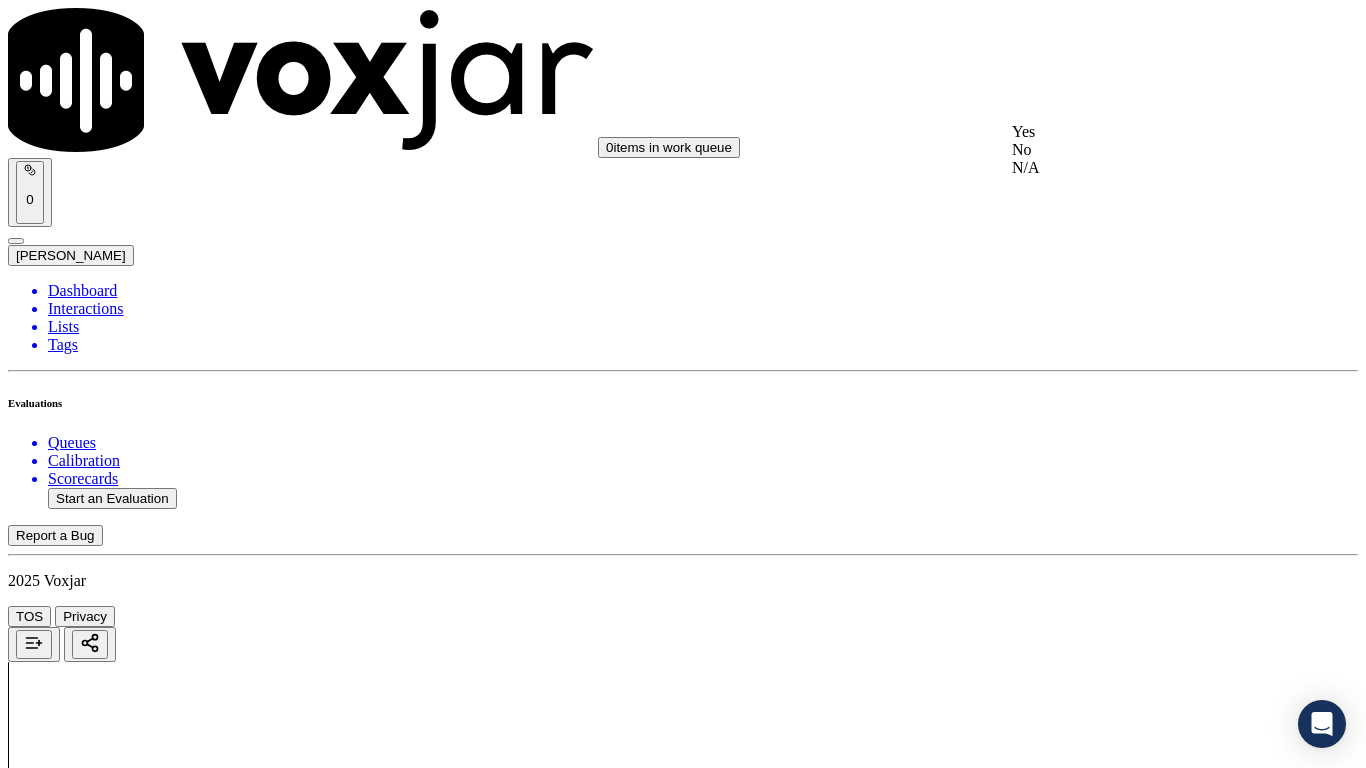 click on "Yes" at bounding box center (1139, 132) 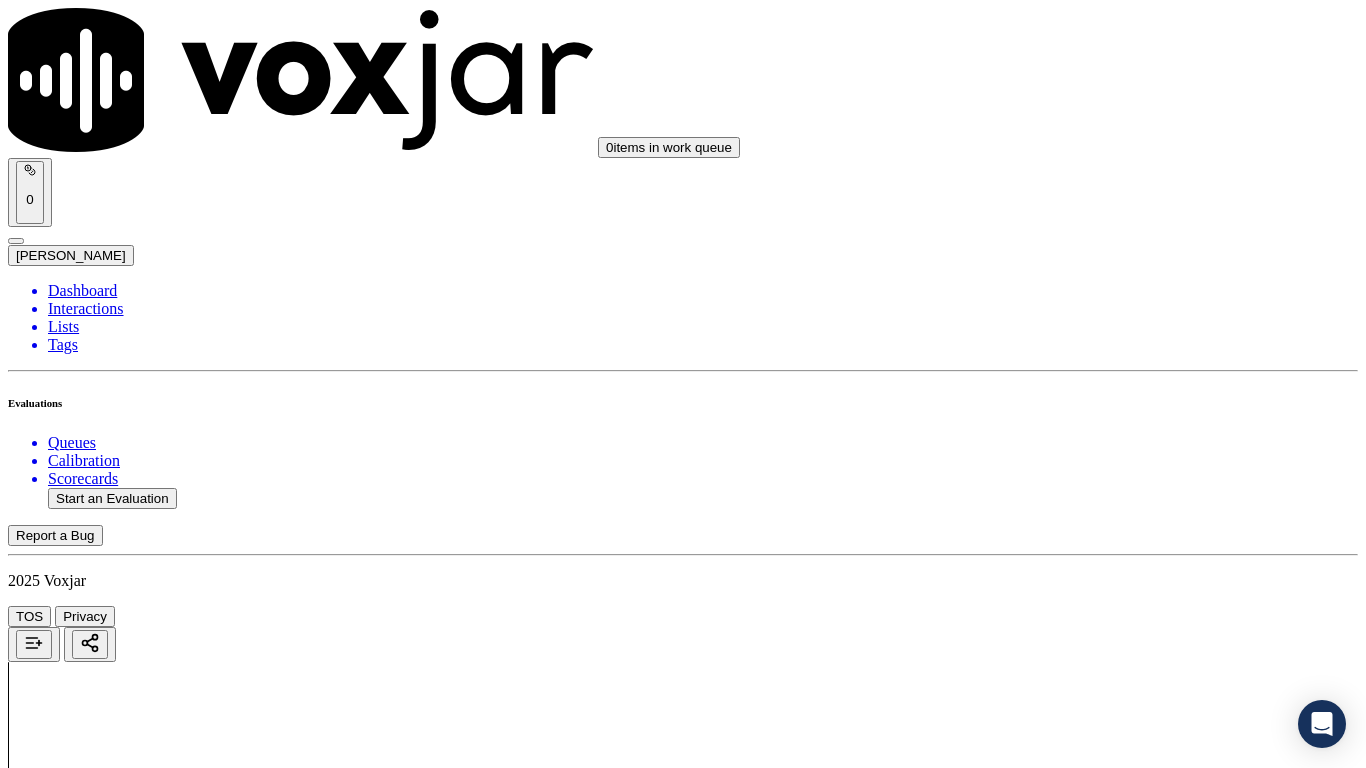click on "Select an answer" at bounding box center [67, 5790] 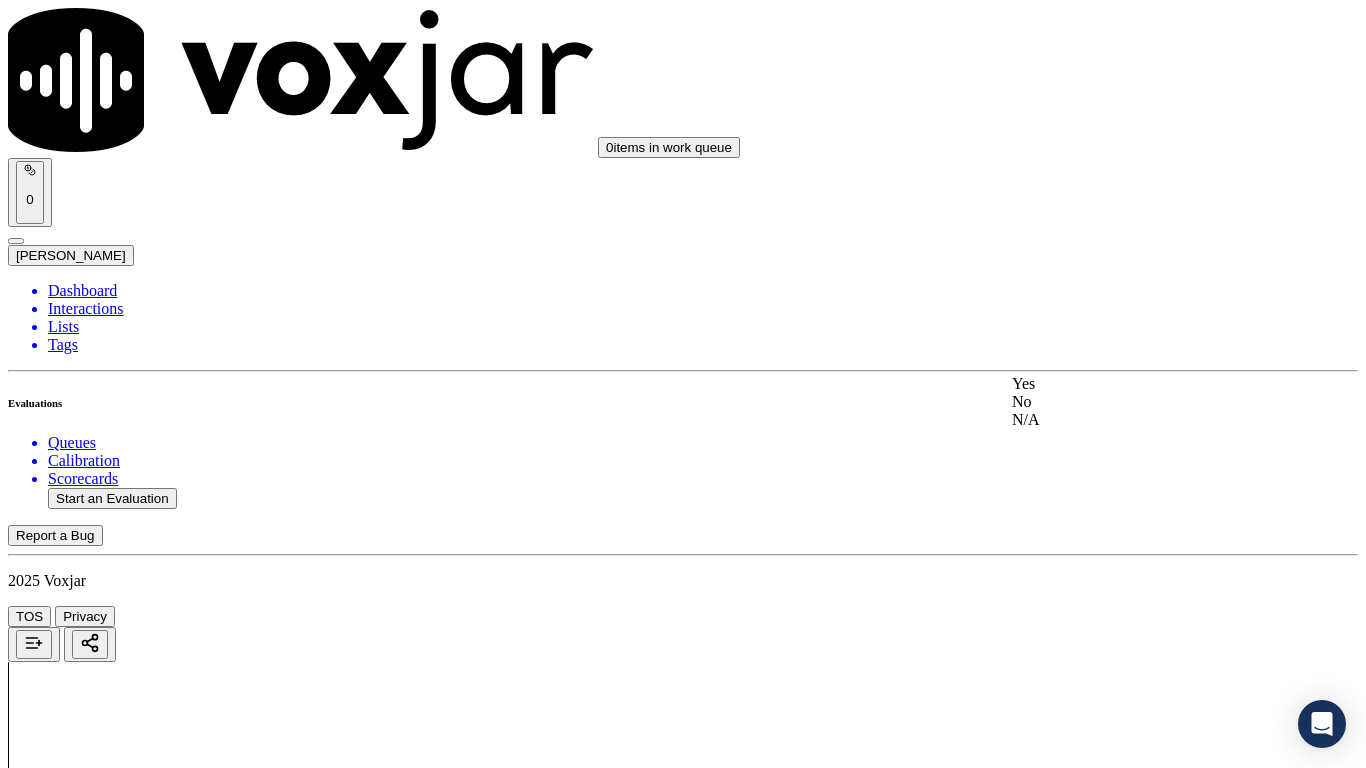 click on "Yes" at bounding box center (1139, 384) 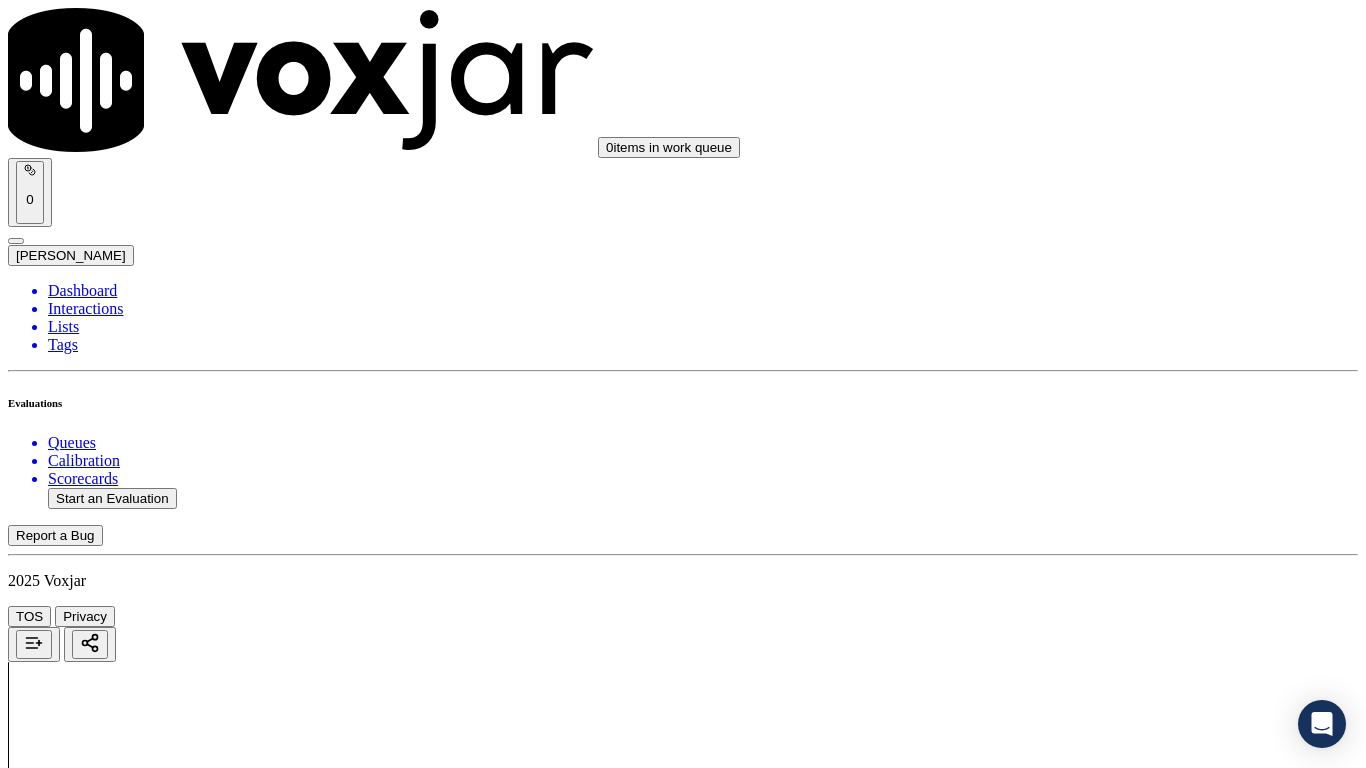 click on "Select an answer" at bounding box center [67, 6012] 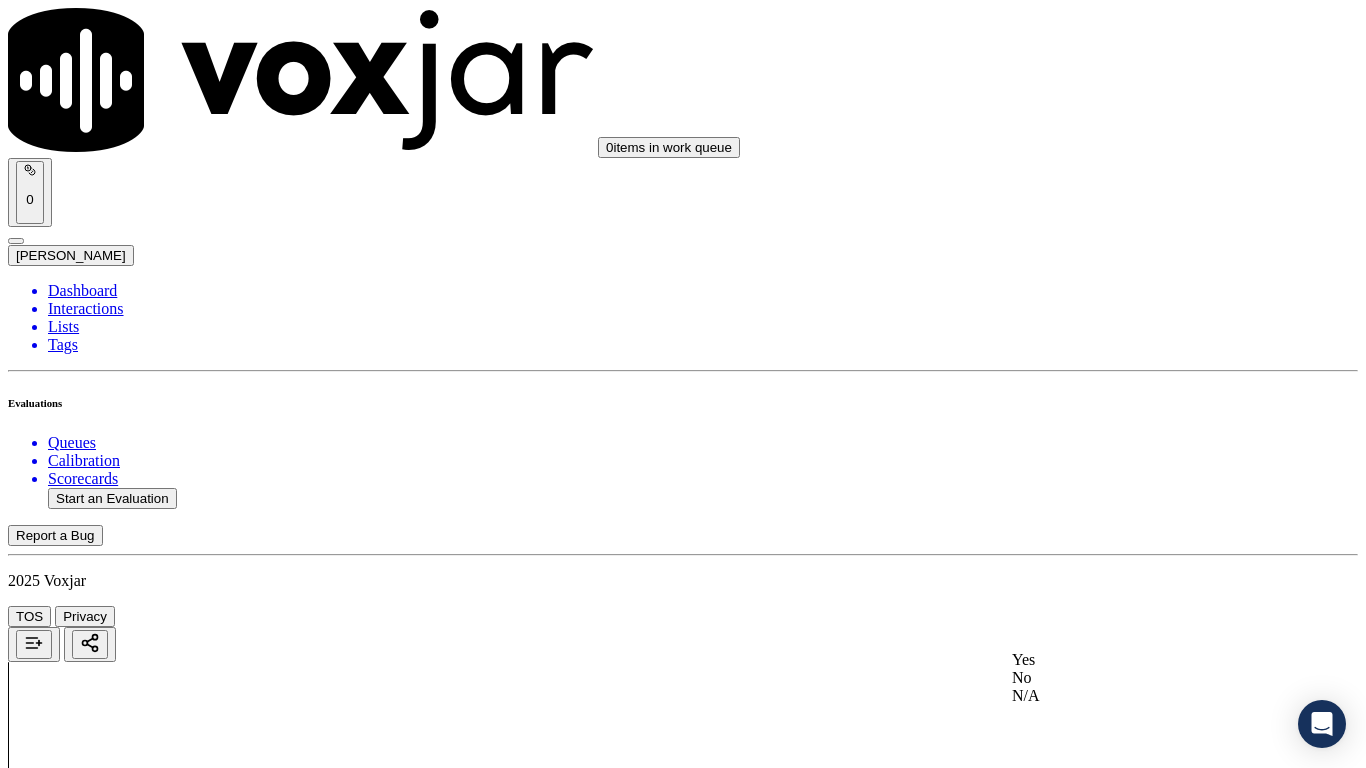 click on "Yes" at bounding box center (1139, 660) 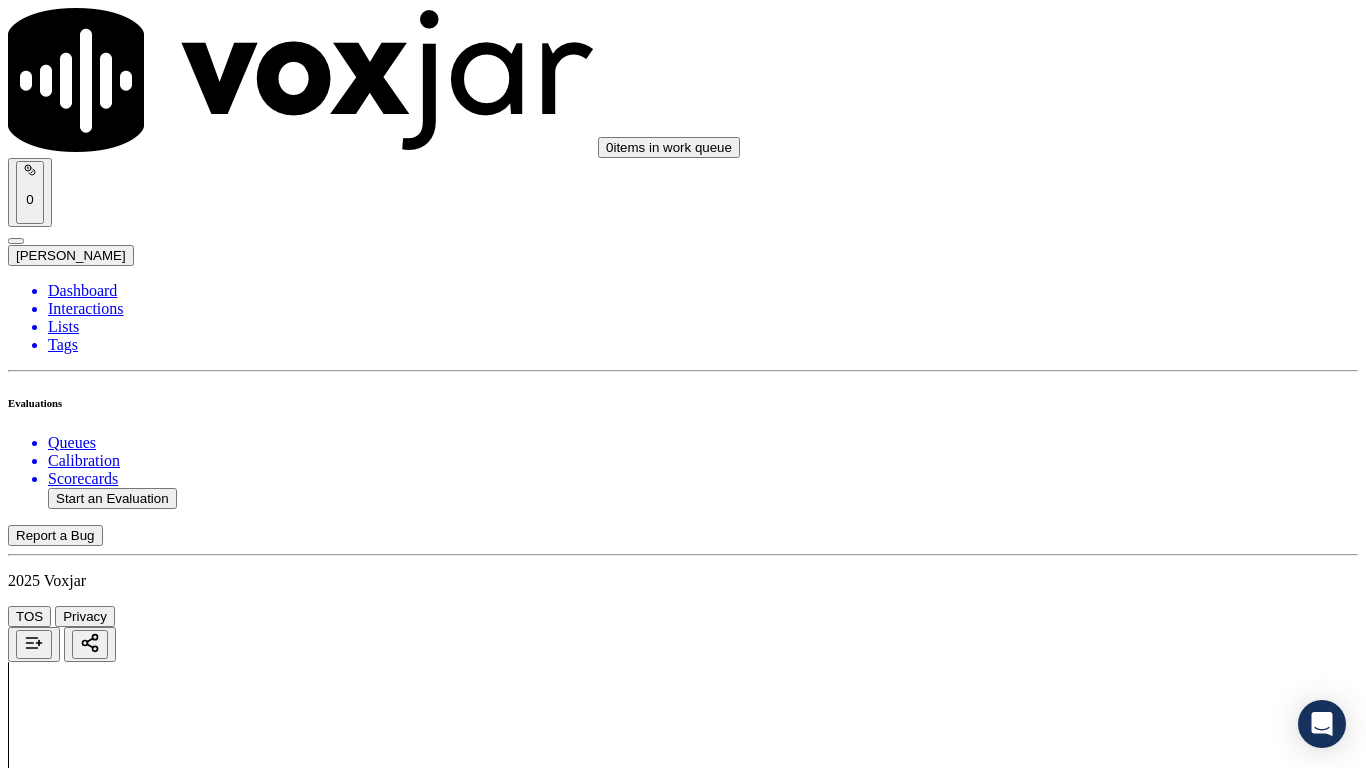 scroll, scrollTop: 4800, scrollLeft: 0, axis: vertical 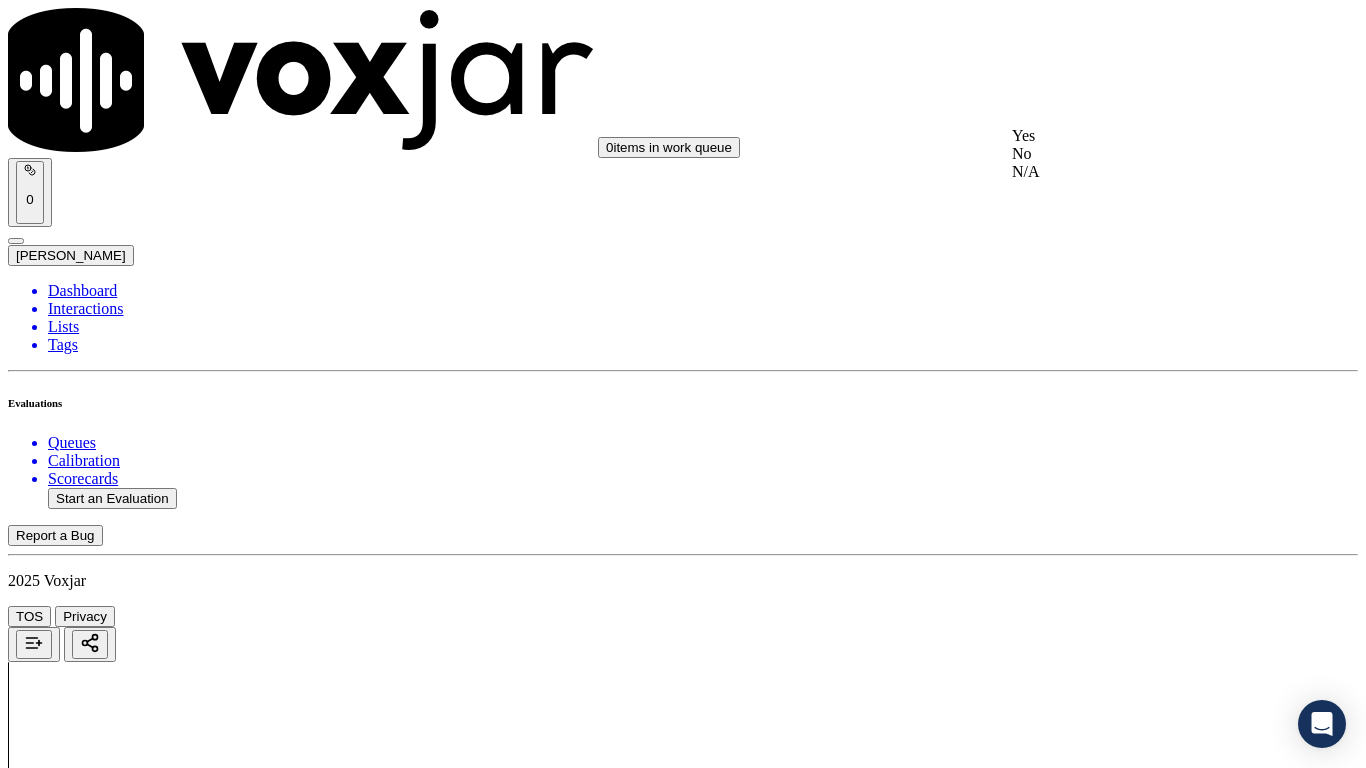 click on "Yes" at bounding box center [1139, 136] 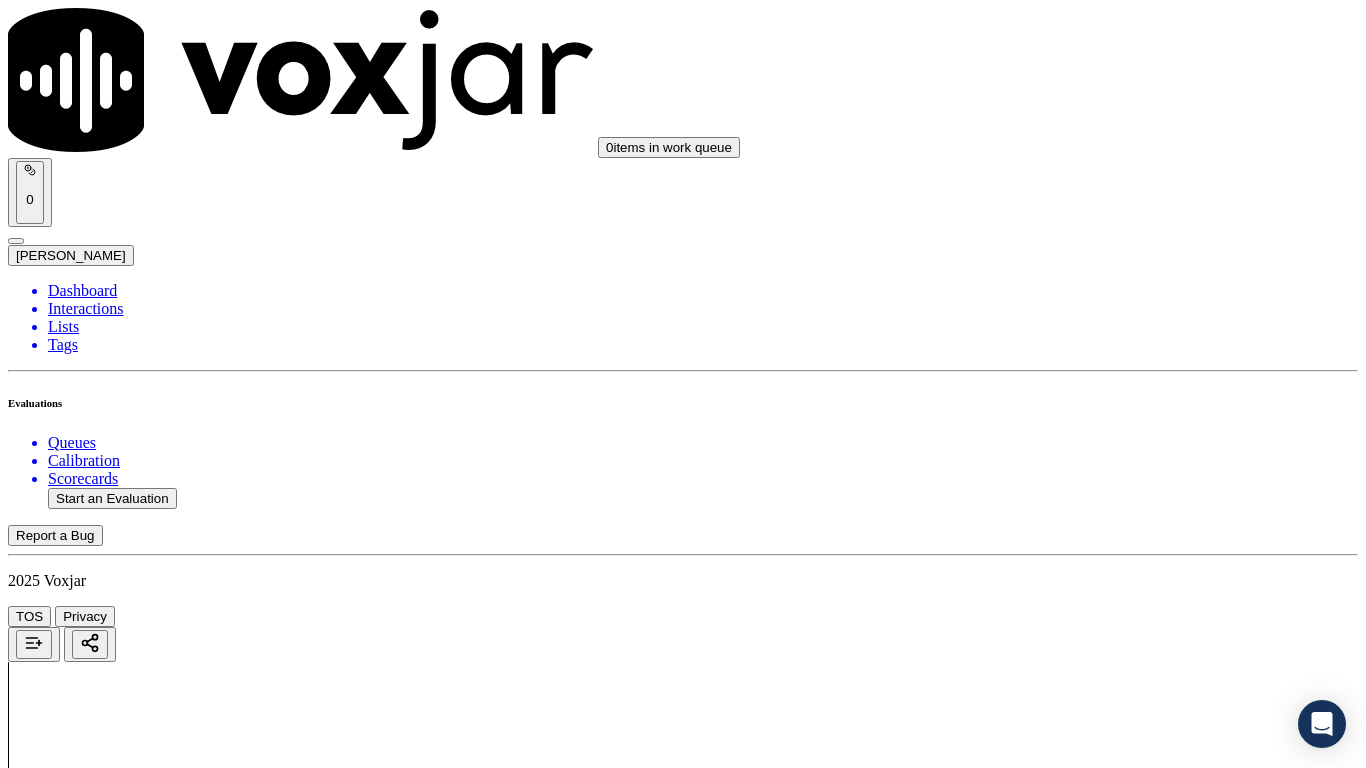 click on "Select an answer" at bounding box center [67, 6499] 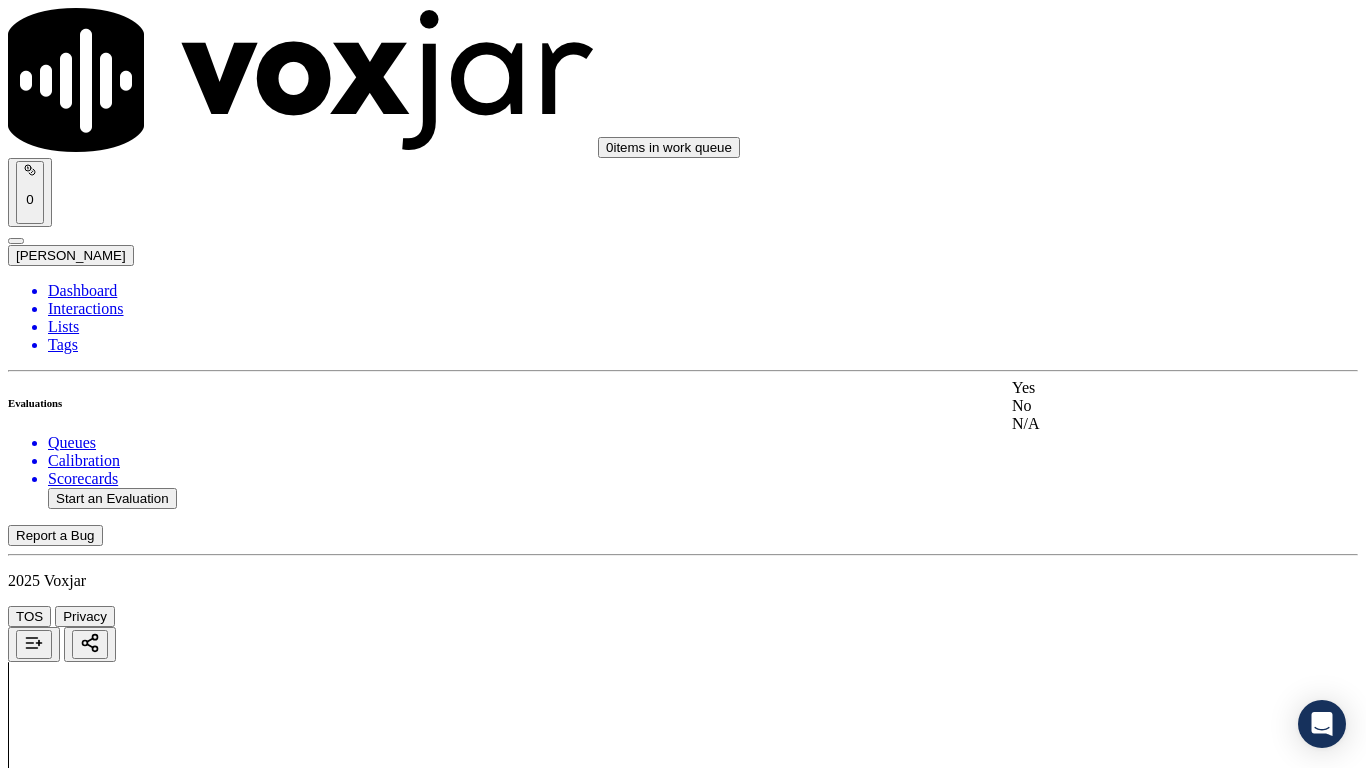 click on "Yes" at bounding box center (1139, 388) 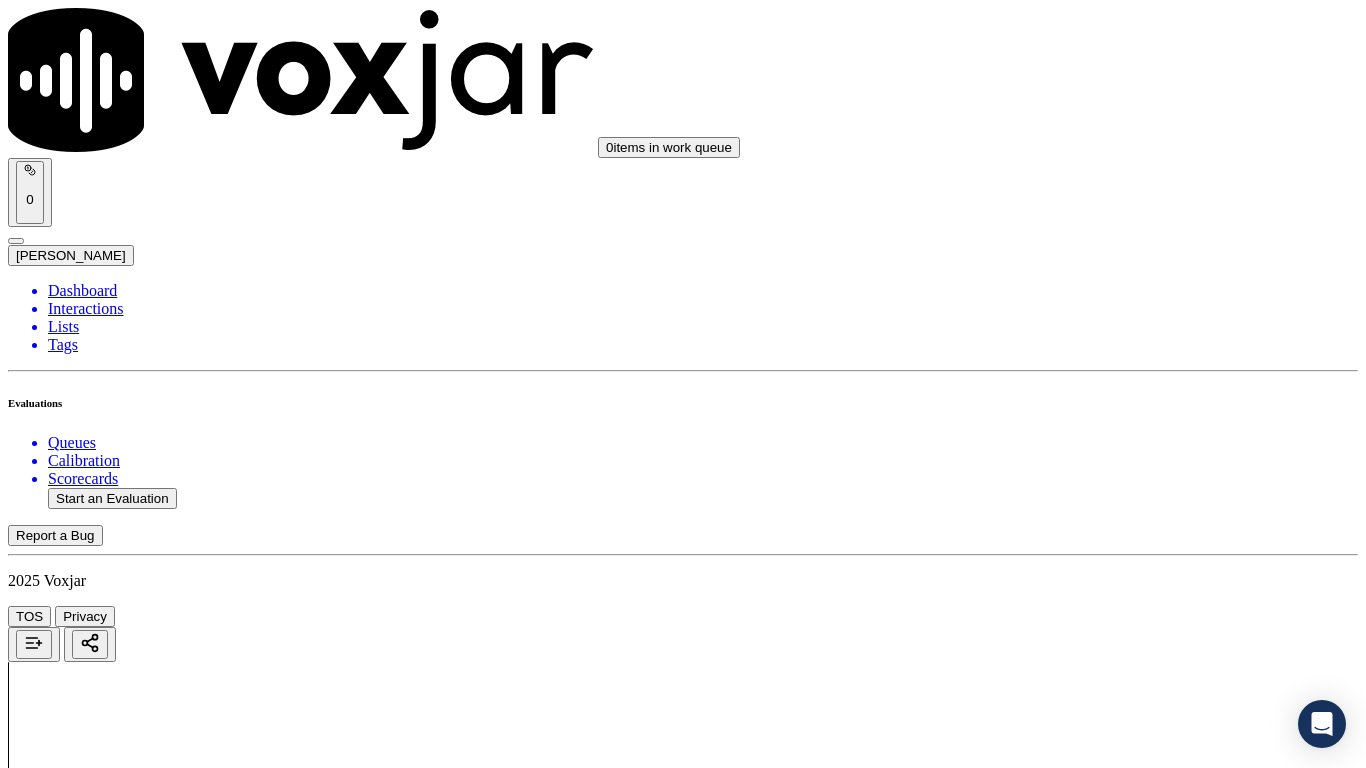 scroll, scrollTop: 5200, scrollLeft: 0, axis: vertical 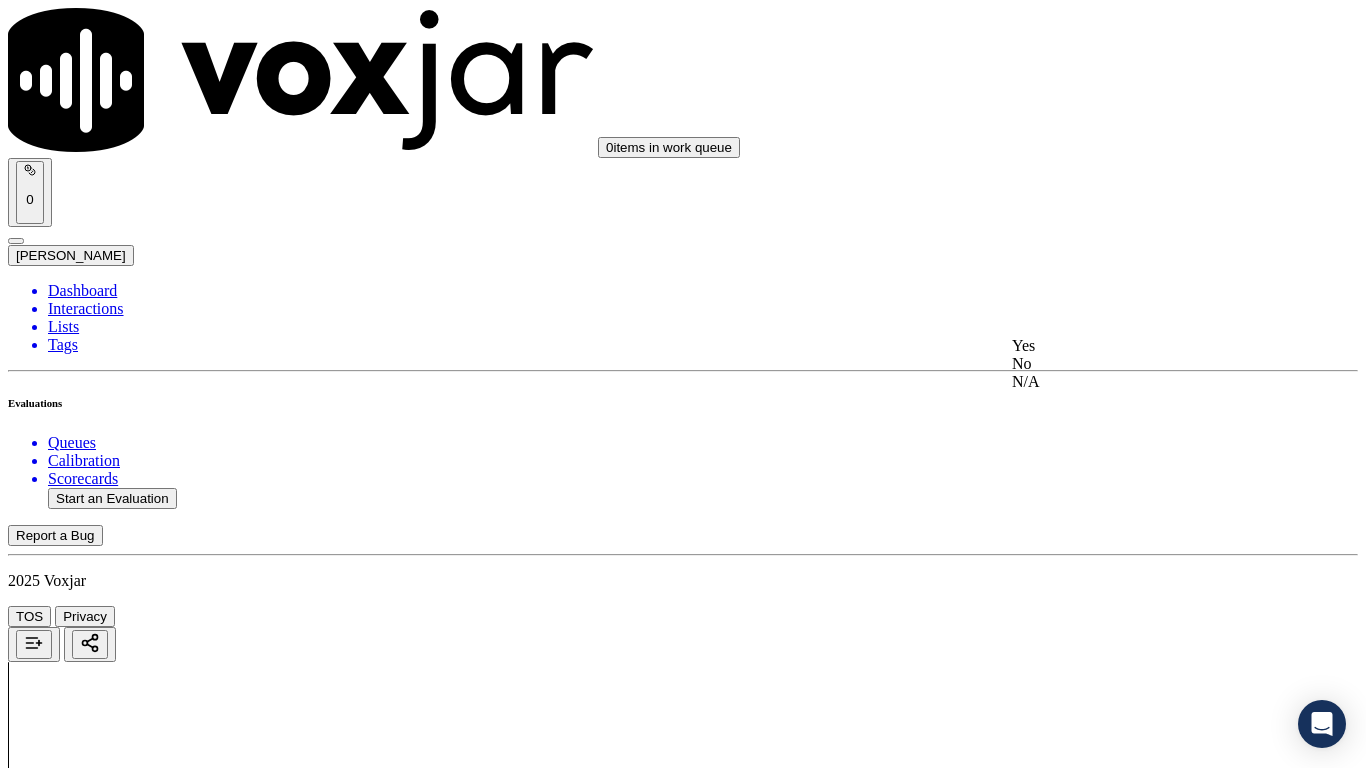 click on "Yes" at bounding box center [1139, 346] 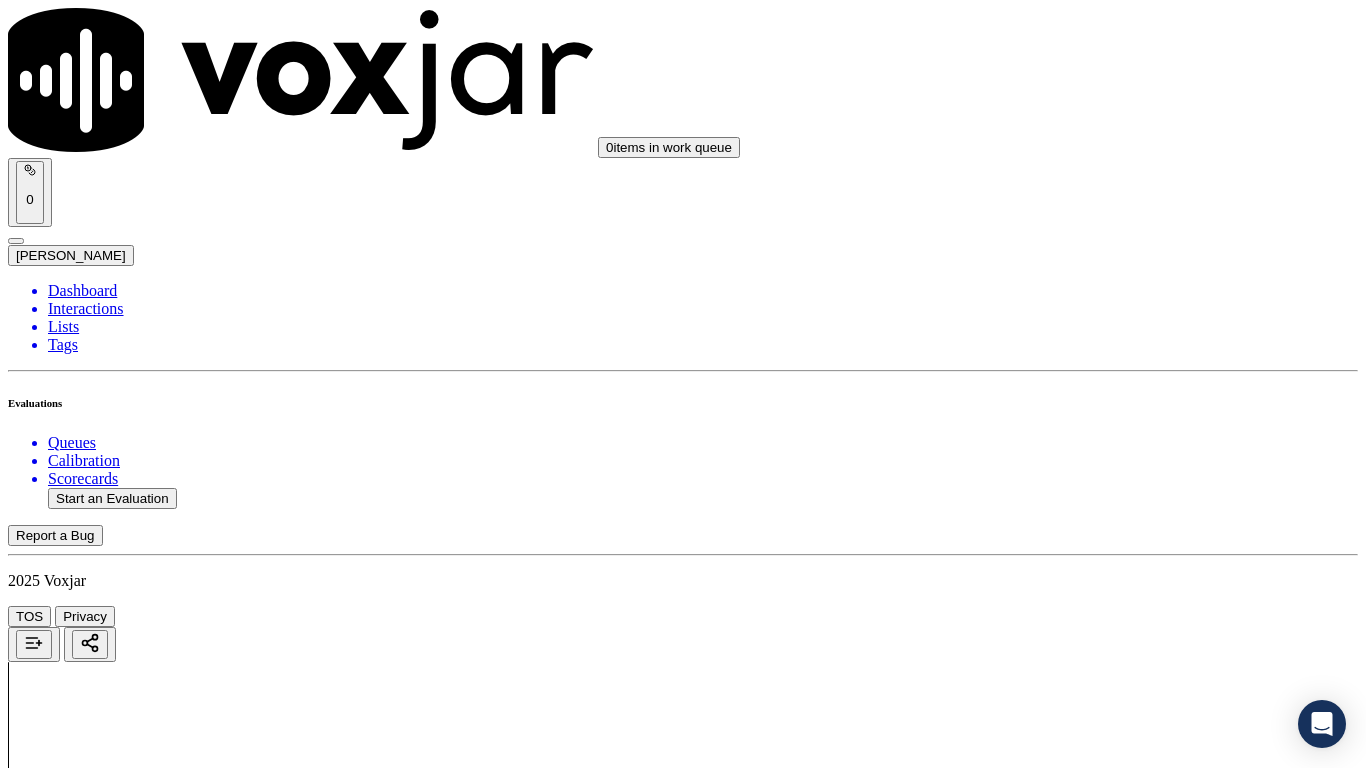 click on "Select an answer" at bounding box center (67, 7050) 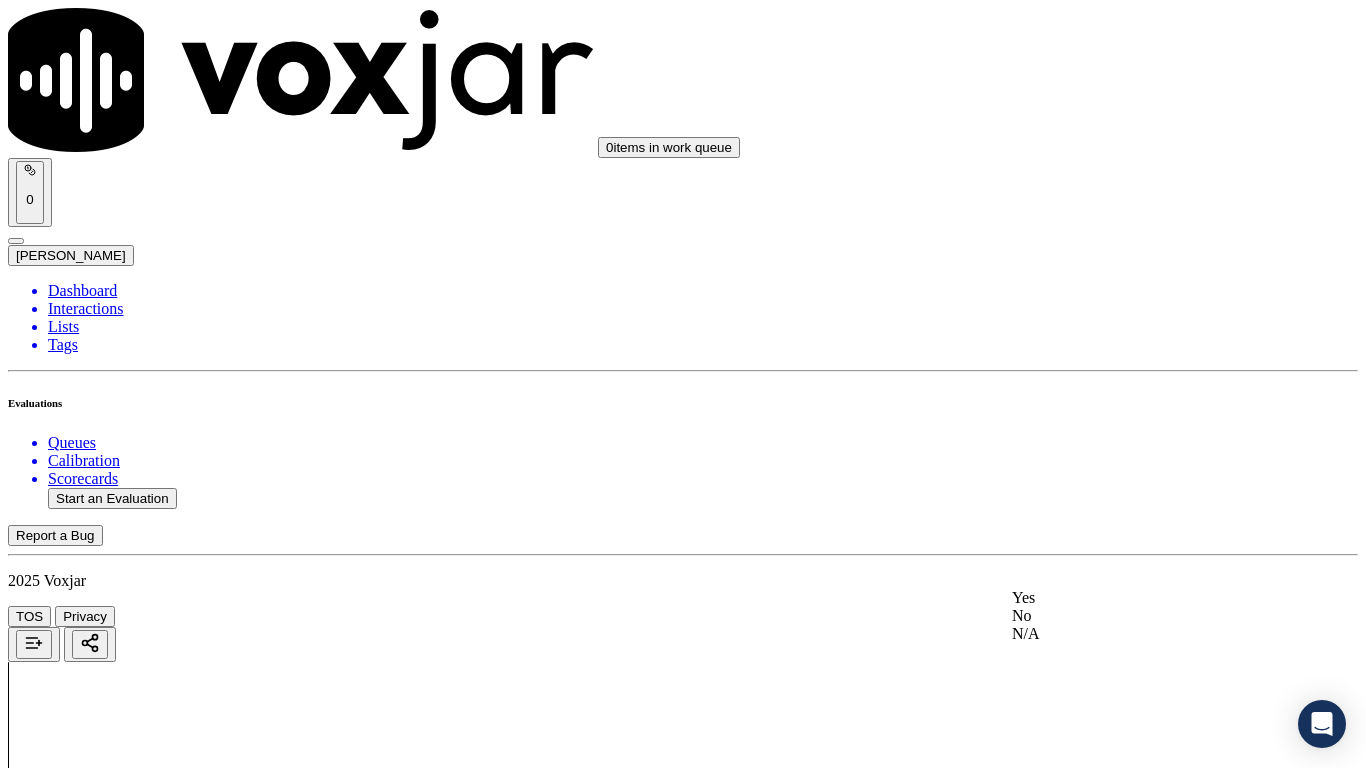 click on "Yes" at bounding box center [1139, 598] 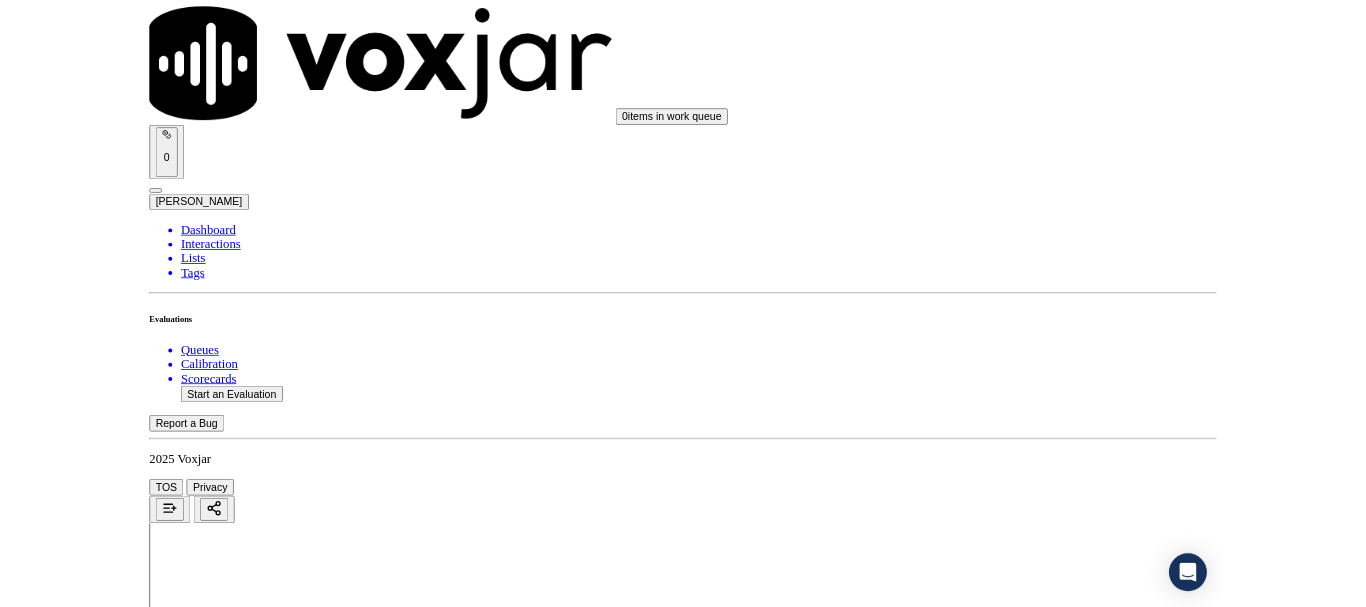 scroll, scrollTop: 5533, scrollLeft: 0, axis: vertical 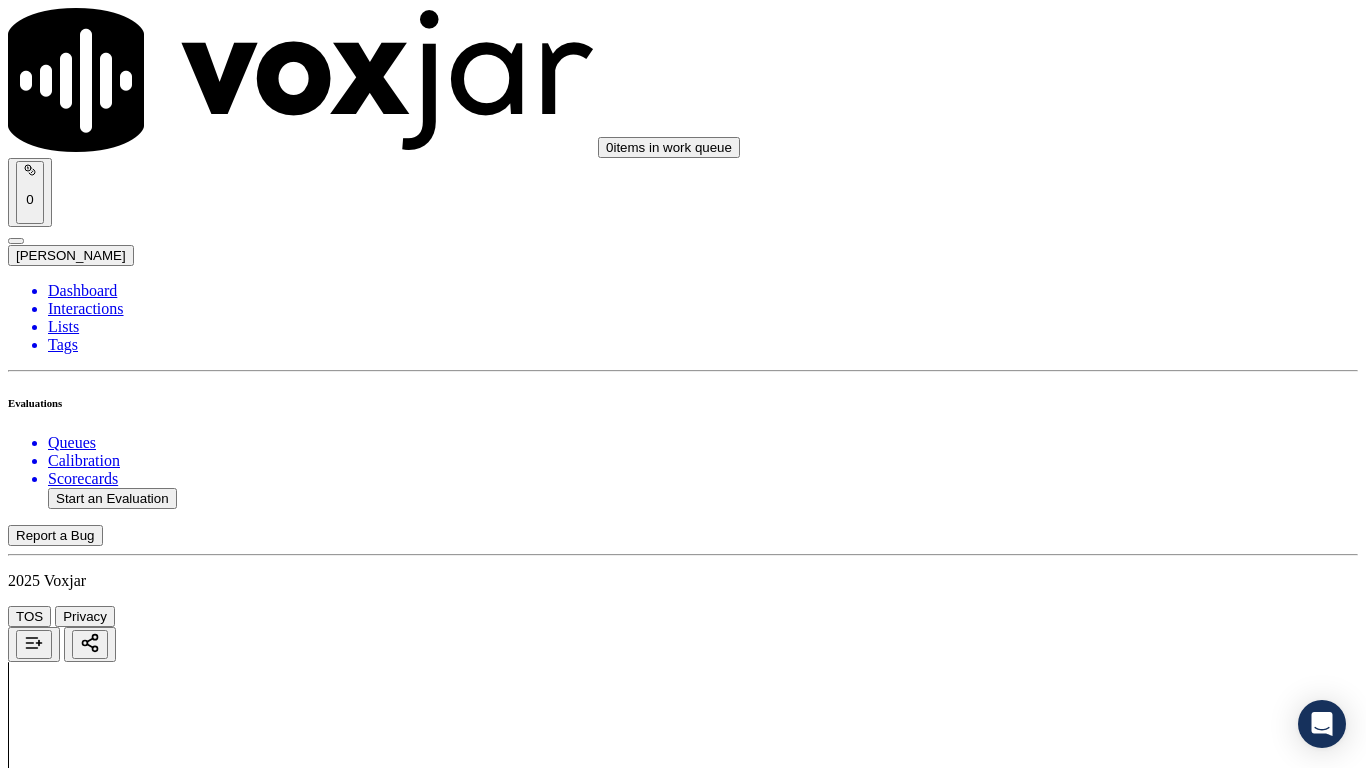 click on "Select an answer" at bounding box center [67, 7272] 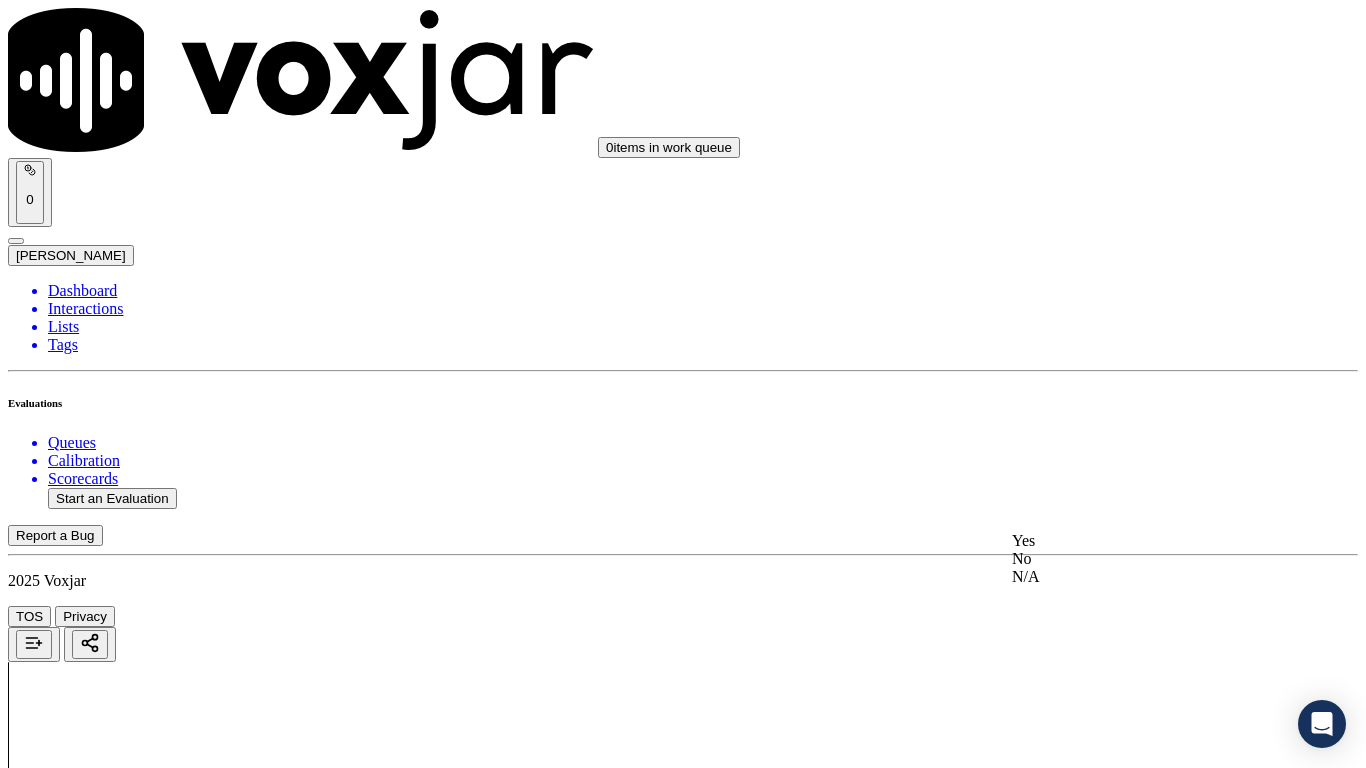 drag, startPoint x: 1096, startPoint y: 519, endPoint x: 1057, endPoint y: 663, distance: 149.1878 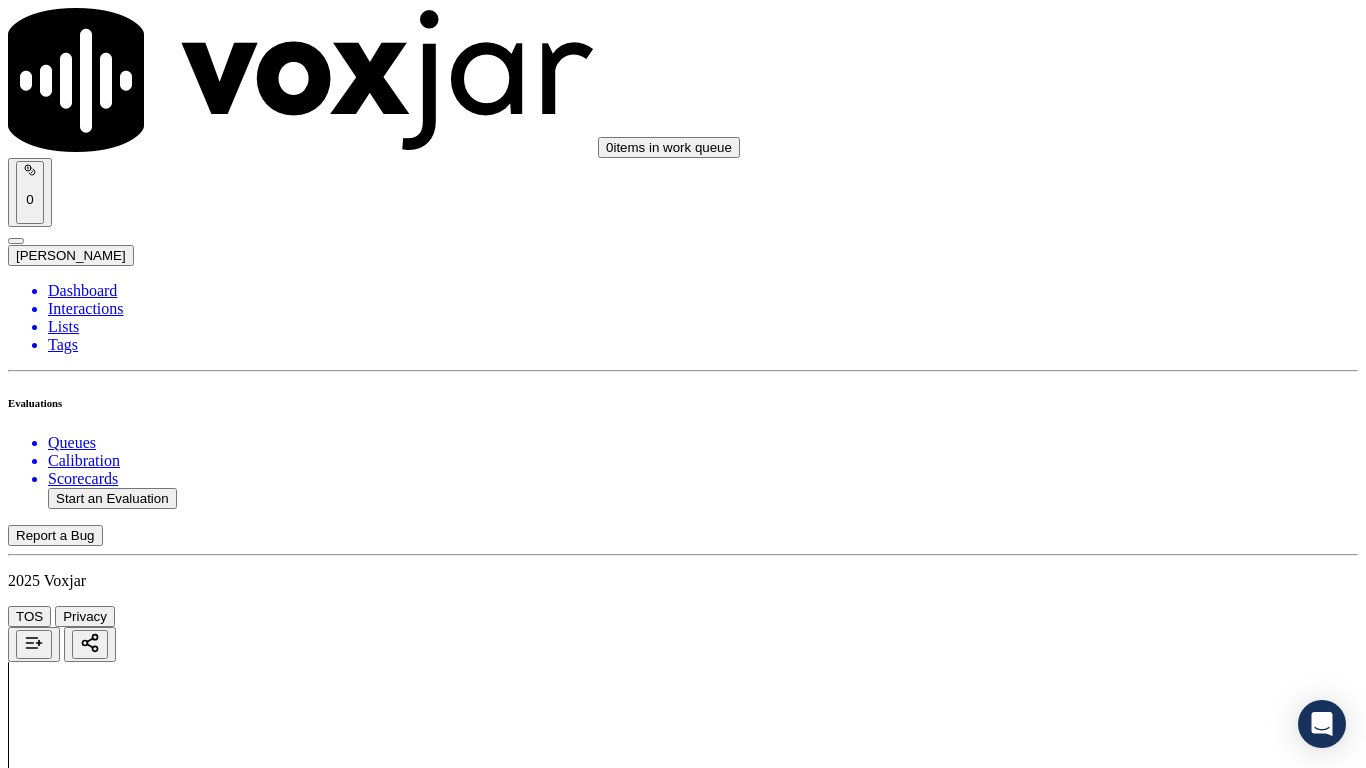 click on "Submit Scores" at bounding box center [59, 7345] 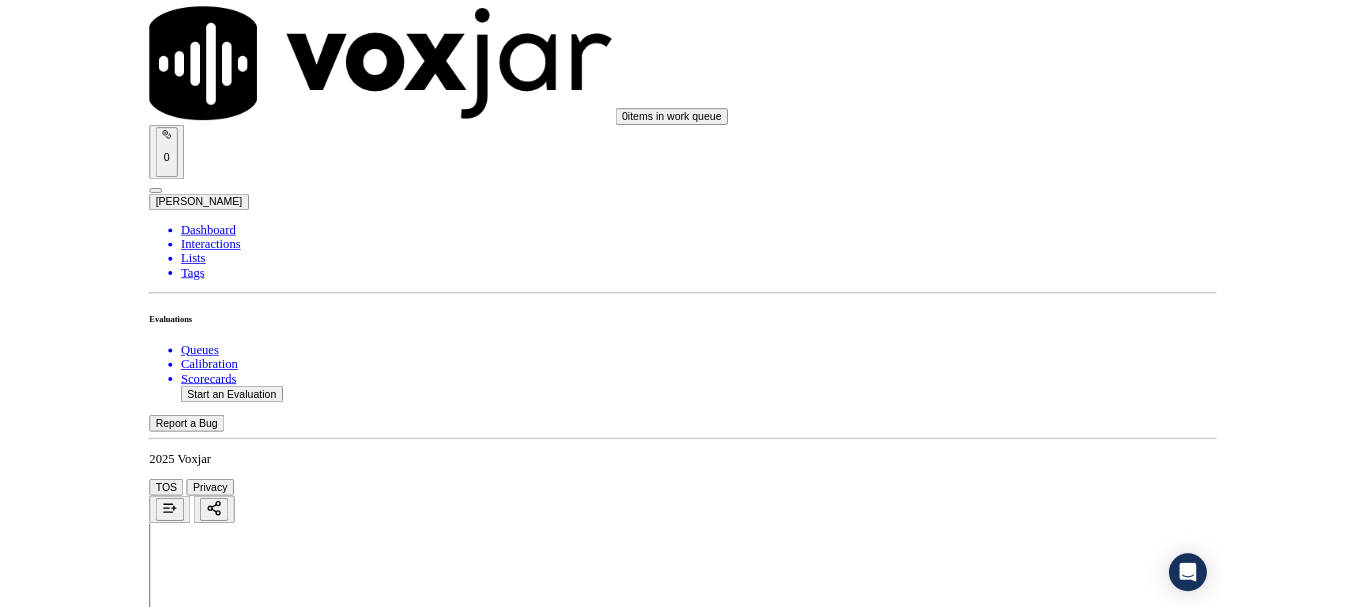 scroll, scrollTop: 300, scrollLeft: 0, axis: vertical 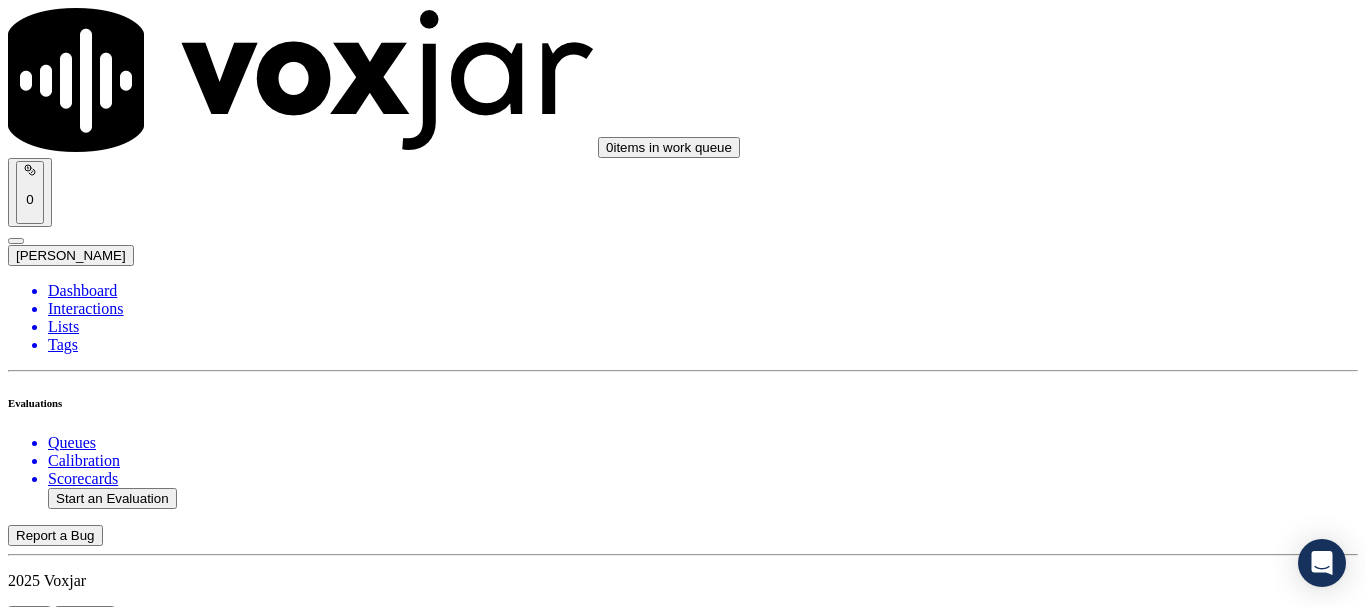 click on "Start an Evaluation" 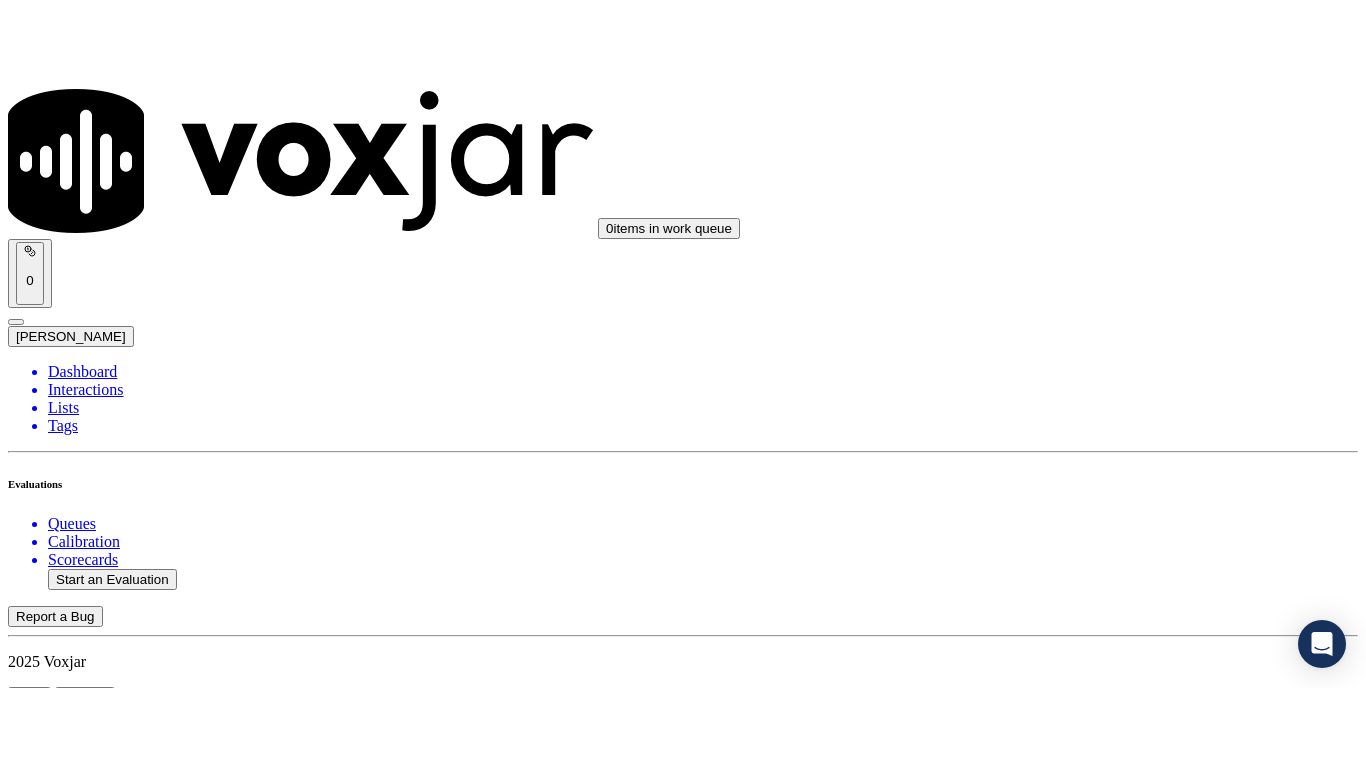 scroll, scrollTop: 175, scrollLeft: 0, axis: vertical 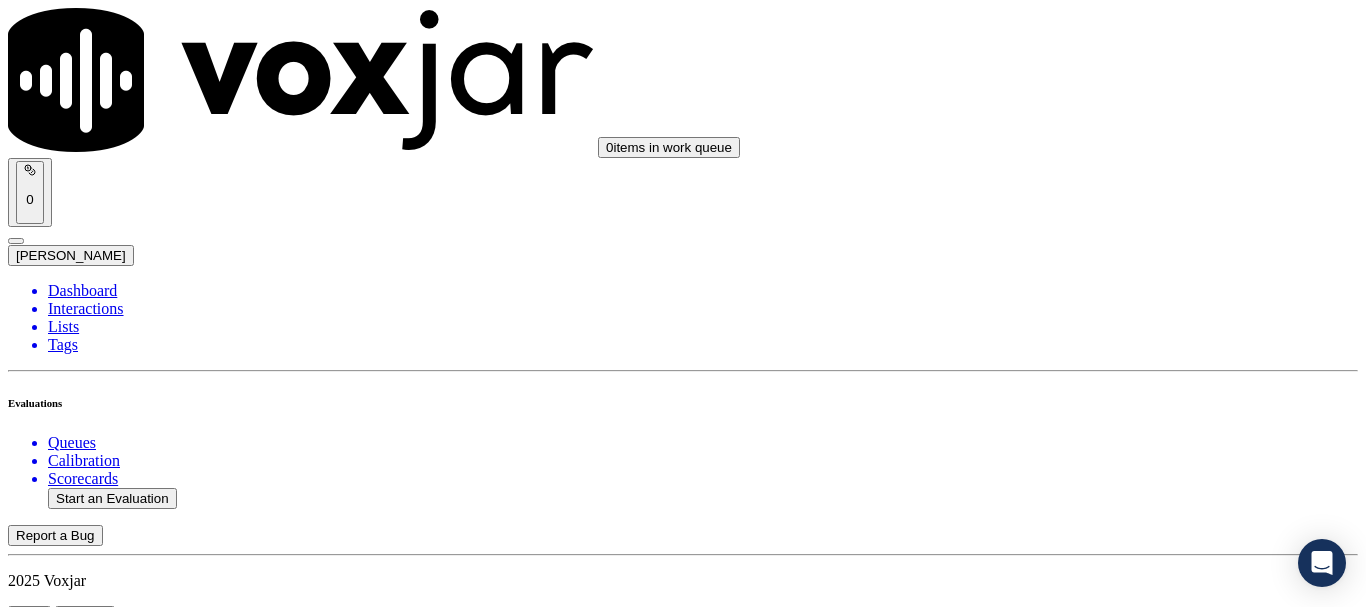 click on "Sale Interaction" 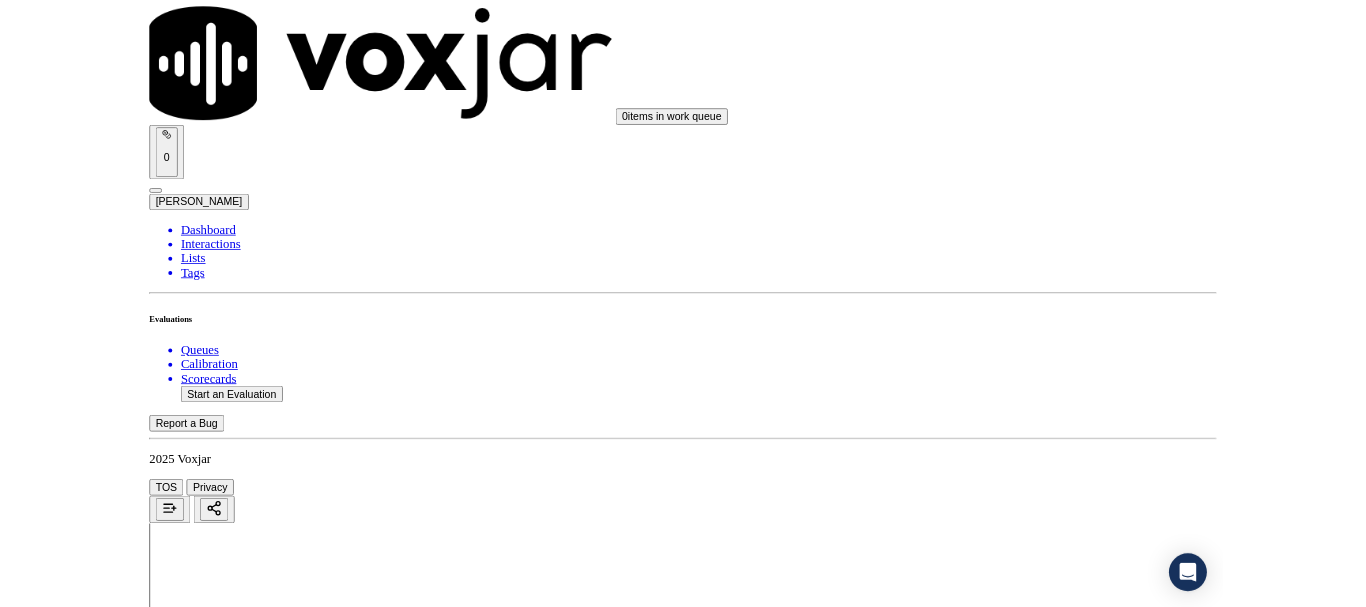 scroll, scrollTop: 251, scrollLeft: 0, axis: vertical 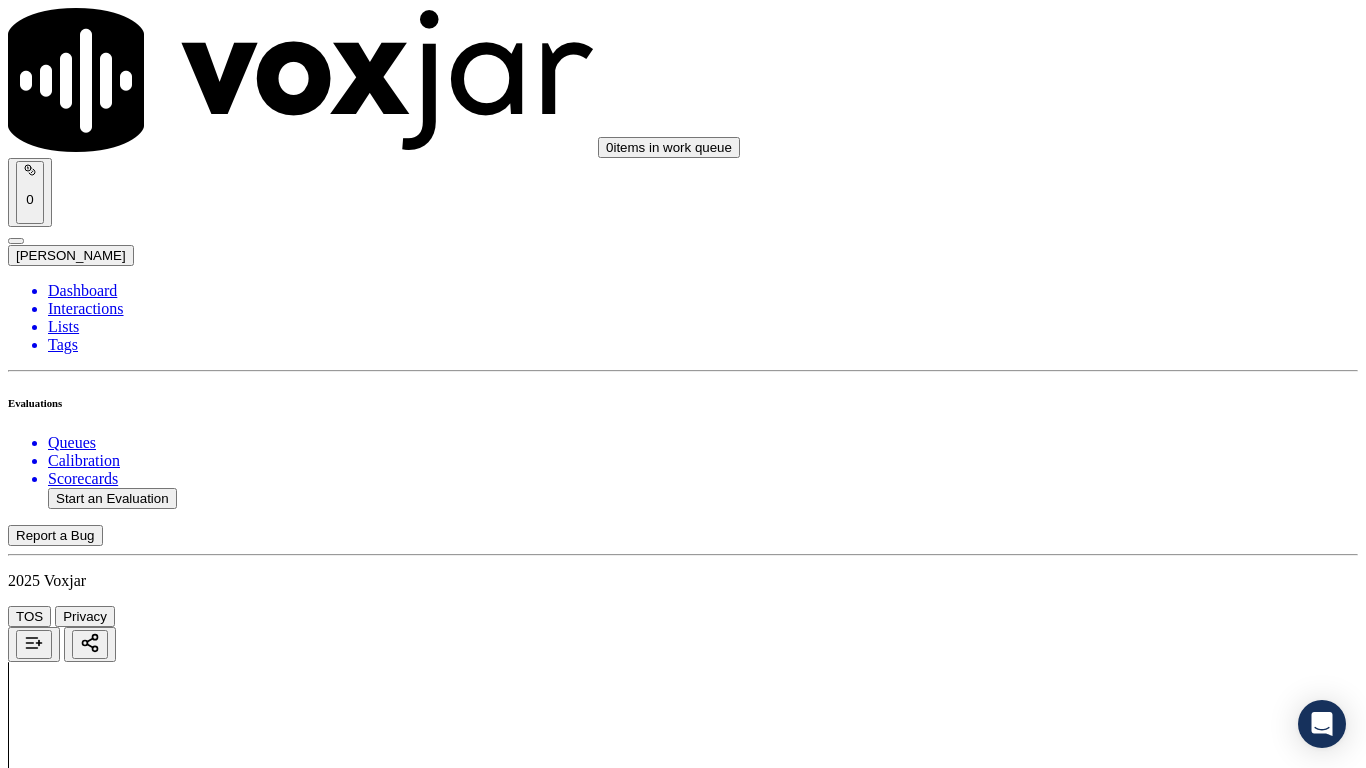 click on "Upload interaction to start evaluation" at bounding box center [124, 2728] 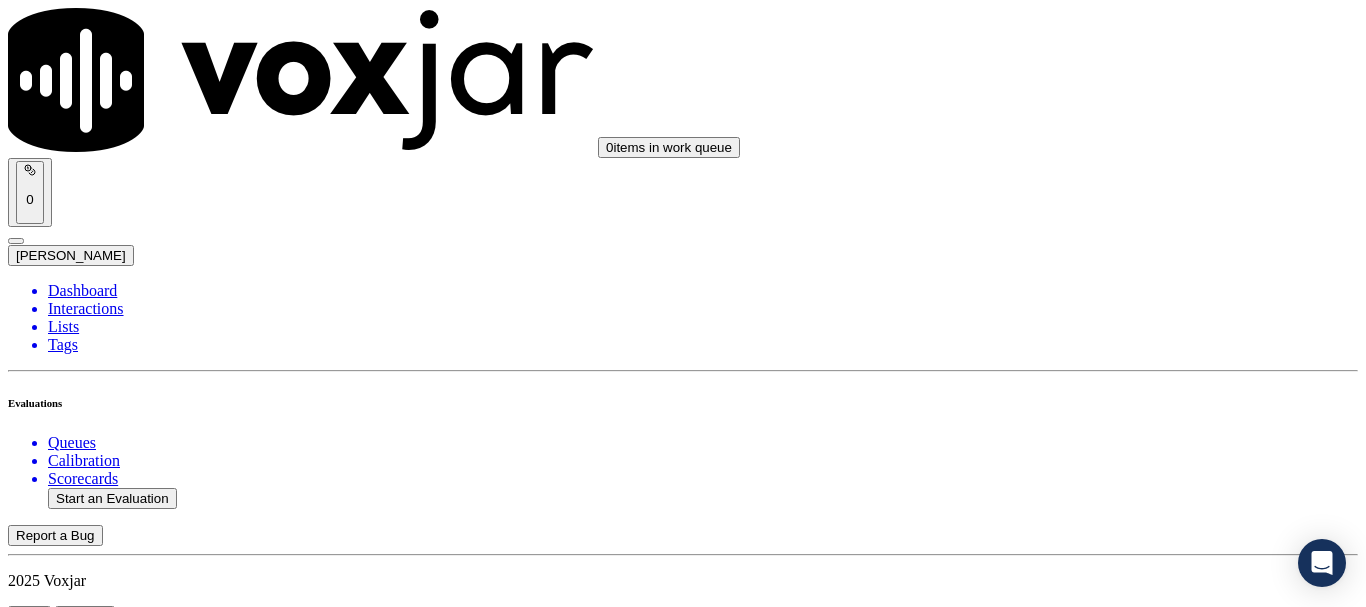 scroll, scrollTop: 300, scrollLeft: 0, axis: vertical 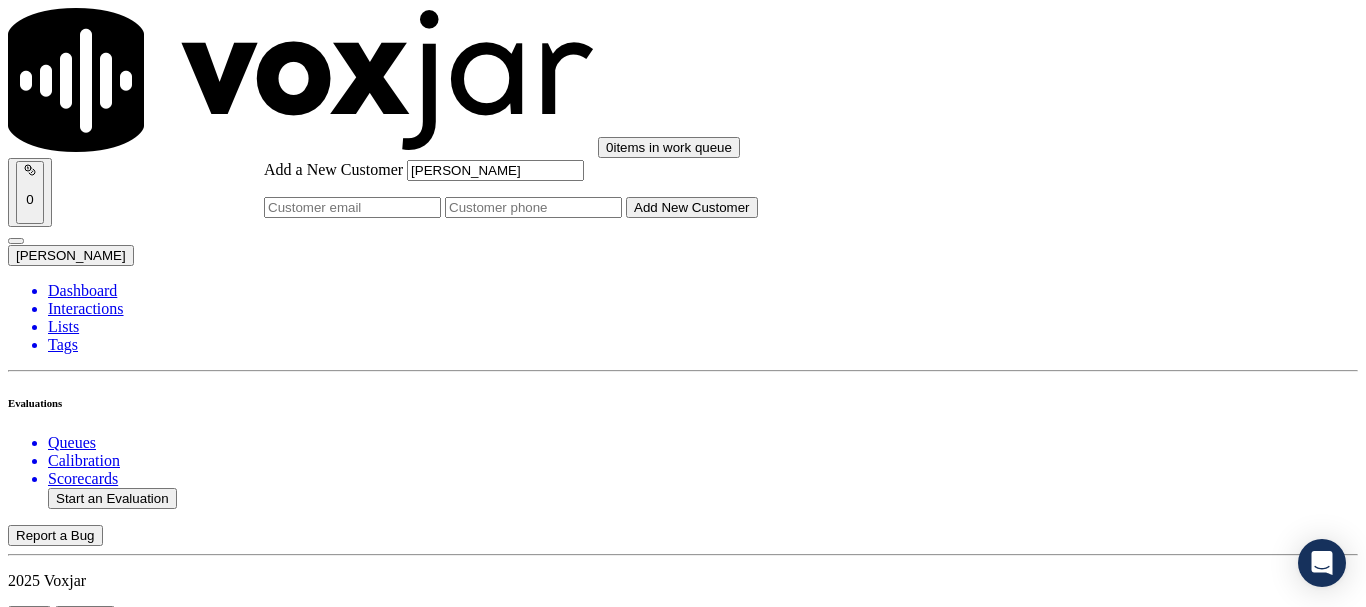 type on "[PERSON_NAME]" 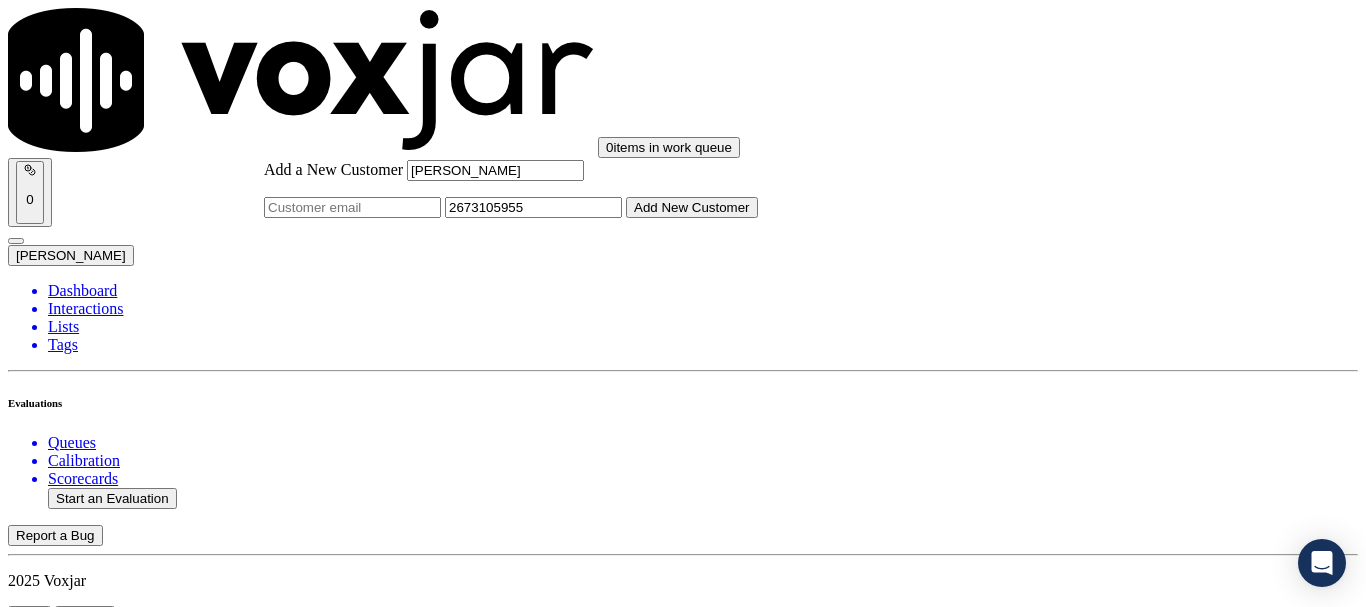 type on "2673105955" 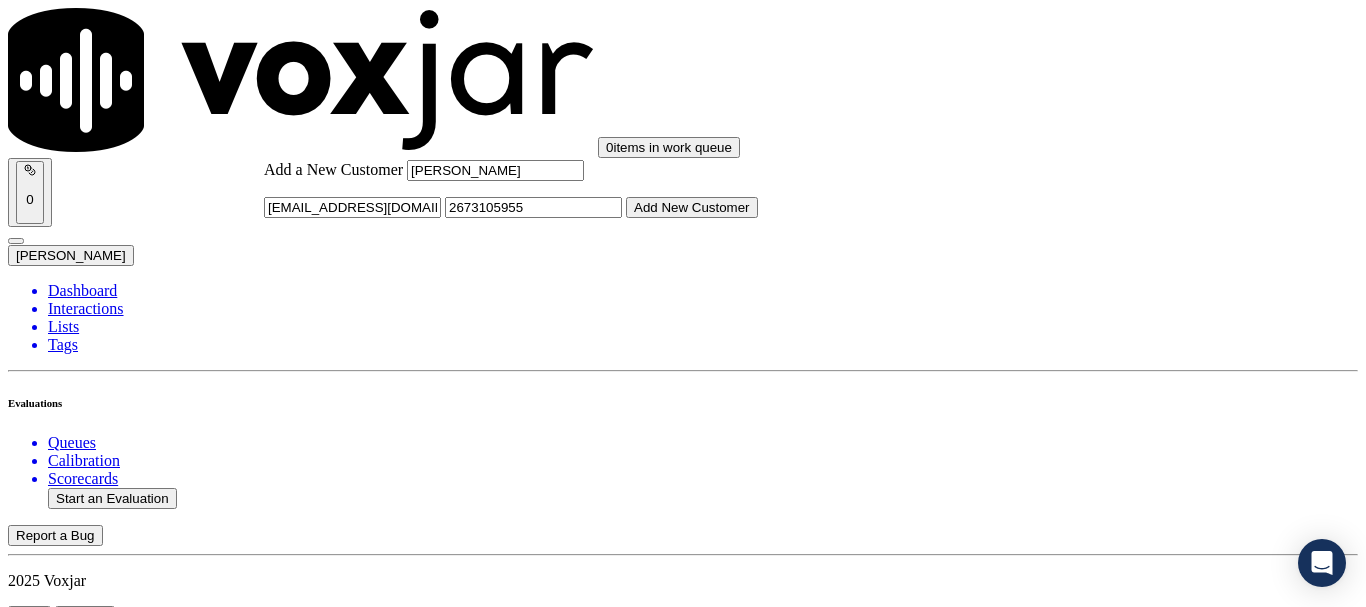 type on "[EMAIL_ADDRESS][DOMAIN_NAME]" 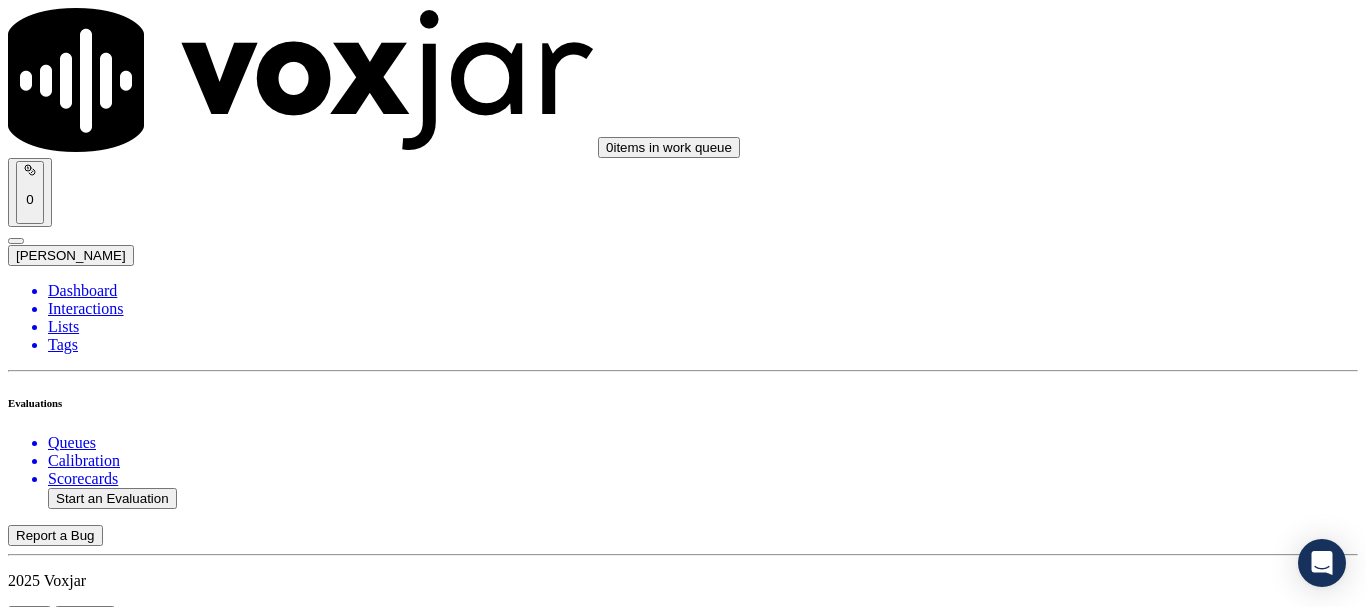 drag, startPoint x: 526, startPoint y: 205, endPoint x: 569, endPoint y: 244, distance: 58.0517 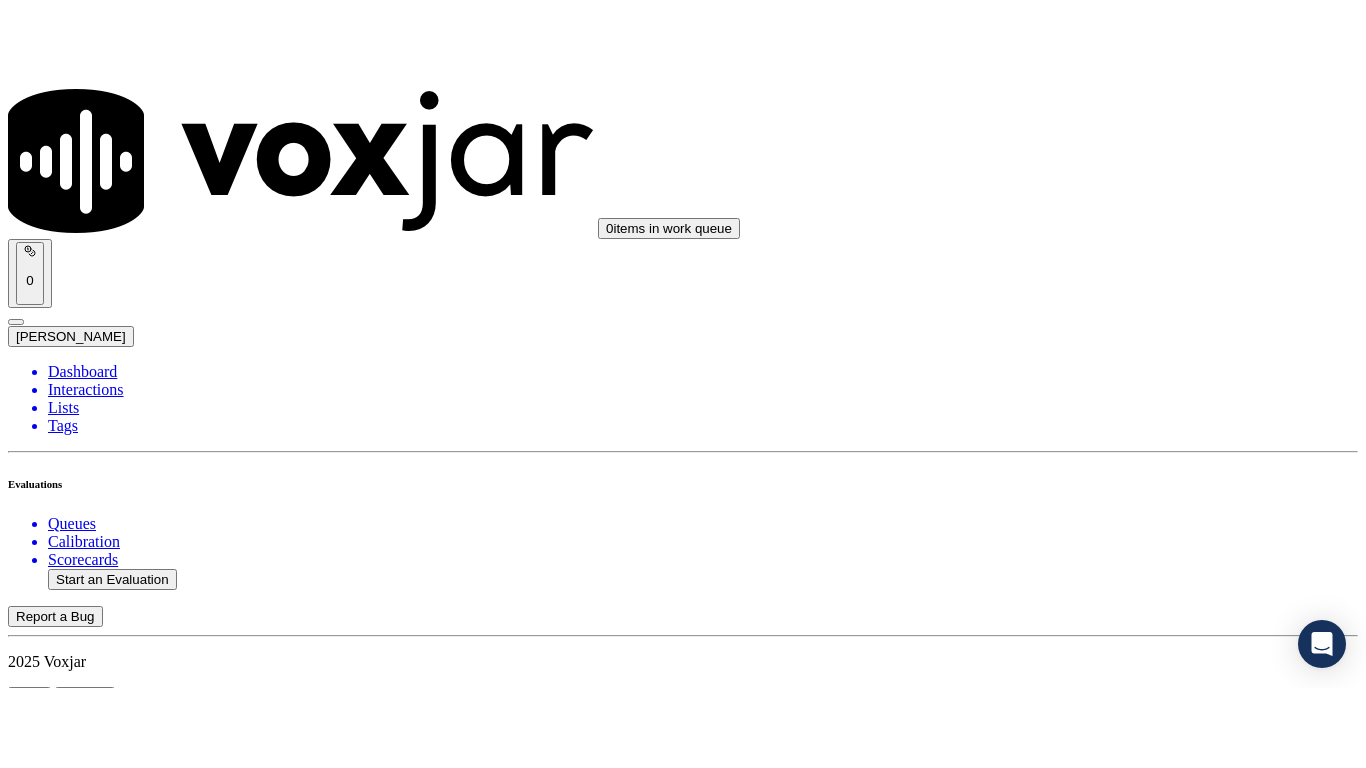 scroll, scrollTop: 300, scrollLeft: 0, axis: vertical 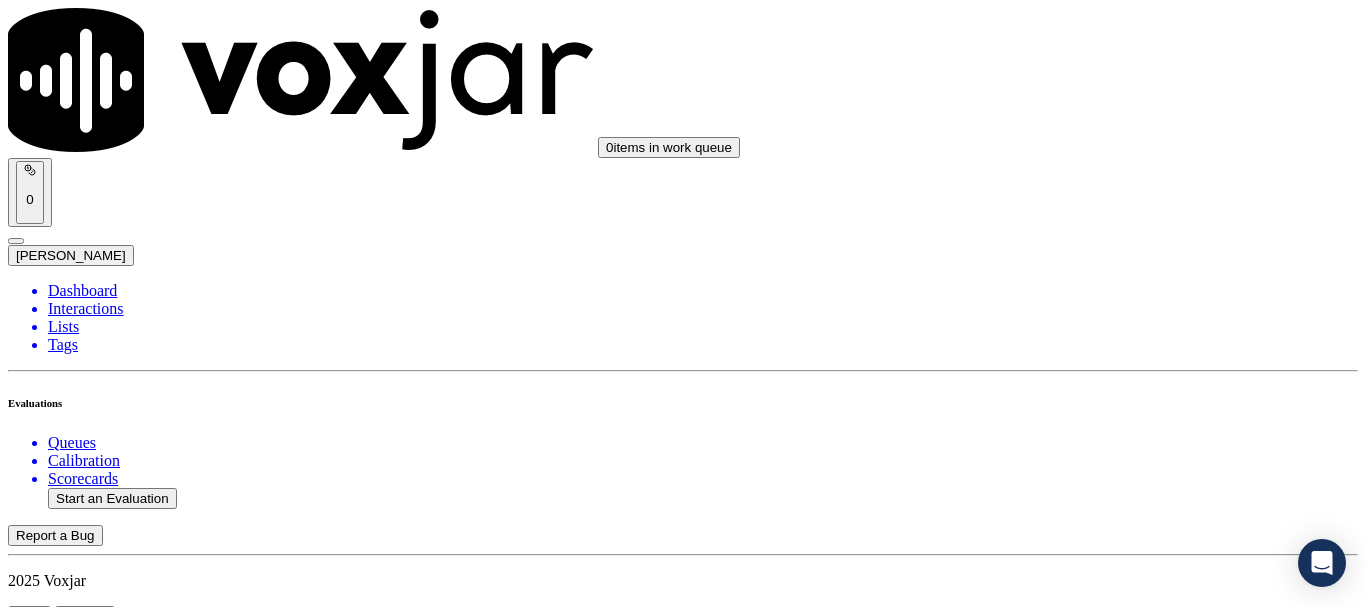 click on "Supplier Universal Scorecard ([GEOGRAPHIC_DATA])" at bounding box center [683, 2427] 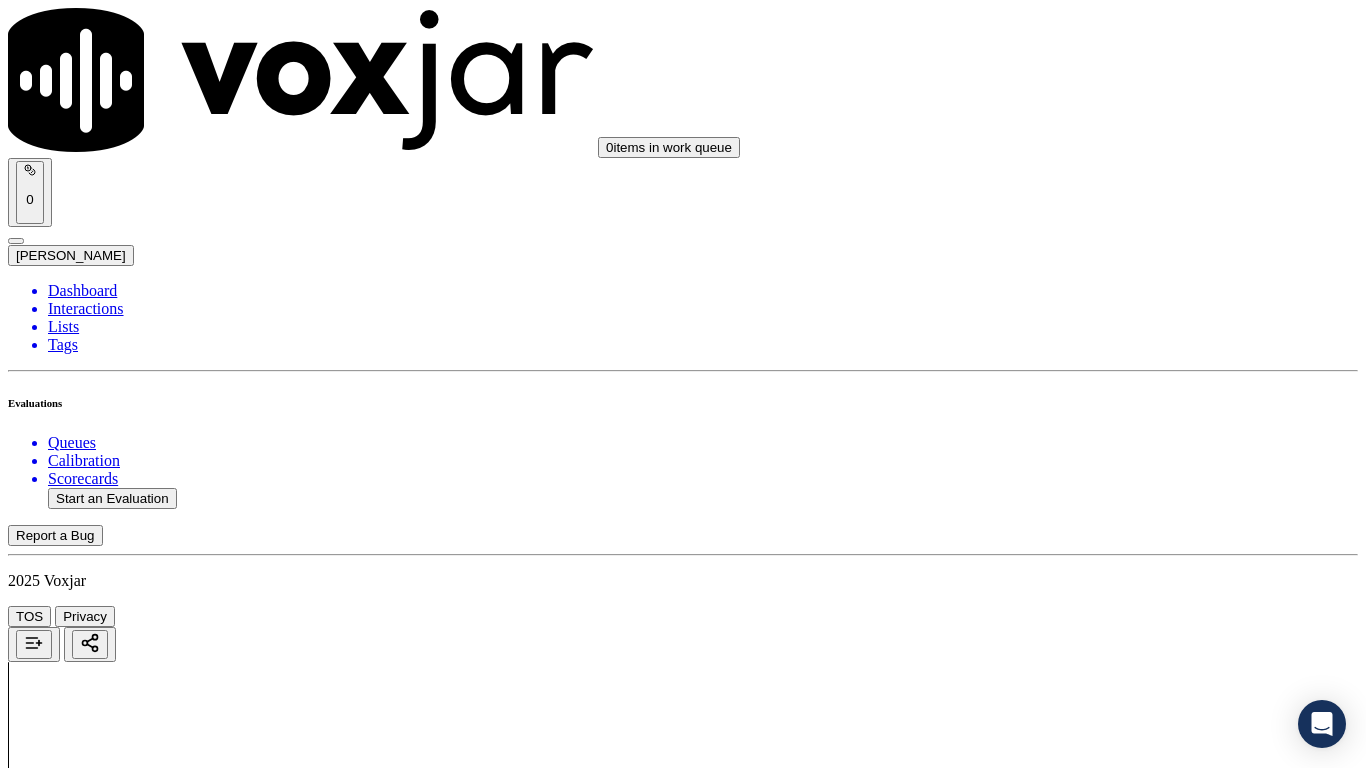 drag, startPoint x: 1128, startPoint y: 376, endPoint x: 1125, endPoint y: 388, distance: 12.369317 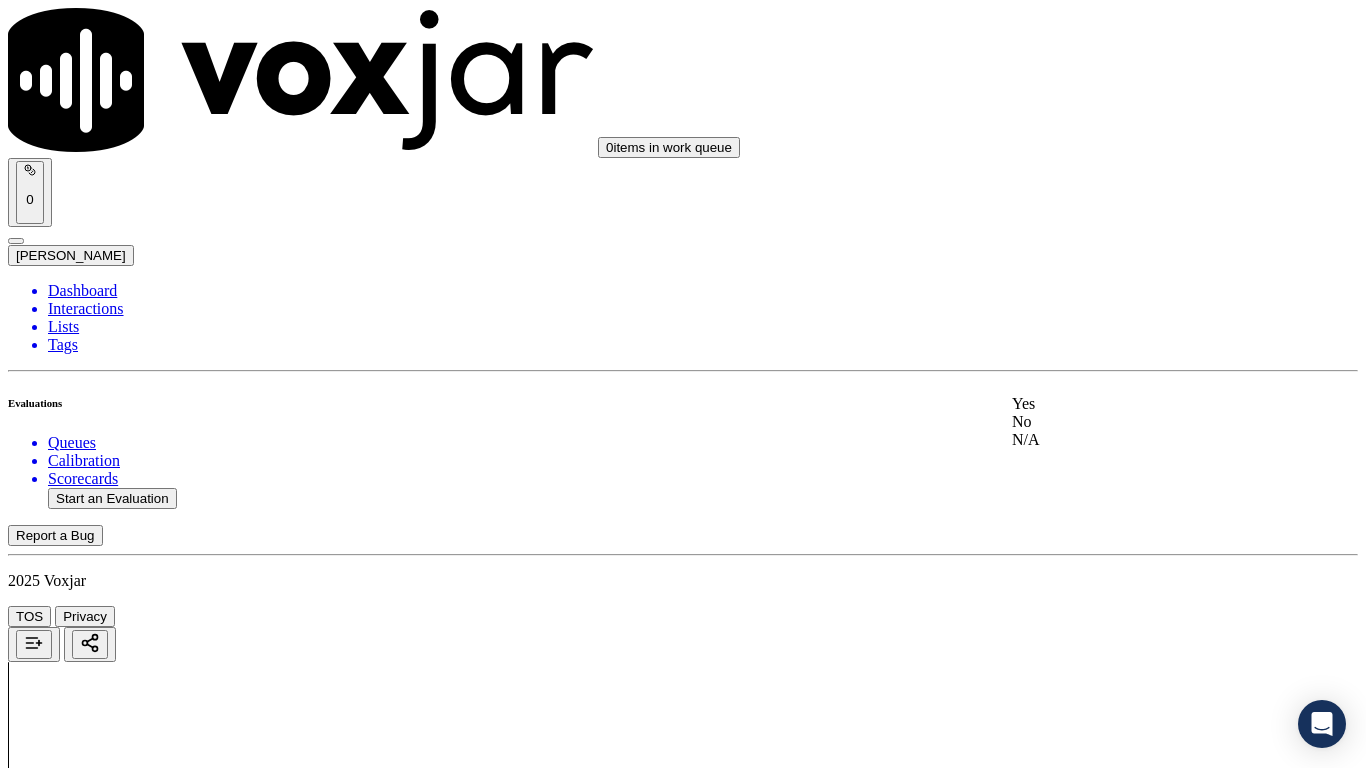 click on "Yes" at bounding box center (1139, 404) 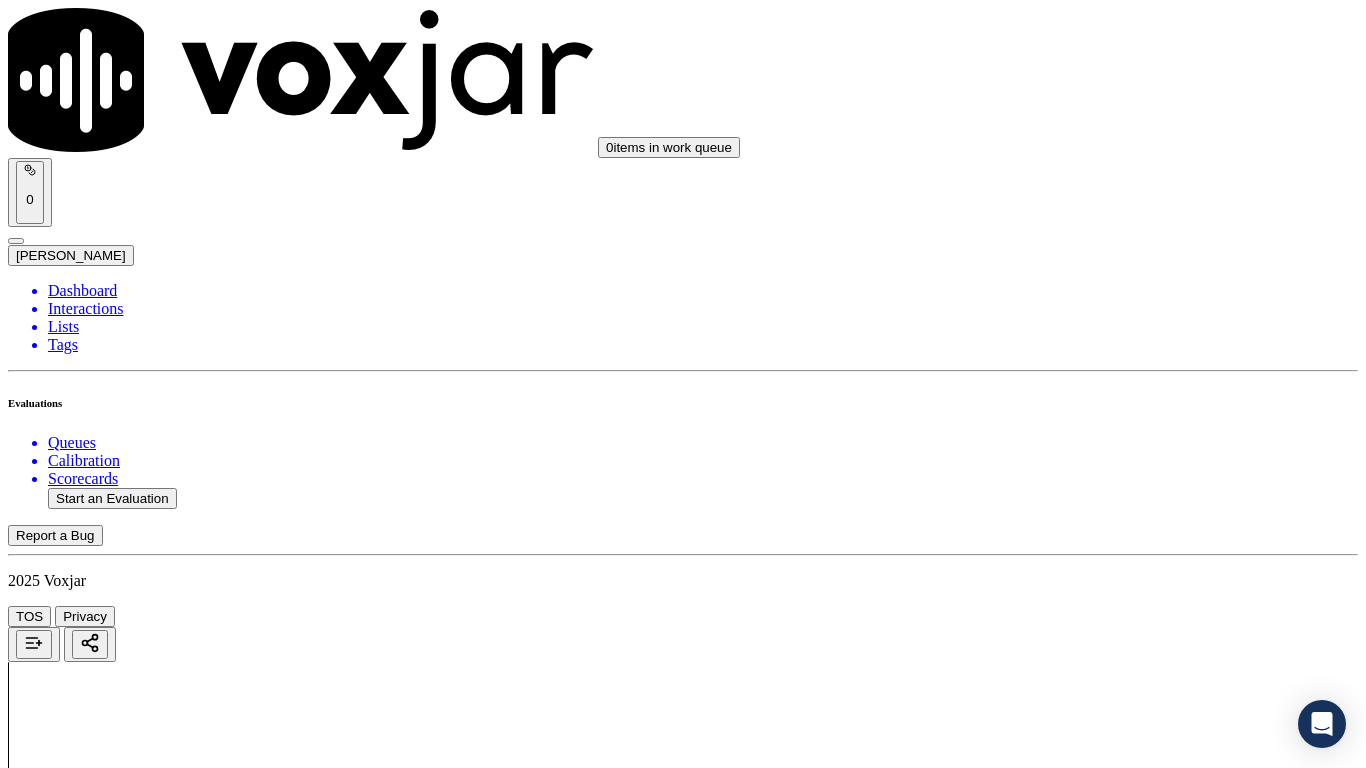 click on "Select an answer" at bounding box center (67, 2625) 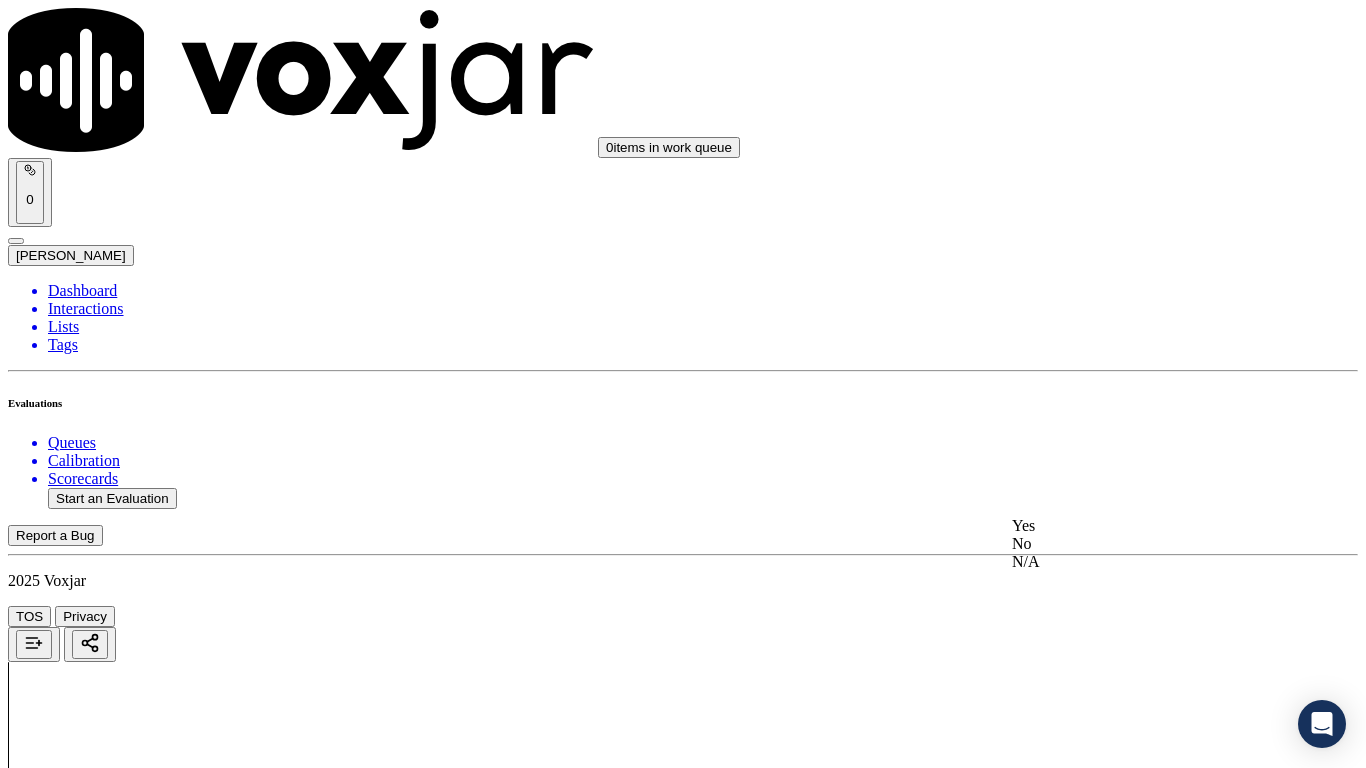 click on "Yes" at bounding box center (1139, 526) 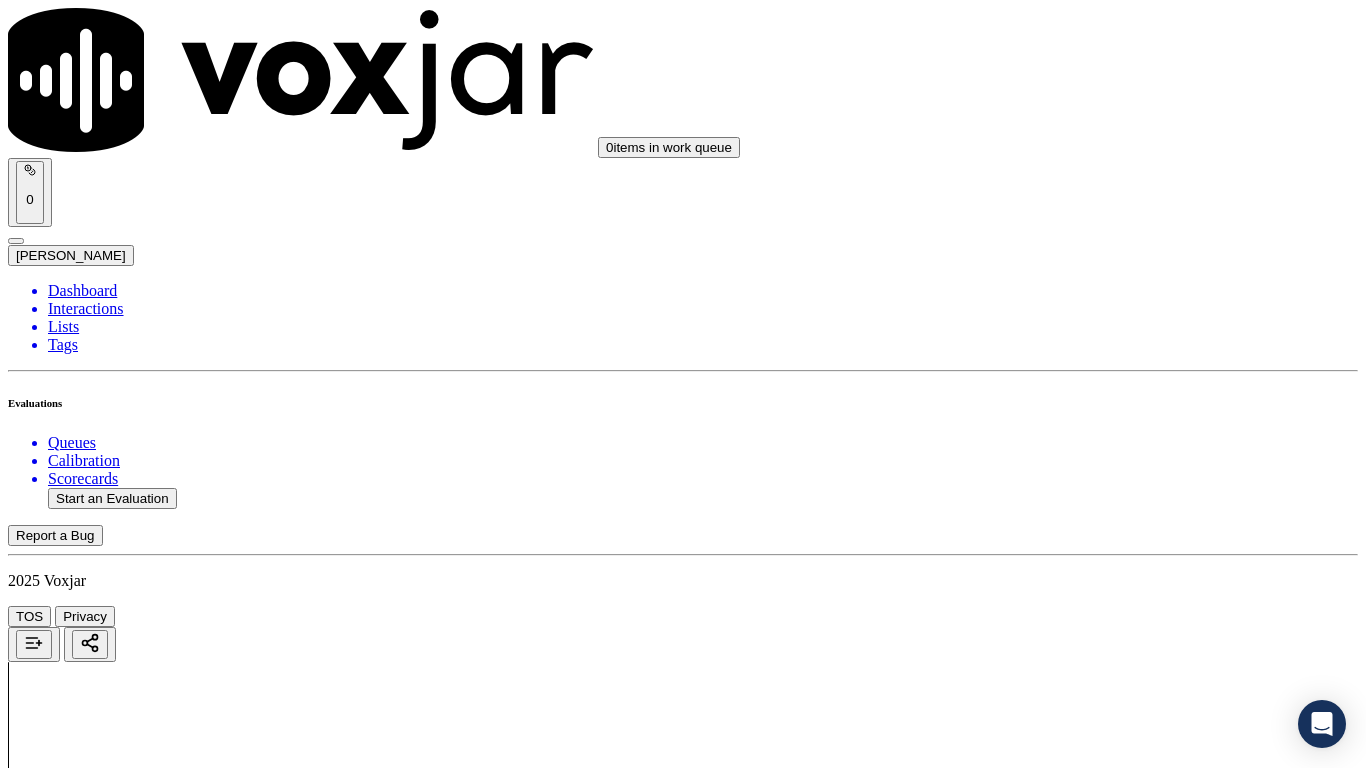scroll, scrollTop: 600, scrollLeft: 0, axis: vertical 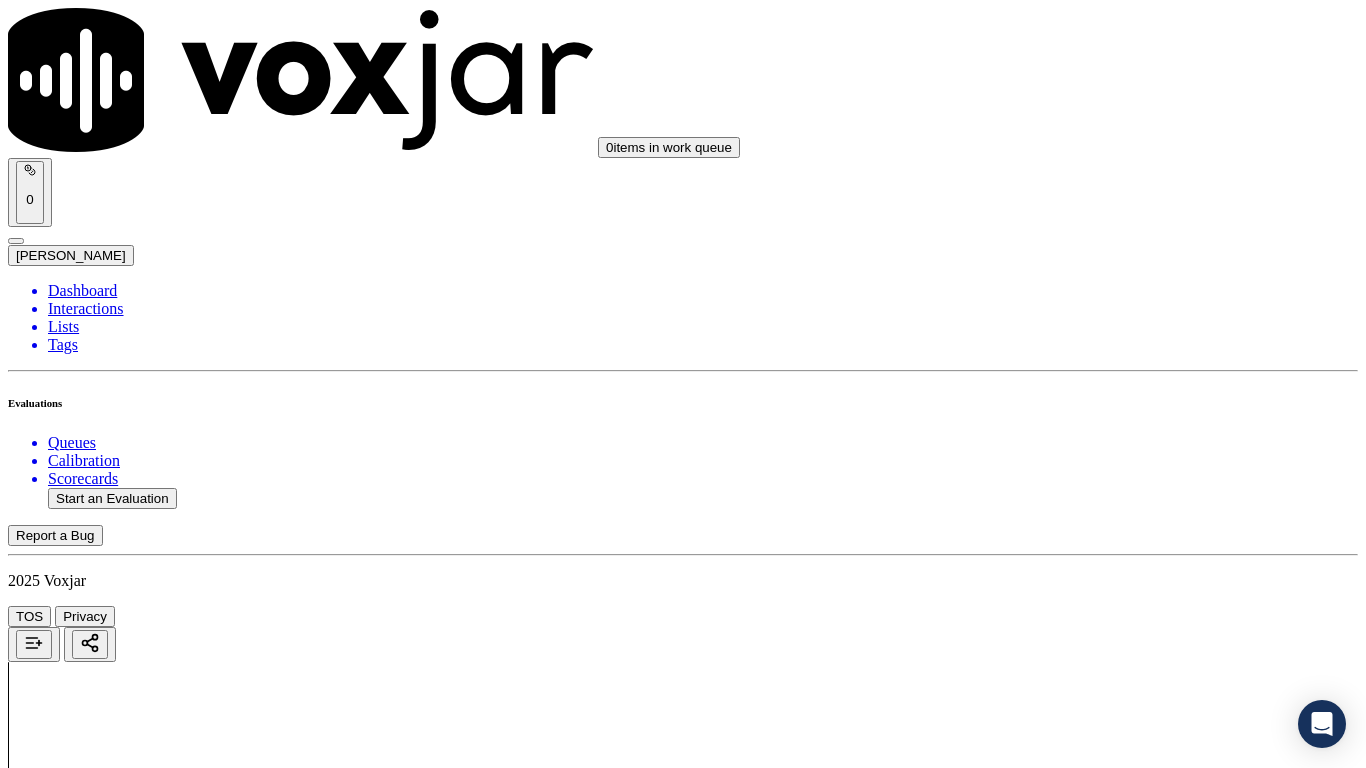 click on "Select an answer" at bounding box center [67, 2861] 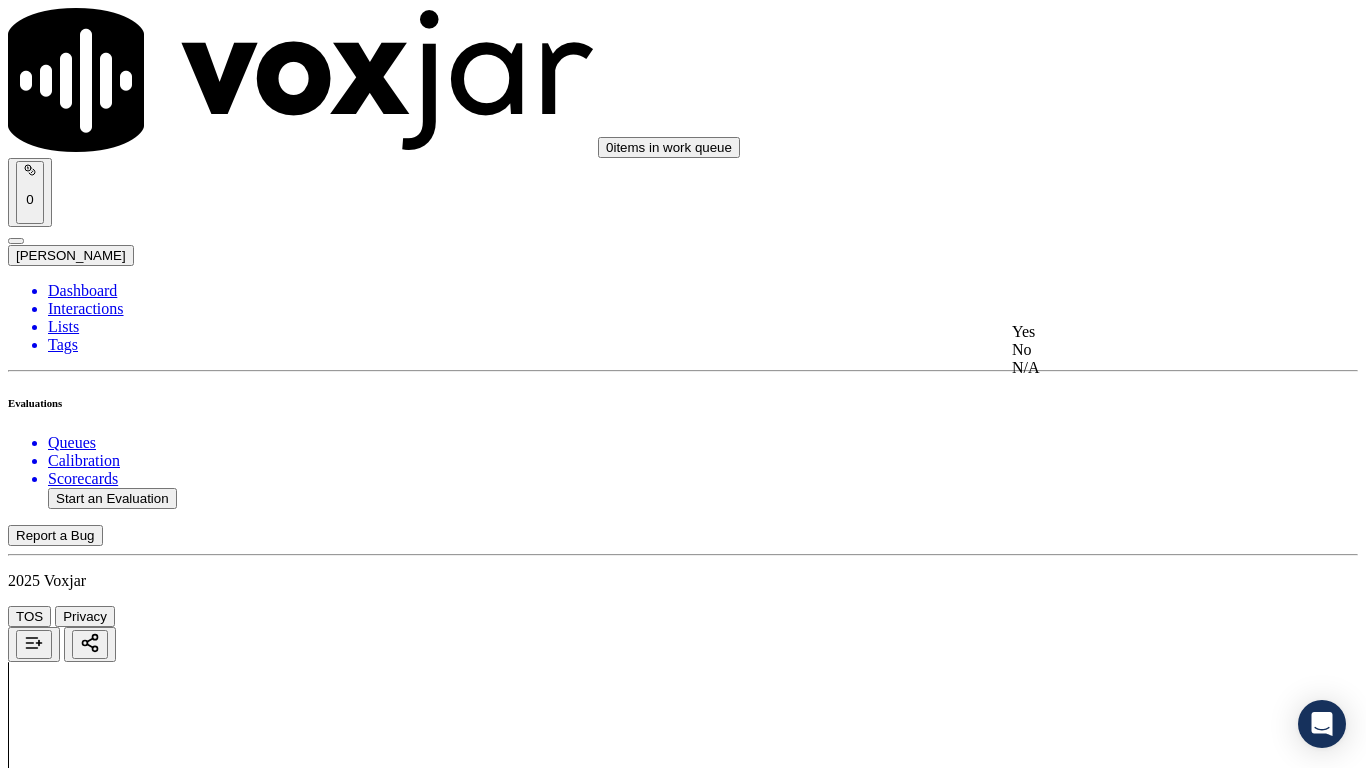 click on "No" 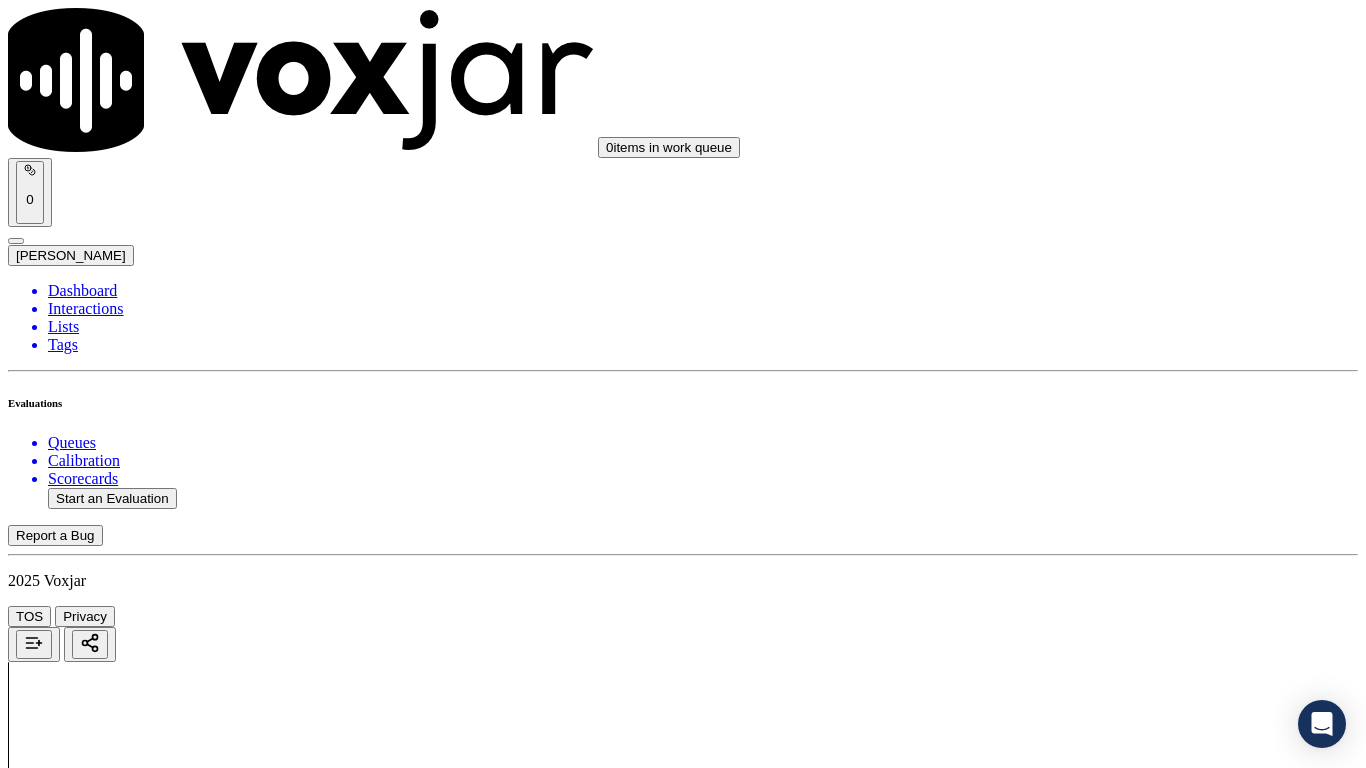 click on "Select an answer" at bounding box center [67, 3098] 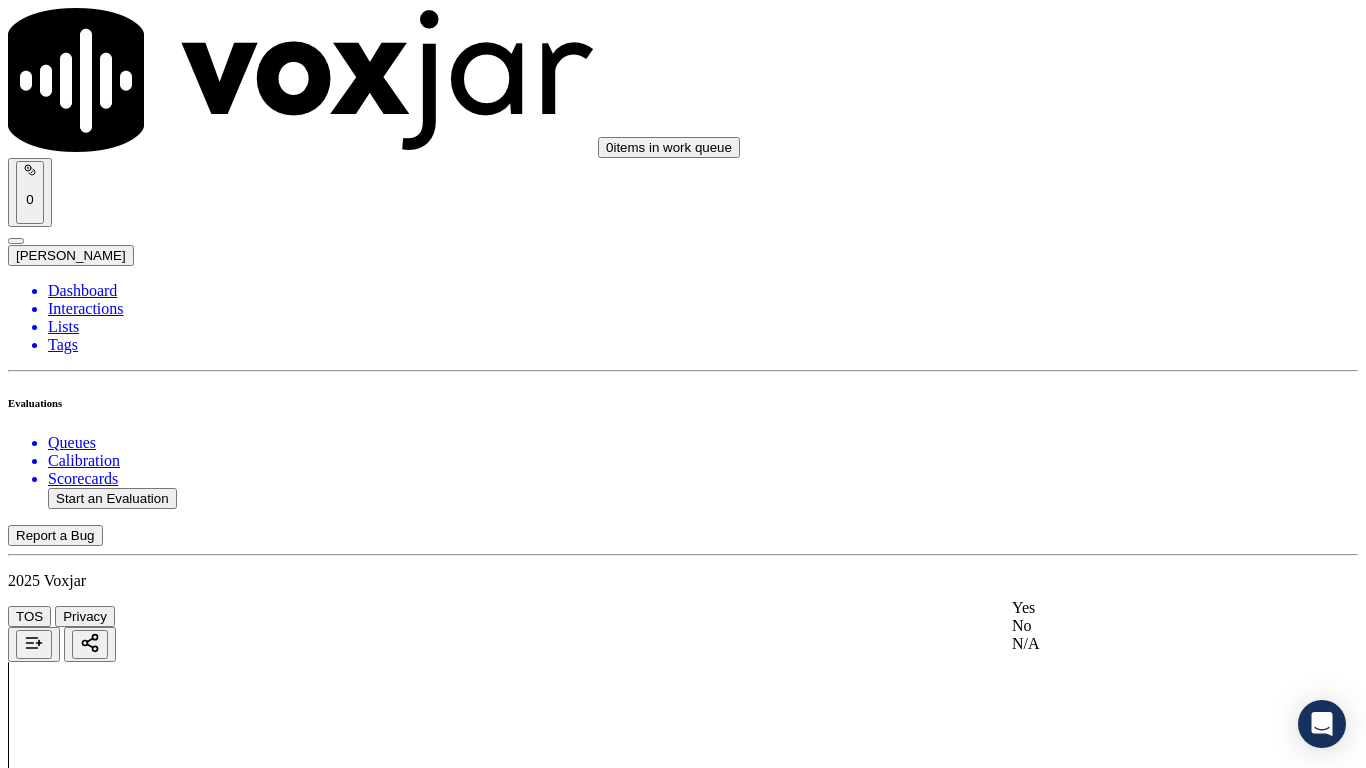 click on "N/A" 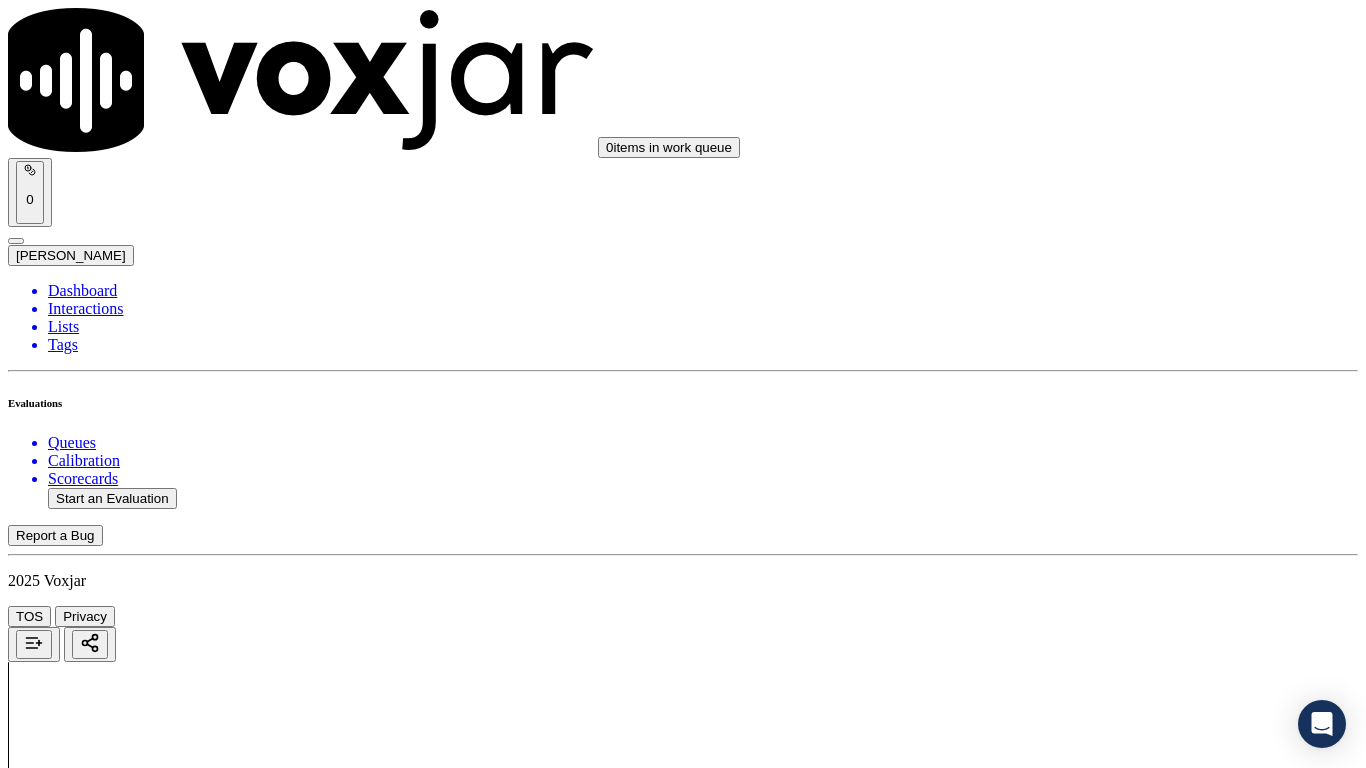 scroll, scrollTop: 1400, scrollLeft: 0, axis: vertical 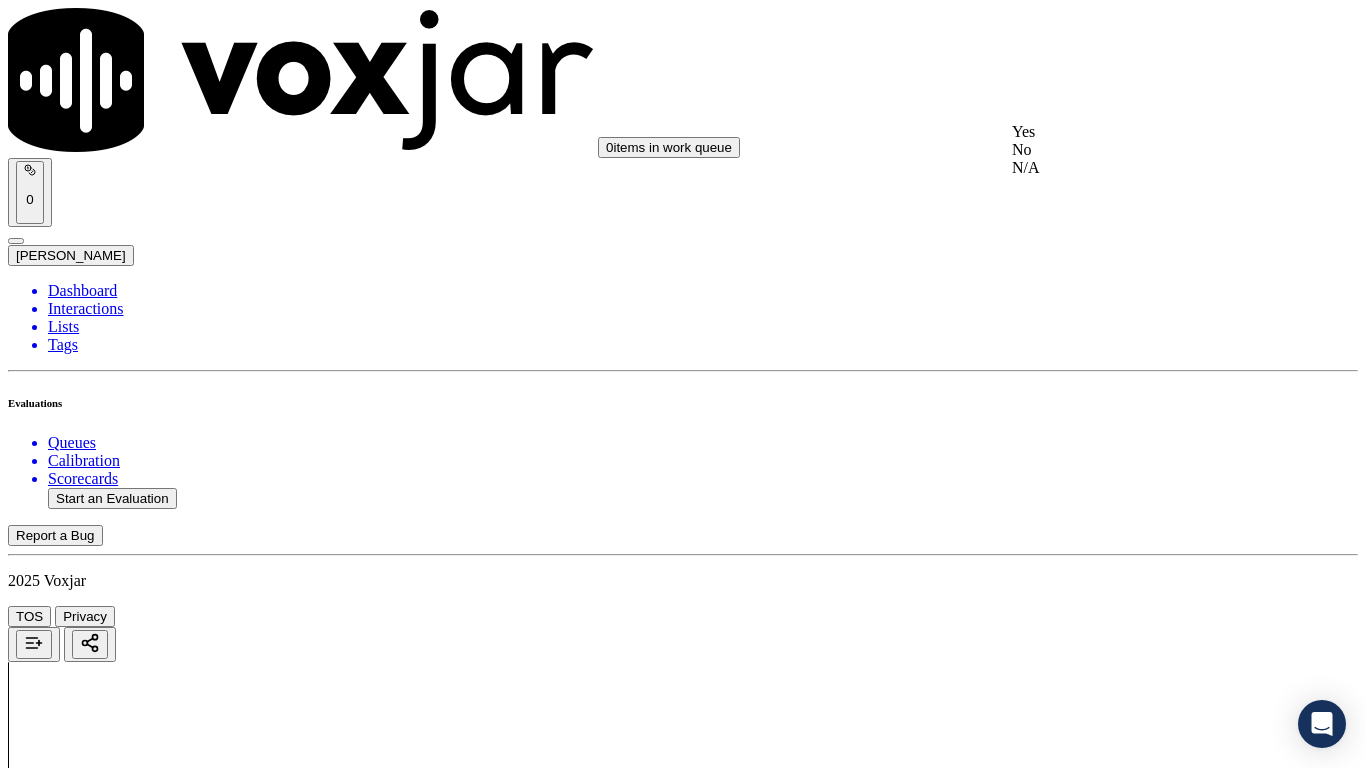 click on "N/A" 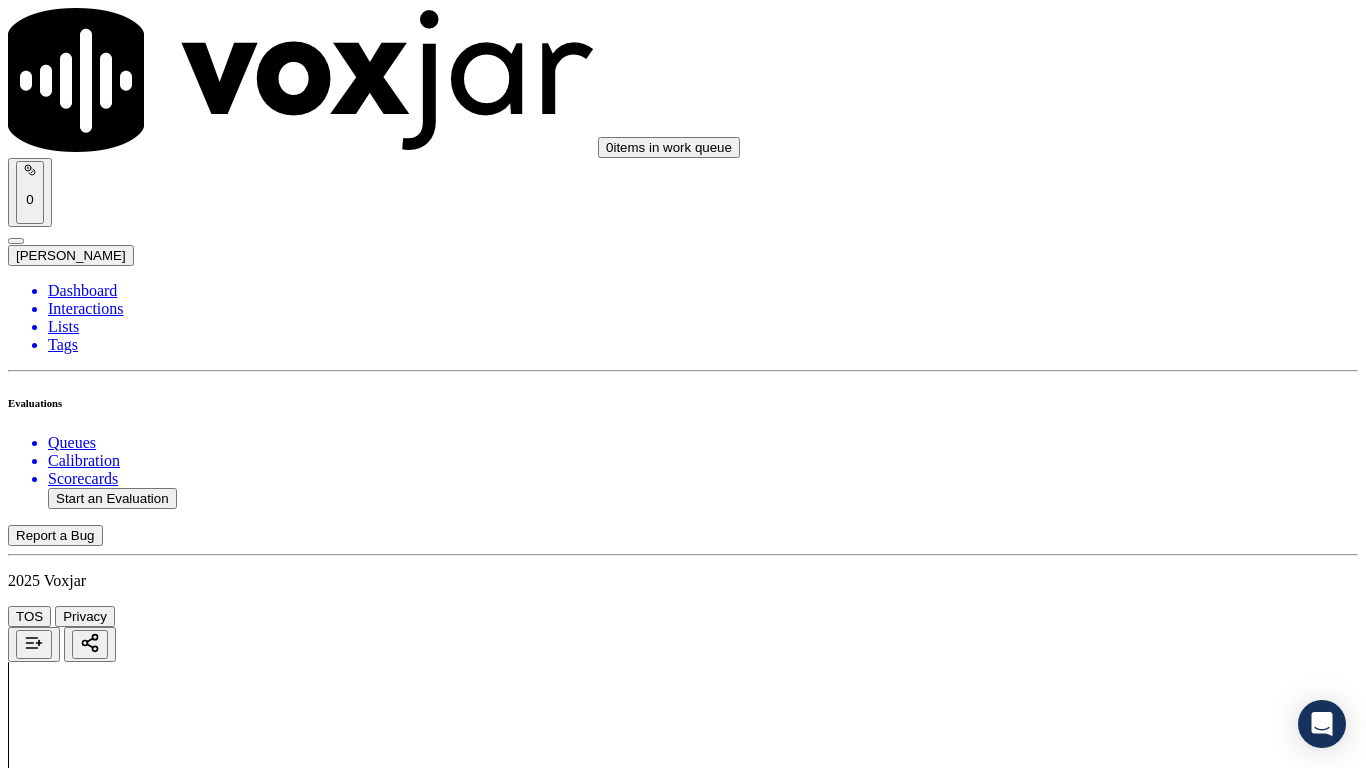 click on "Select an answer" at bounding box center [67, 3571] 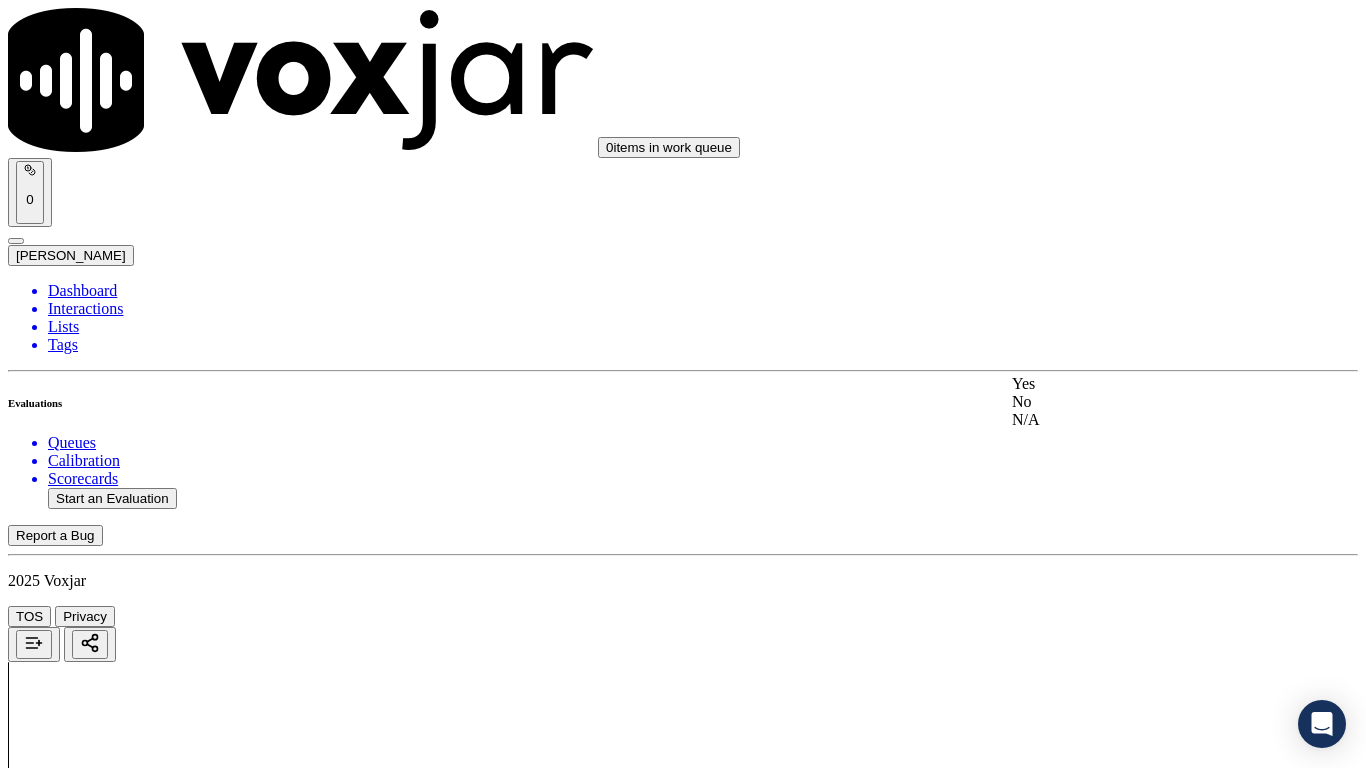 click on "Yes" at bounding box center (1139, 384) 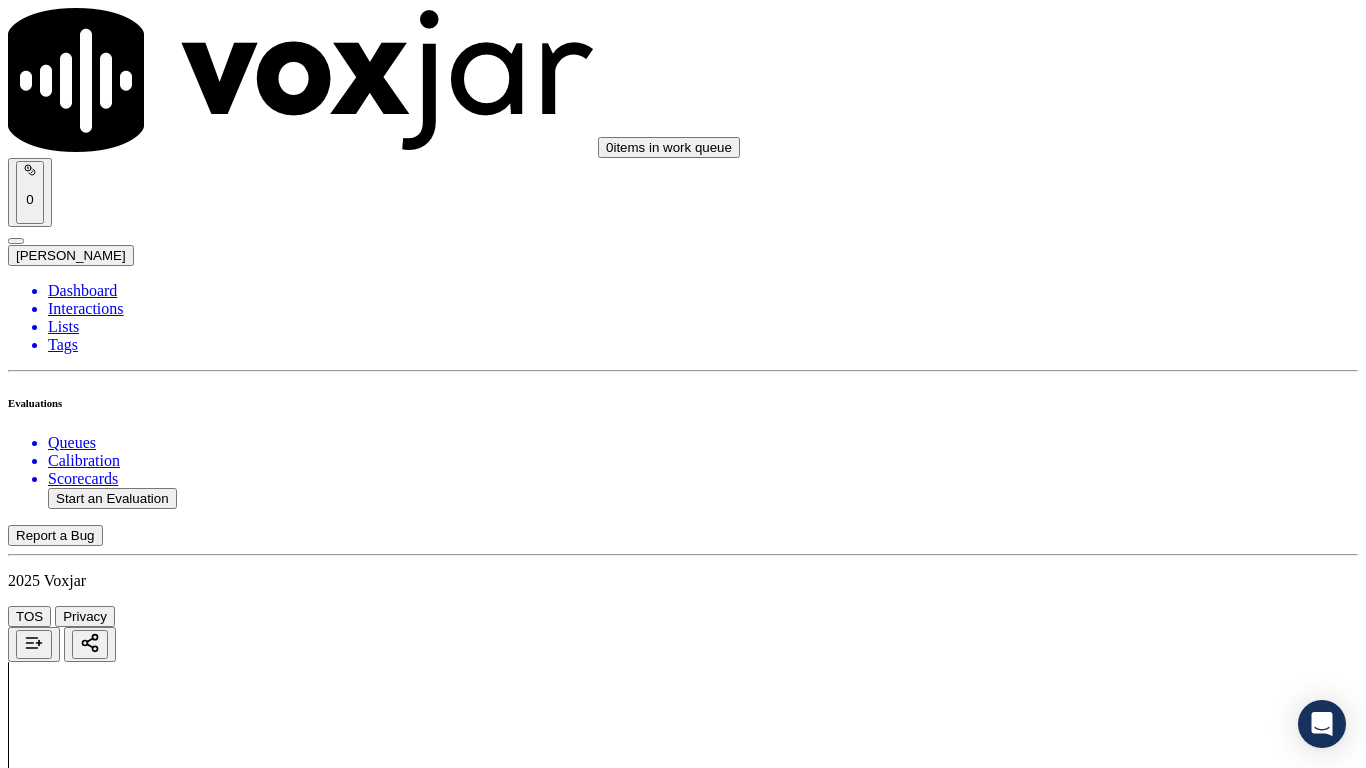 drag, startPoint x: 1147, startPoint y: 627, endPoint x: 1141, endPoint y: 643, distance: 17.088007 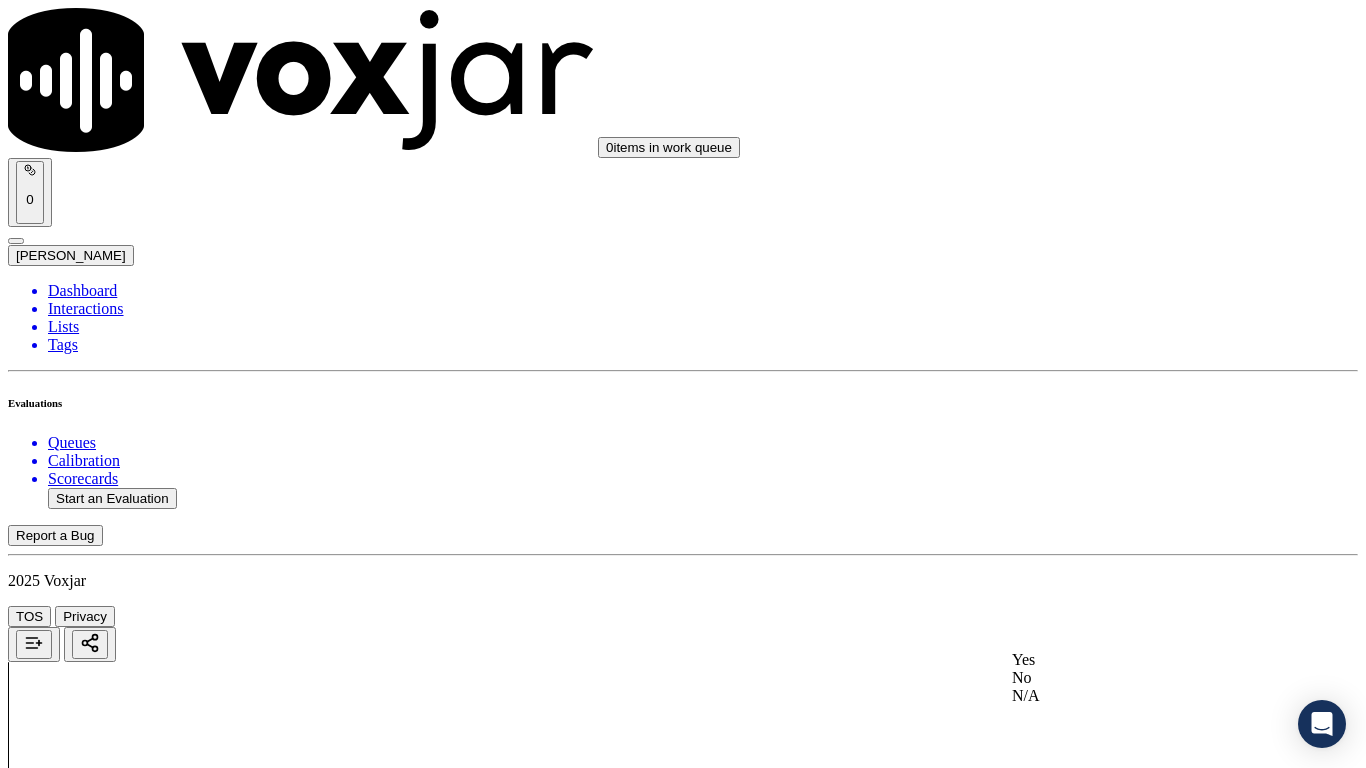 click on "Yes" at bounding box center (1139, 660) 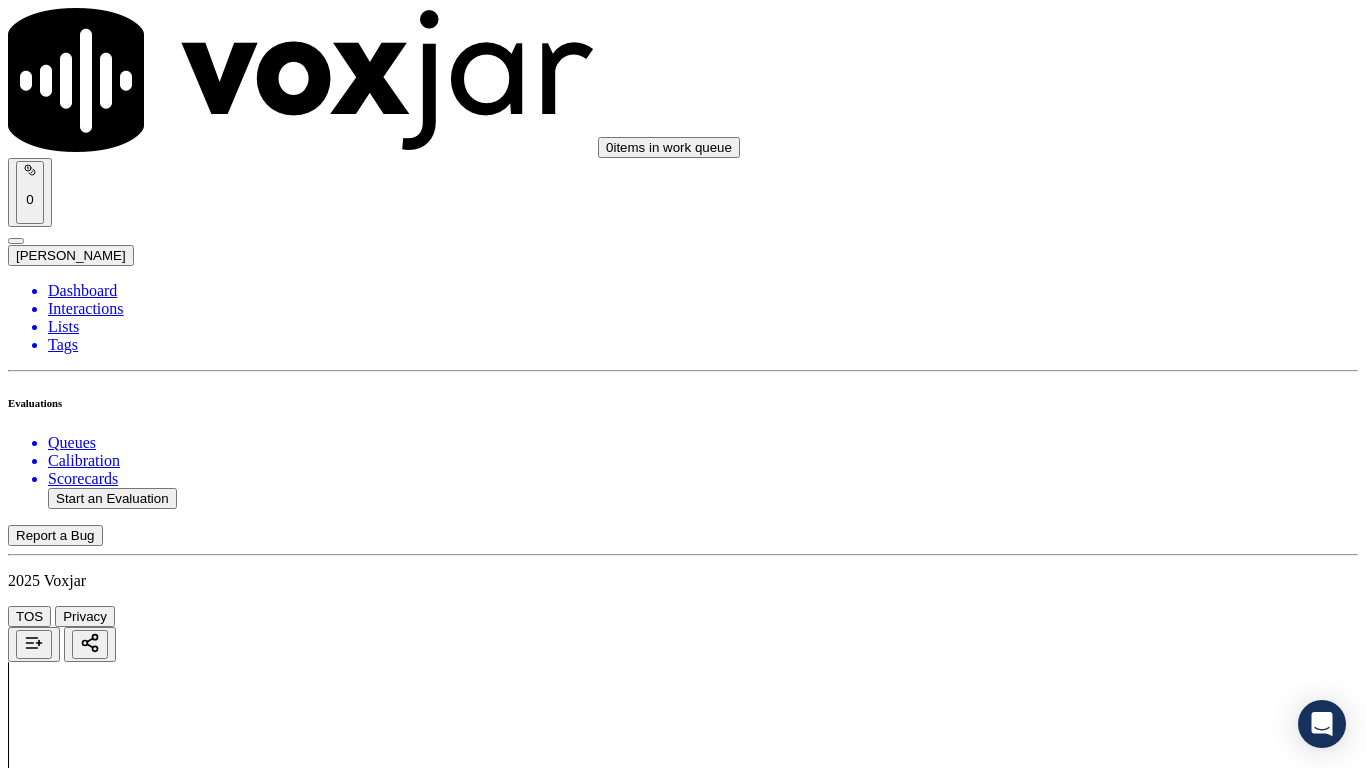 scroll, scrollTop: 2100, scrollLeft: 0, axis: vertical 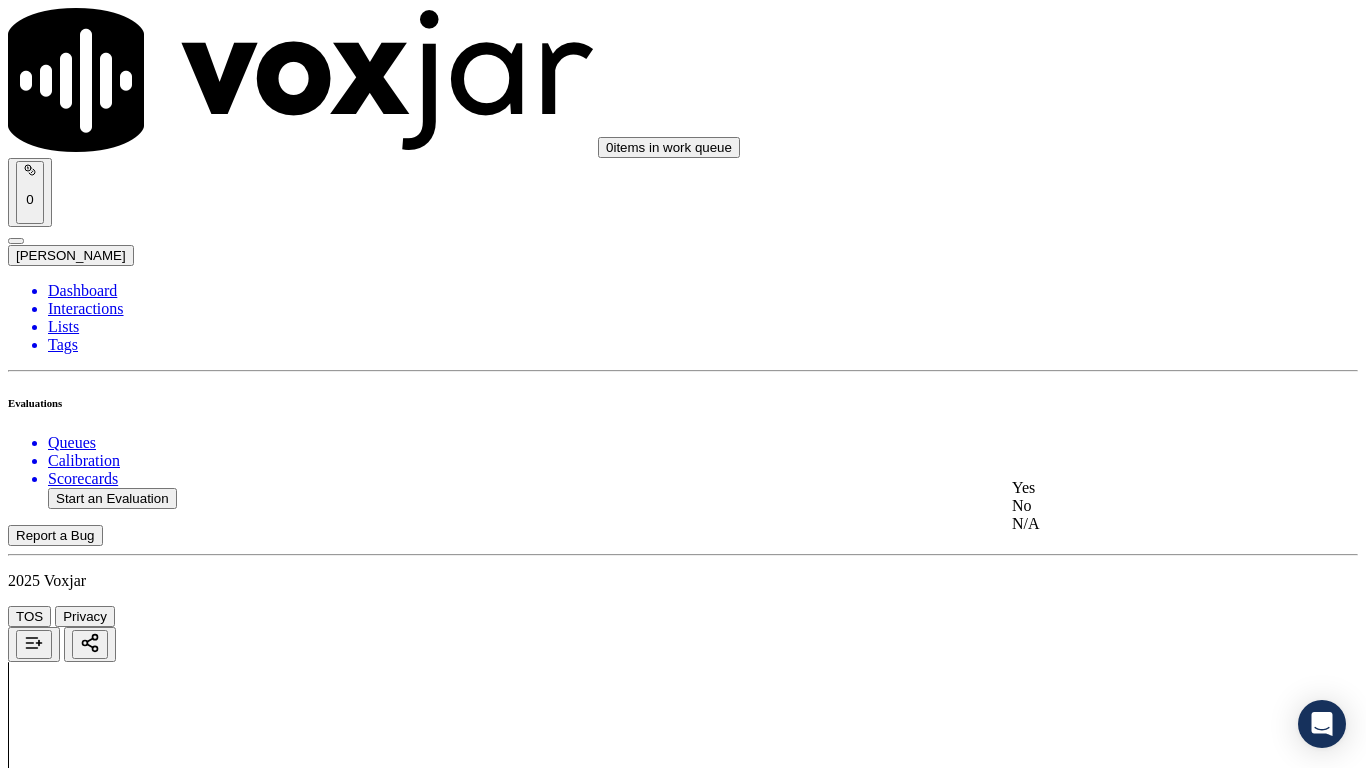 click on "Yes" at bounding box center (1139, 488) 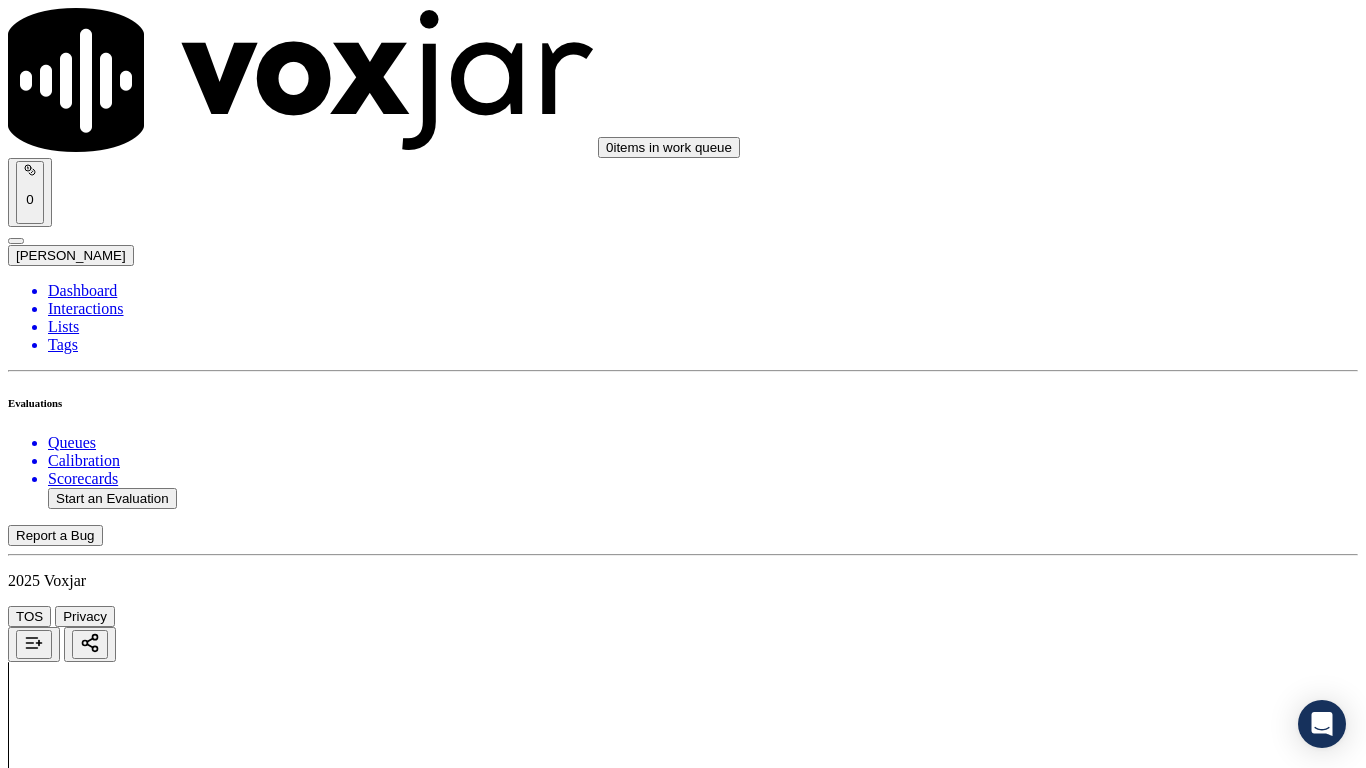 scroll, scrollTop: 2600, scrollLeft: 0, axis: vertical 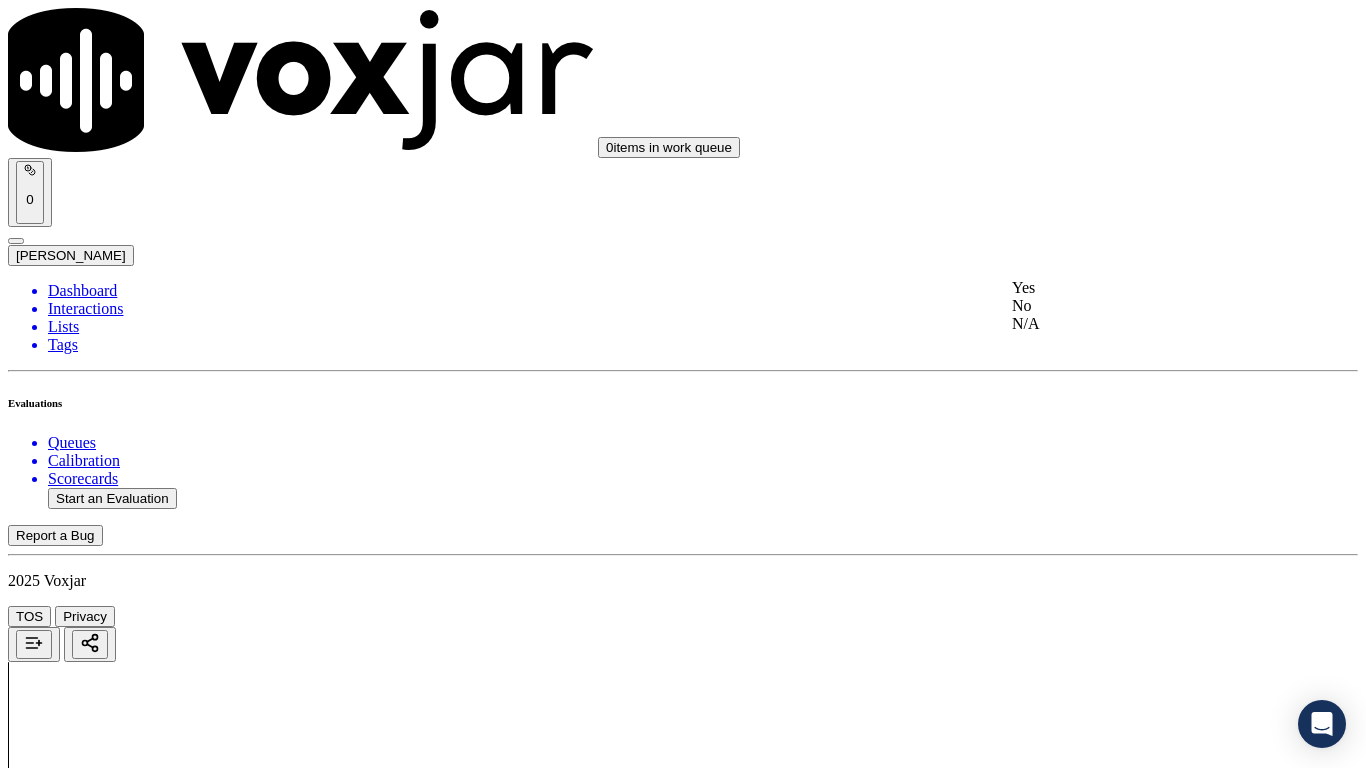 click on "Yes" at bounding box center (1139, 288) 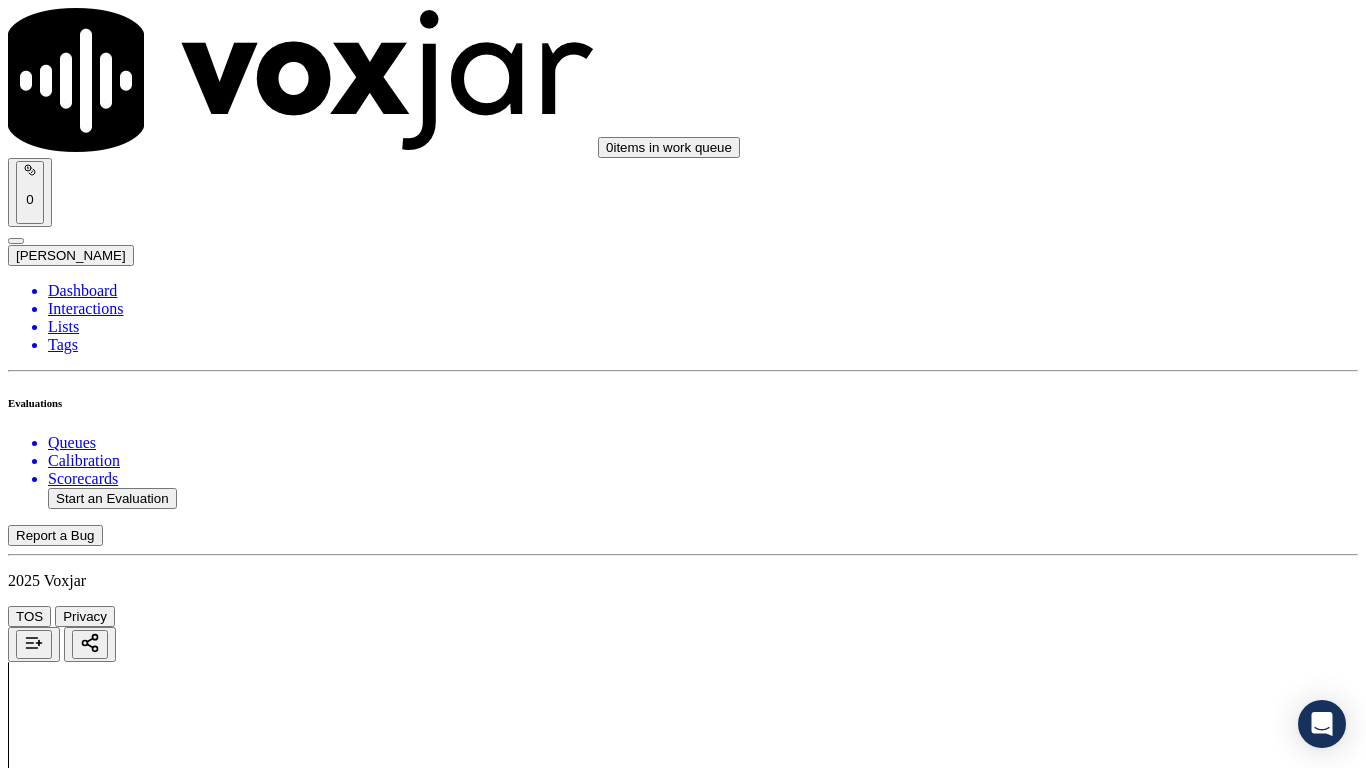 scroll, scrollTop: 2900, scrollLeft: 0, axis: vertical 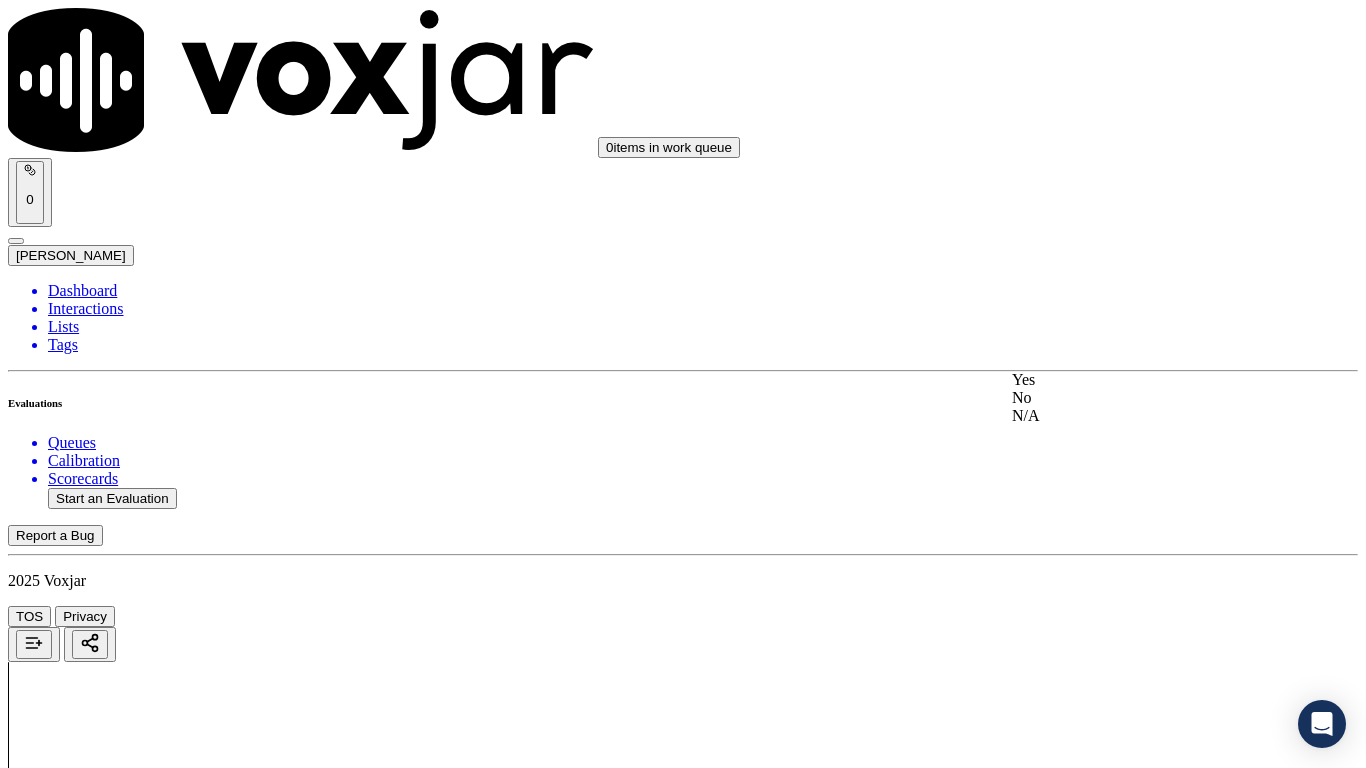 click on "Yes" at bounding box center [1139, 380] 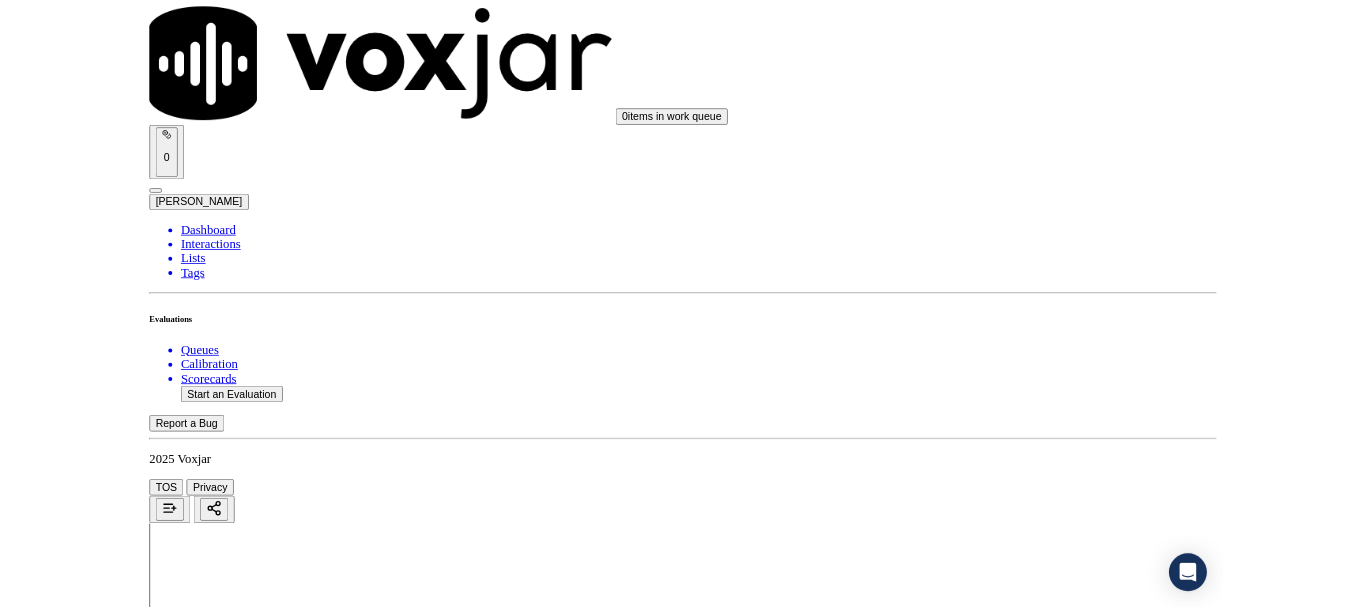 scroll, scrollTop: 2000, scrollLeft: 0, axis: vertical 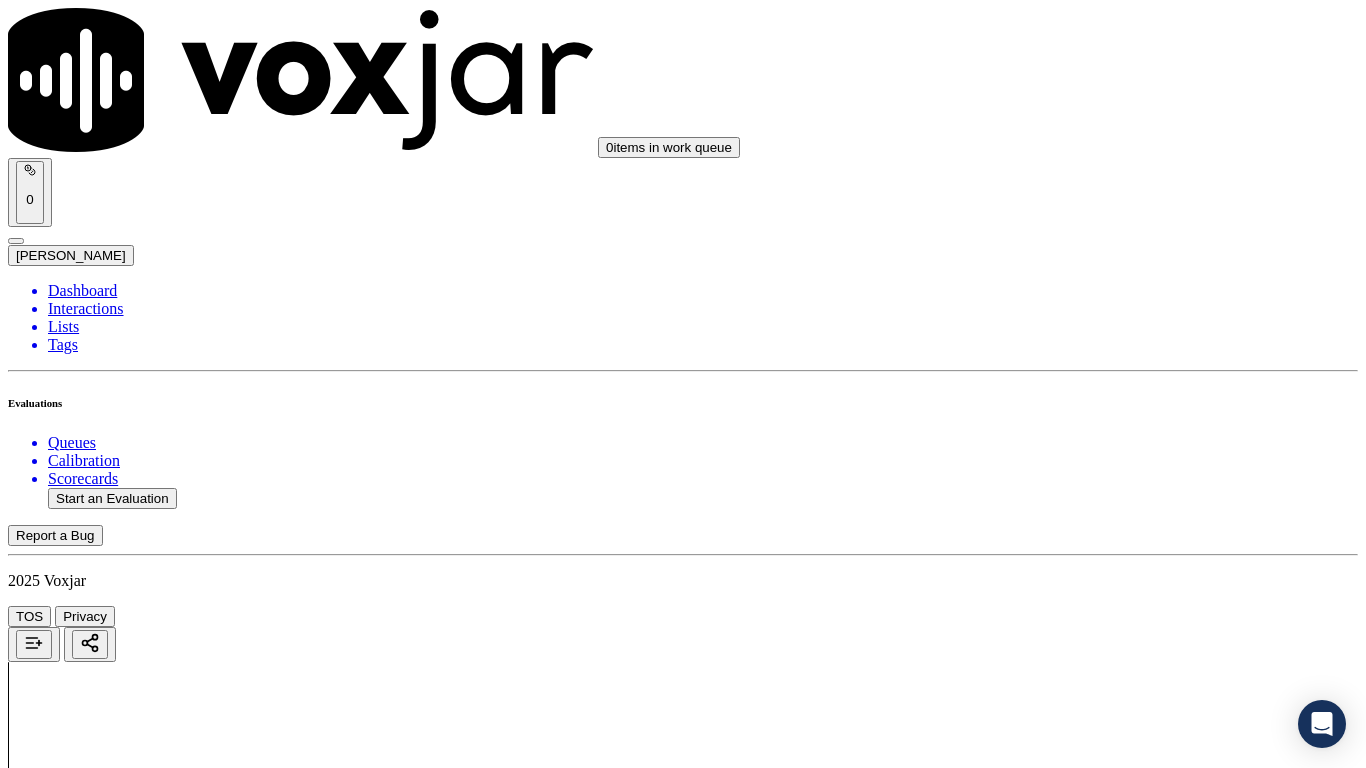 click on "Select an answer" at bounding box center [67, 4058] 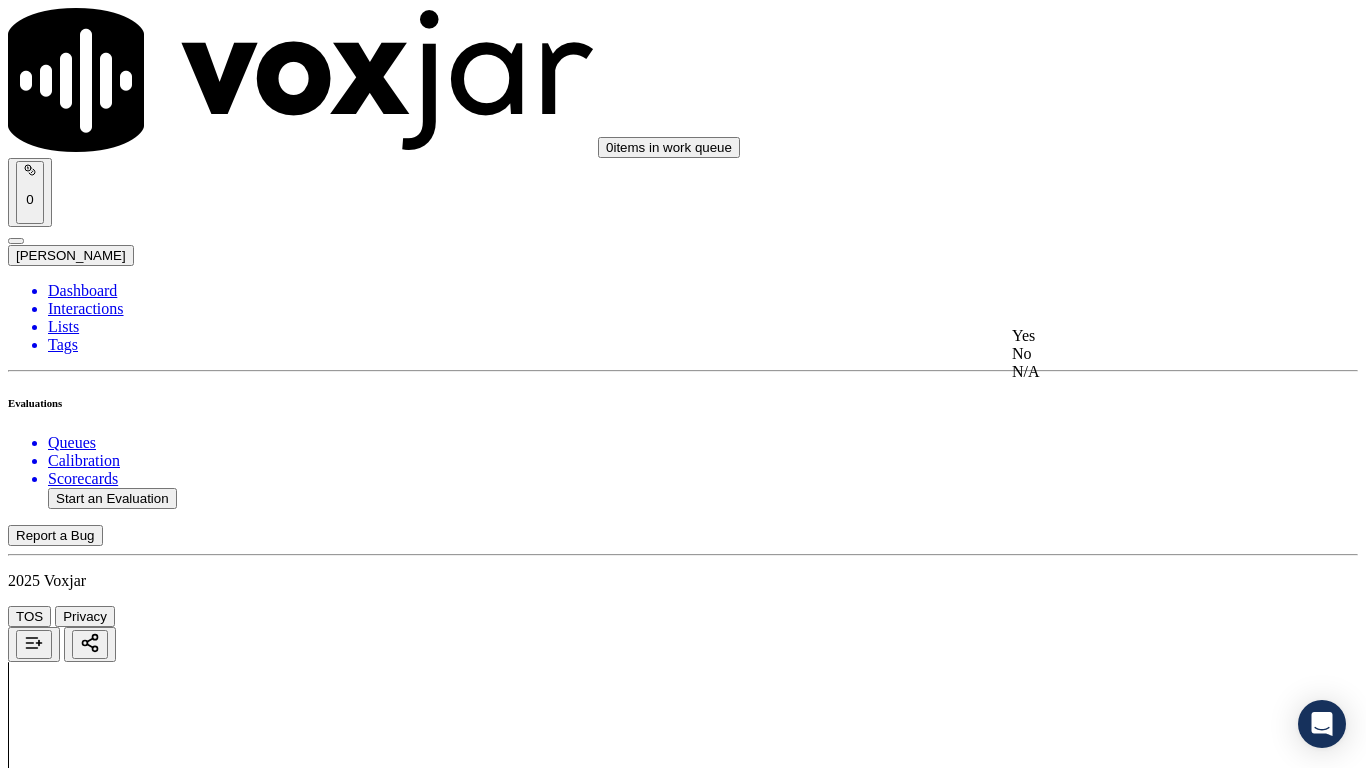 click on "No" 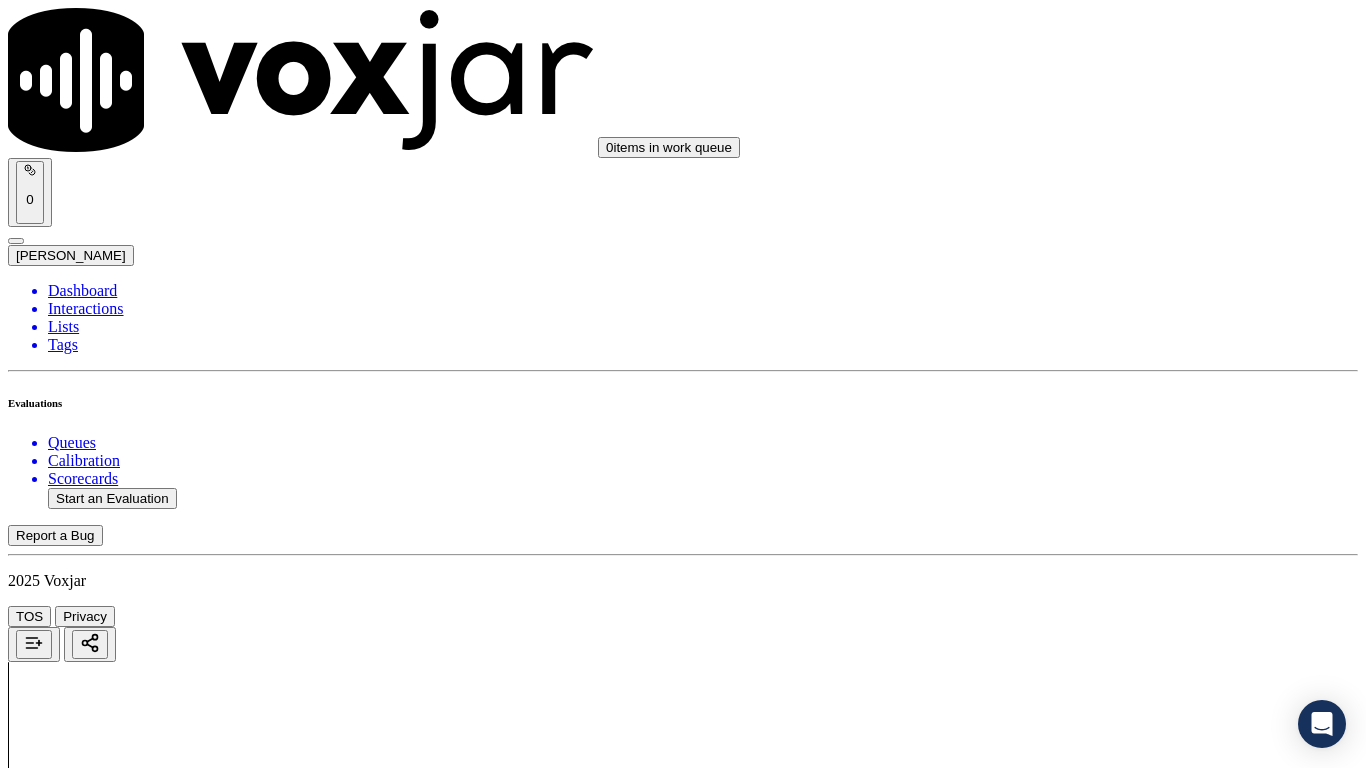 click on "Add Note" at bounding box center (52, 4135) 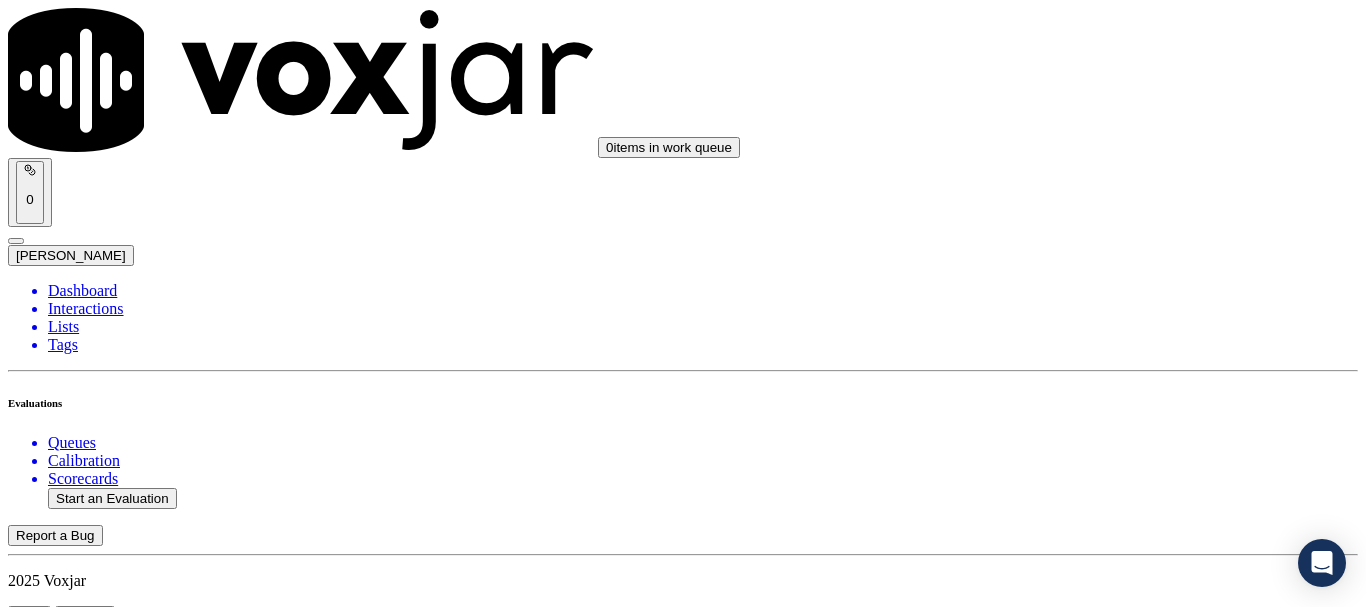 paste on "Email ID was not requested by the agent, which is a required part of the process" 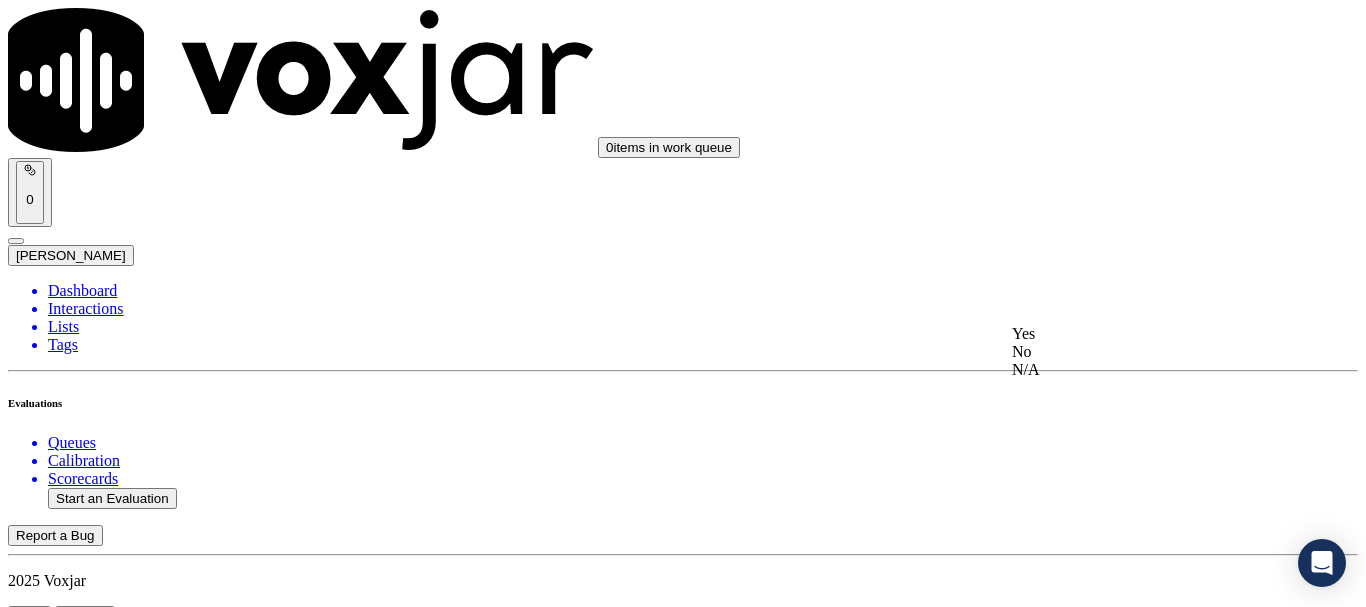 drag, startPoint x: 1093, startPoint y: 323, endPoint x: 1097, endPoint y: 341, distance: 18.439089 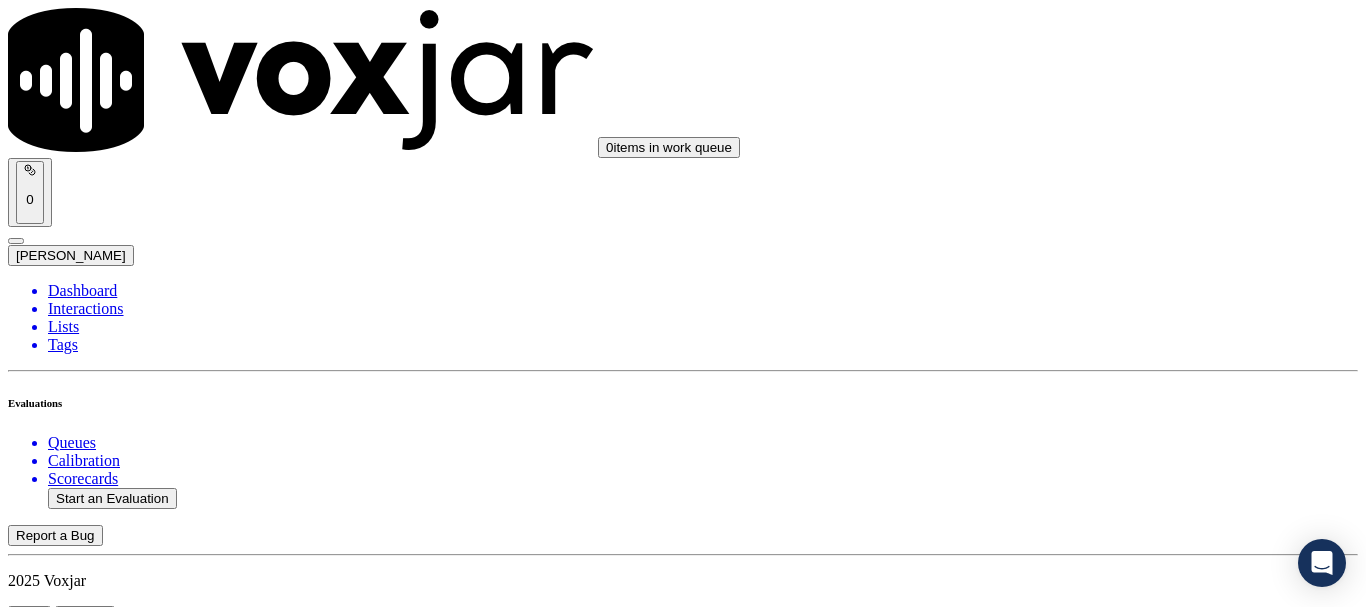 scroll, scrollTop: 3700, scrollLeft: 0, axis: vertical 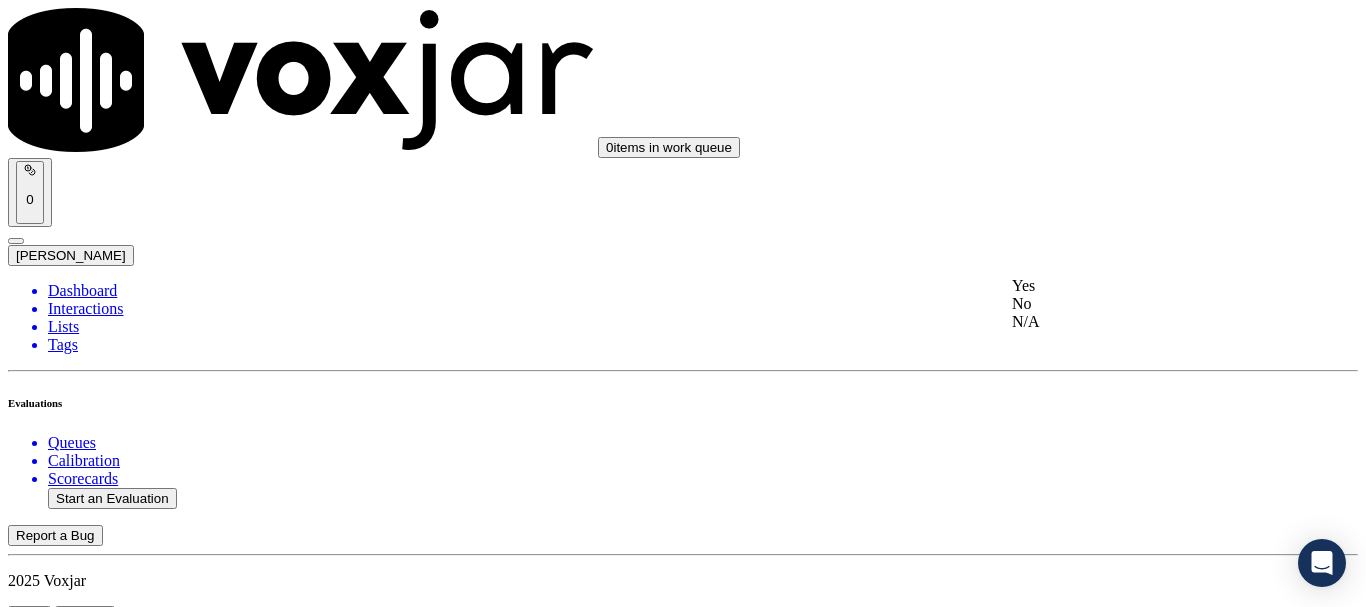 click on "Yes" at bounding box center [1139, 286] 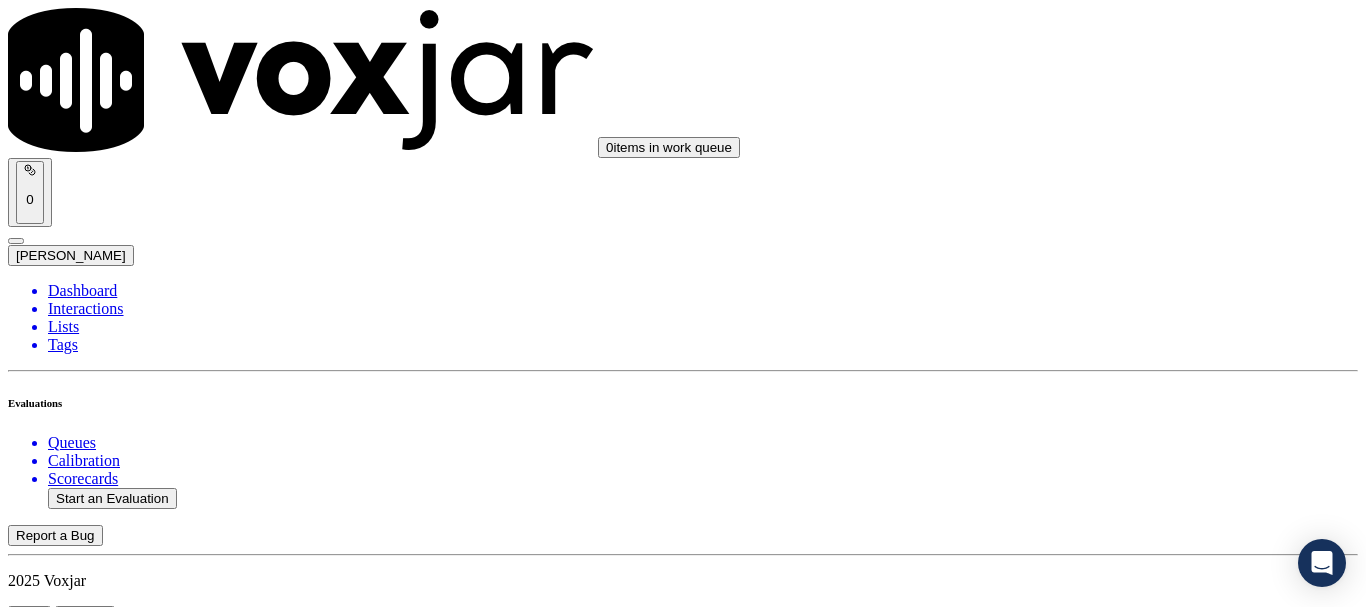 scroll, scrollTop: 3900, scrollLeft: 0, axis: vertical 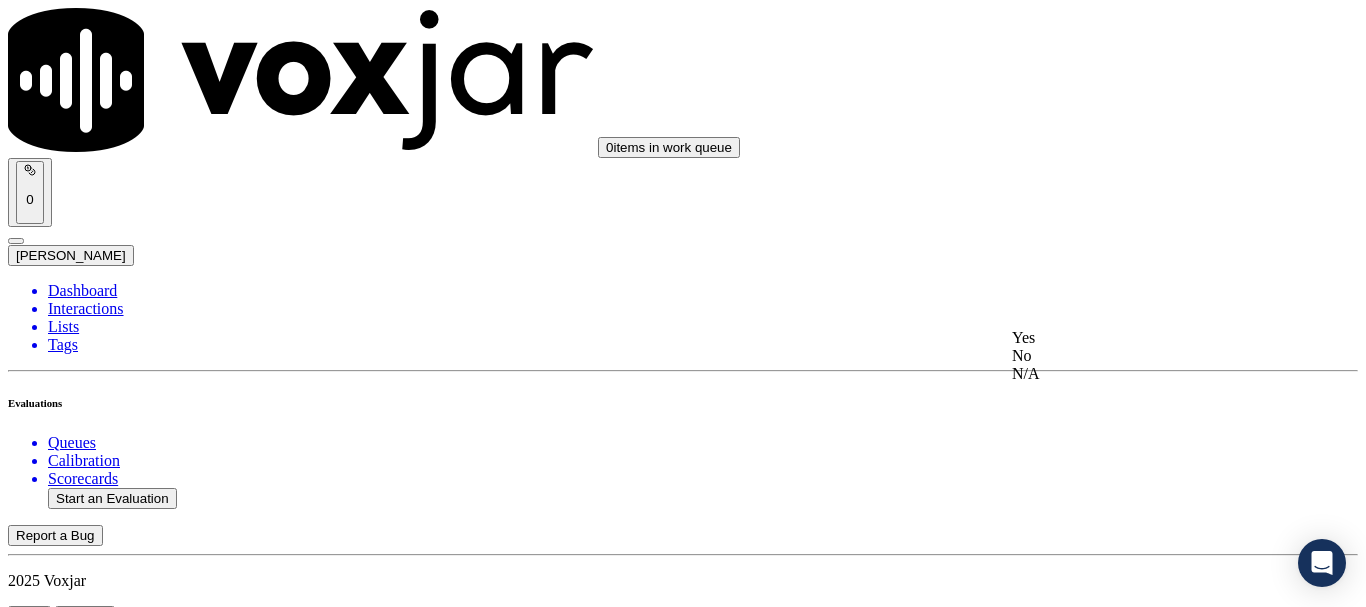 click on "No" 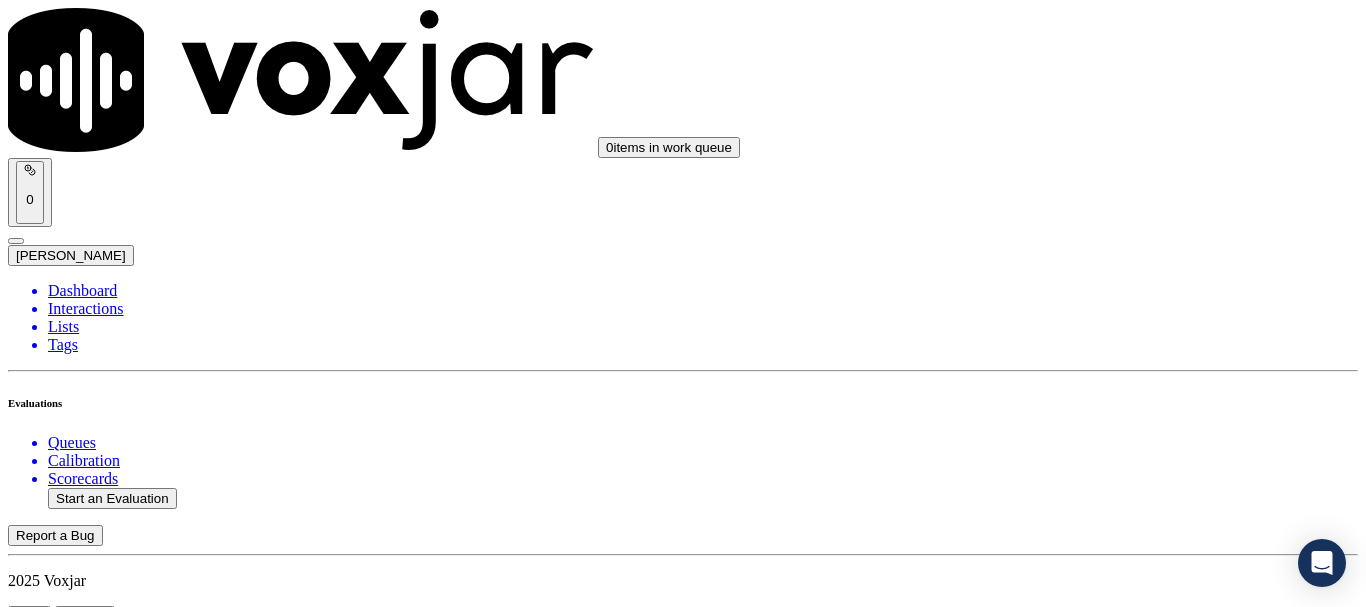 click on "Add Note" at bounding box center (52, 5713) 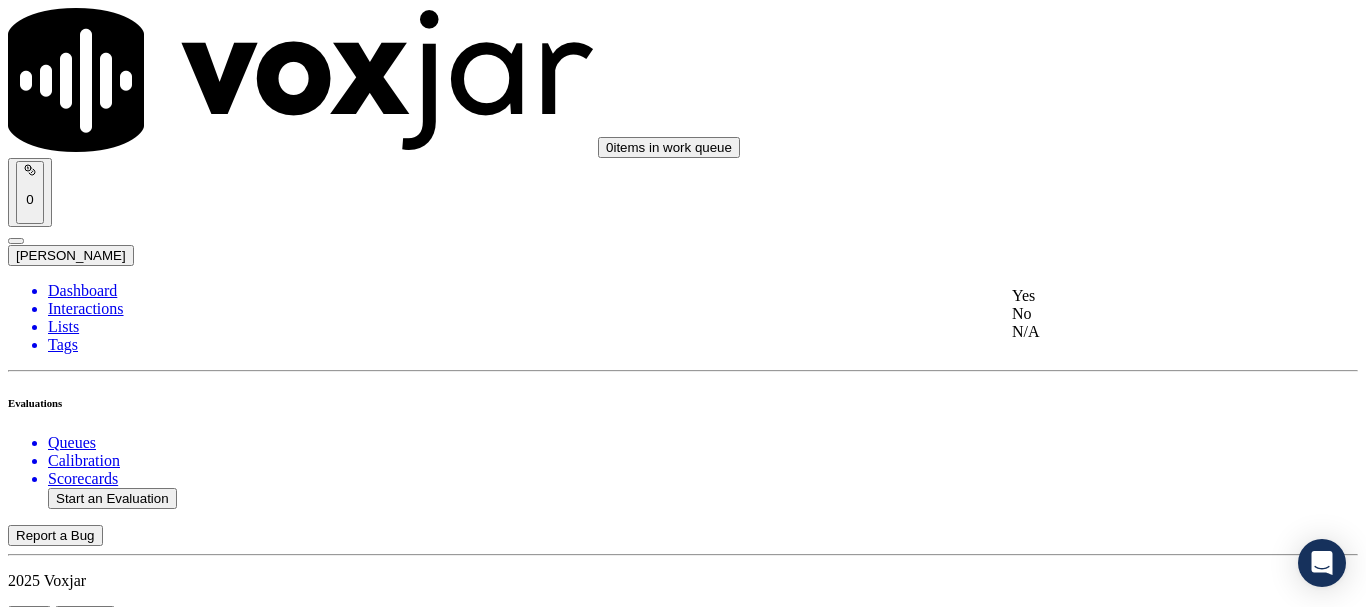 click on "Yes" at bounding box center (1139, 296) 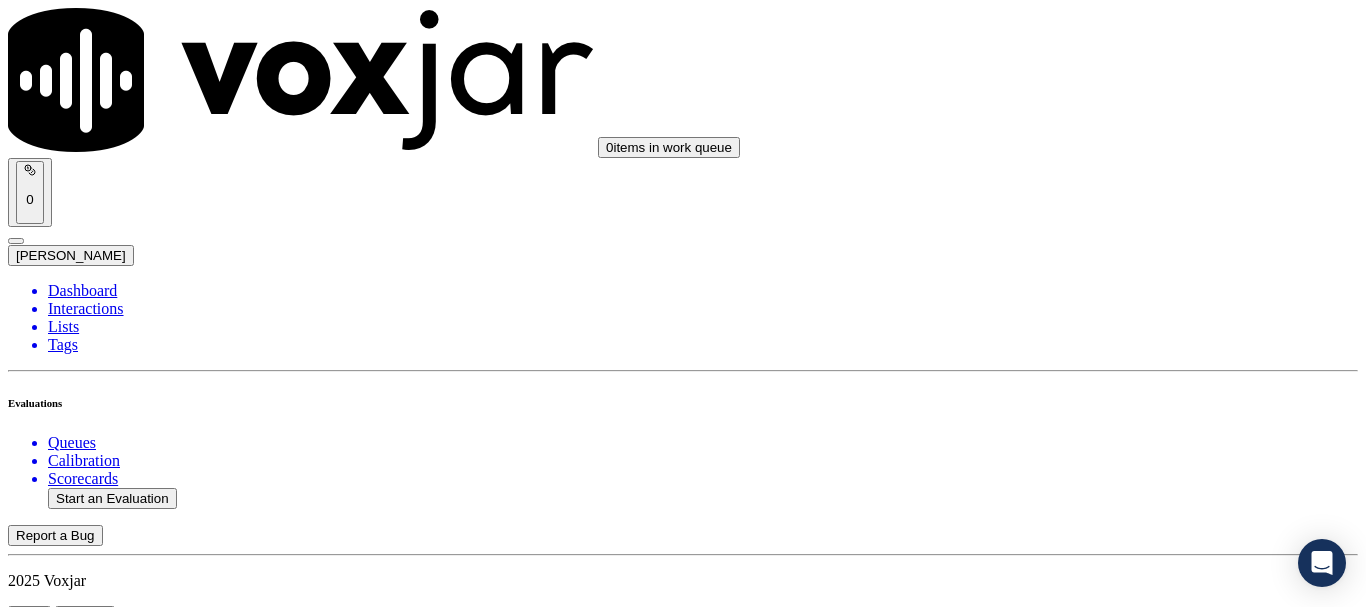scroll, scrollTop: 4700, scrollLeft: 0, axis: vertical 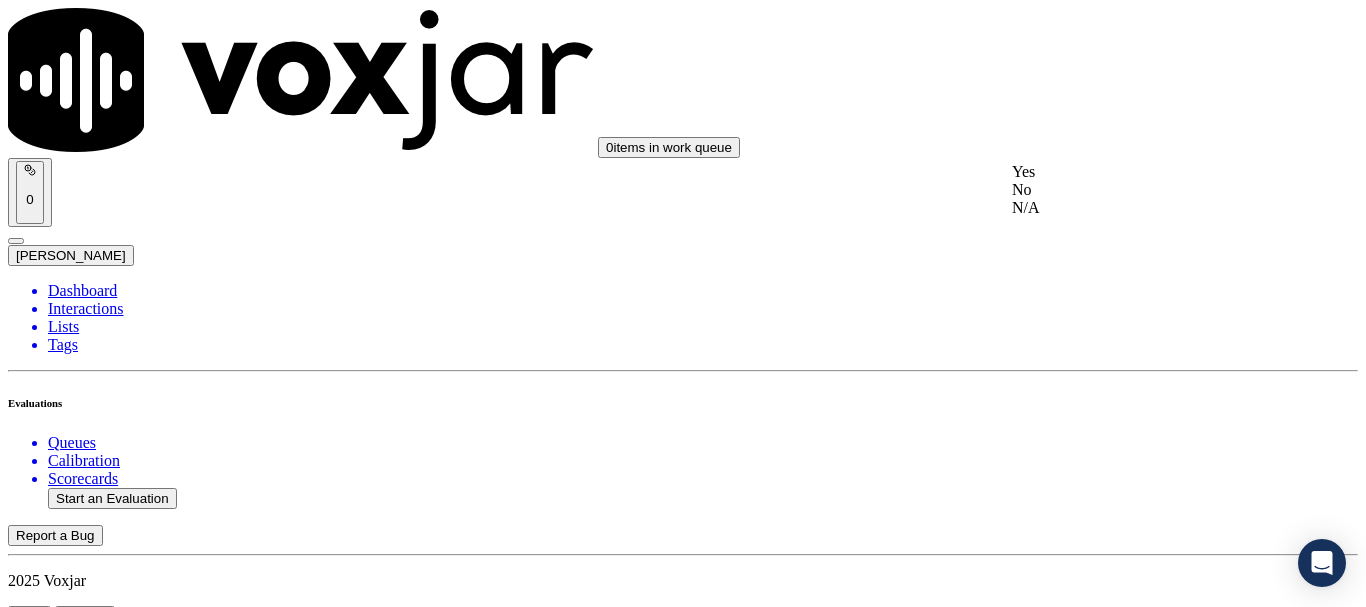 click on "No" 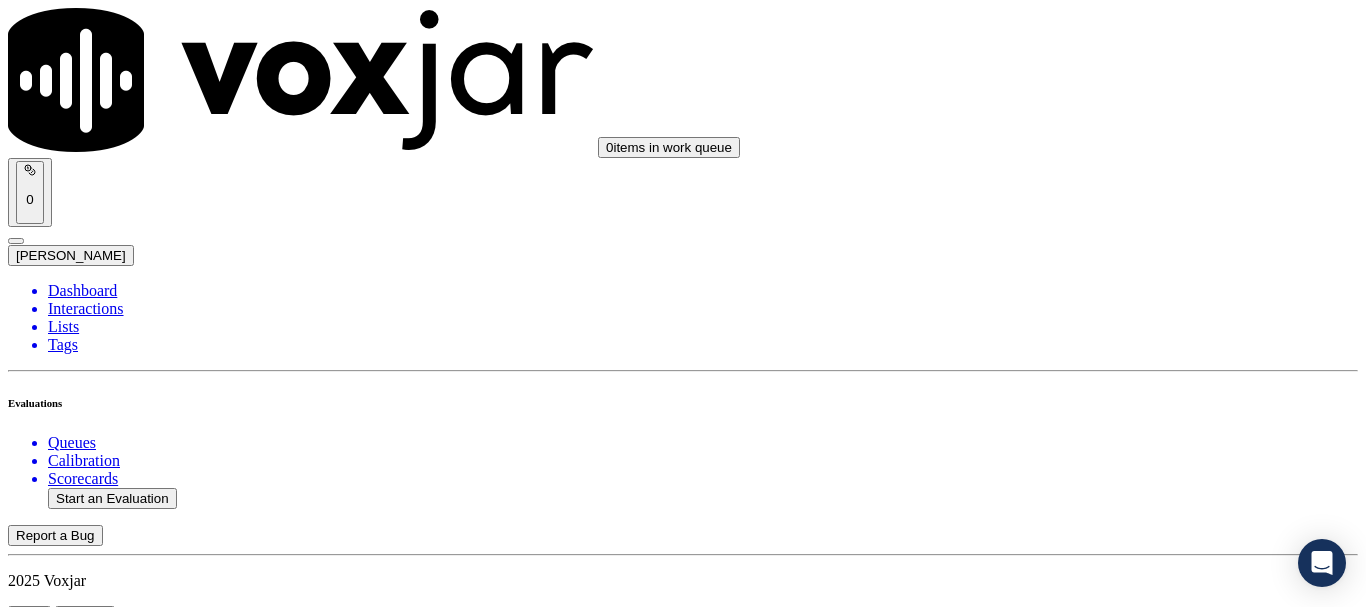 click on "Add Note" at bounding box center [52, 6308] 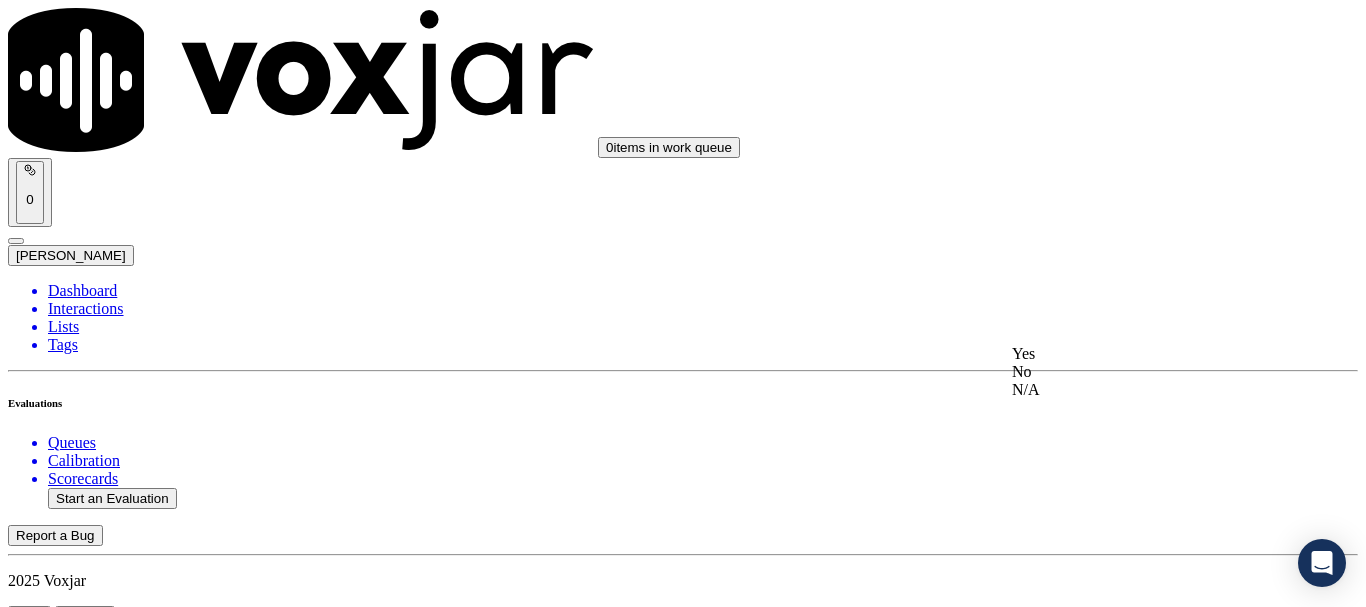 click on "Yes" at bounding box center [1139, 354] 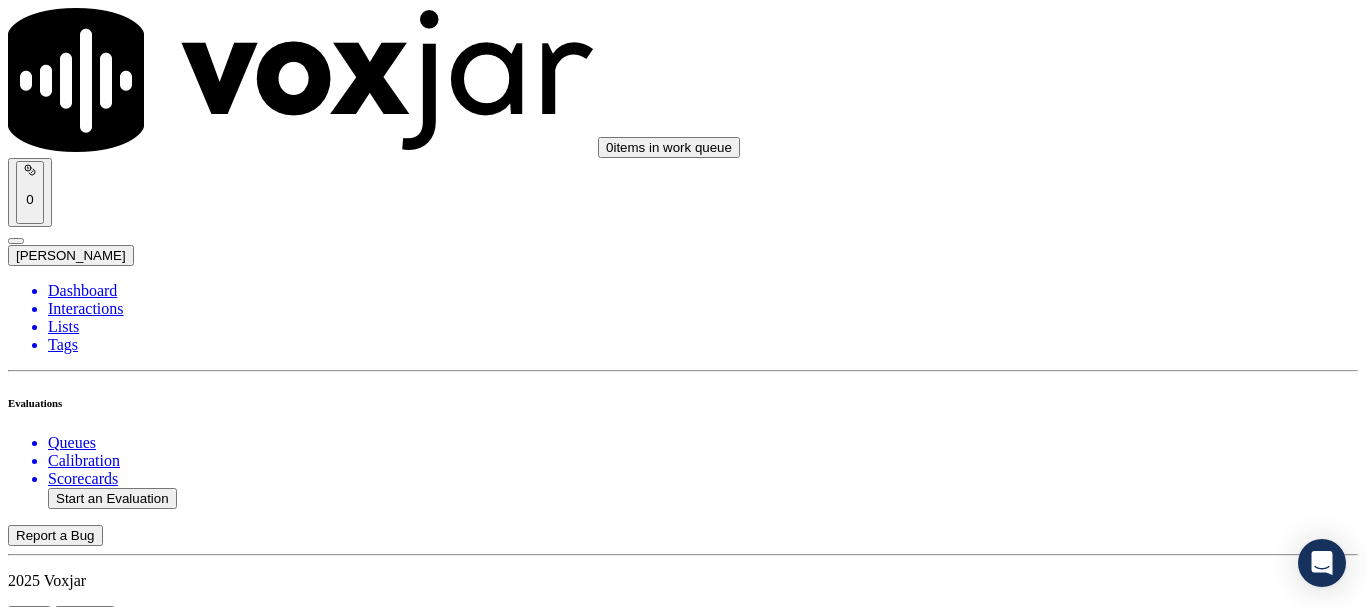 scroll, scrollTop: 5400, scrollLeft: 0, axis: vertical 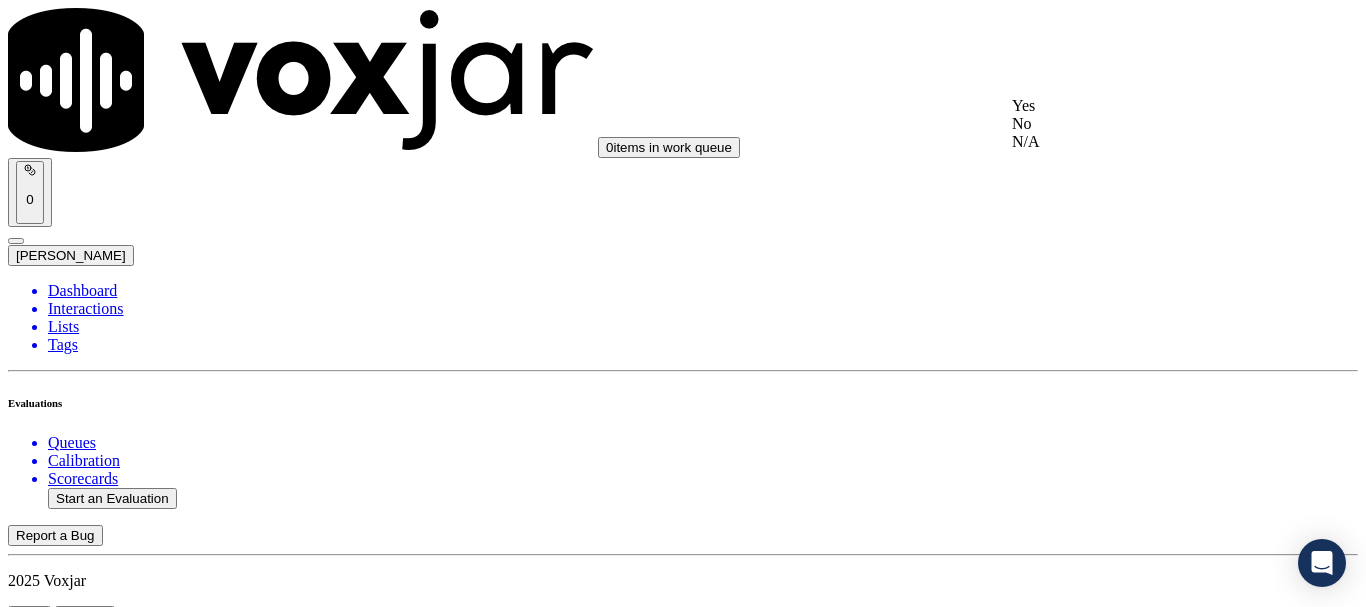 click on "Yes" at bounding box center (1139, 106) 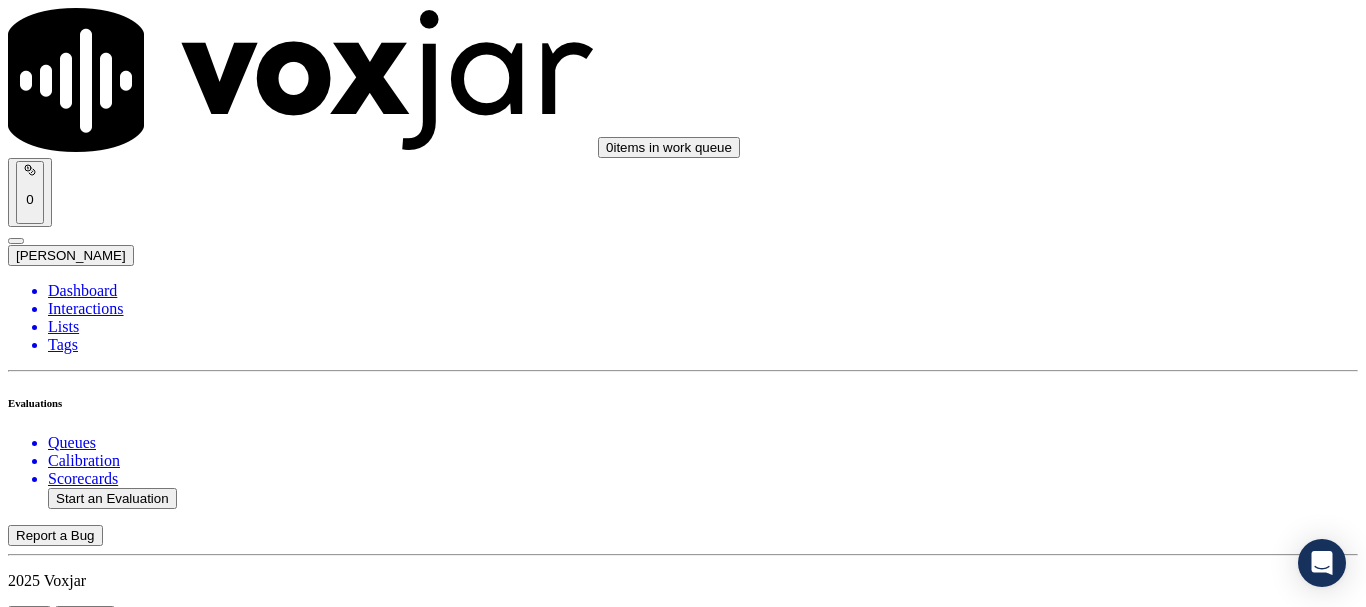 click on "Select an answer" at bounding box center [67, 7141] 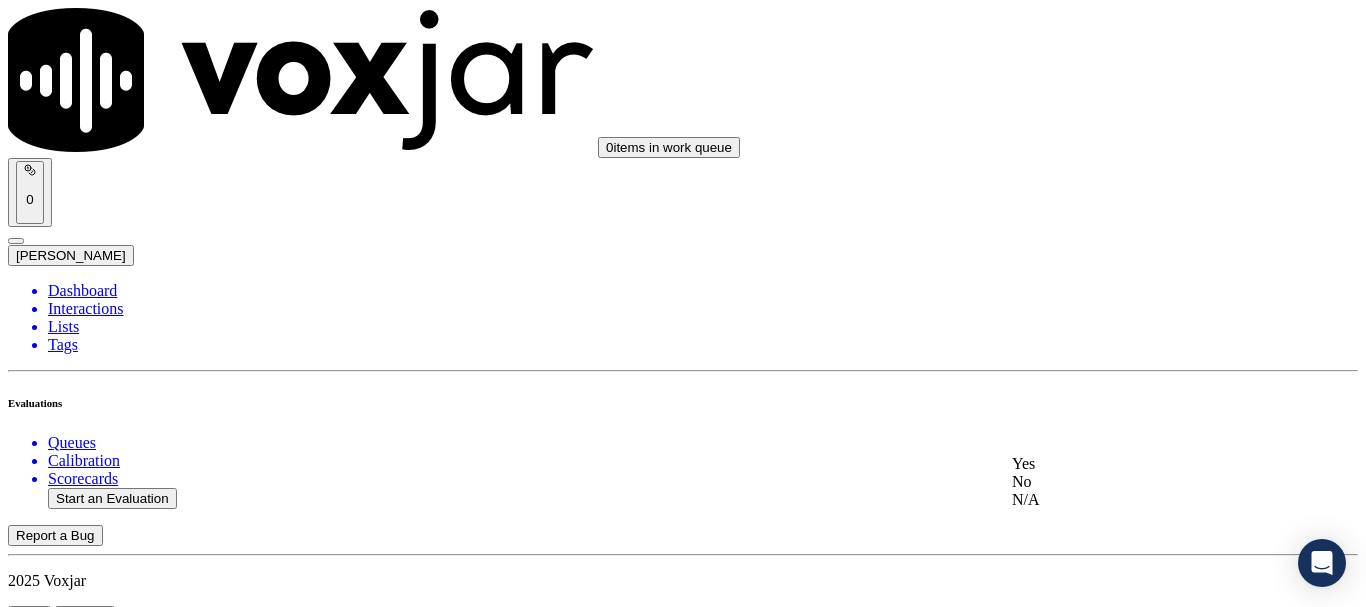 click on "Yes" at bounding box center (1139, 464) 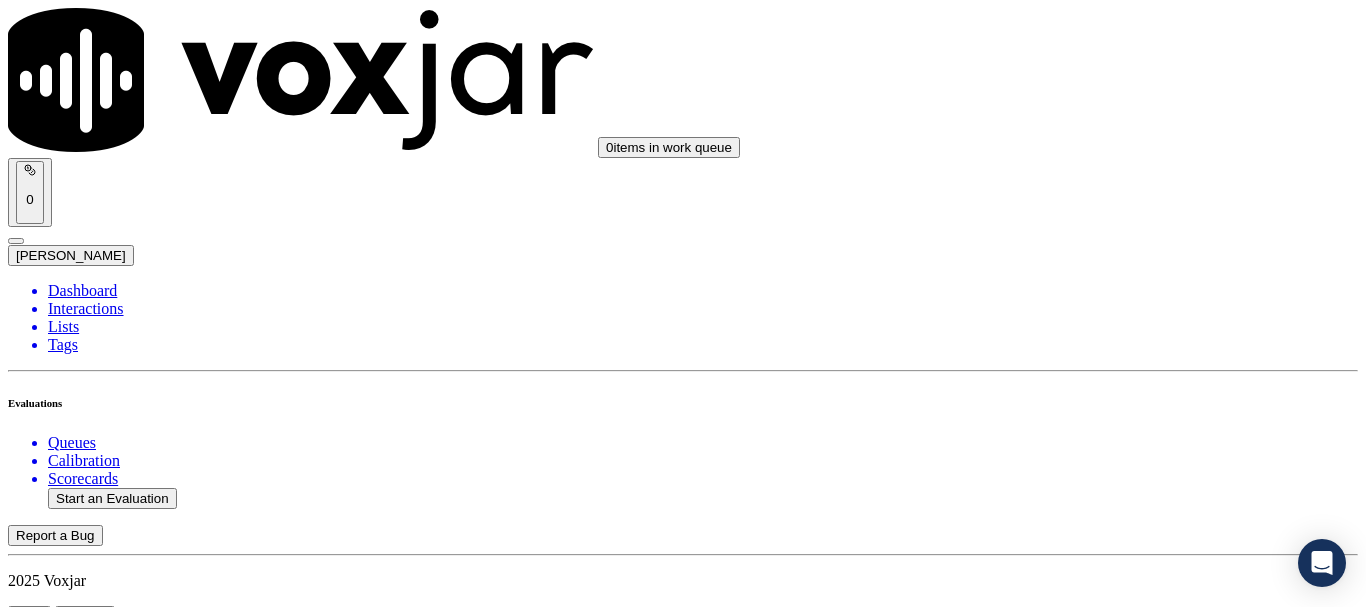 scroll, scrollTop: 5900, scrollLeft: 0, axis: vertical 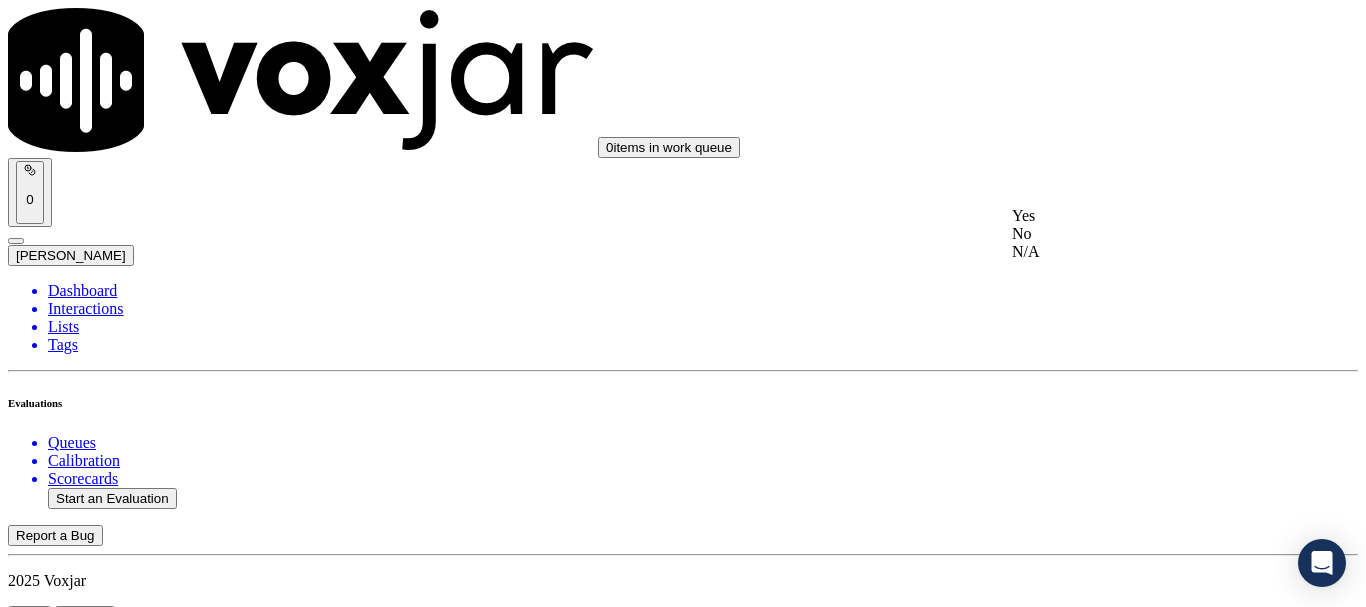 click on "Yes" at bounding box center (1139, 216) 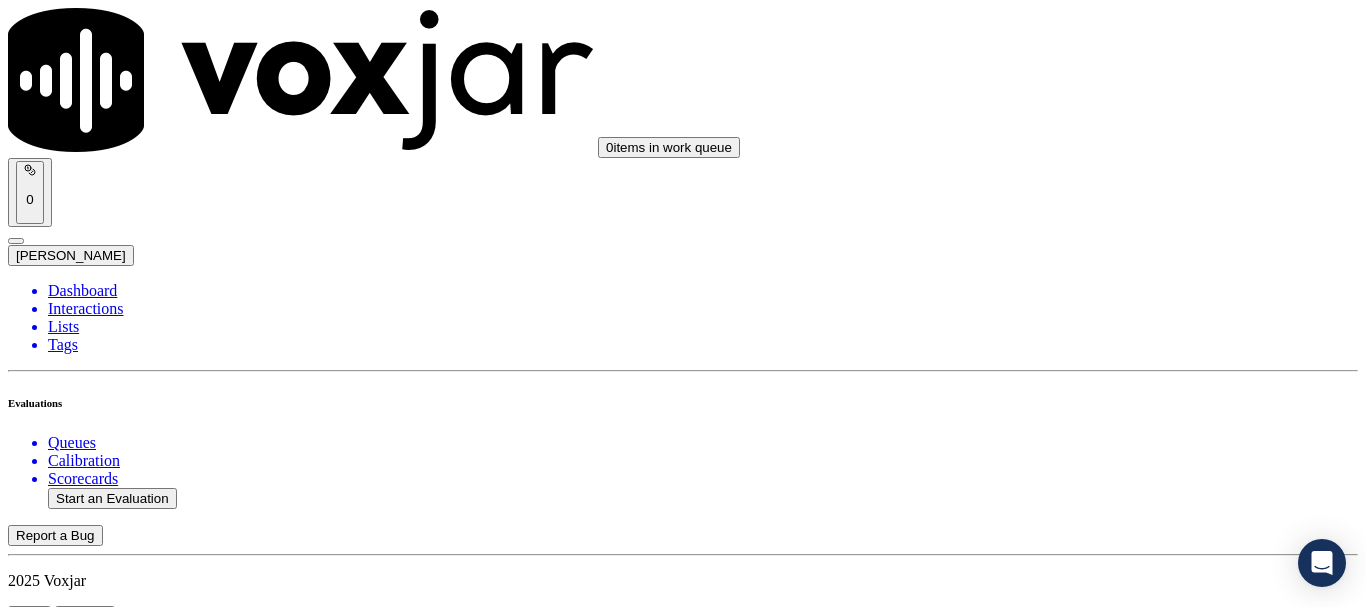 click on "Select an answer" at bounding box center [67, 7600] 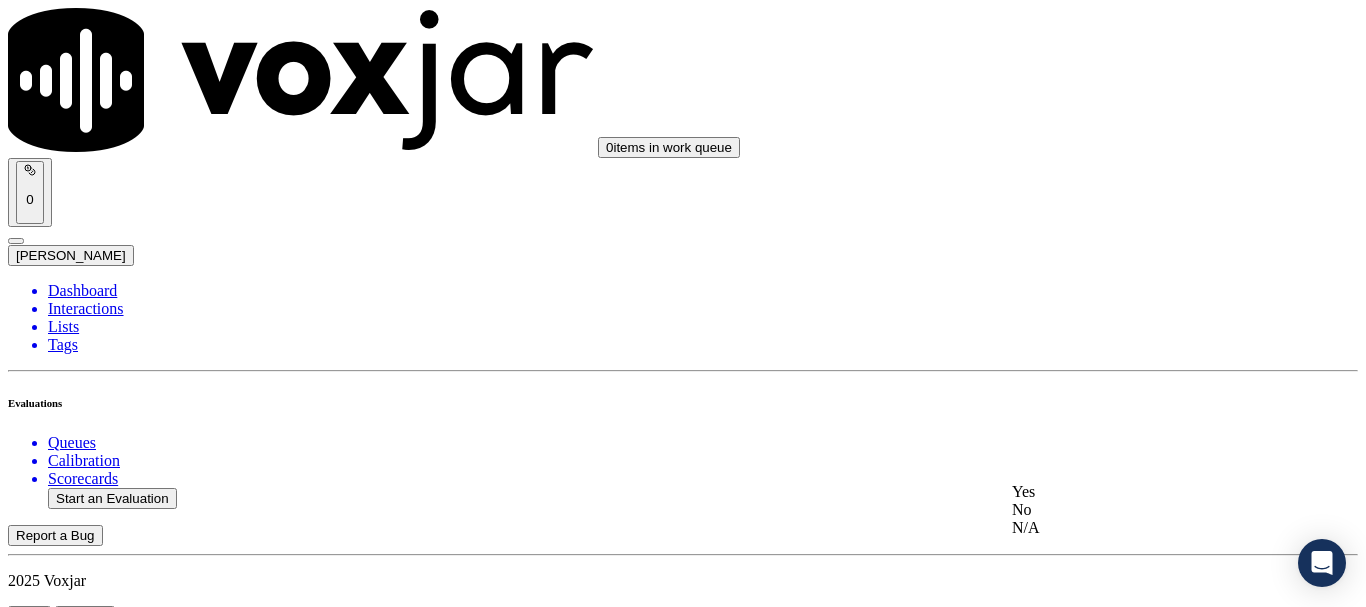 click on "Yes" at bounding box center (1139, 492) 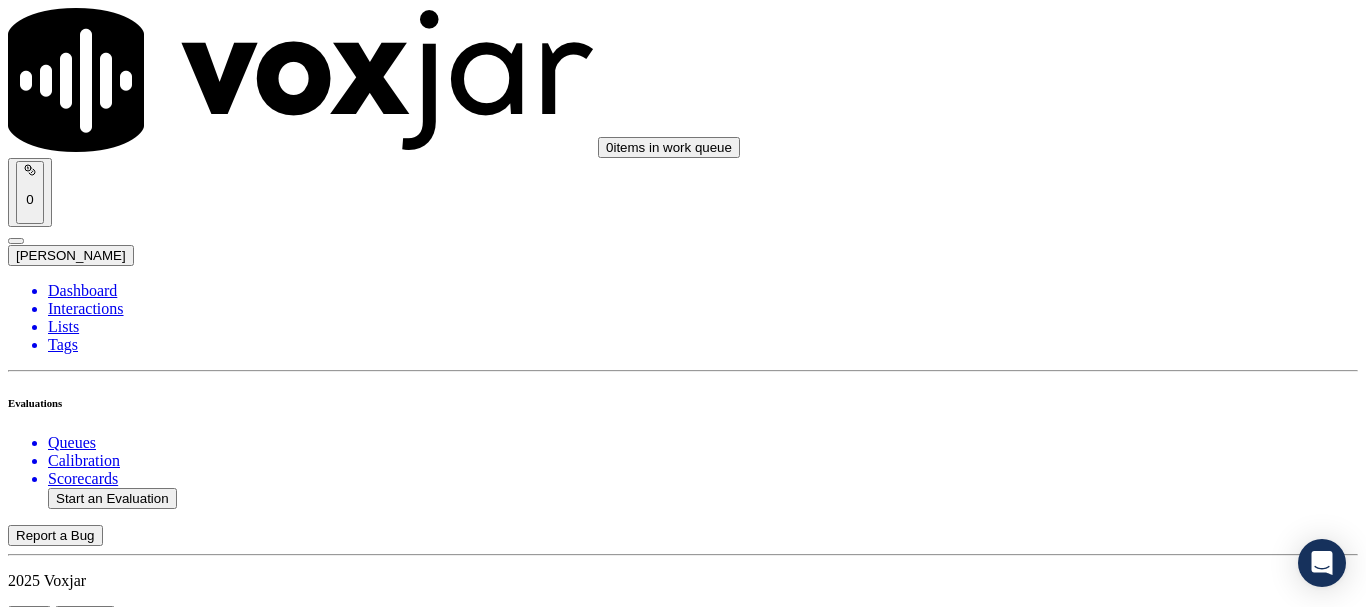 scroll, scrollTop: 0, scrollLeft: 0, axis: both 